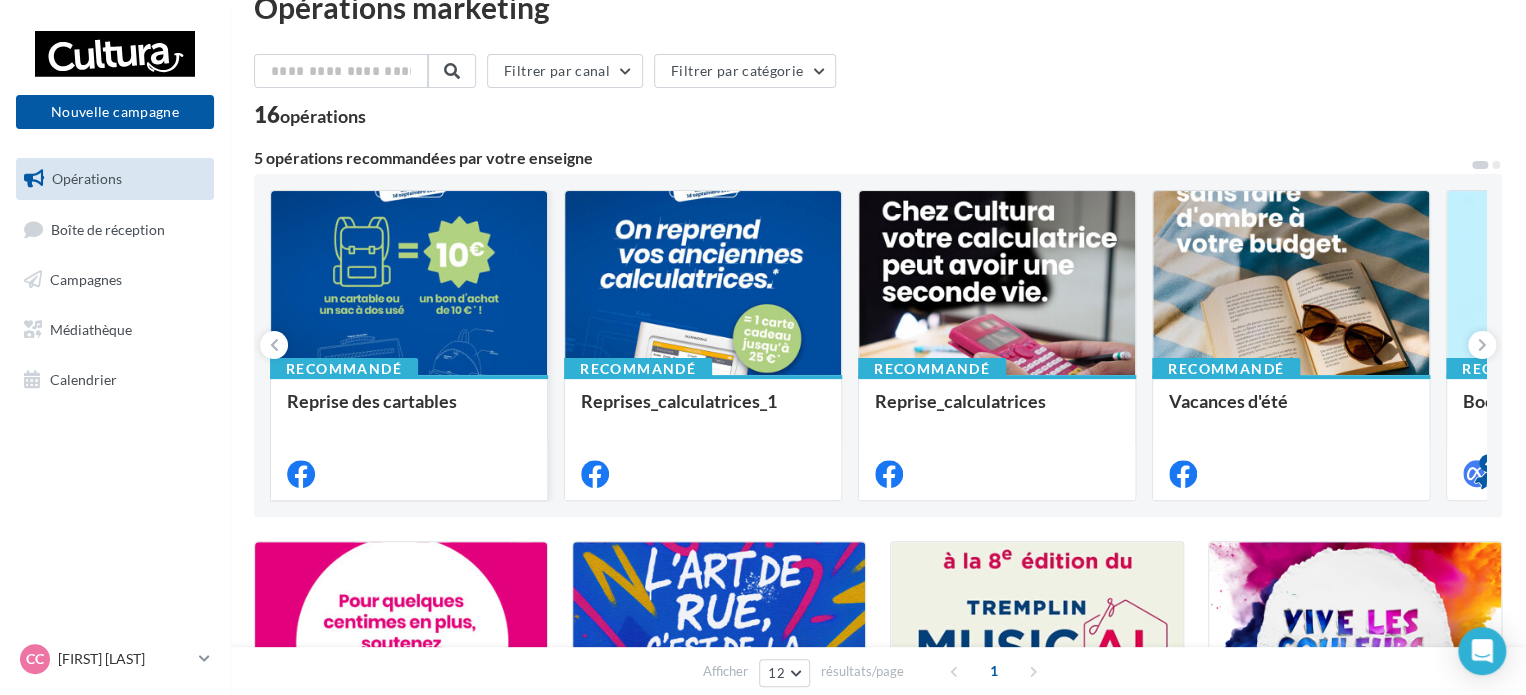 scroll, scrollTop: 0, scrollLeft: 0, axis: both 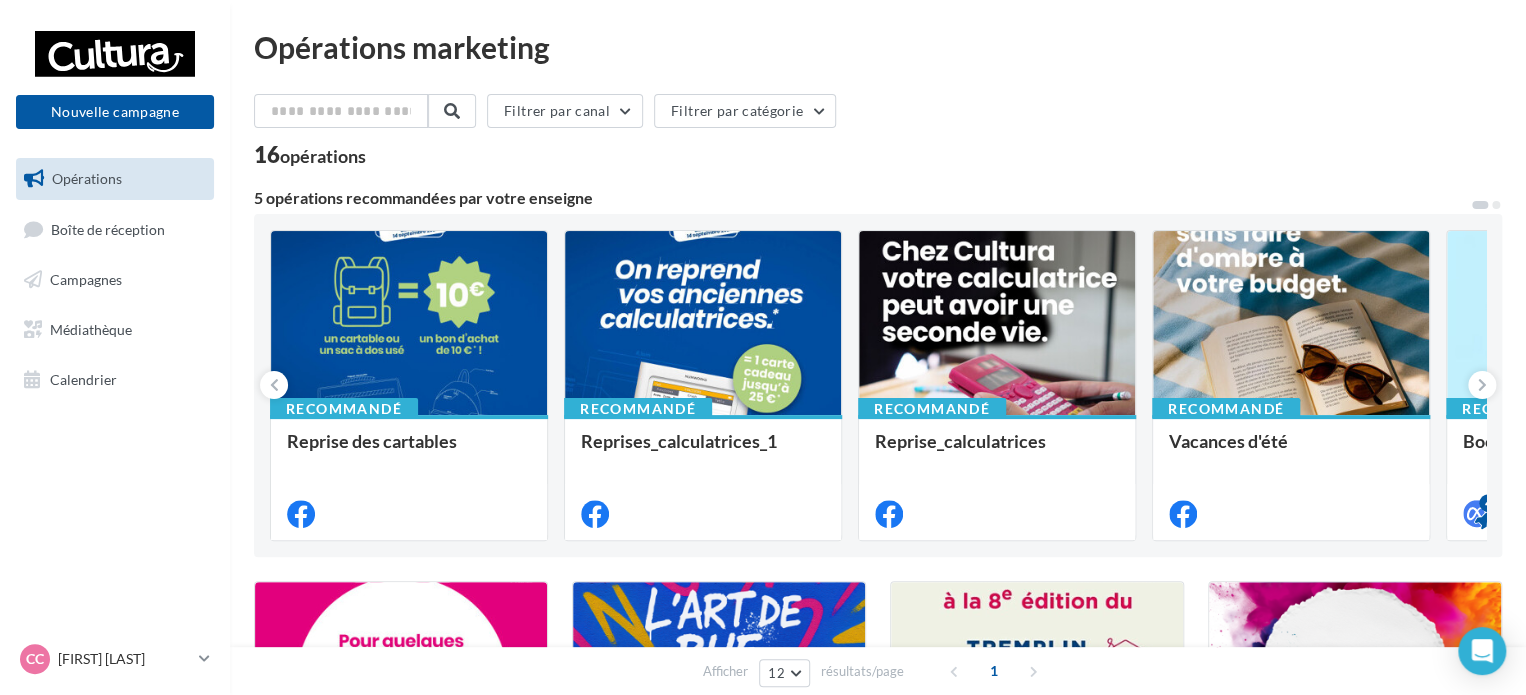 drag, startPoint x: 826, startPoint y: 145, endPoint x: 809, endPoint y: 151, distance: 18.027756 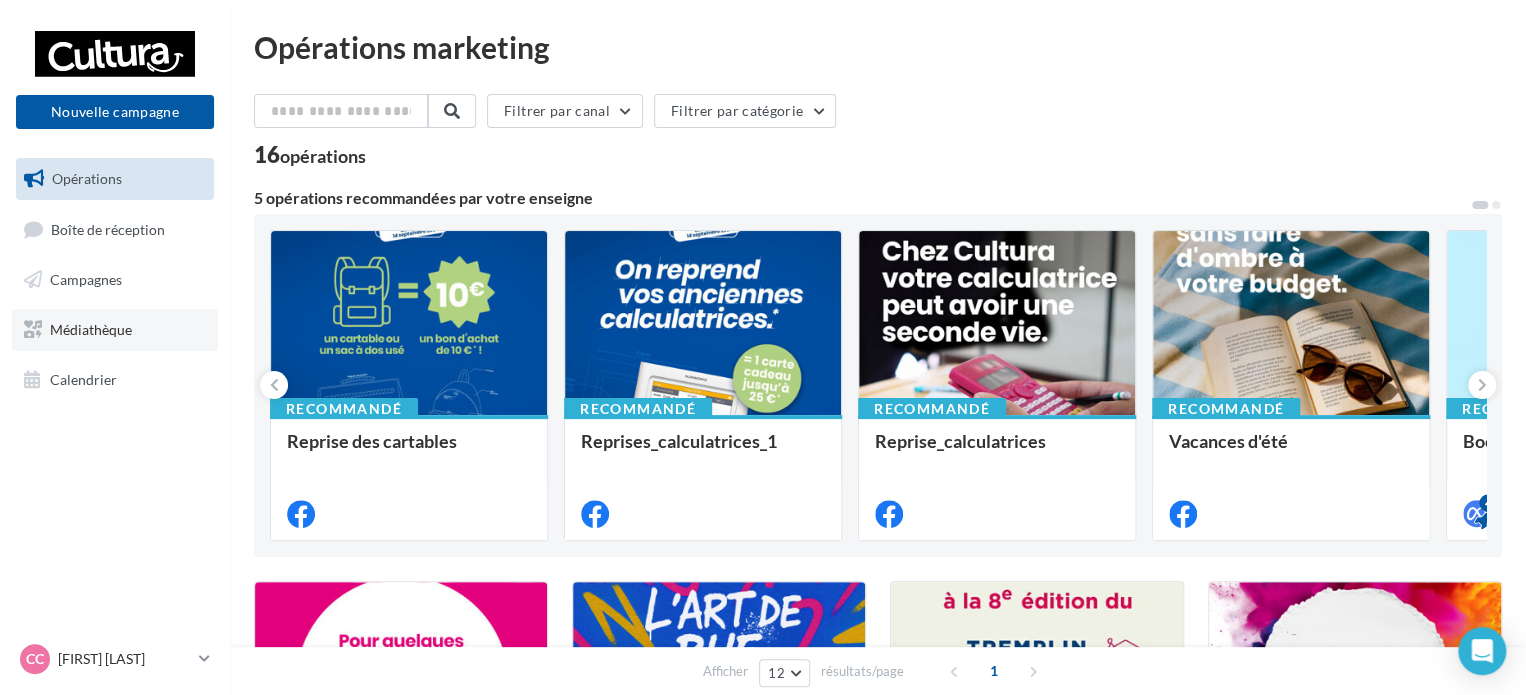 click on "Médiathèque" at bounding box center [115, 330] 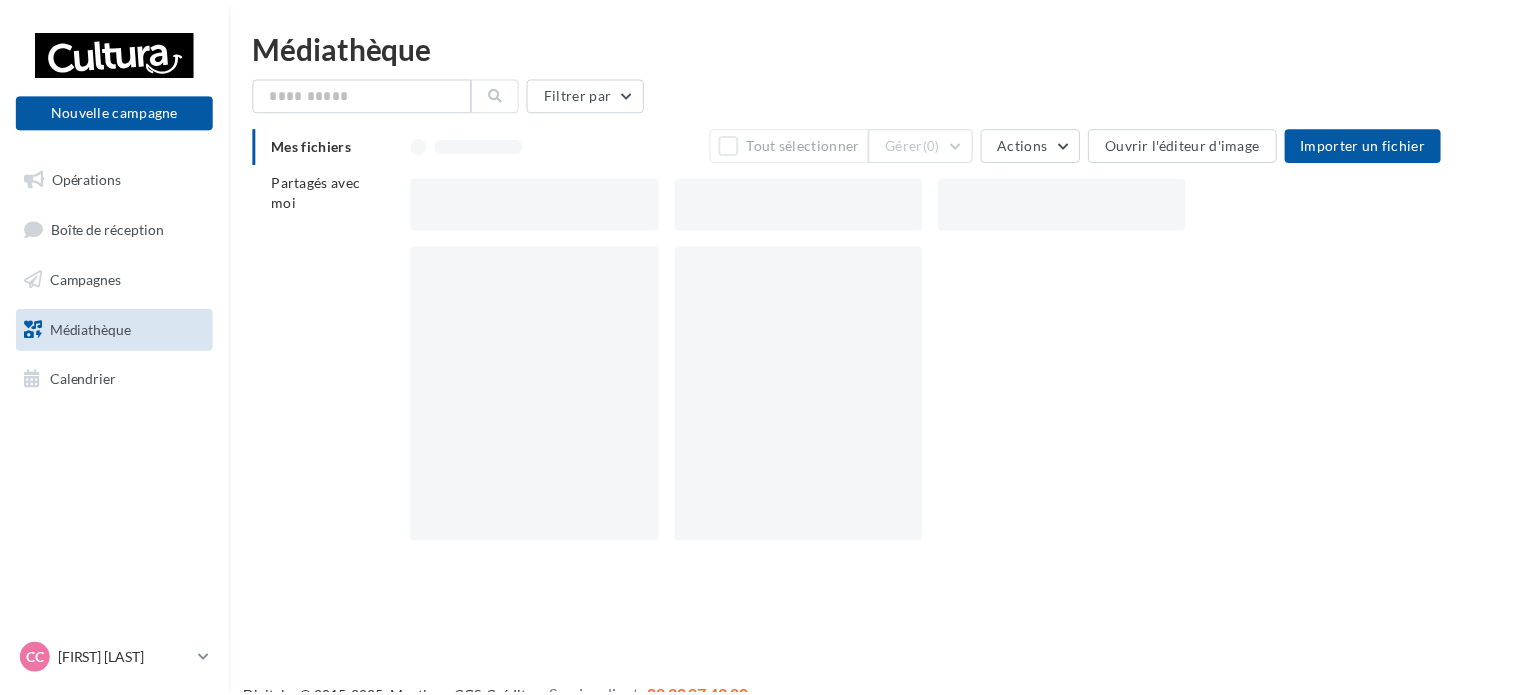 scroll, scrollTop: 0, scrollLeft: 0, axis: both 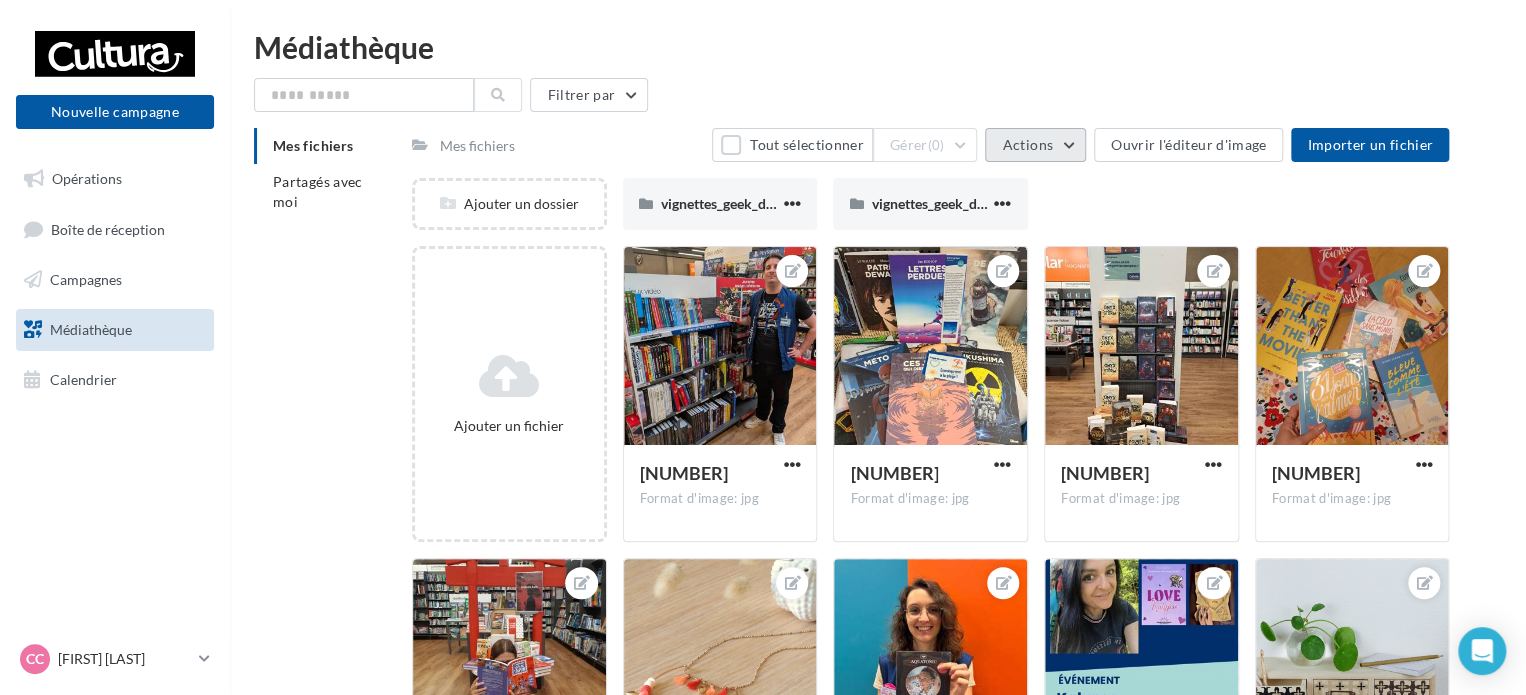 click on "Actions" at bounding box center [1035, 145] 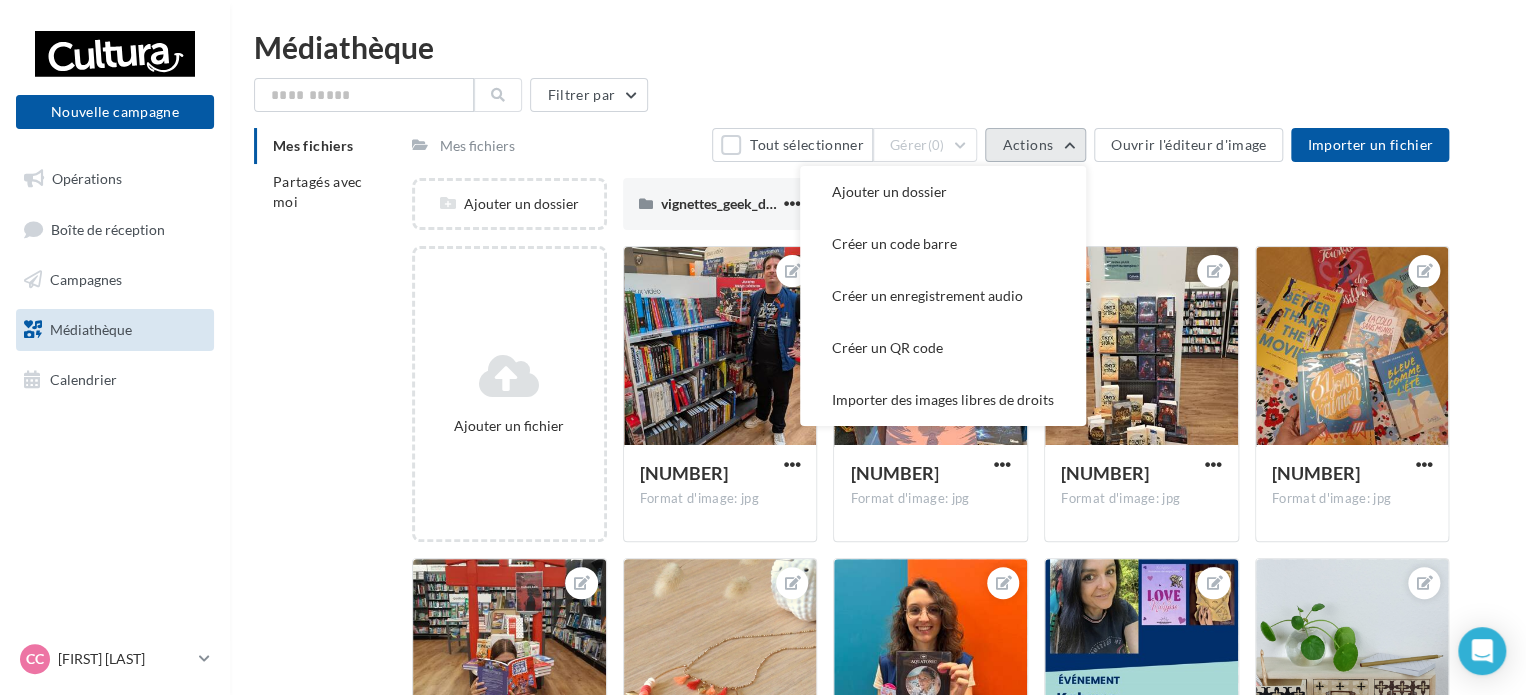 click on "Actions" at bounding box center (1035, 145) 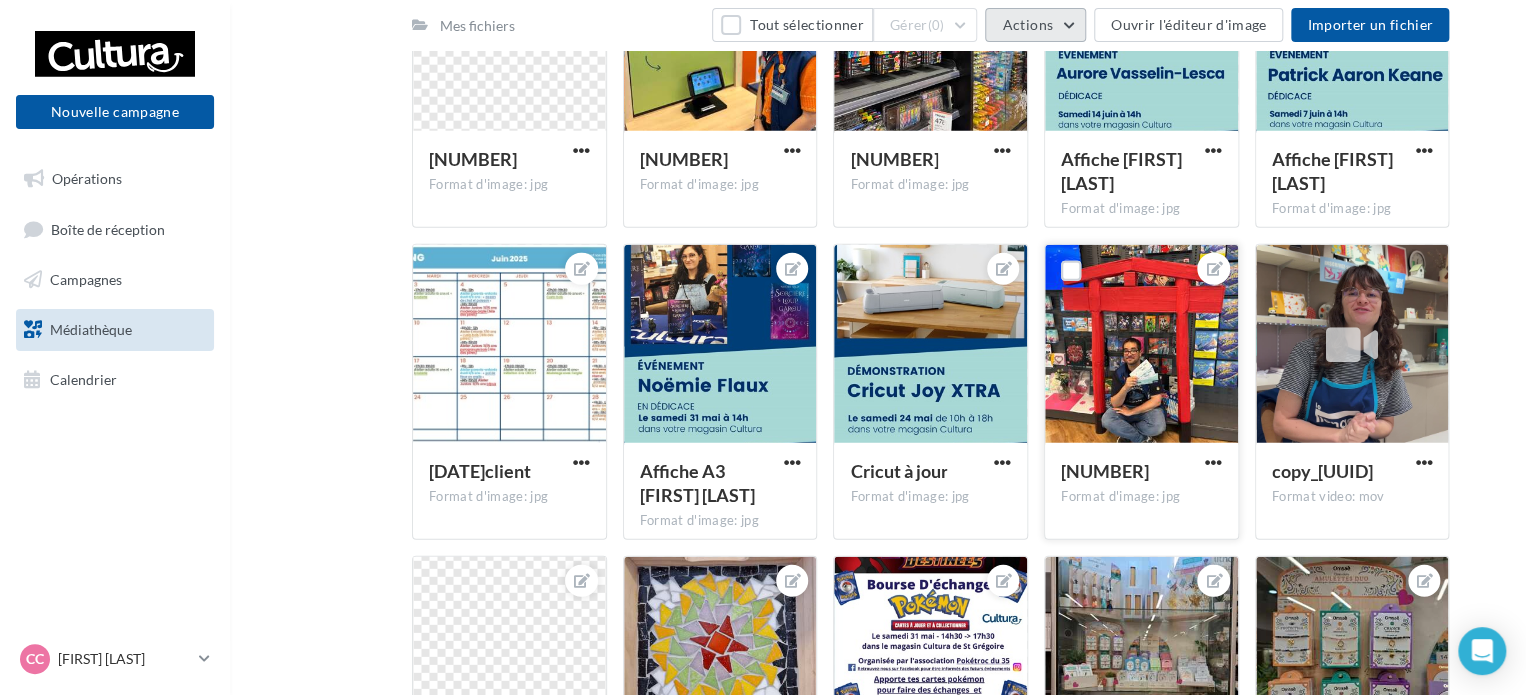 scroll, scrollTop: 2560, scrollLeft: 0, axis: vertical 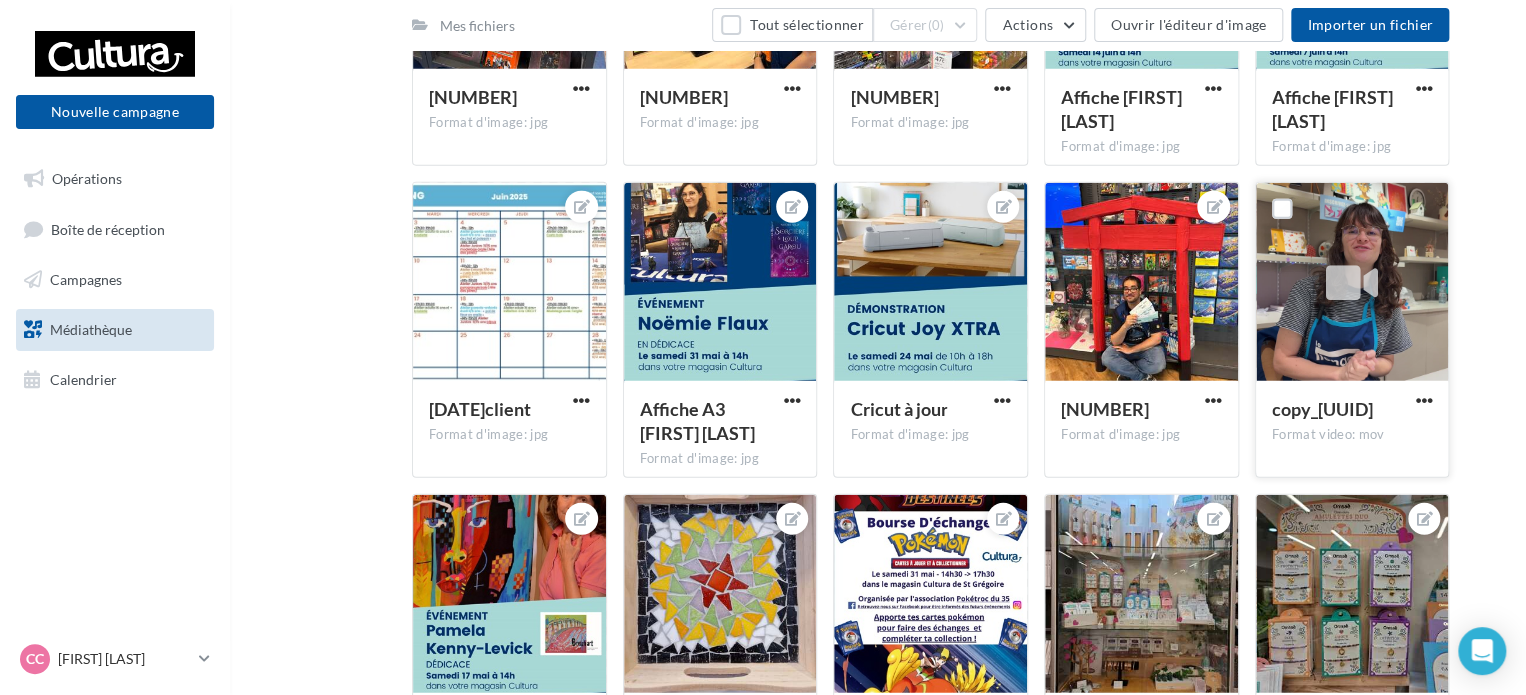 click at bounding box center [1423, 402] 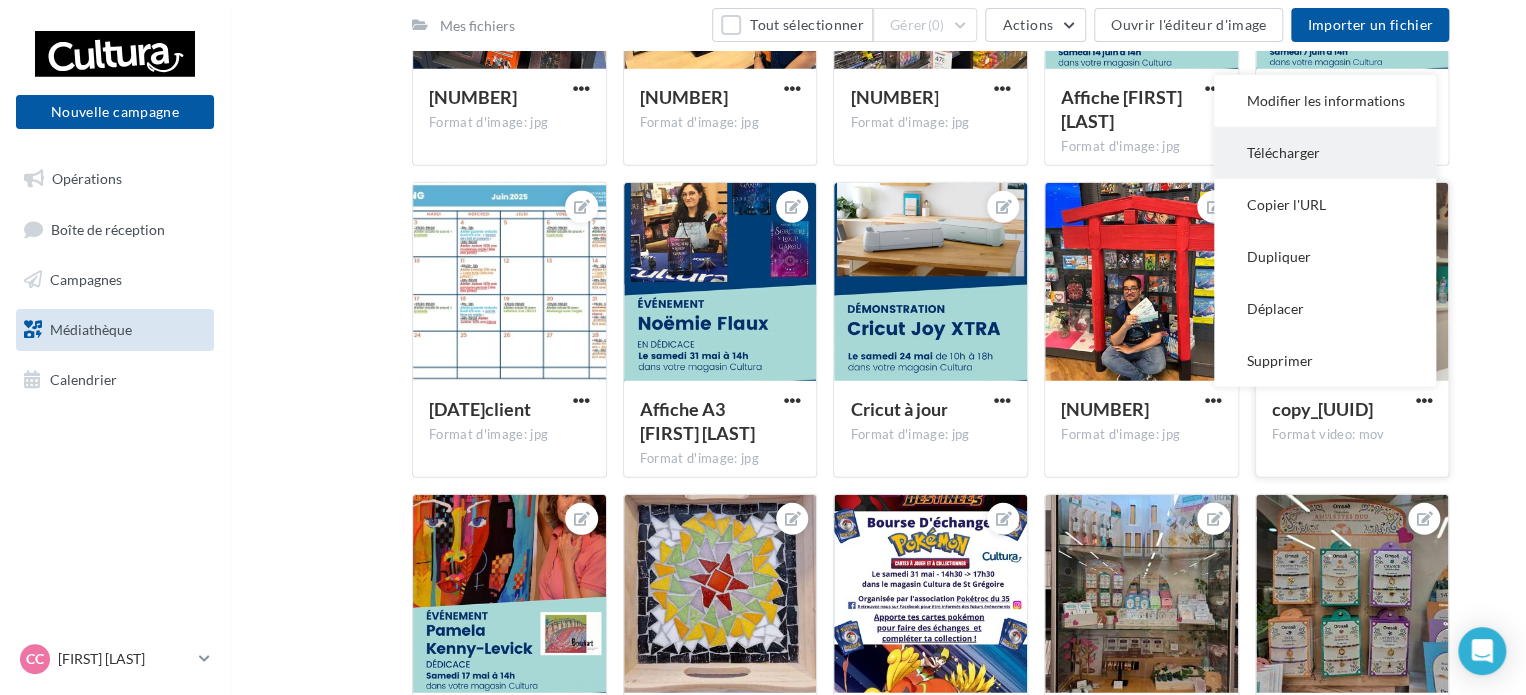 click on "Télécharger" at bounding box center (1325, 153) 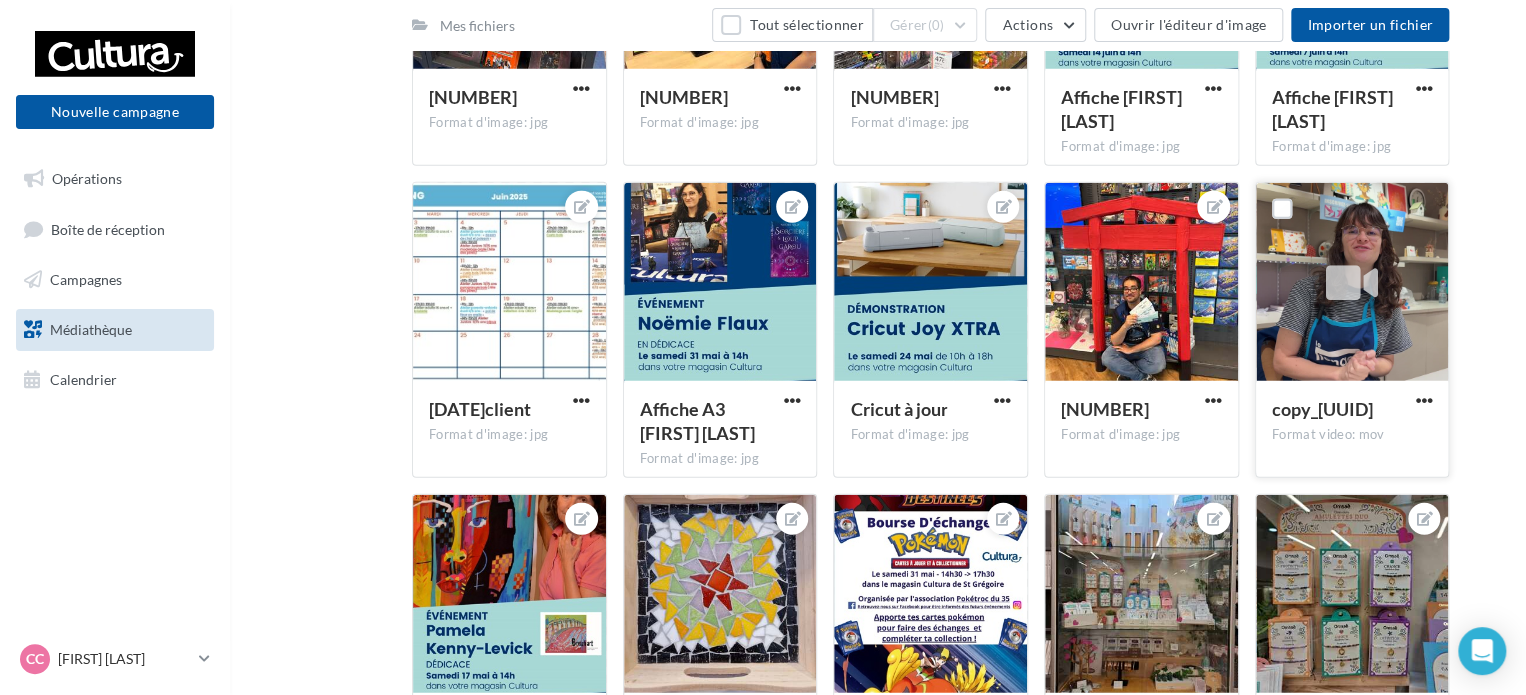 click on "Mes fichiers
Partagés avec moi
Mes fichiers
Tout sélectionner
Gérer   (0)              Actions               Ouvrir l'éditeur d'image       Importer un fichier     Ajouter un dossier
vignettes_geek_days_rennes_02_2025__venir (1)                vignettes_geek_days_rennes_02_2025__venir (1)
vignettes_geek_days_rennes_02_2025__venir (1)                vignettes_geek_days_rennes_02_2025__venir (1)       Ajouter un fichier
1753787093342  Format d'image: jpg                   1753787093342
1753713034606  Format d'image: jpg                   1753713034606" at bounding box center (886, -501) 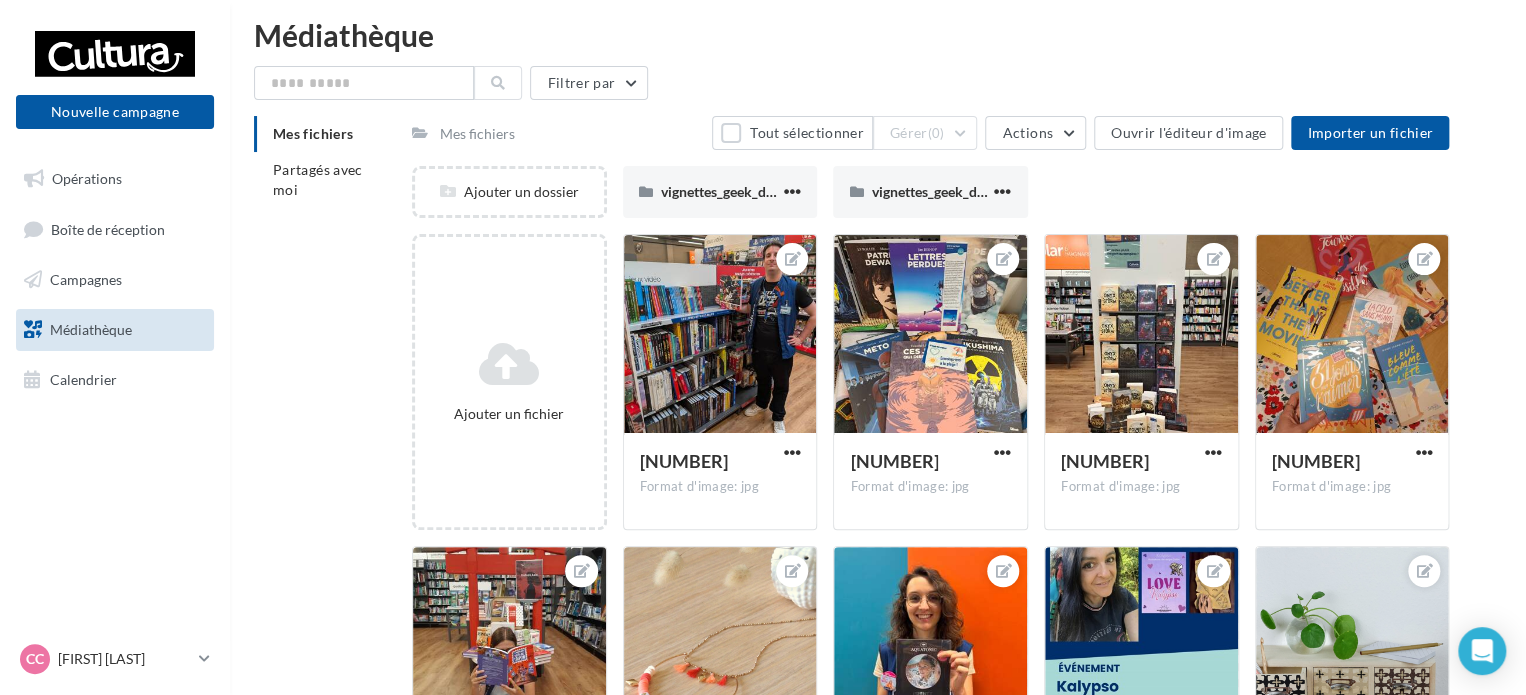 scroll, scrollTop: 0, scrollLeft: 0, axis: both 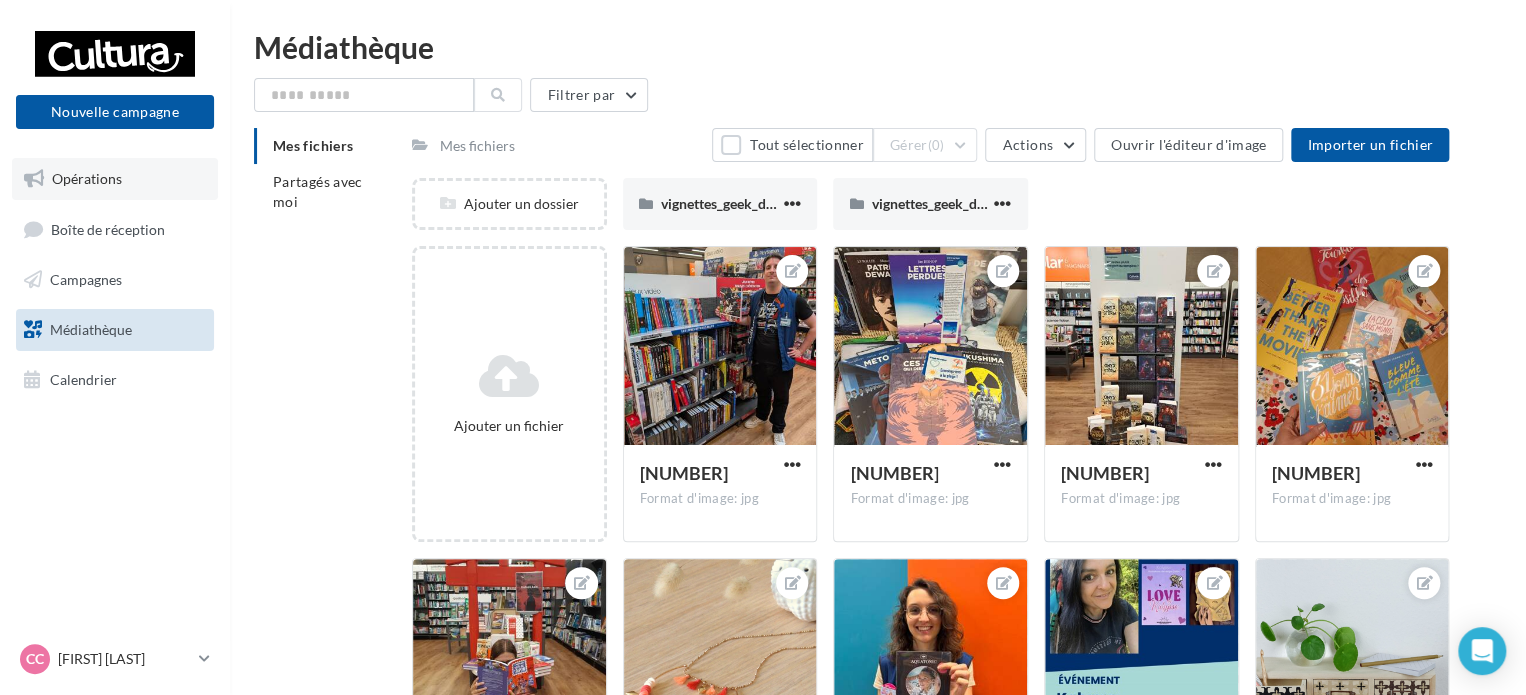click on "Opérations" at bounding box center (115, 179) 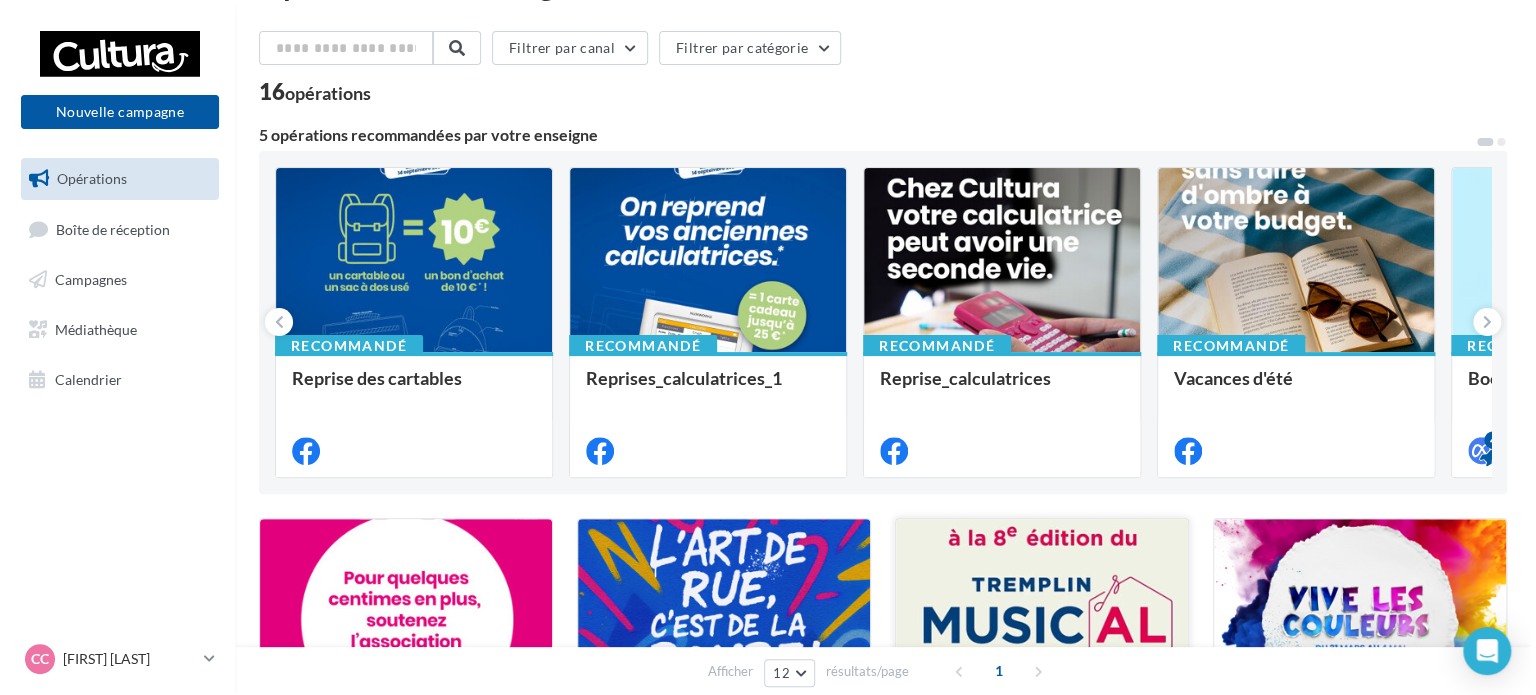 scroll, scrollTop: 0, scrollLeft: 0, axis: both 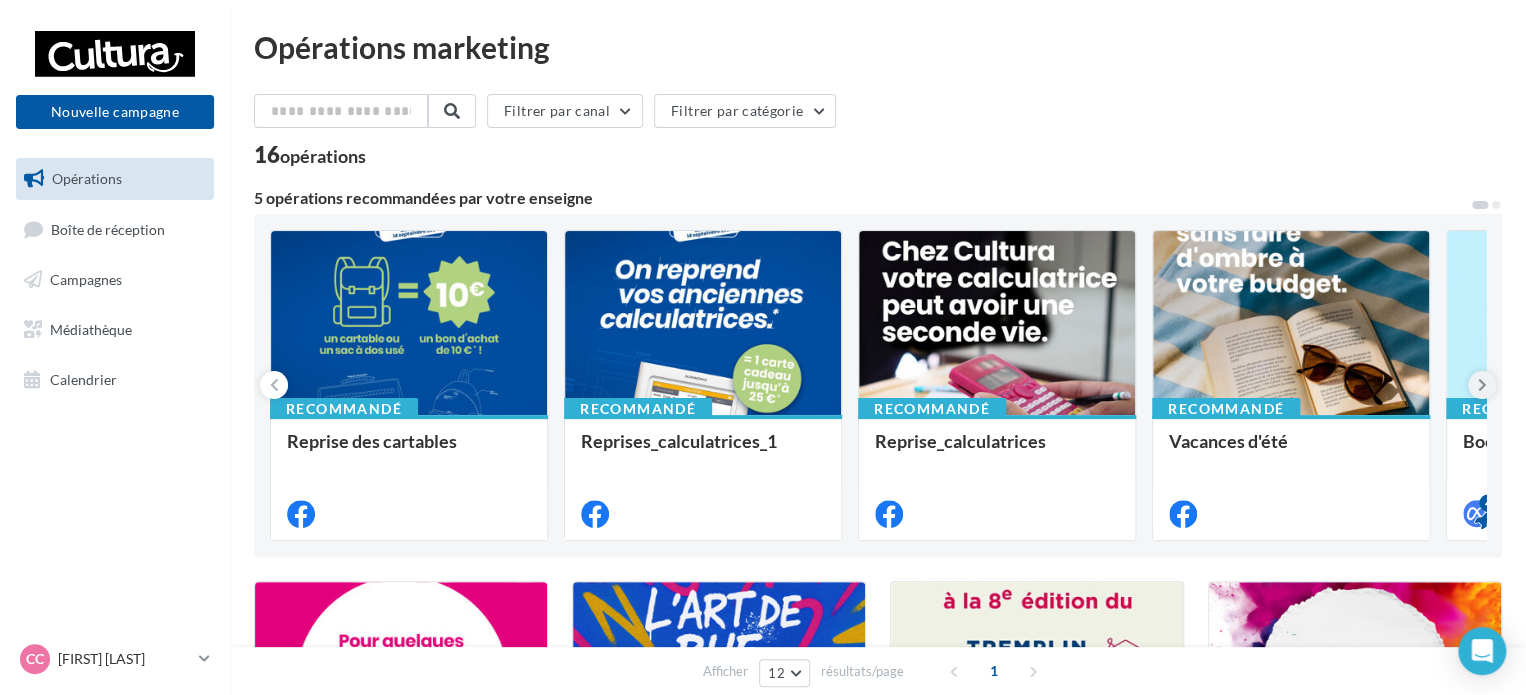 click at bounding box center [1482, 385] 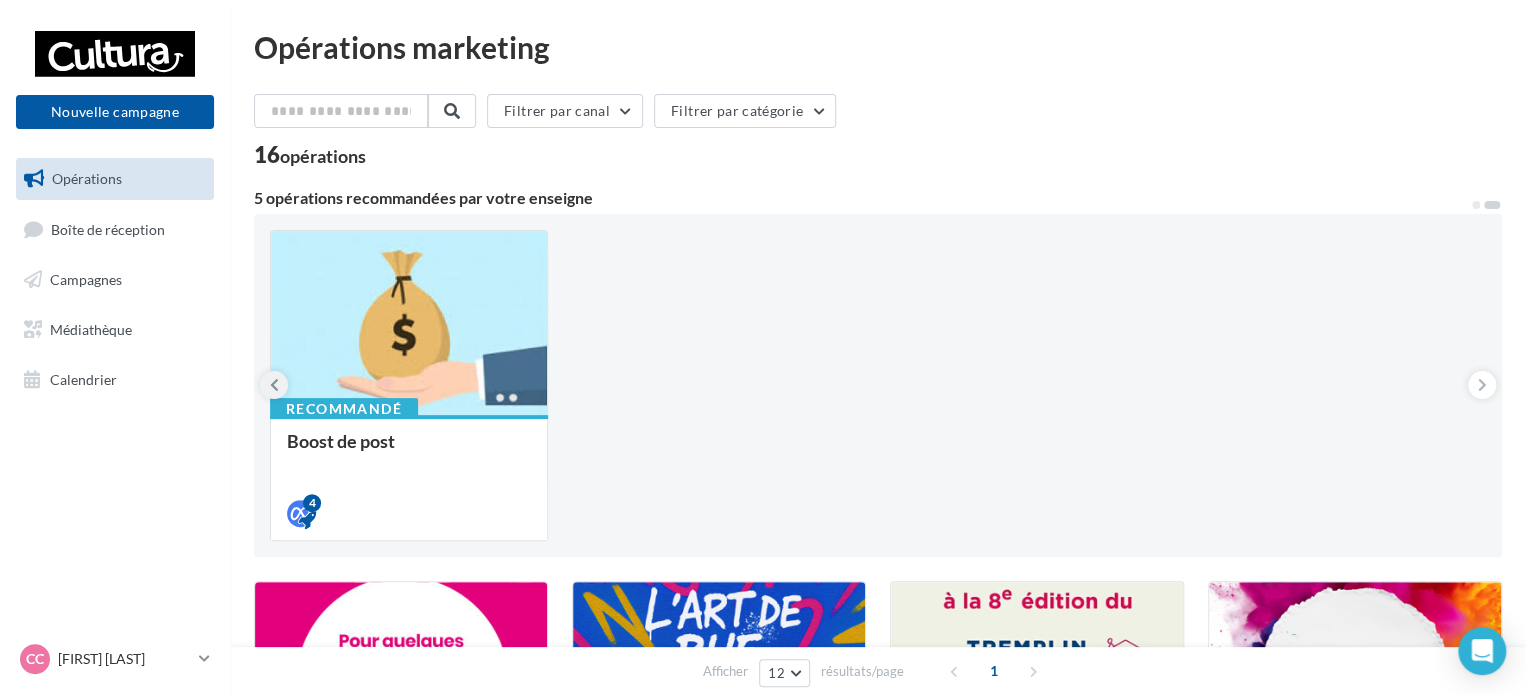 click at bounding box center [274, 385] 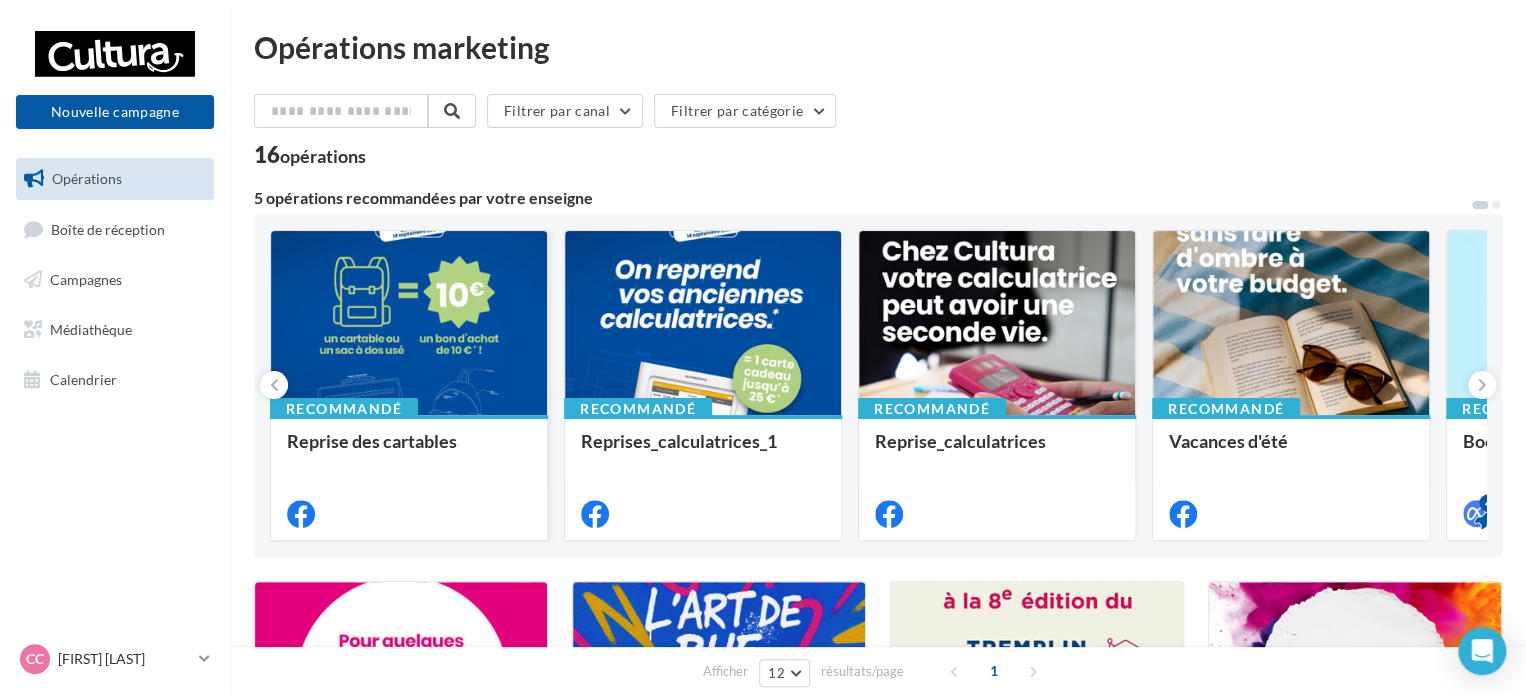 click at bounding box center (409, 324) 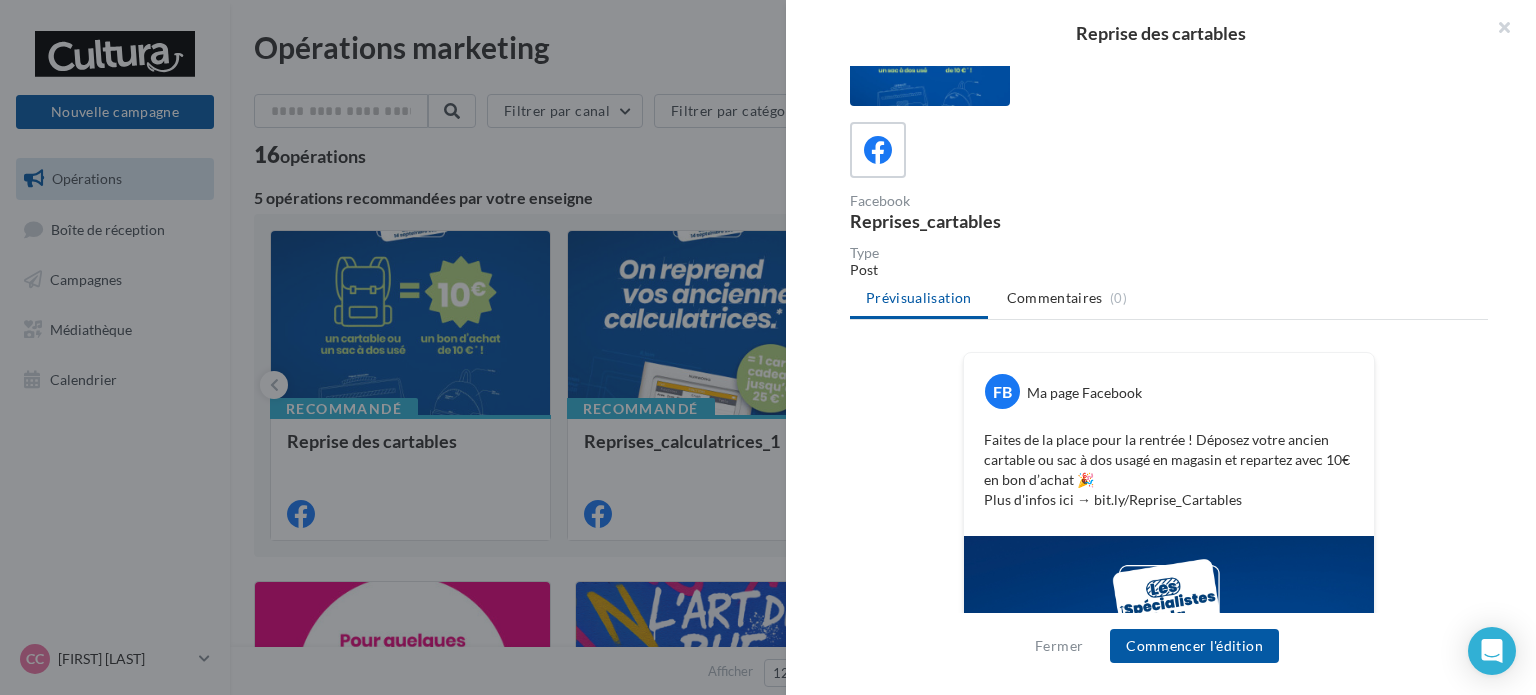 scroll, scrollTop: 0, scrollLeft: 0, axis: both 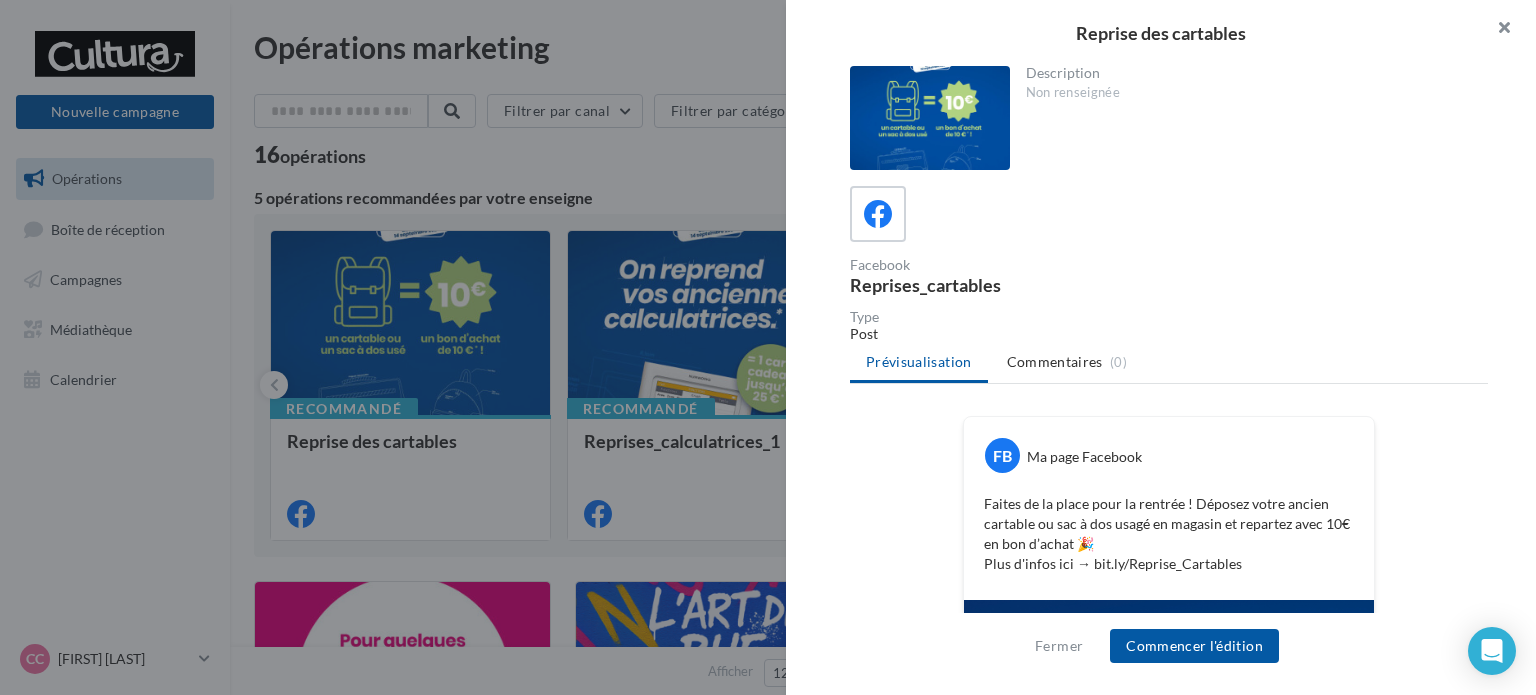click at bounding box center [1496, 30] 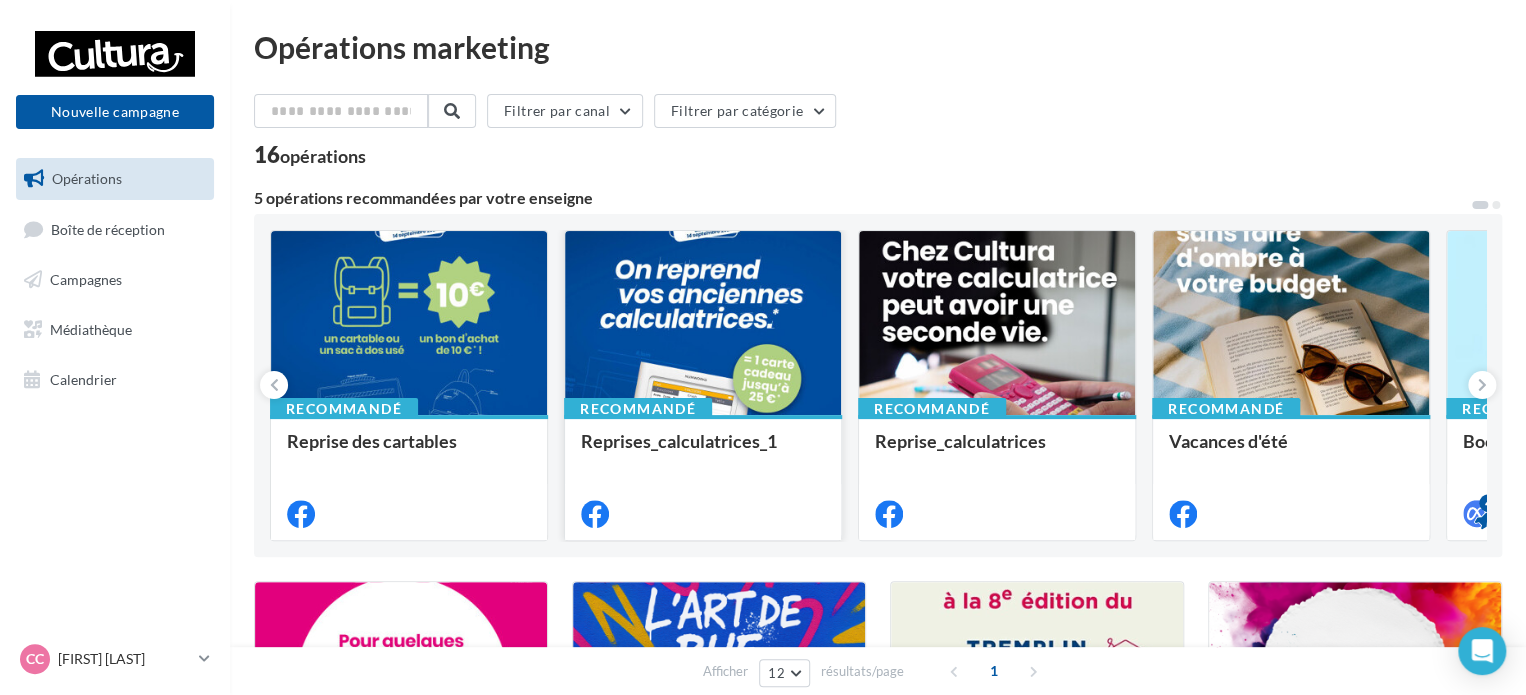 click at bounding box center (703, 324) 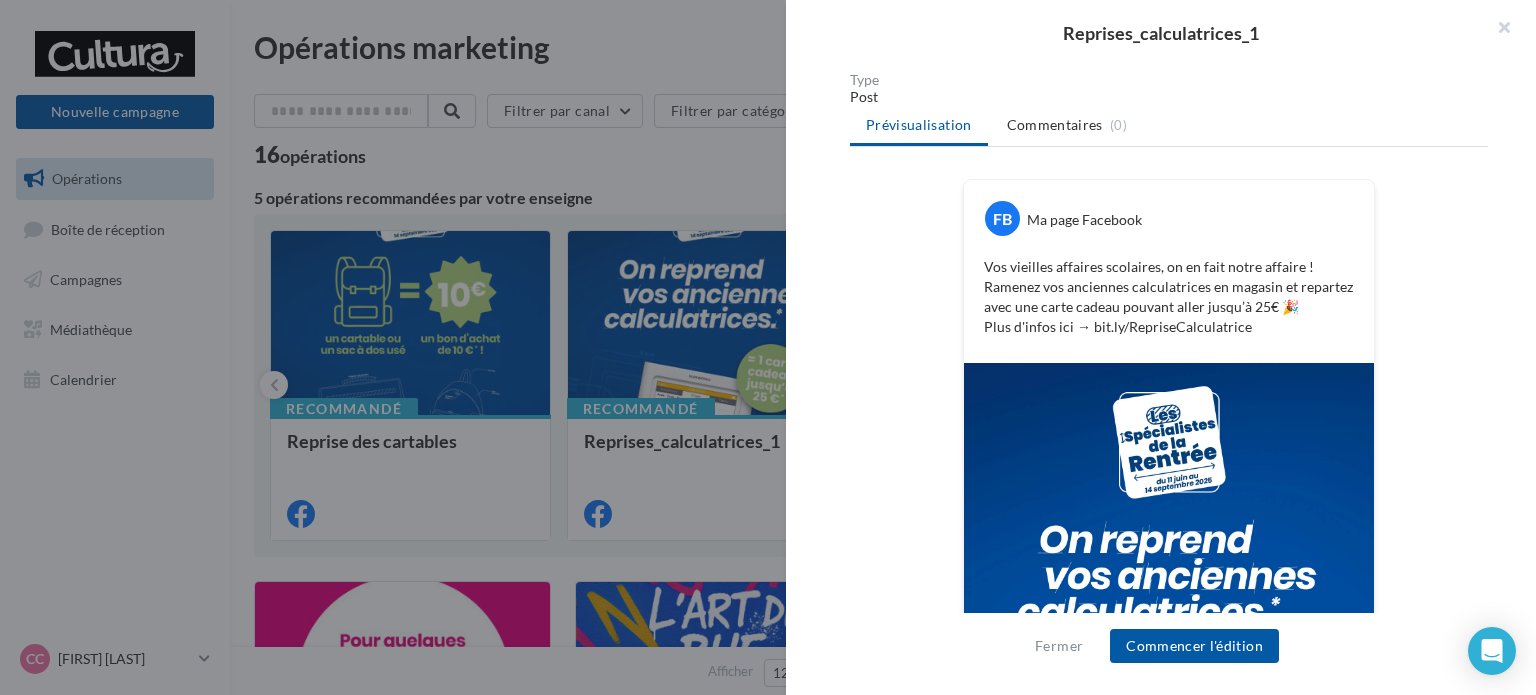 scroll, scrollTop: 0, scrollLeft: 0, axis: both 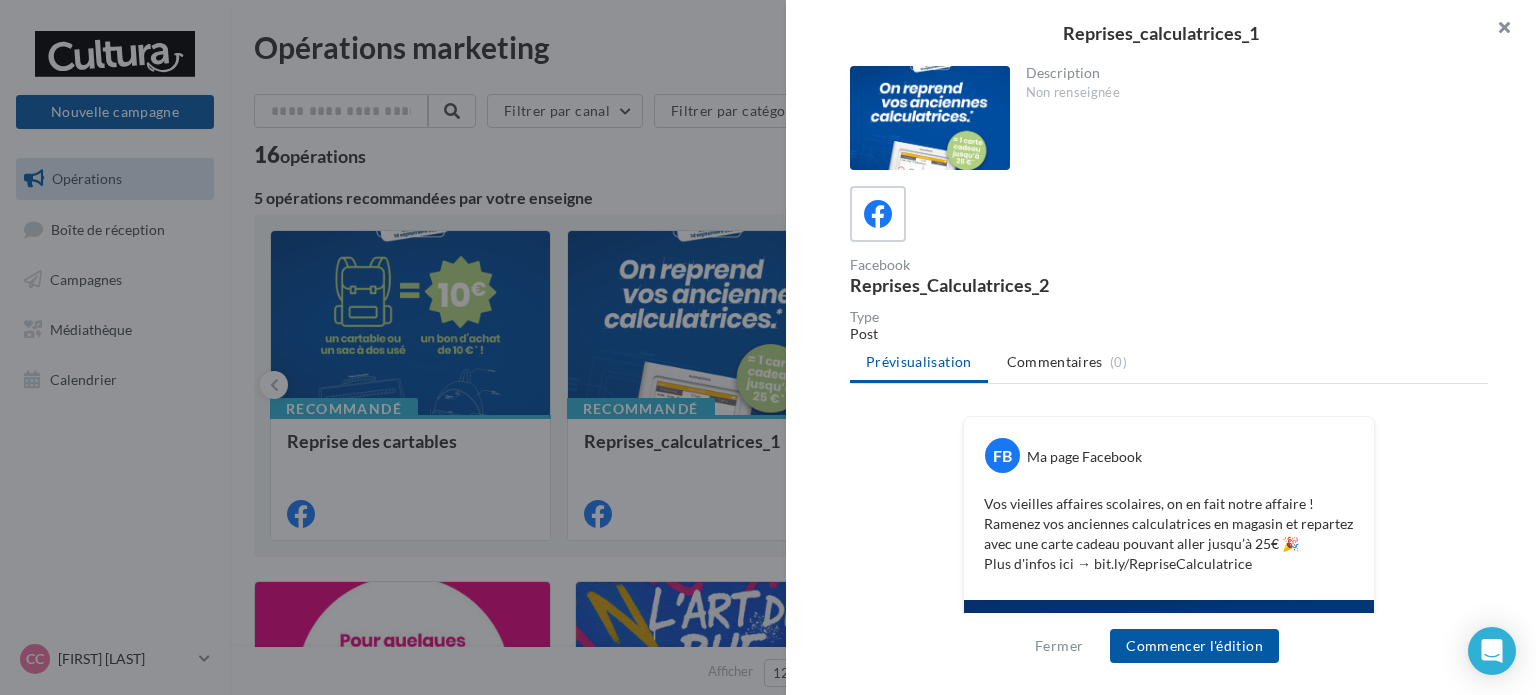 click at bounding box center [1496, 30] 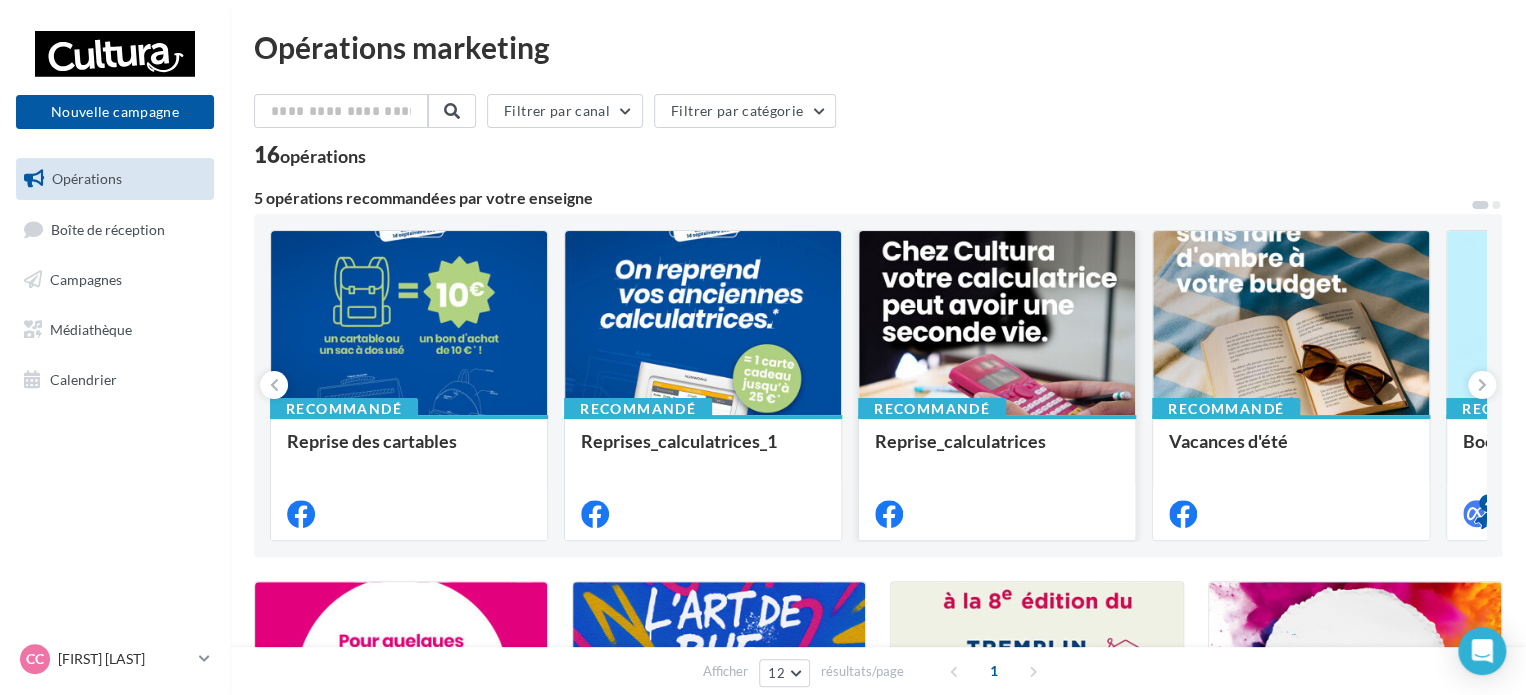 click at bounding box center [997, 324] 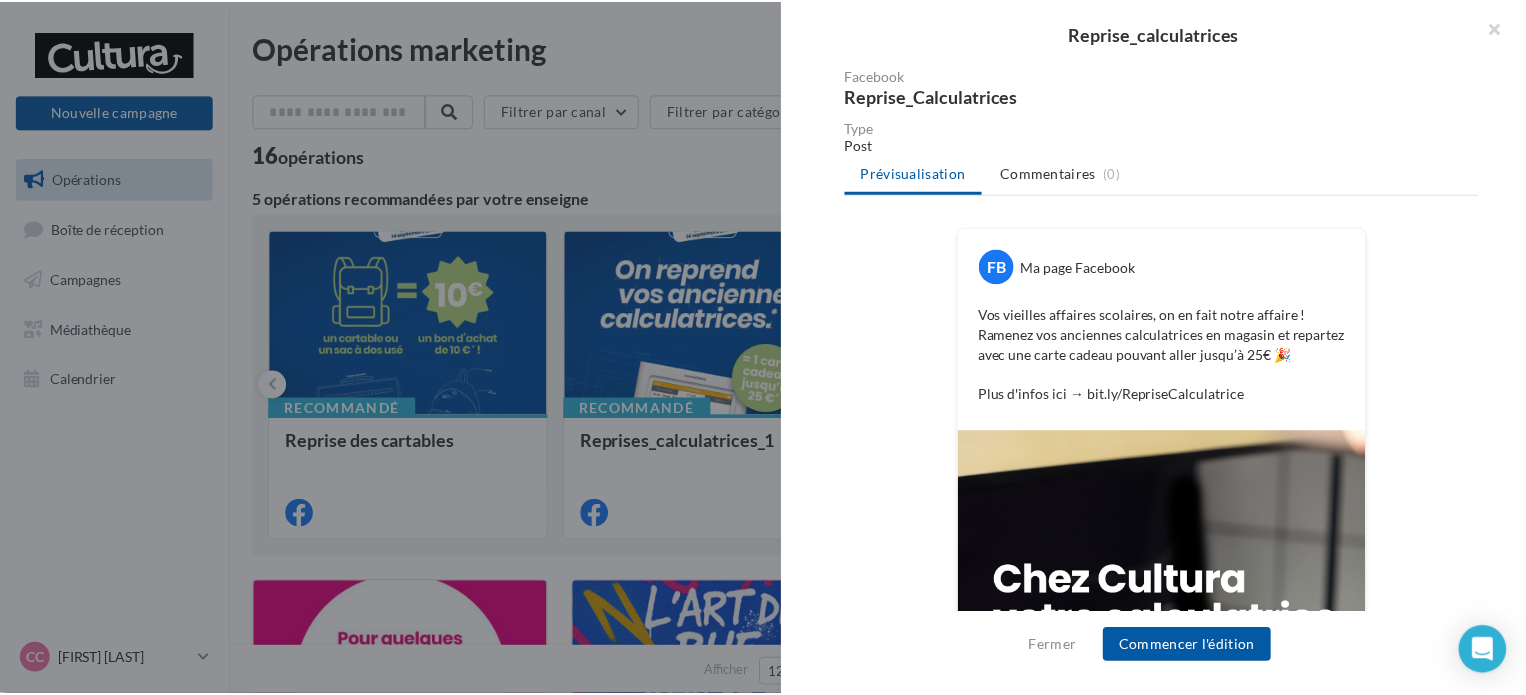 scroll, scrollTop: 0, scrollLeft: 0, axis: both 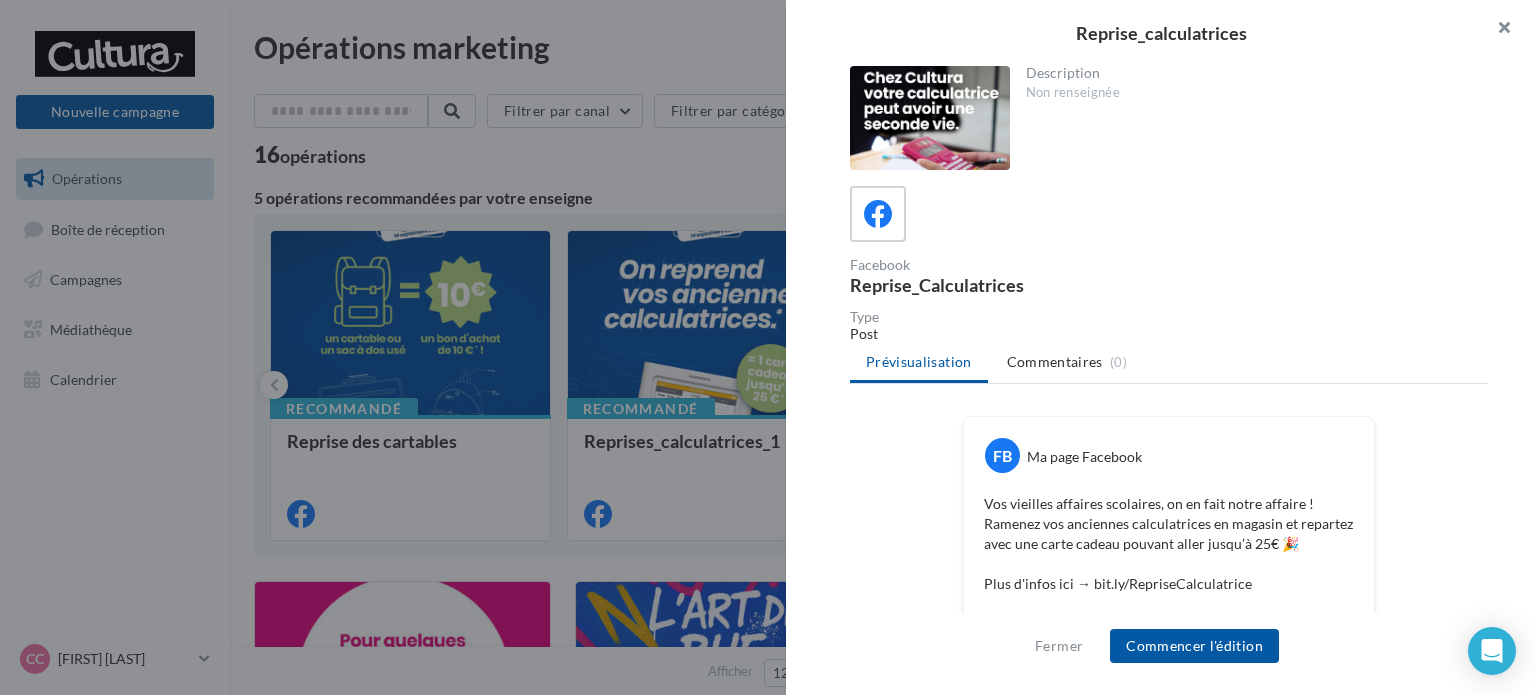 click at bounding box center [1496, 30] 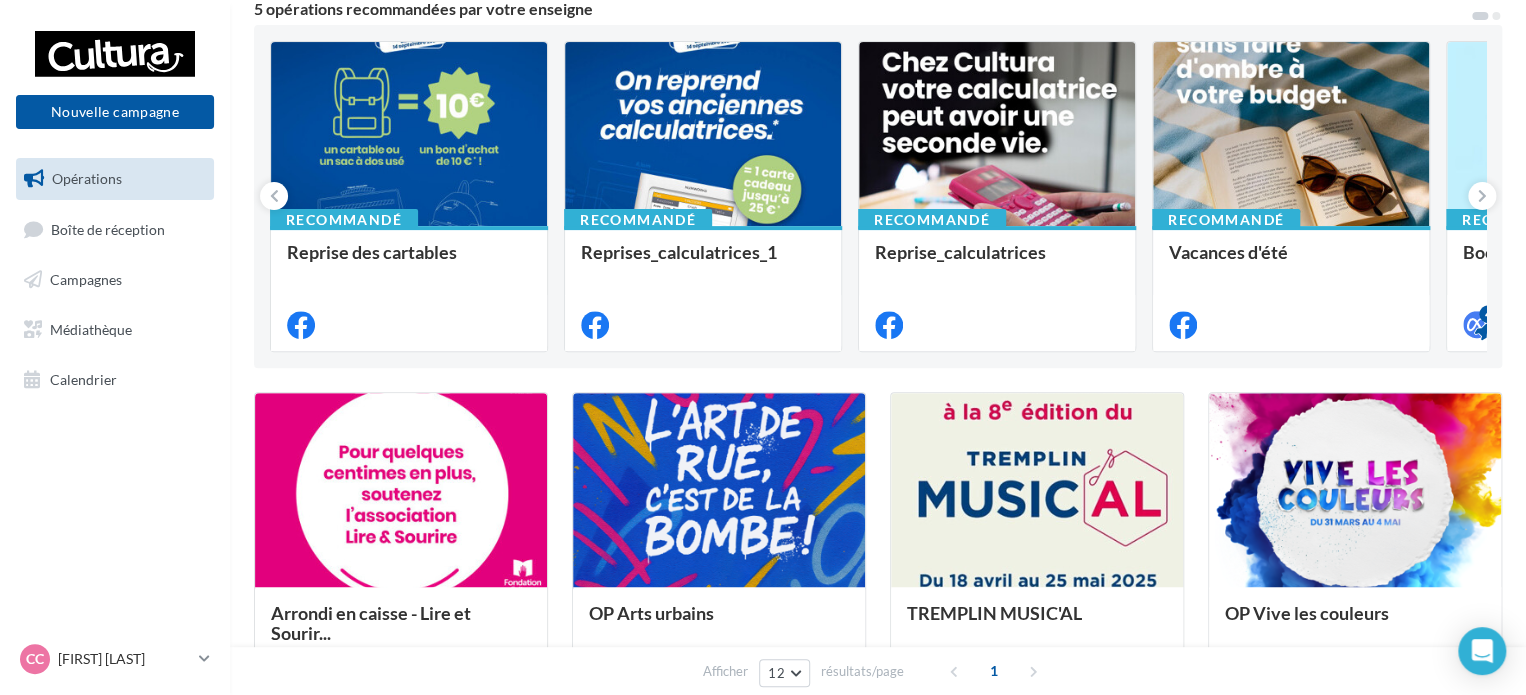 scroll, scrollTop: 0, scrollLeft: 0, axis: both 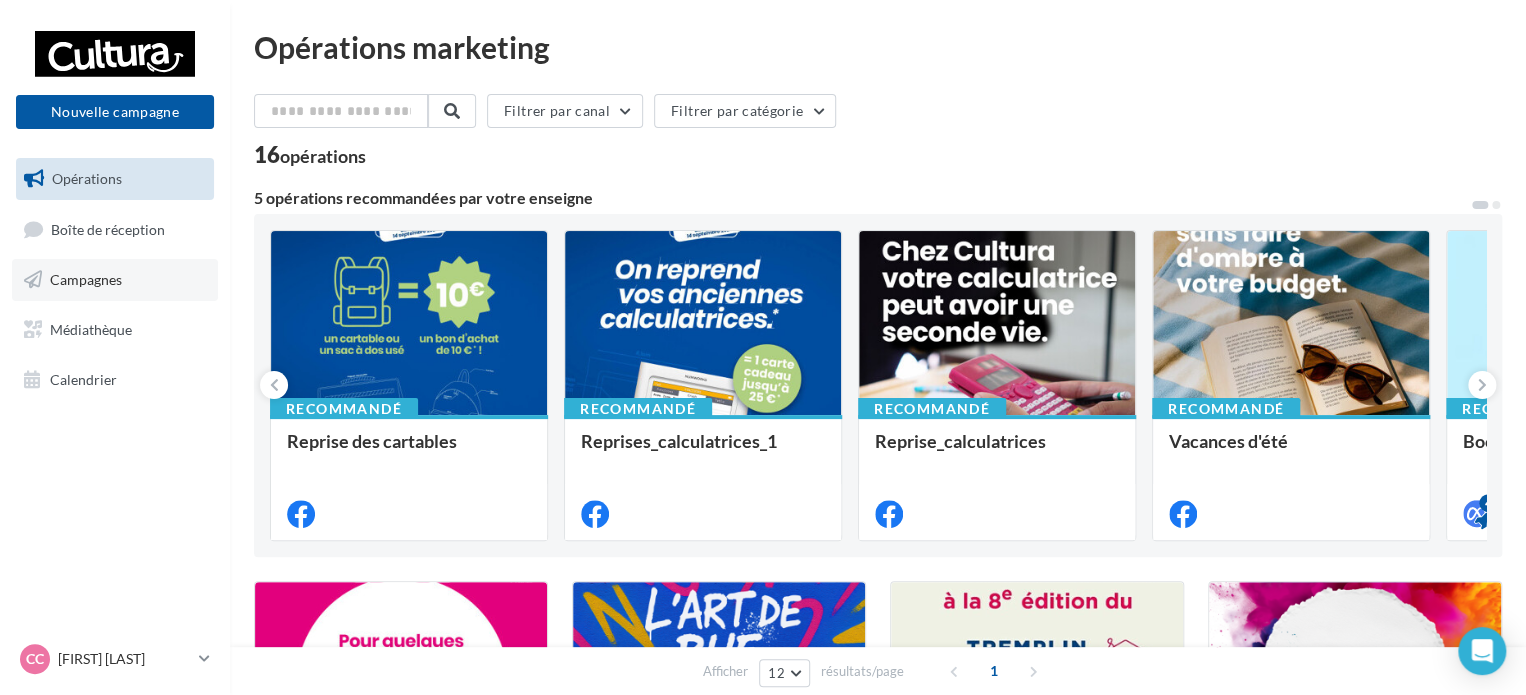 click on "Campagnes" at bounding box center [86, 279] 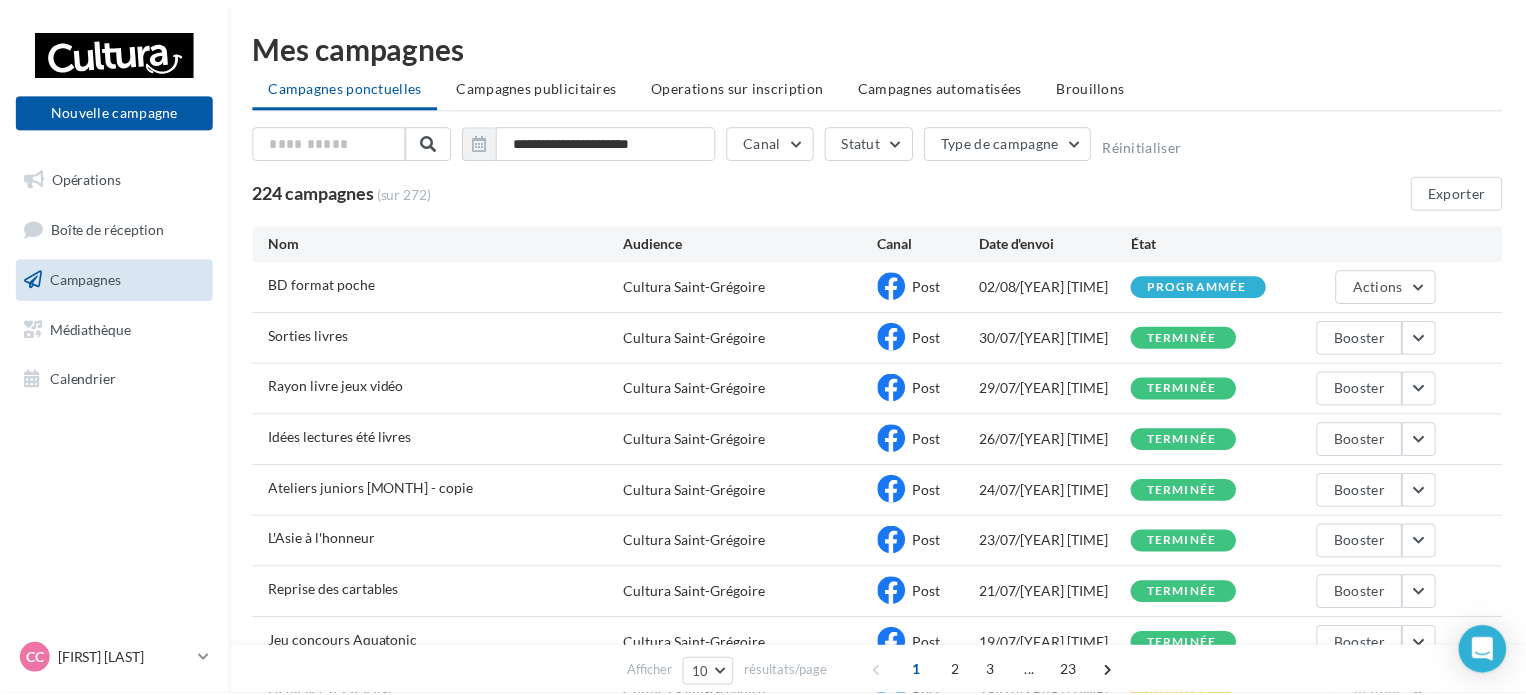 scroll, scrollTop: 0, scrollLeft: 0, axis: both 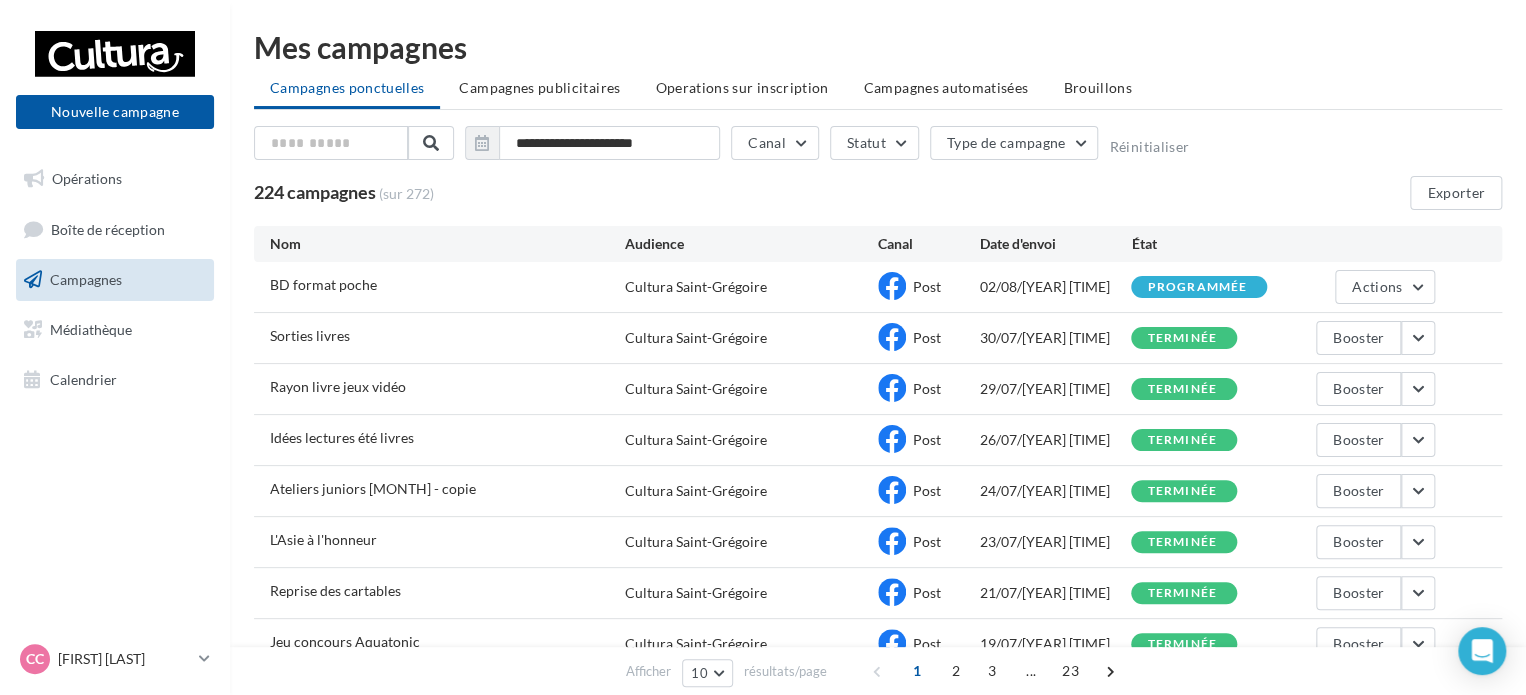 click on "Mes campagnes" at bounding box center (878, 47) 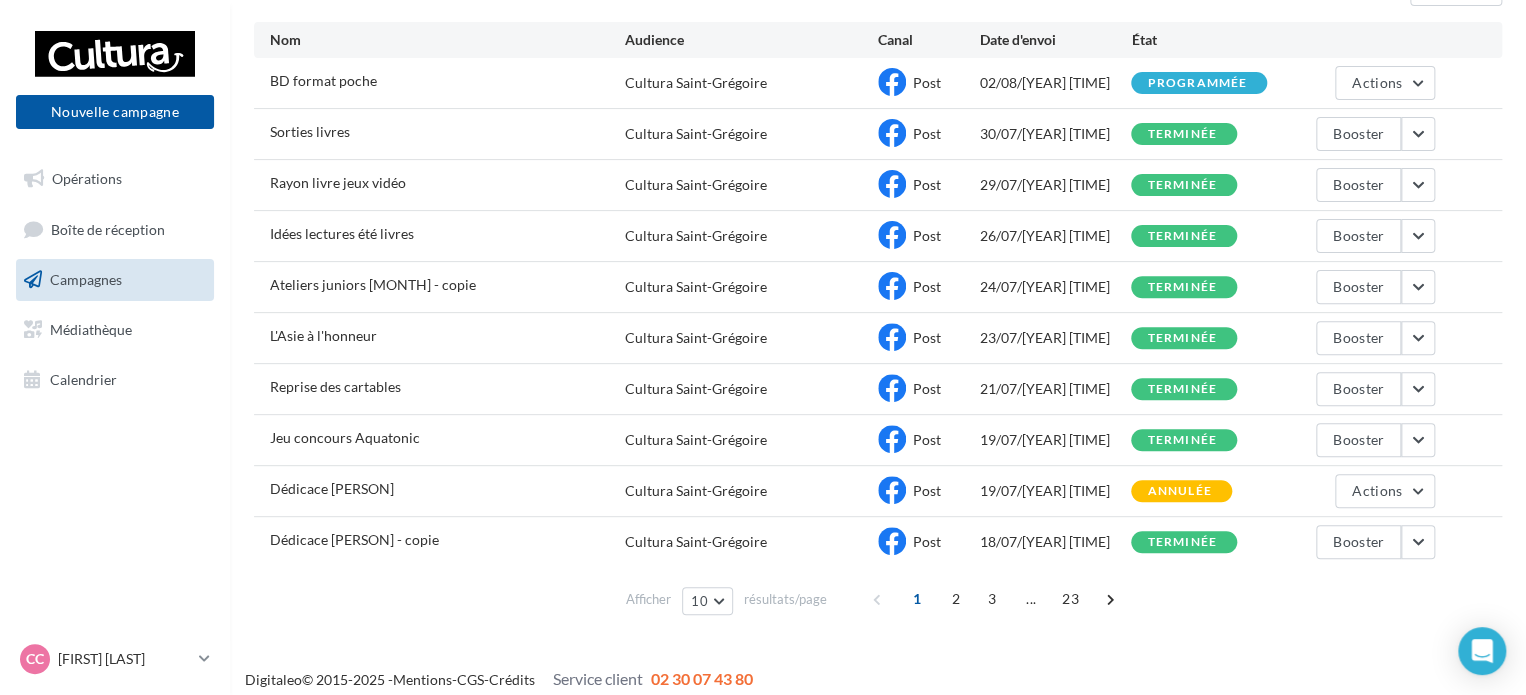 scroll, scrollTop: 215, scrollLeft: 0, axis: vertical 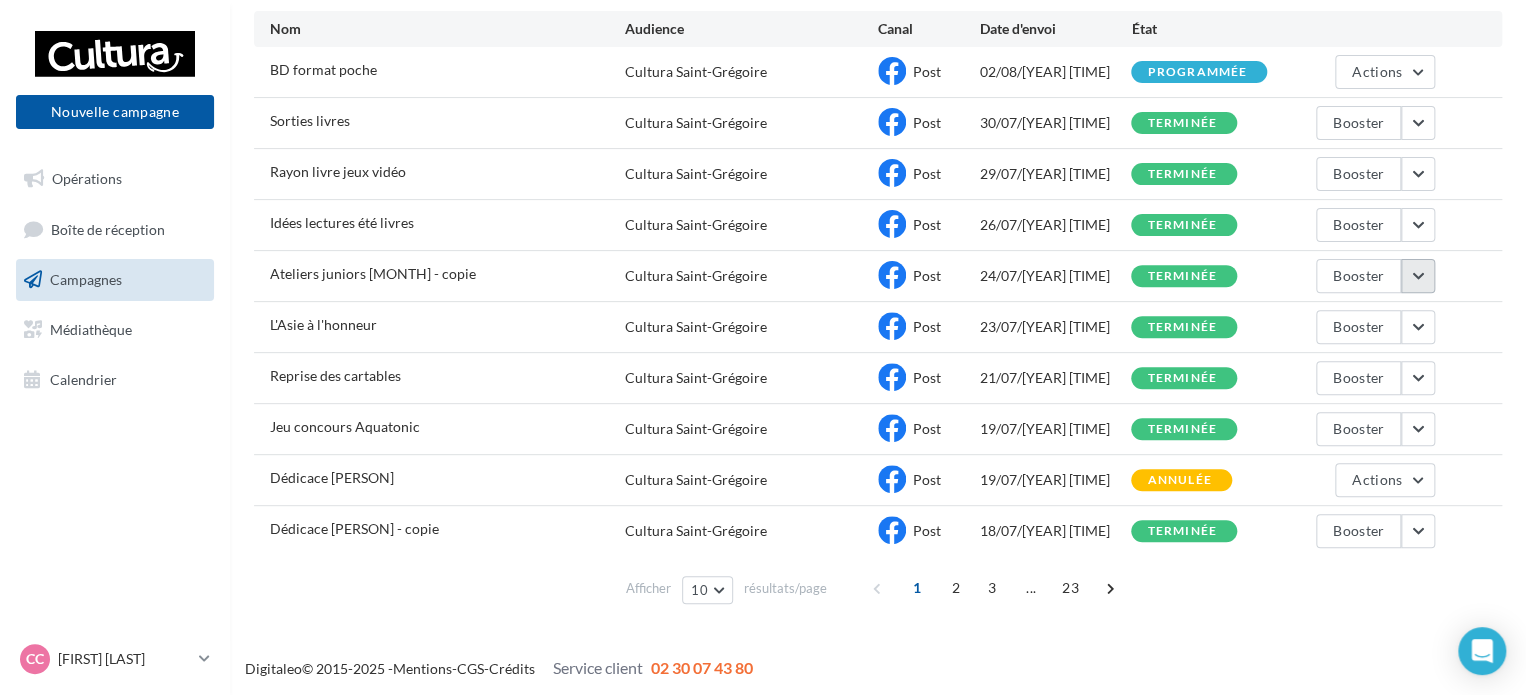 click at bounding box center (1418, 276) 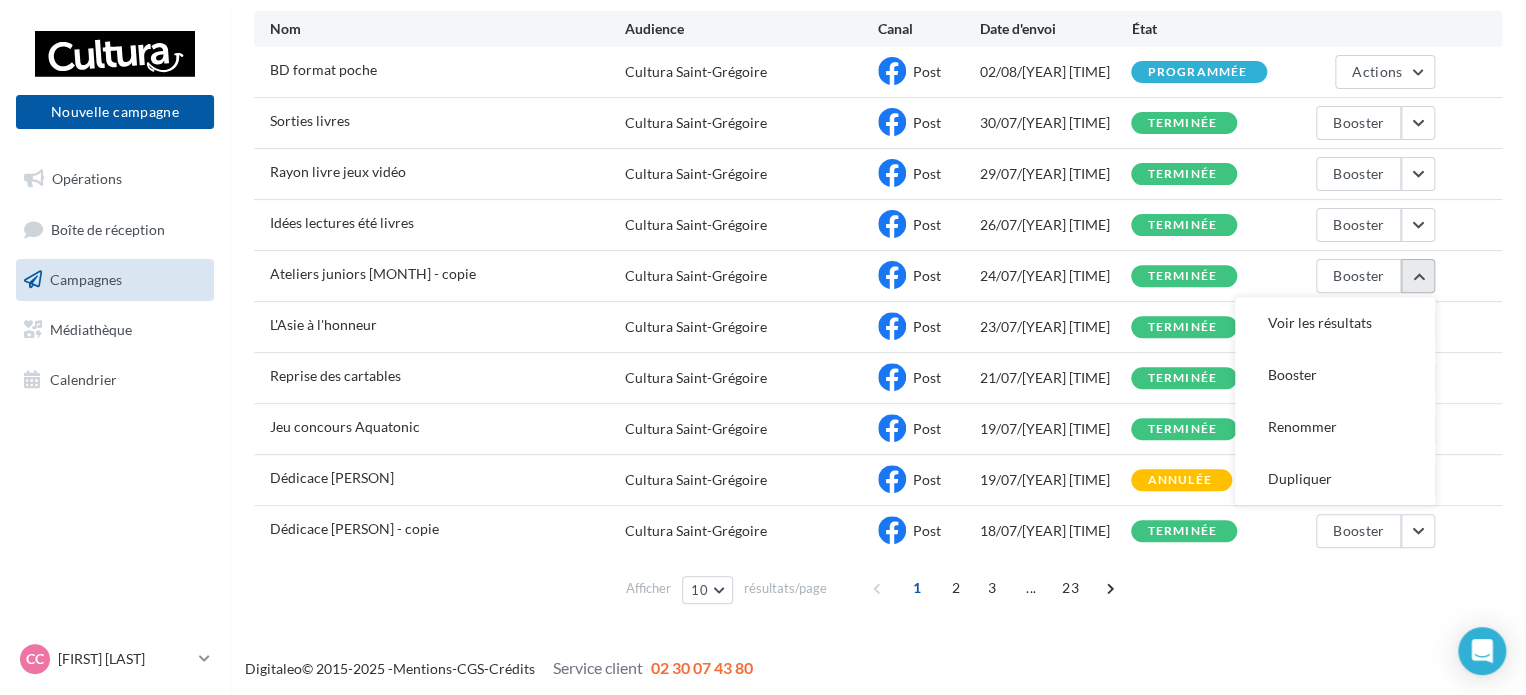 click at bounding box center (1418, 276) 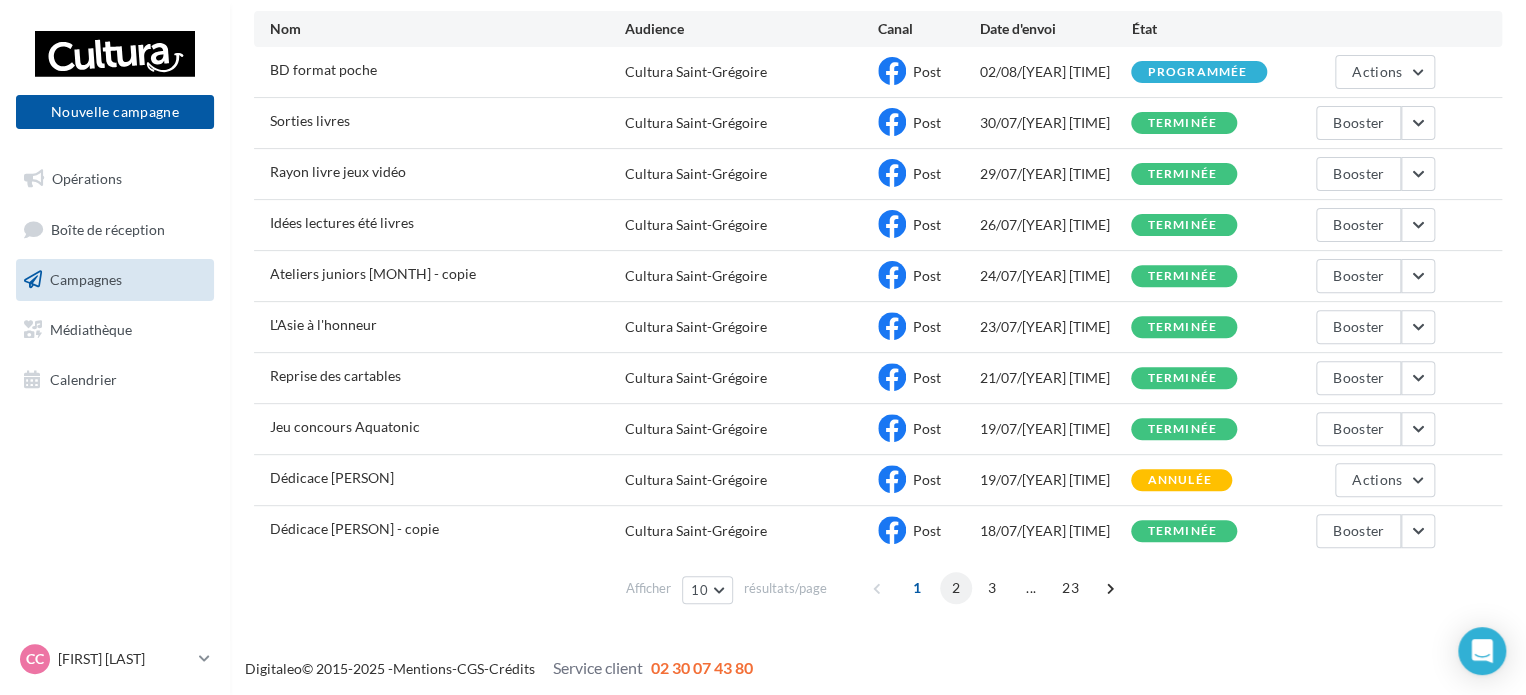 click on "2" at bounding box center [956, 588] 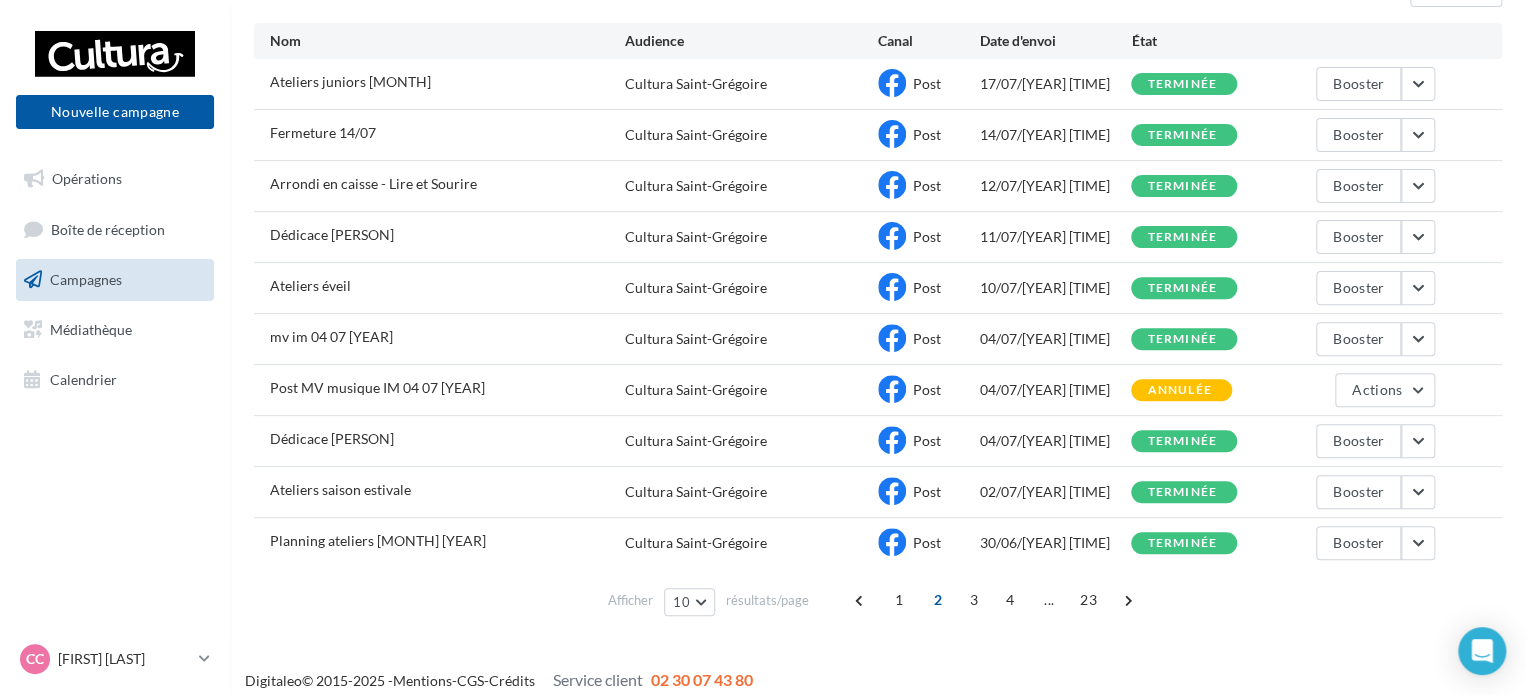scroll, scrollTop: 215, scrollLeft: 0, axis: vertical 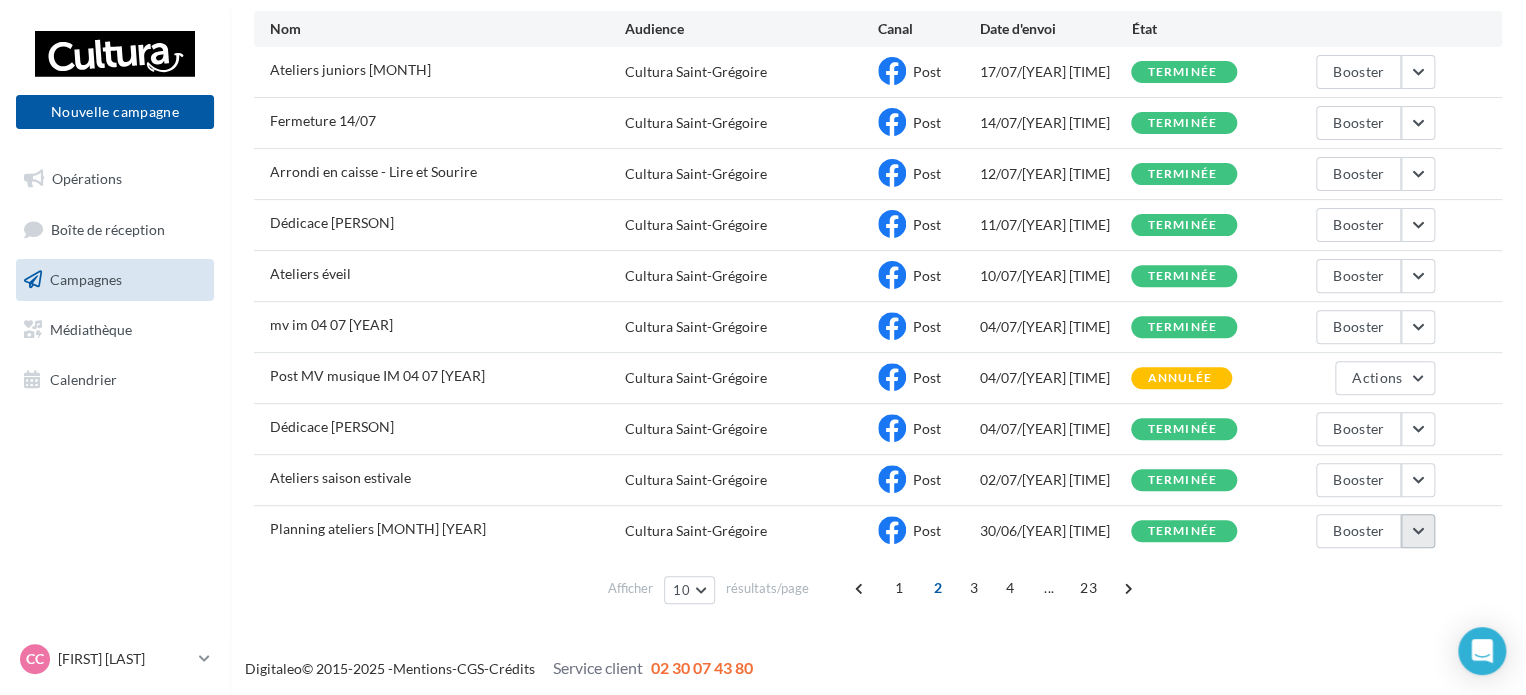 click at bounding box center (1418, 531) 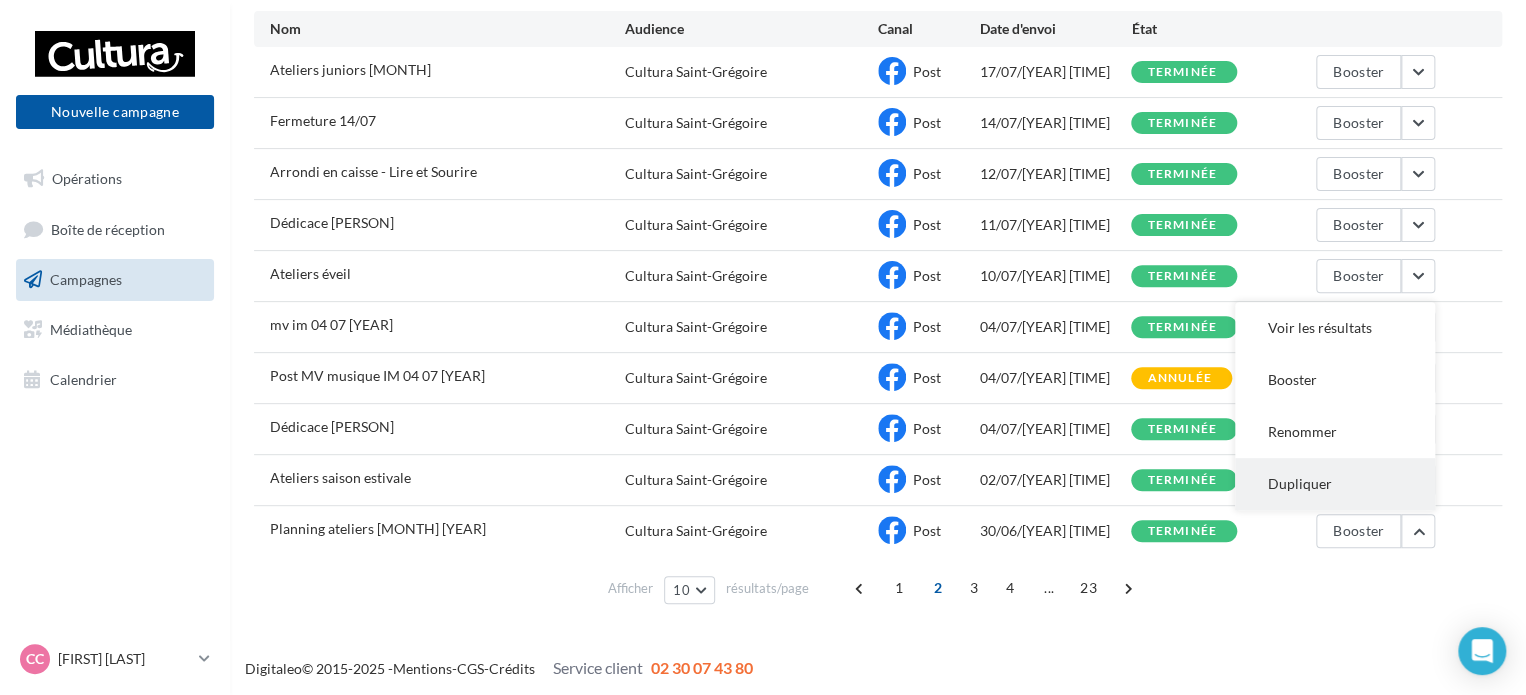 click on "Dupliquer" at bounding box center (1335, 484) 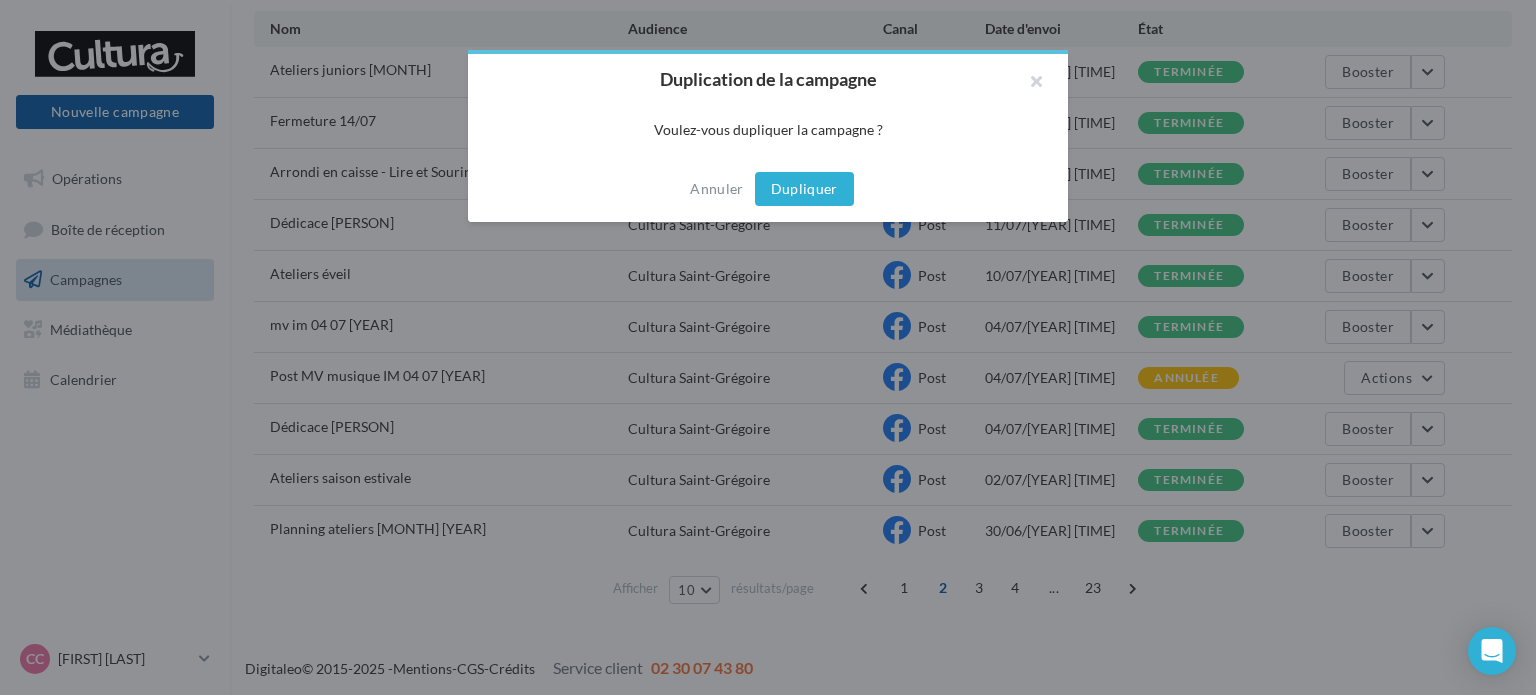 click on "Dupliquer" at bounding box center (804, 189) 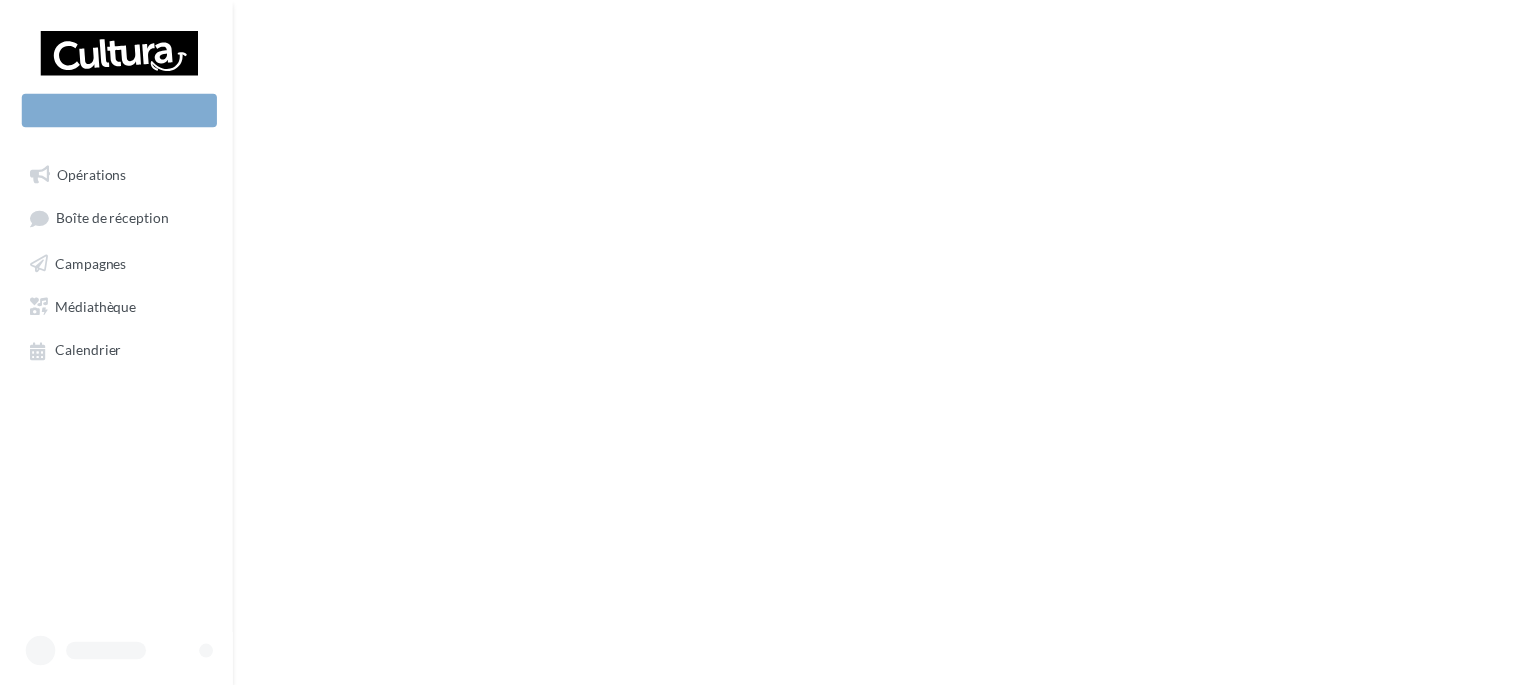 scroll, scrollTop: 0, scrollLeft: 0, axis: both 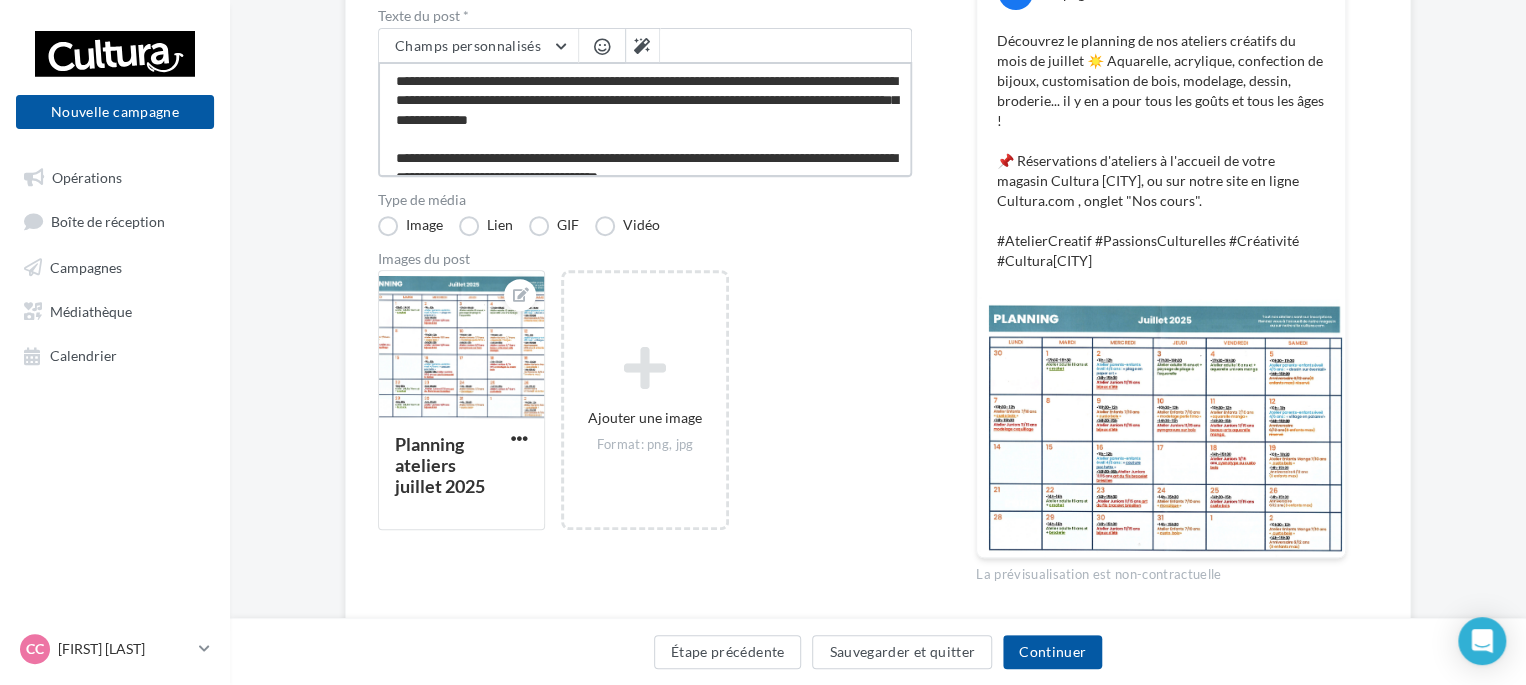 drag, startPoint x: 732, startPoint y: 76, endPoint x: 773, endPoint y: 78, distance: 41.04875 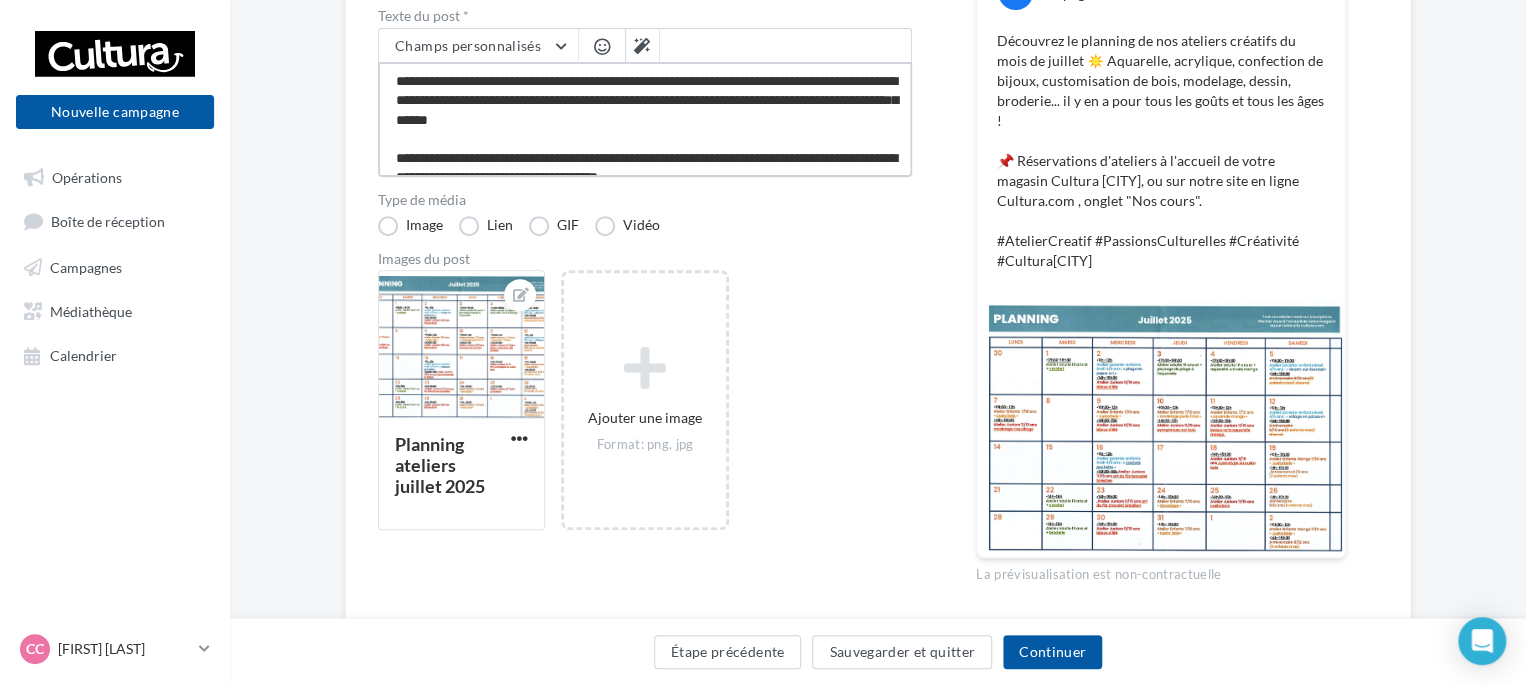 type on "**********" 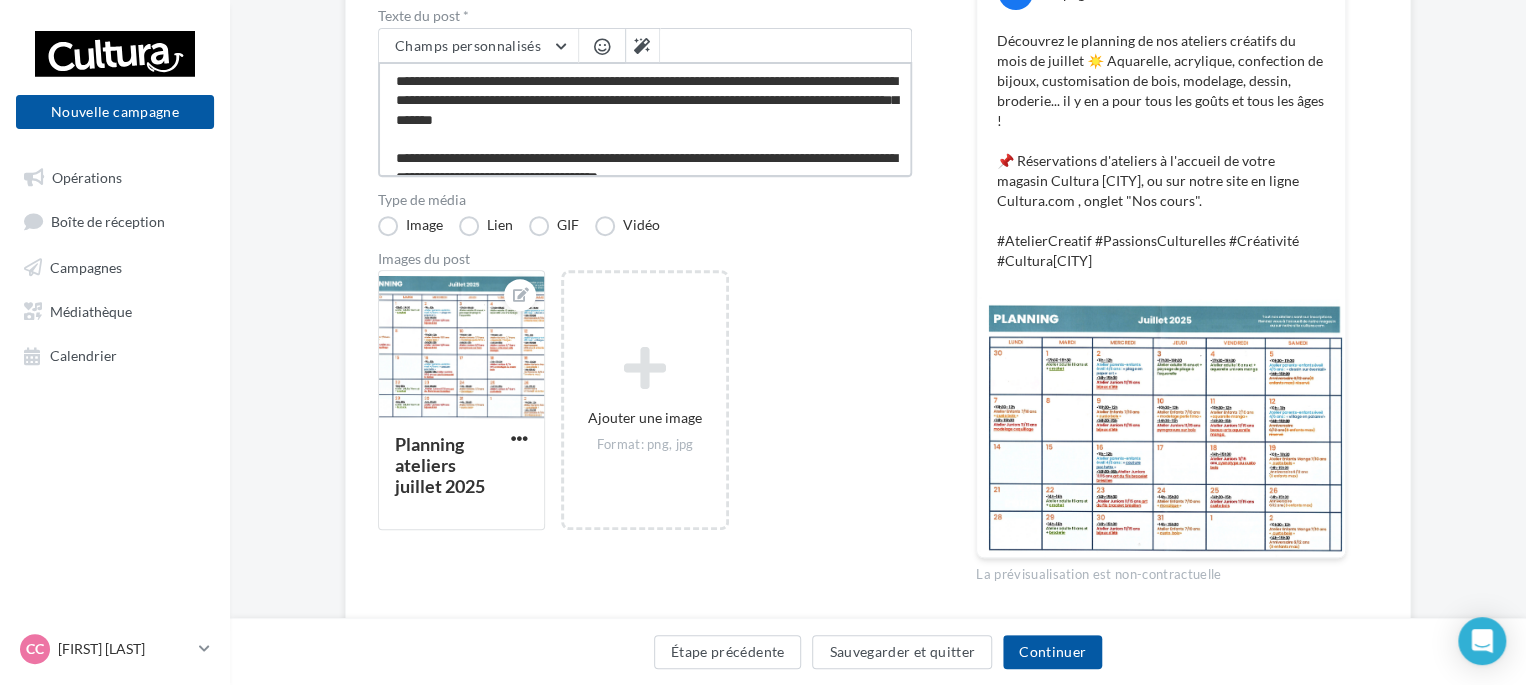 type on "**********" 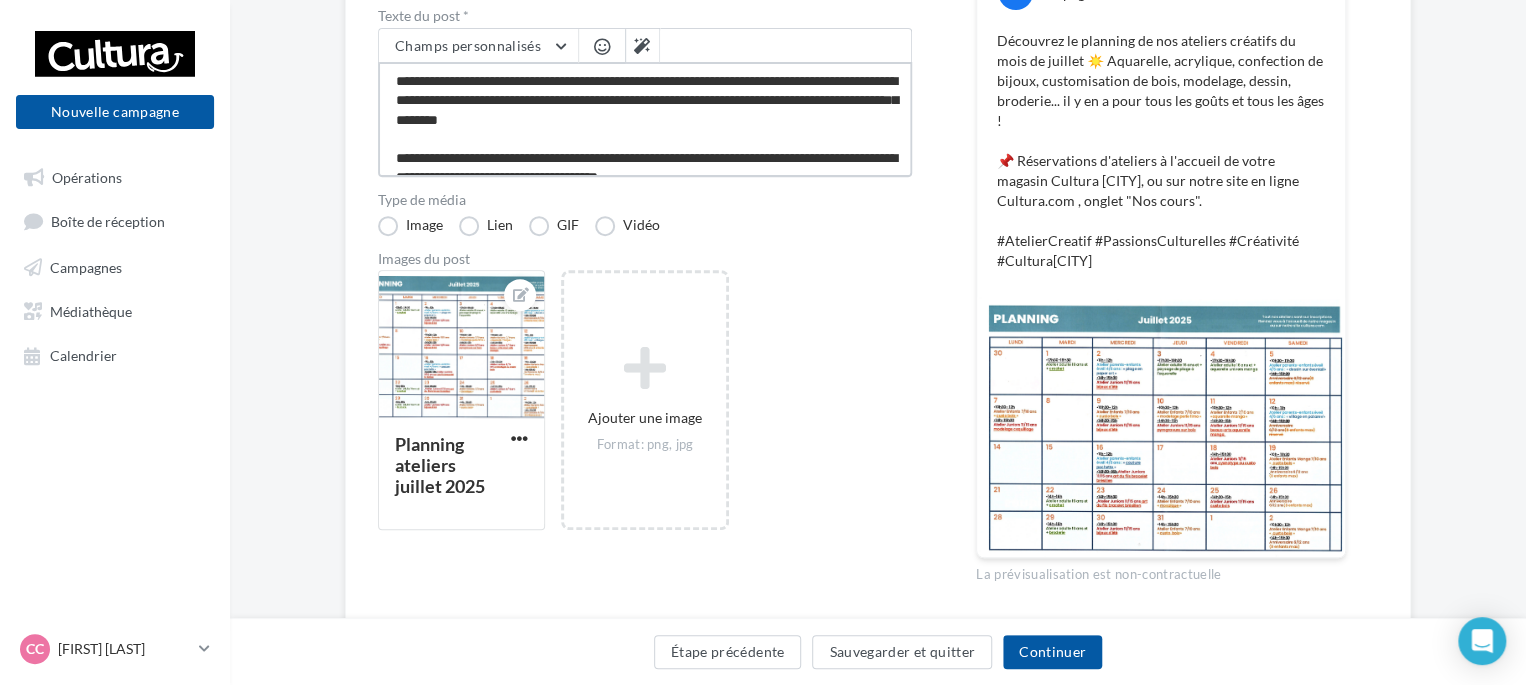 type on "**********" 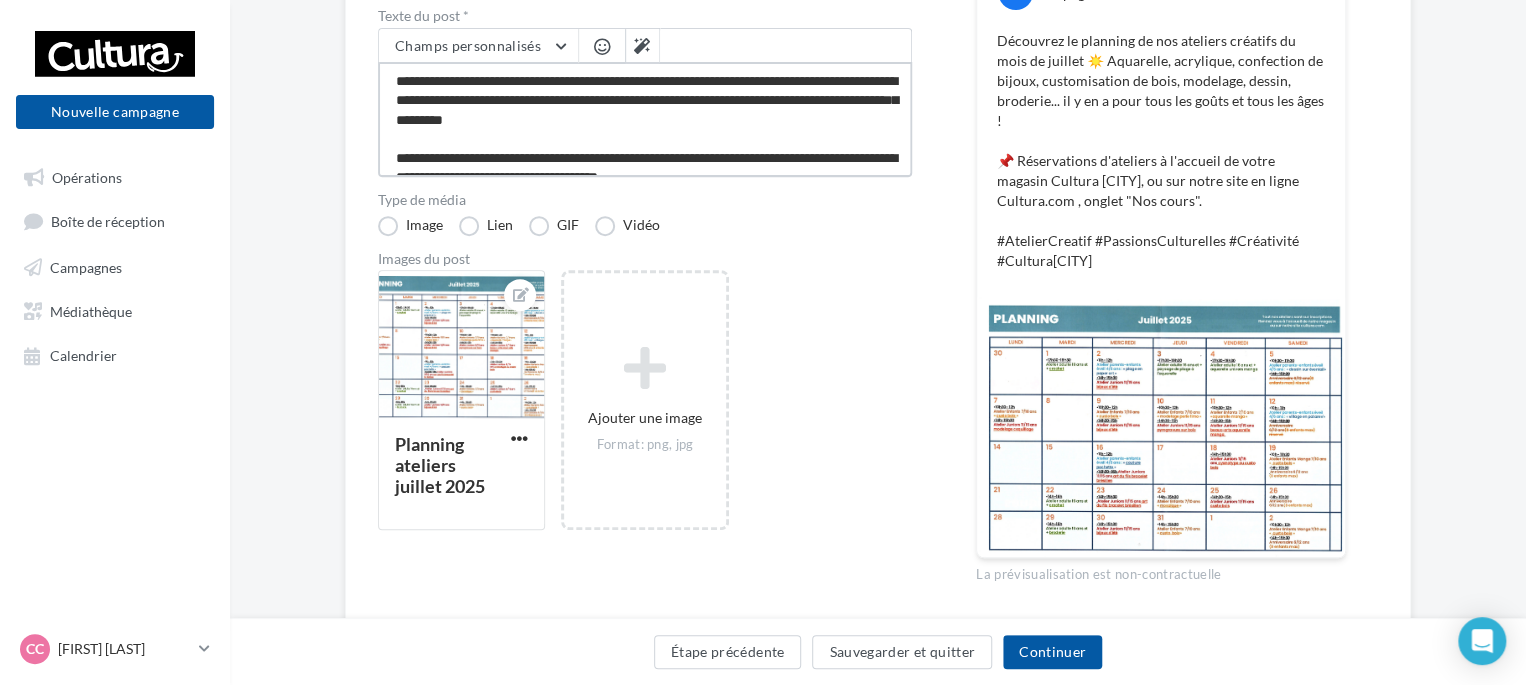 type on "**********" 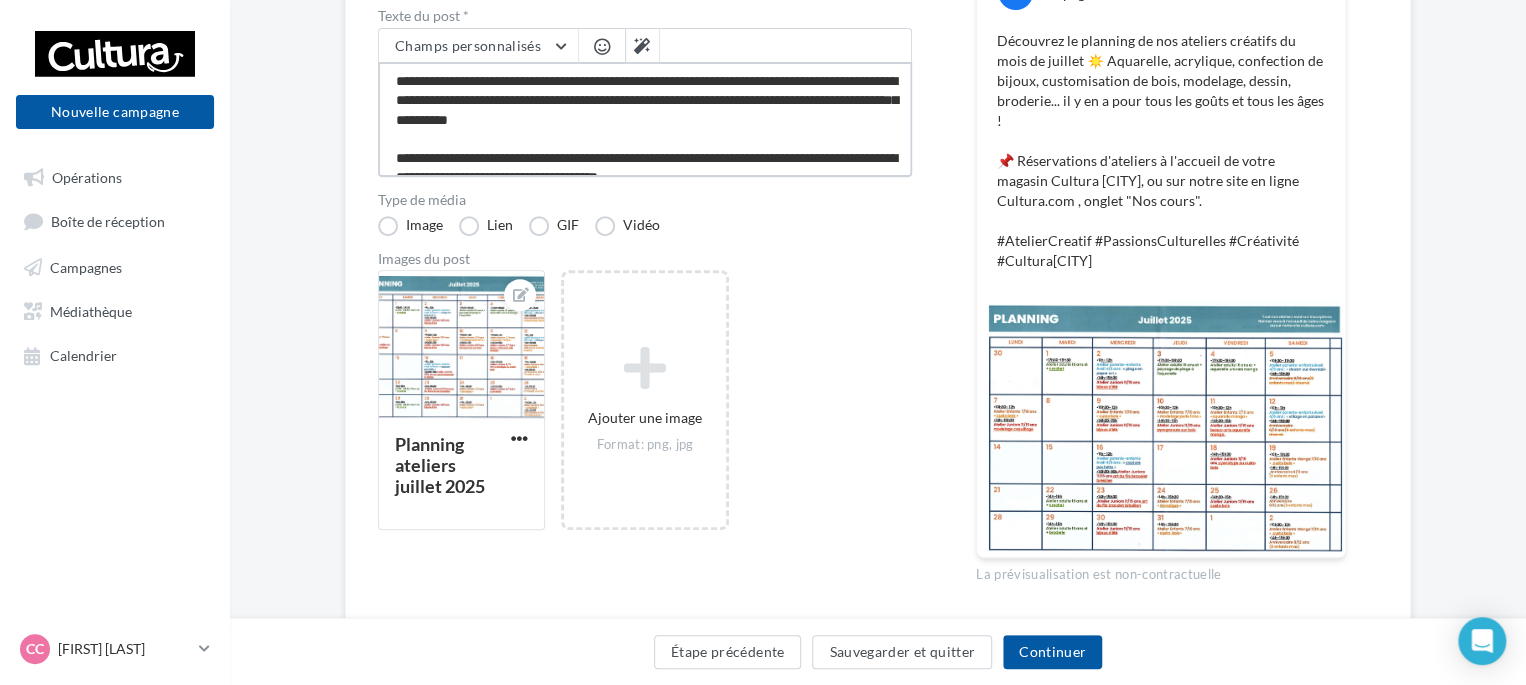 type on "**********" 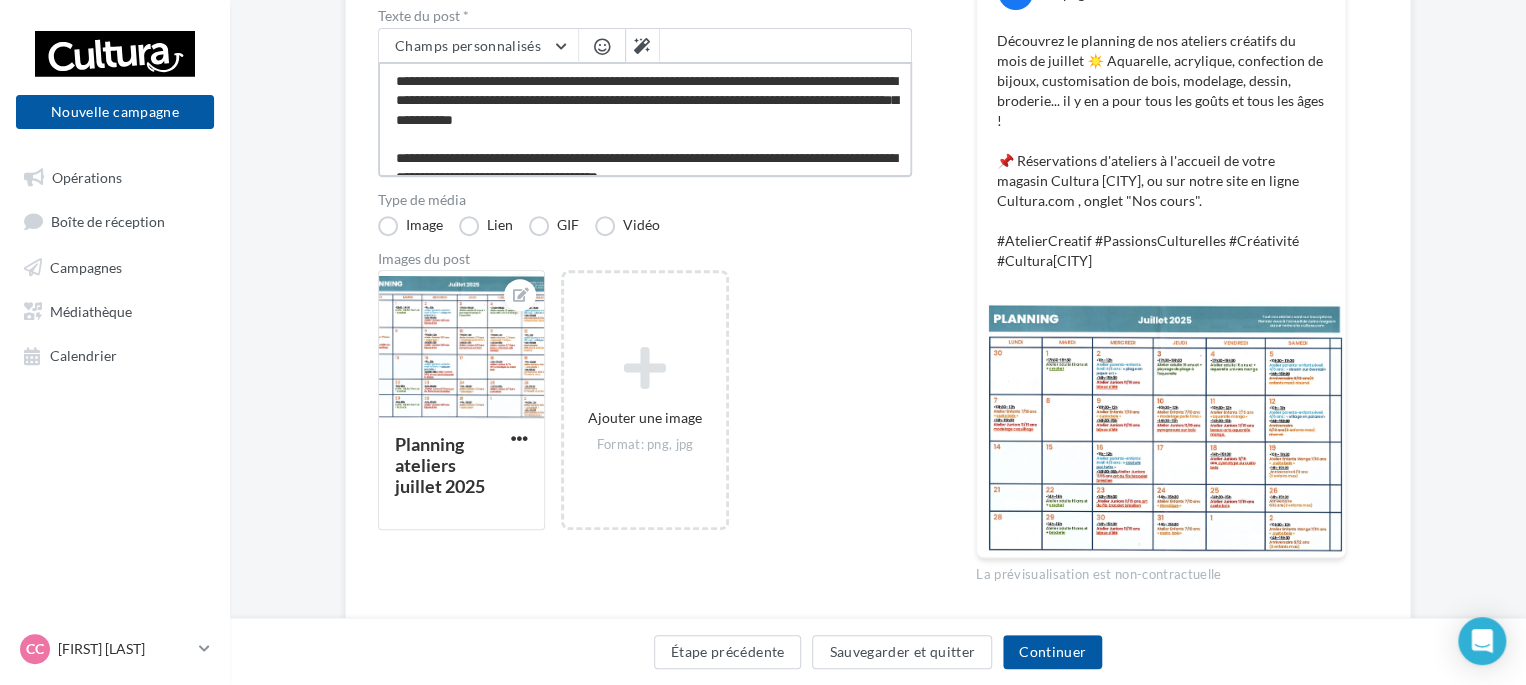 type on "**********" 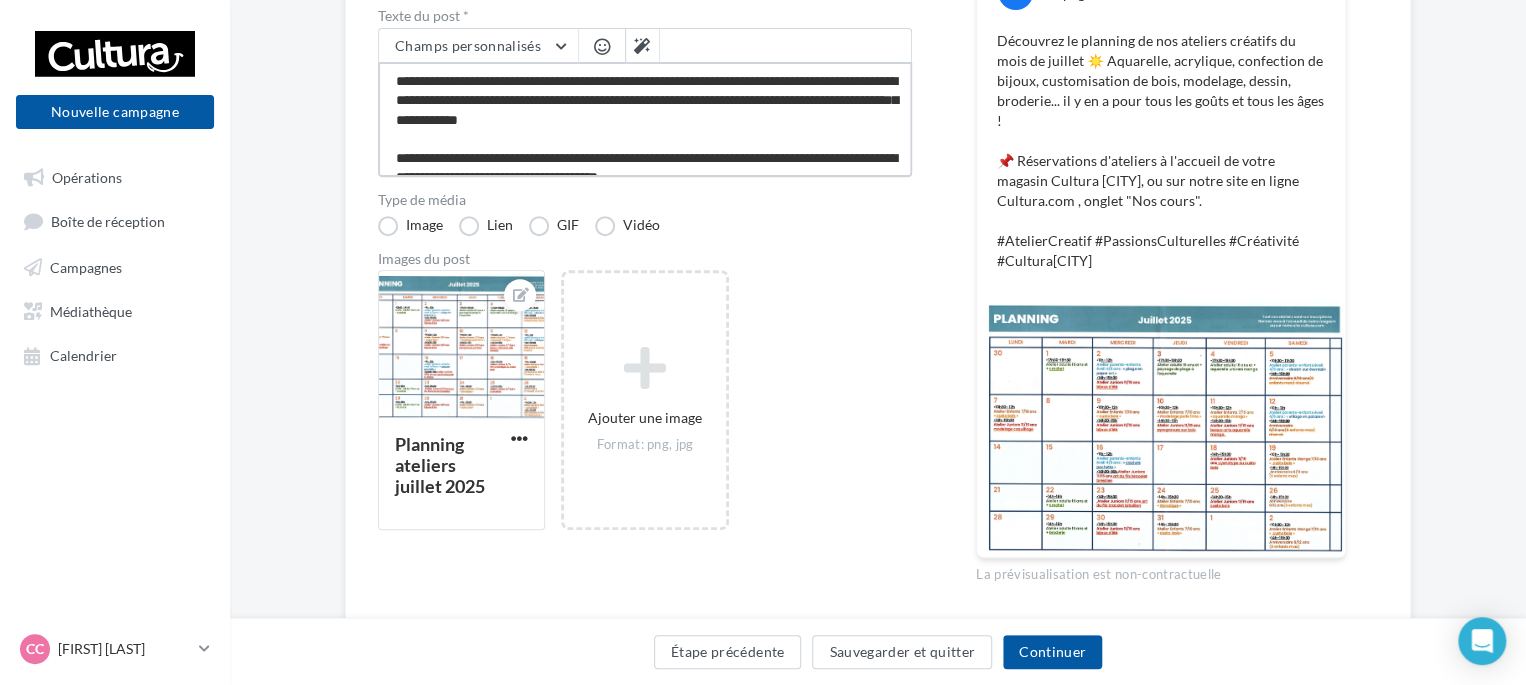 click on "**********" at bounding box center (645, 119) 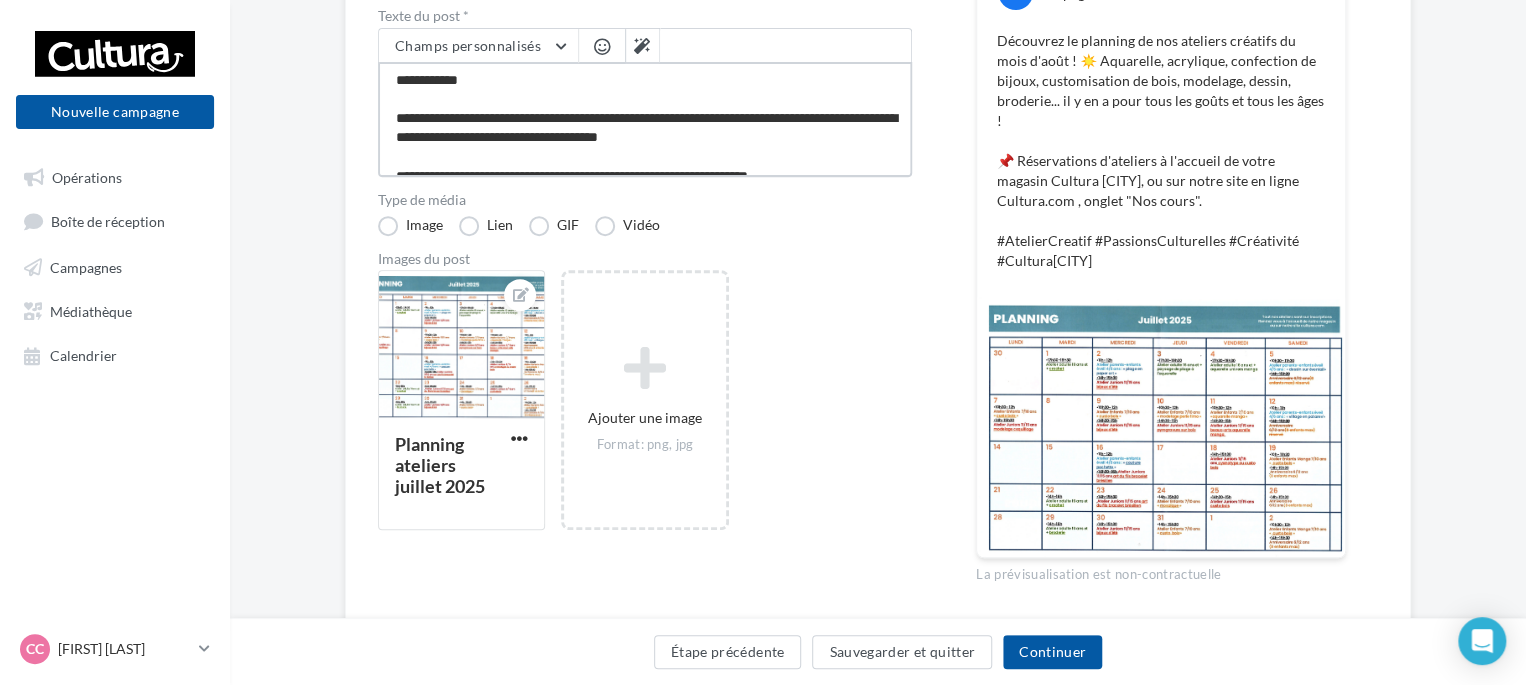 scroll, scrollTop: 58, scrollLeft: 0, axis: vertical 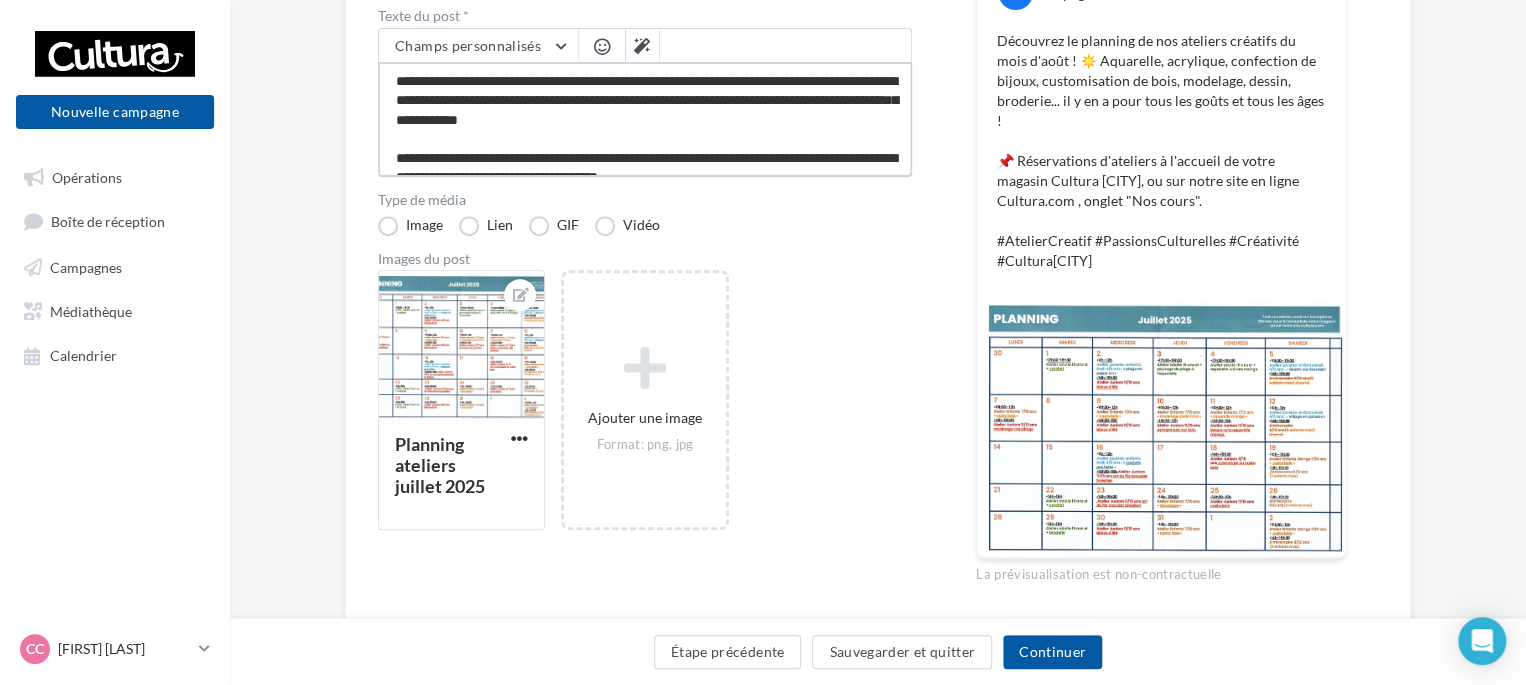 click on "**********" at bounding box center [645, 119] 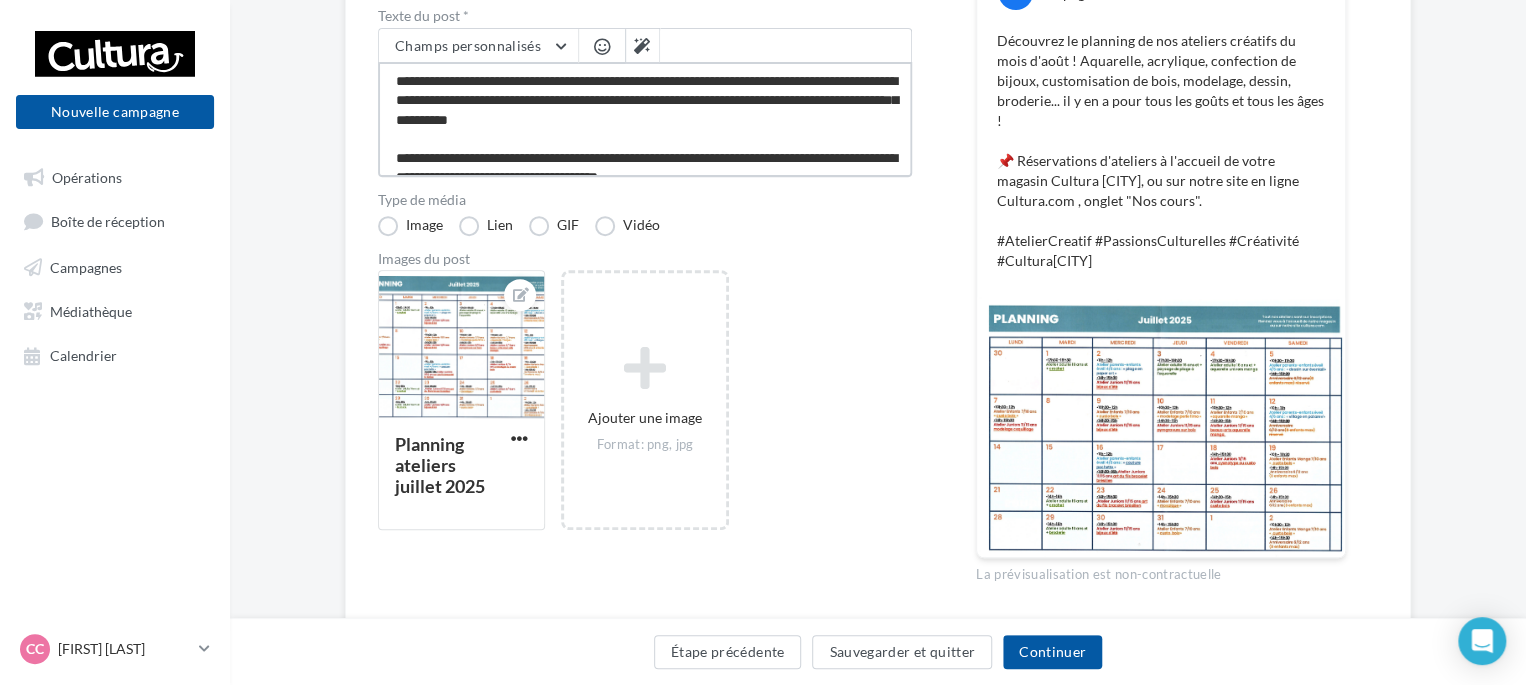 type on "**********" 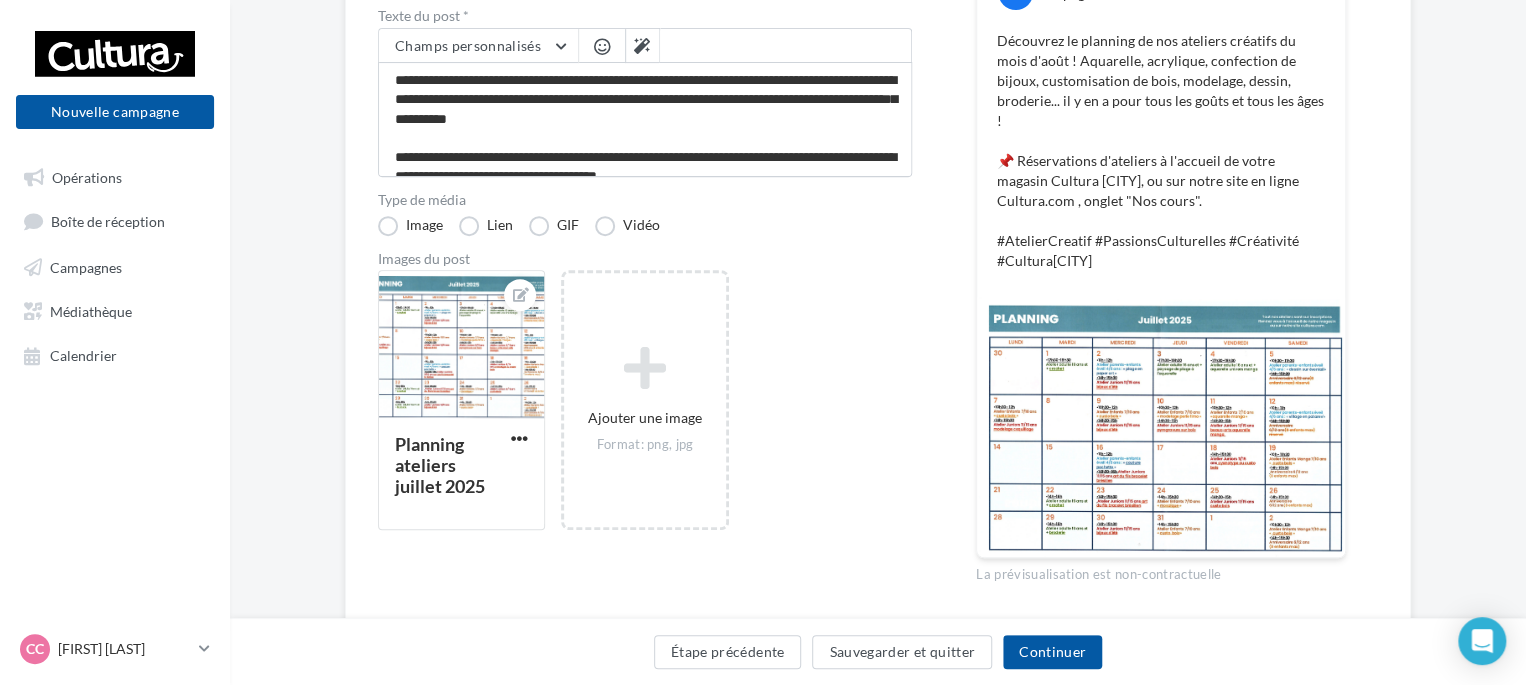 click at bounding box center (602, 46) 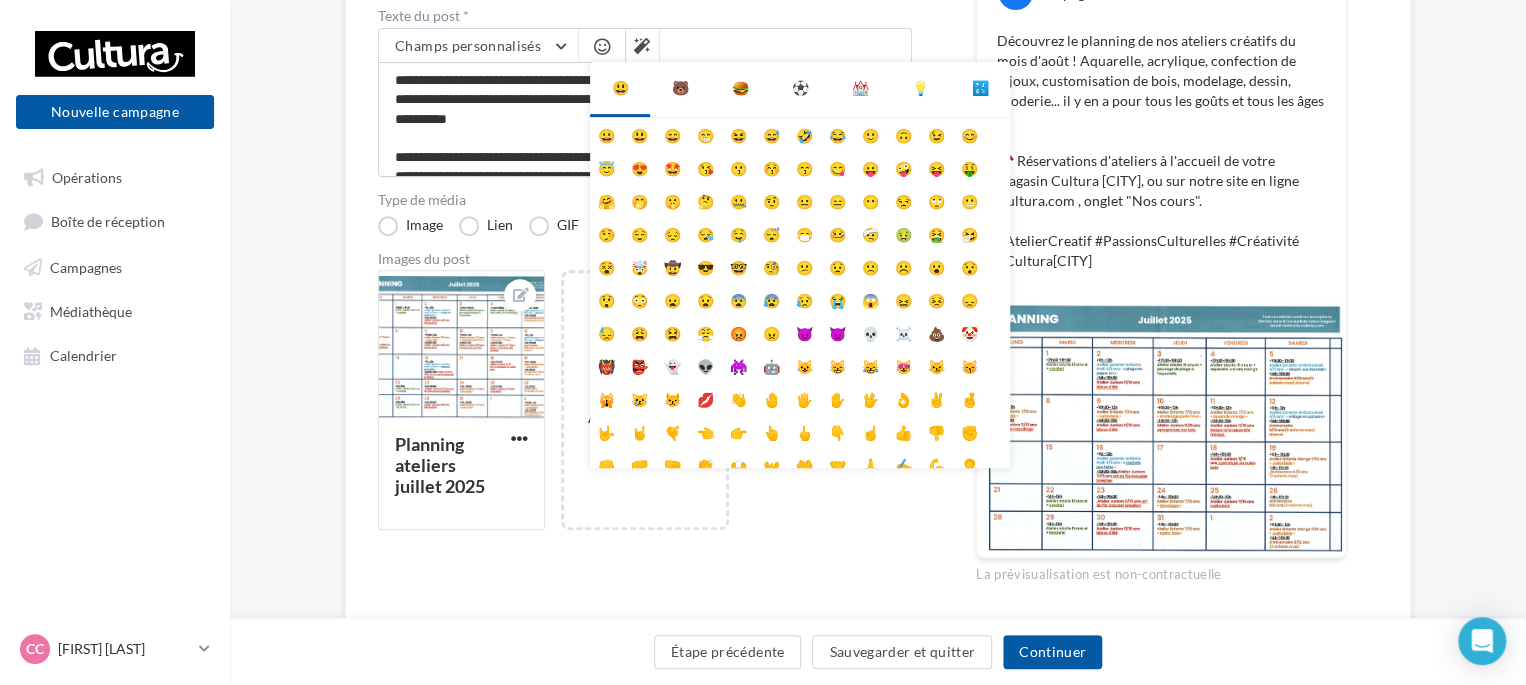 click at bounding box center [602, 46] 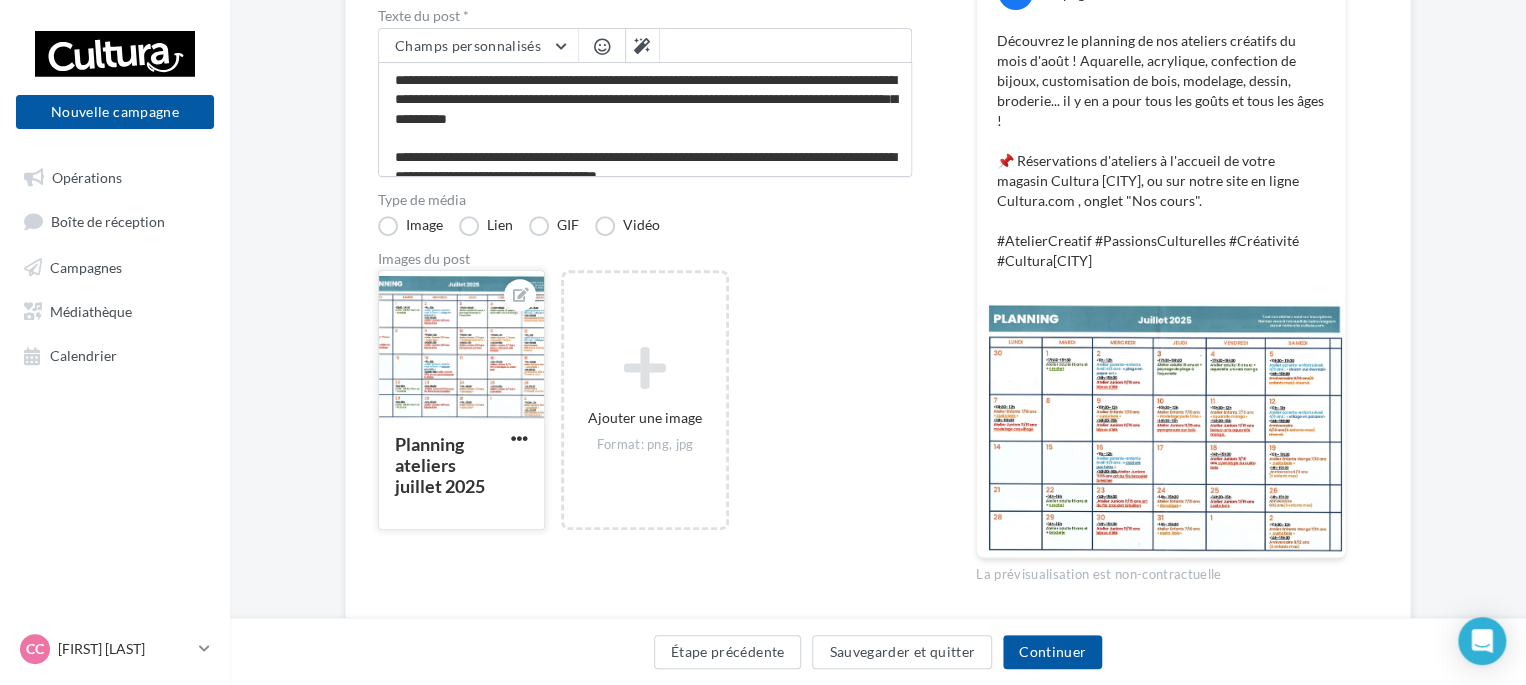 click on "Planning ateliers juillet 2025" at bounding box center [457, 466] 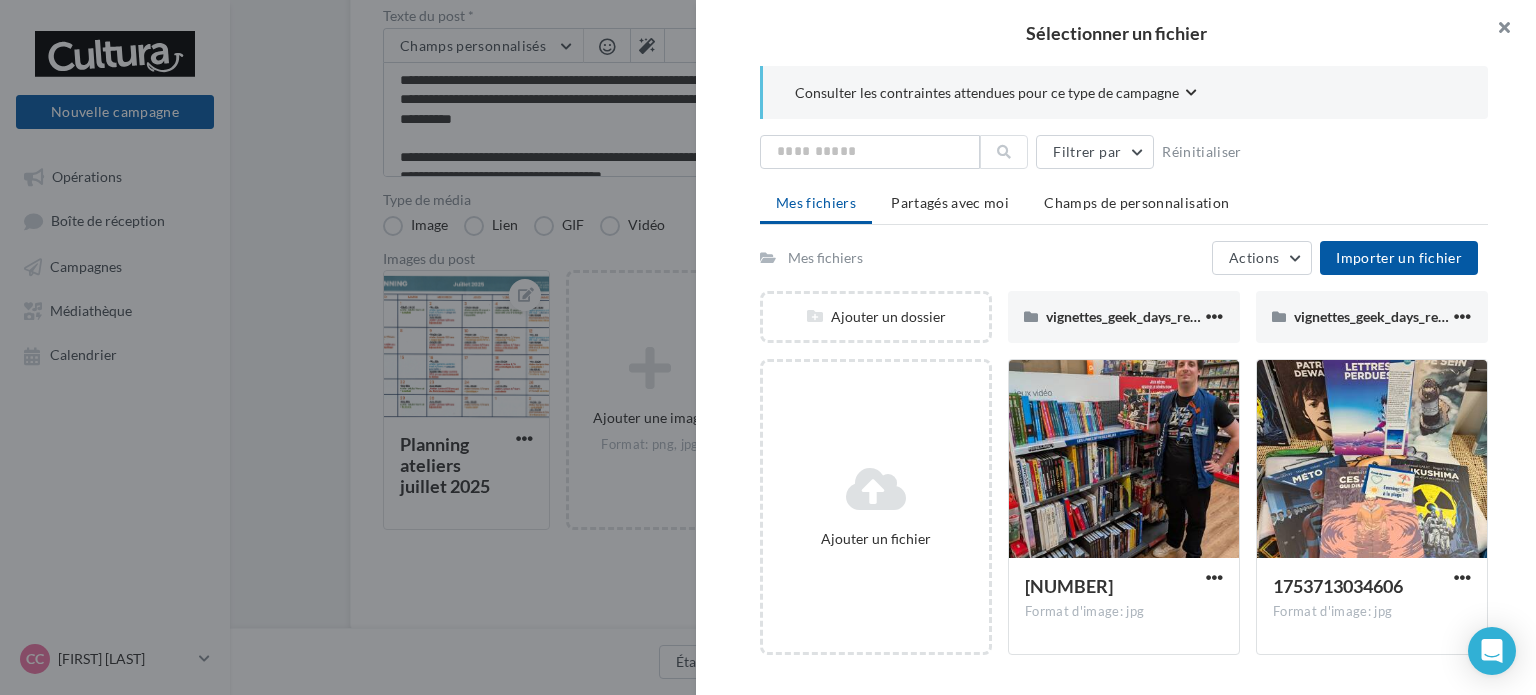 click at bounding box center [1496, 30] 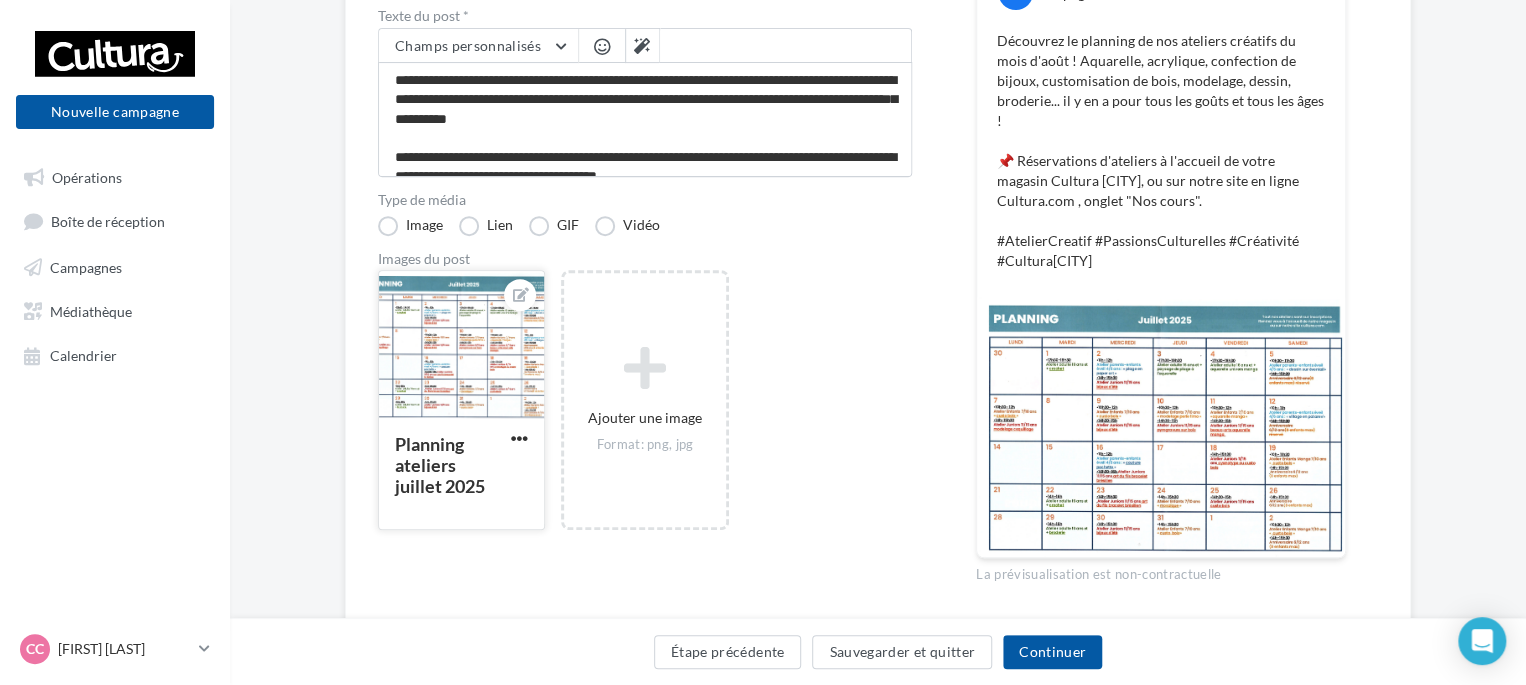 click at bounding box center [519, 440] 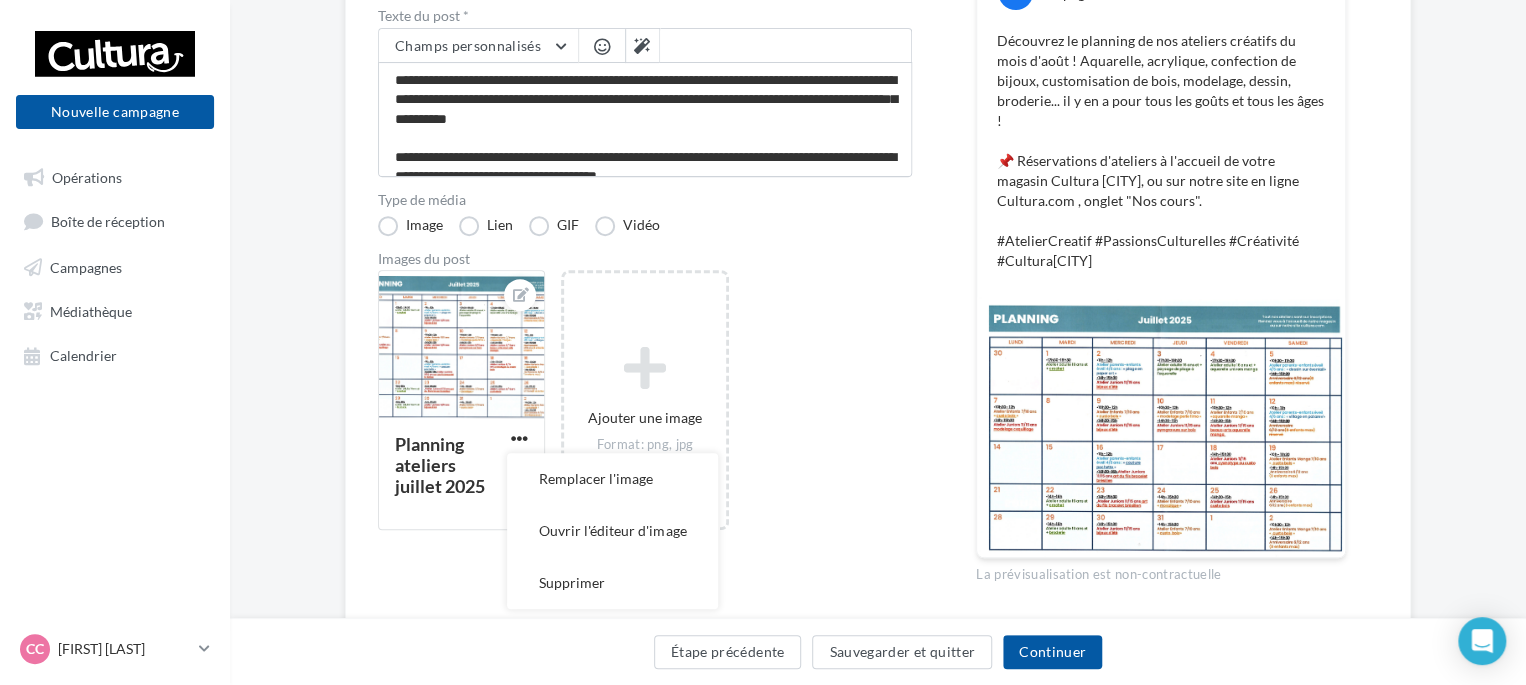 click on "Supprimer" at bounding box center [612, 583] 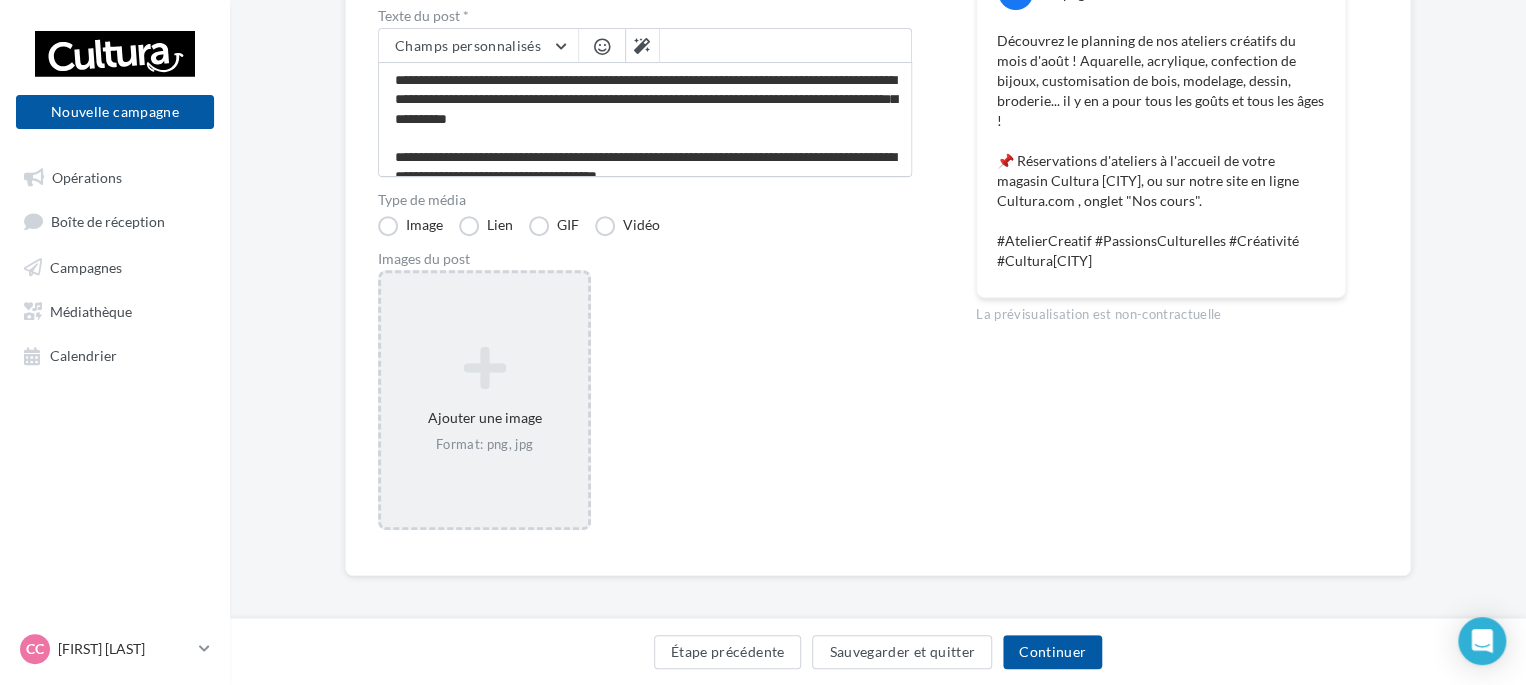 click at bounding box center (484, 368) 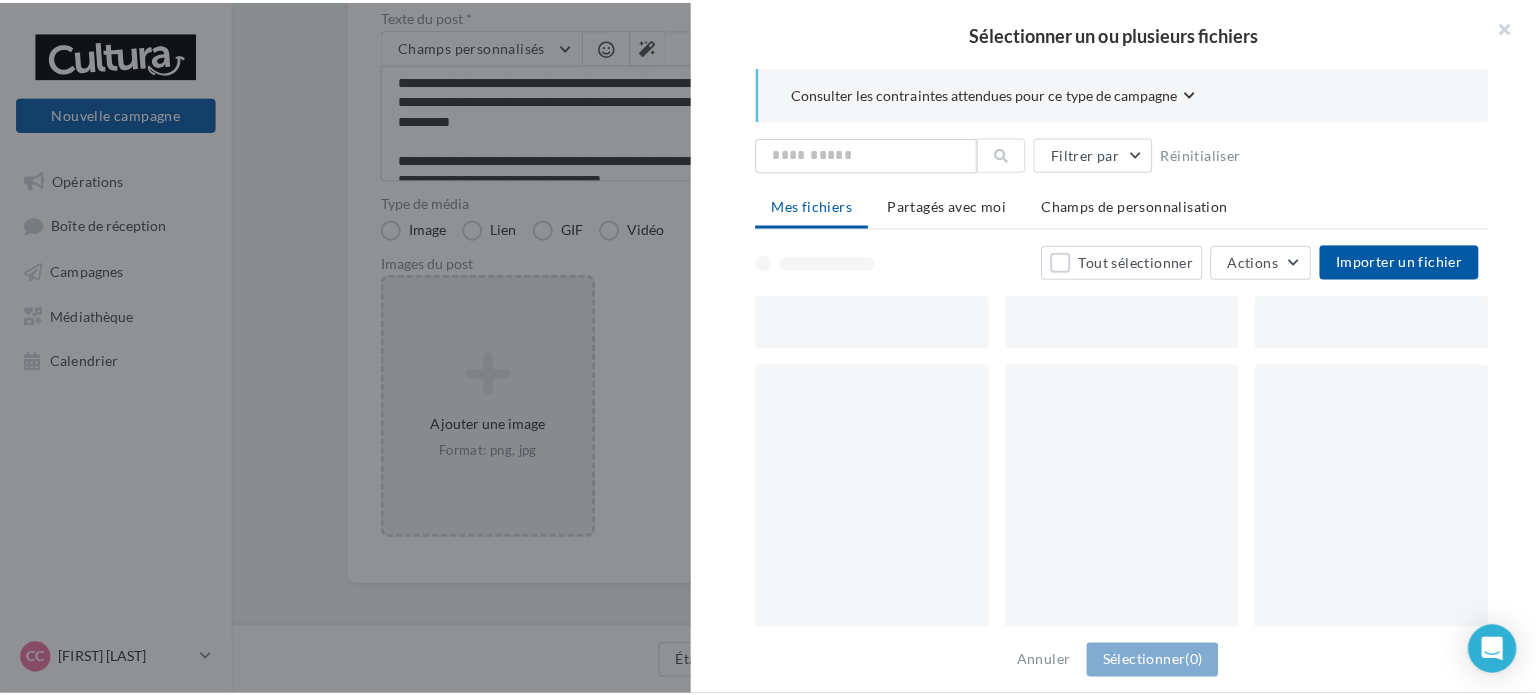 scroll, scrollTop: 298, scrollLeft: 0, axis: vertical 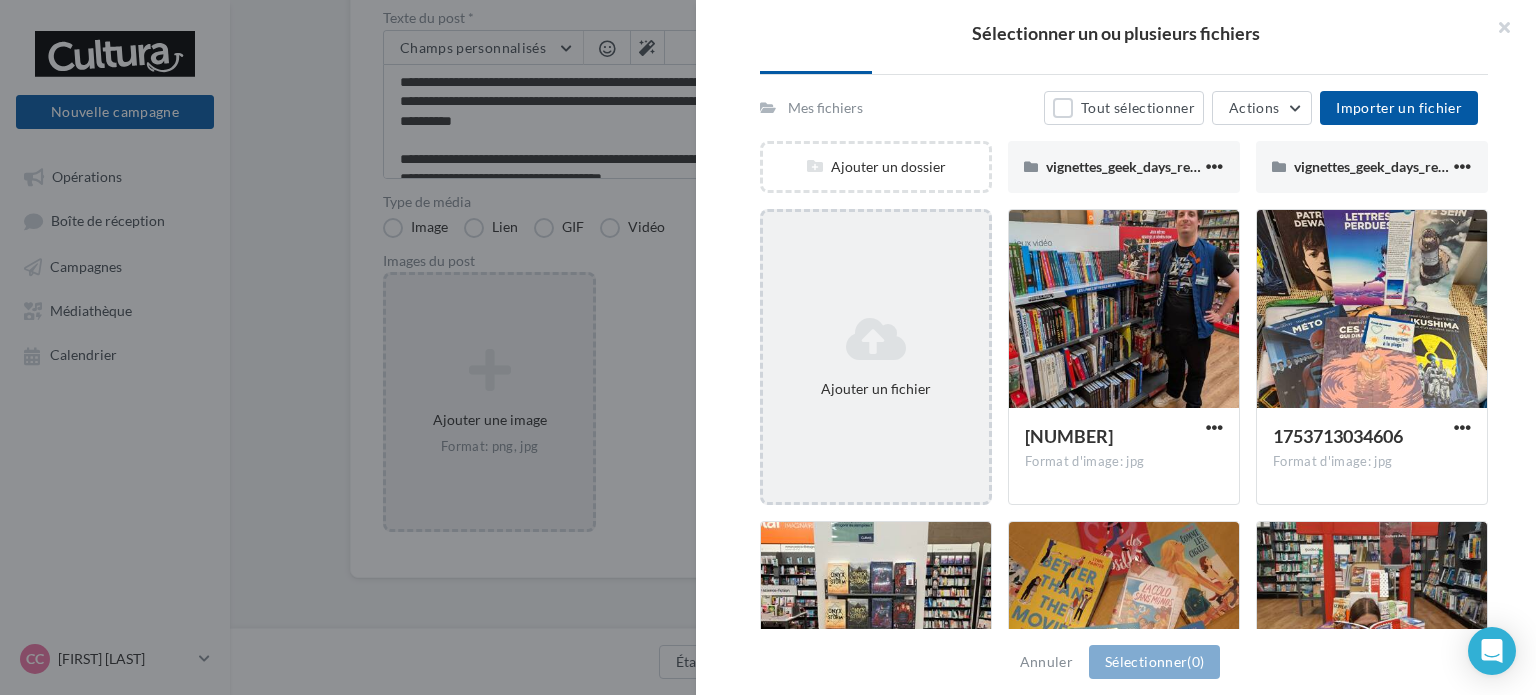 click at bounding box center (876, 339) 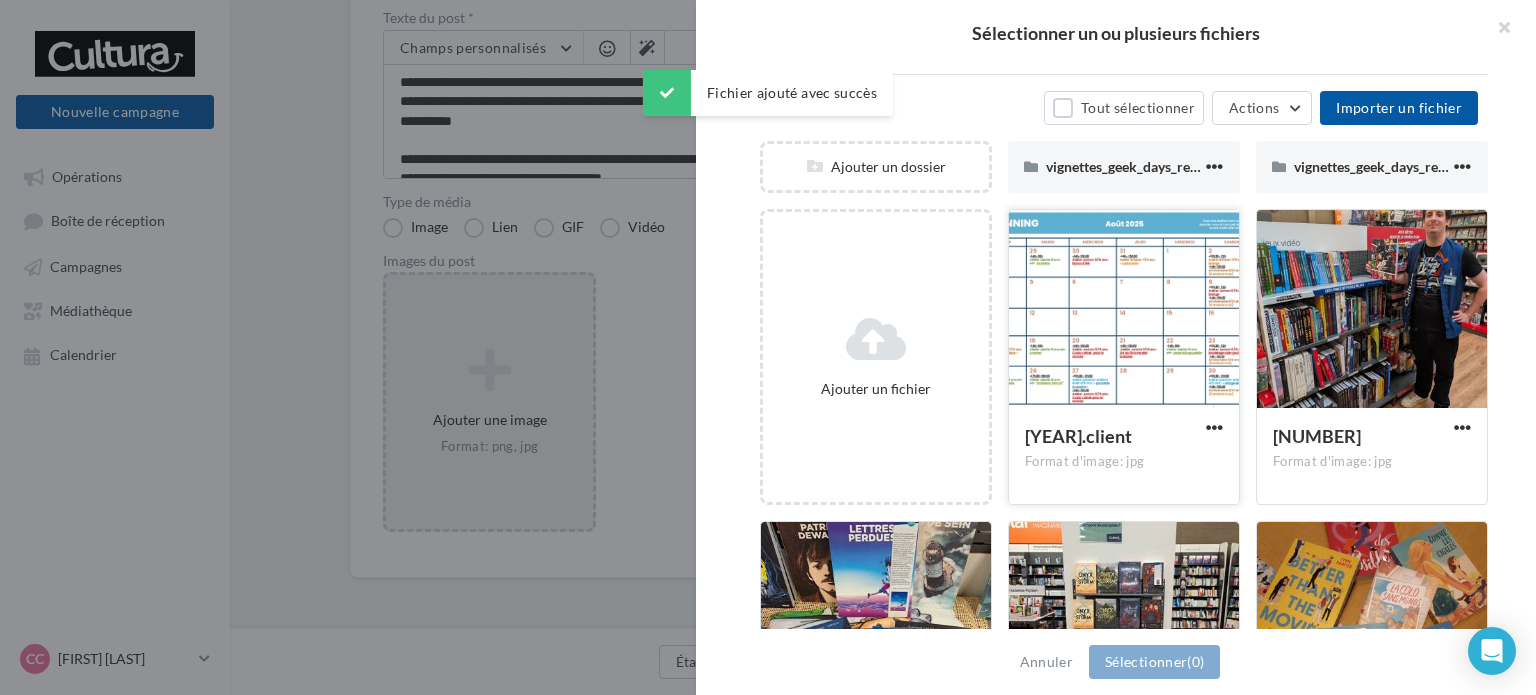 click at bounding box center [1124, 310] 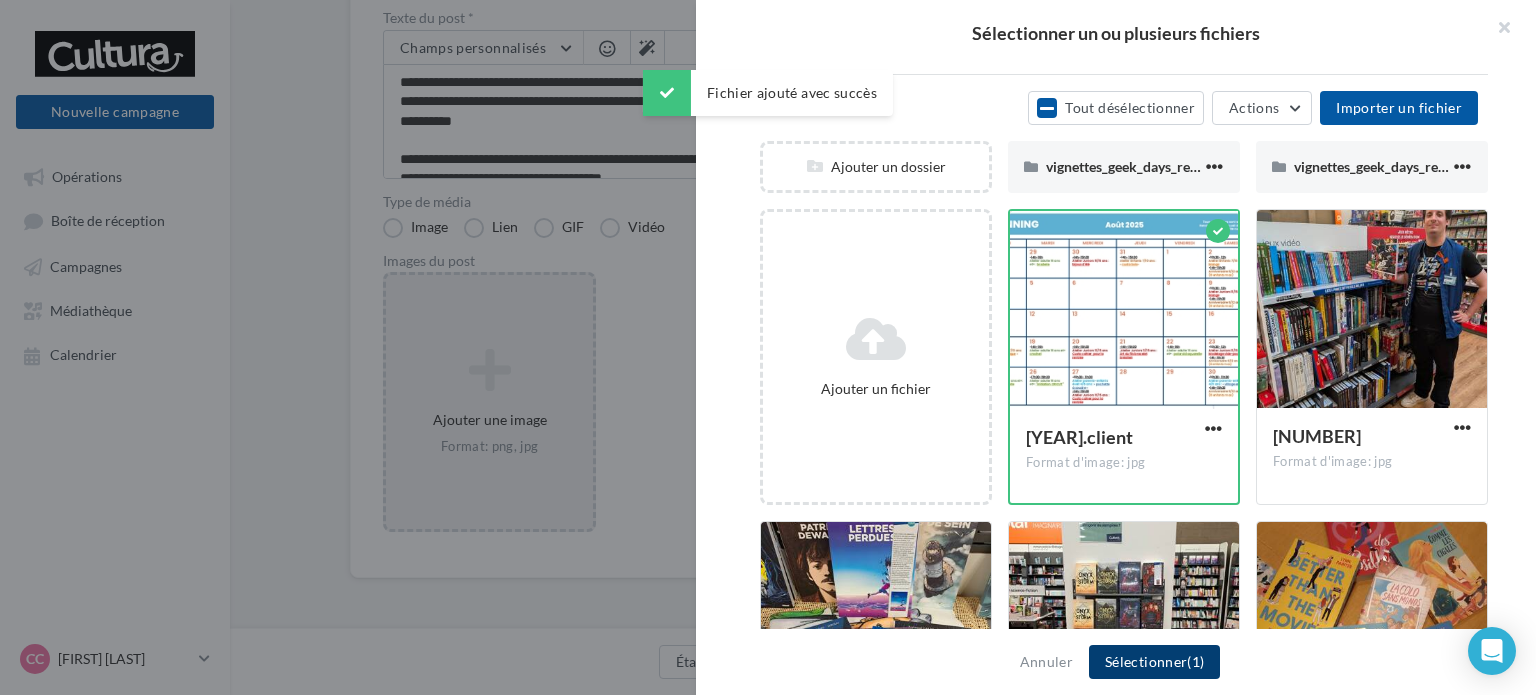 click on "Sélectionner   (1)" at bounding box center (1154, 662) 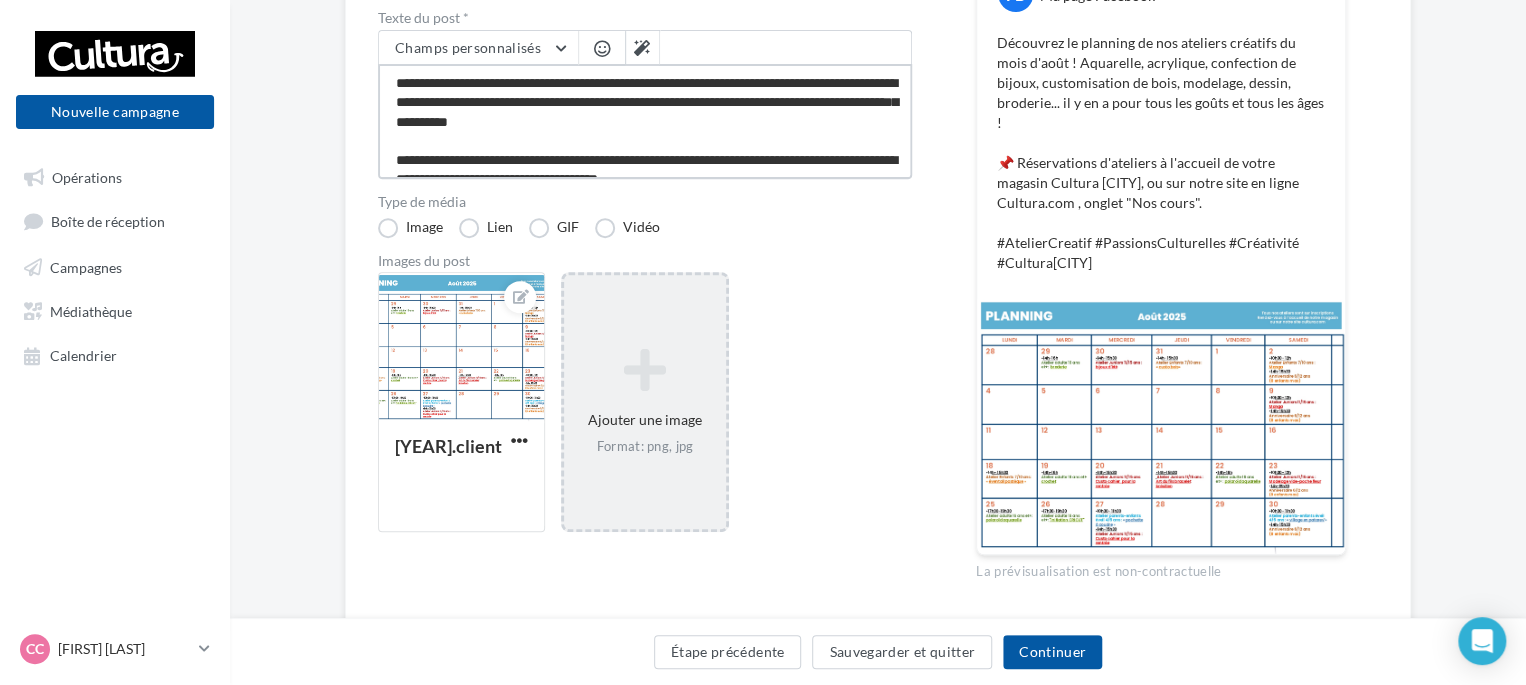 drag, startPoint x: 773, startPoint y: 80, endPoint x: 448, endPoint y: 120, distance: 327.4523 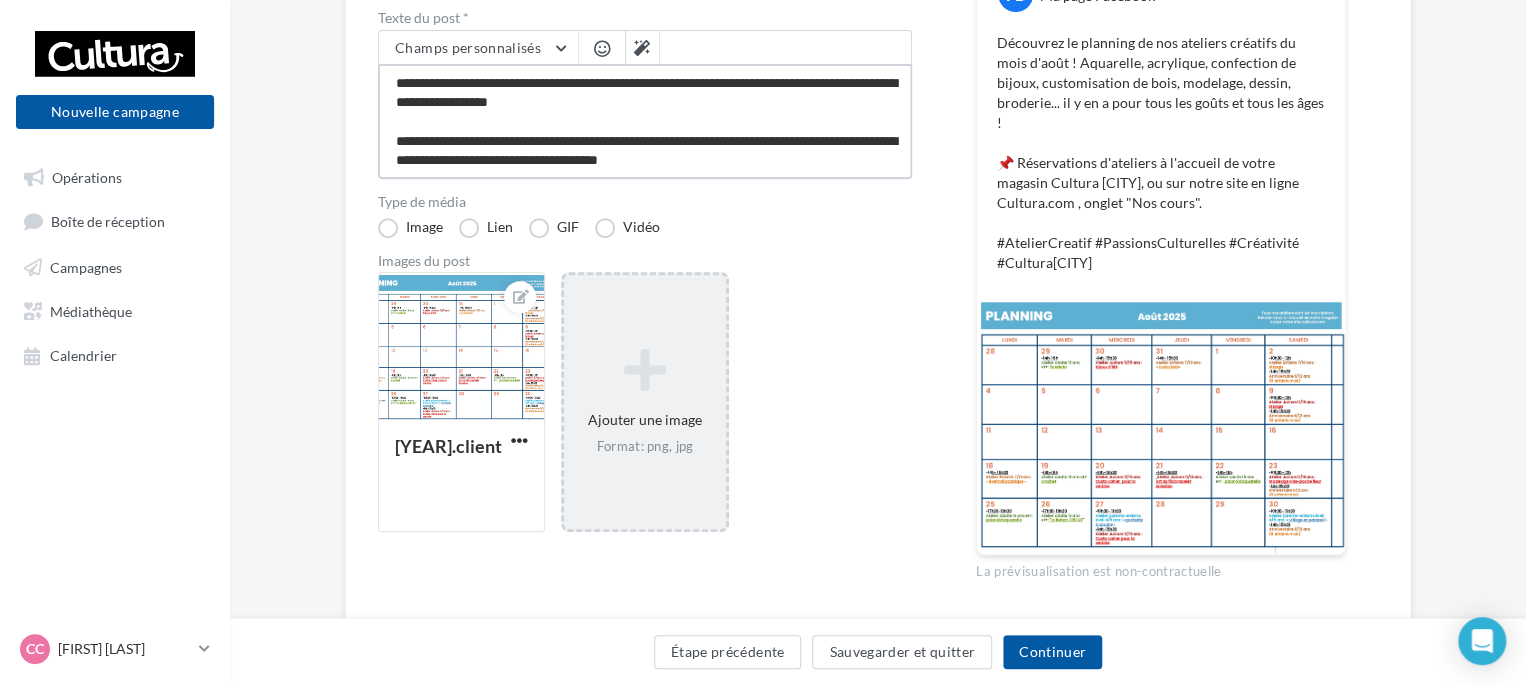 type on "**********" 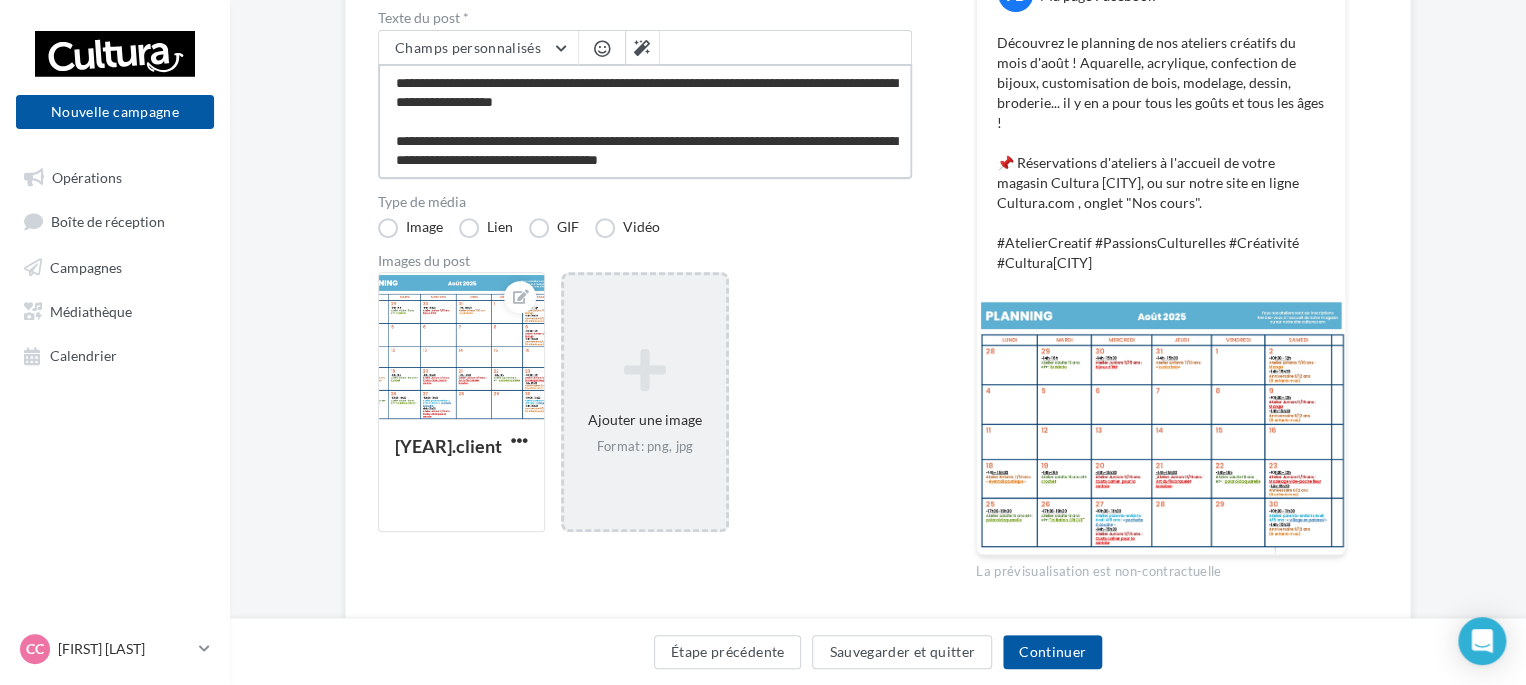 type on "**********" 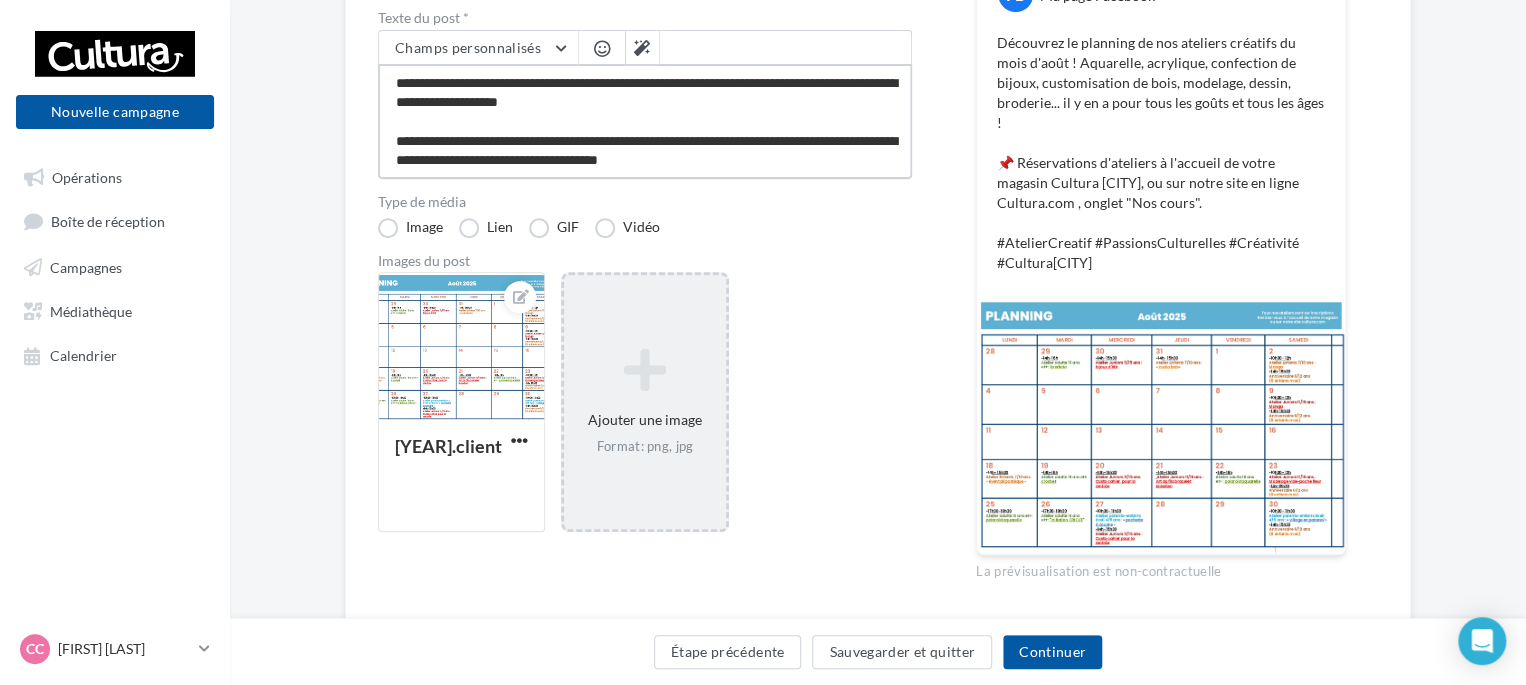 type on "**********" 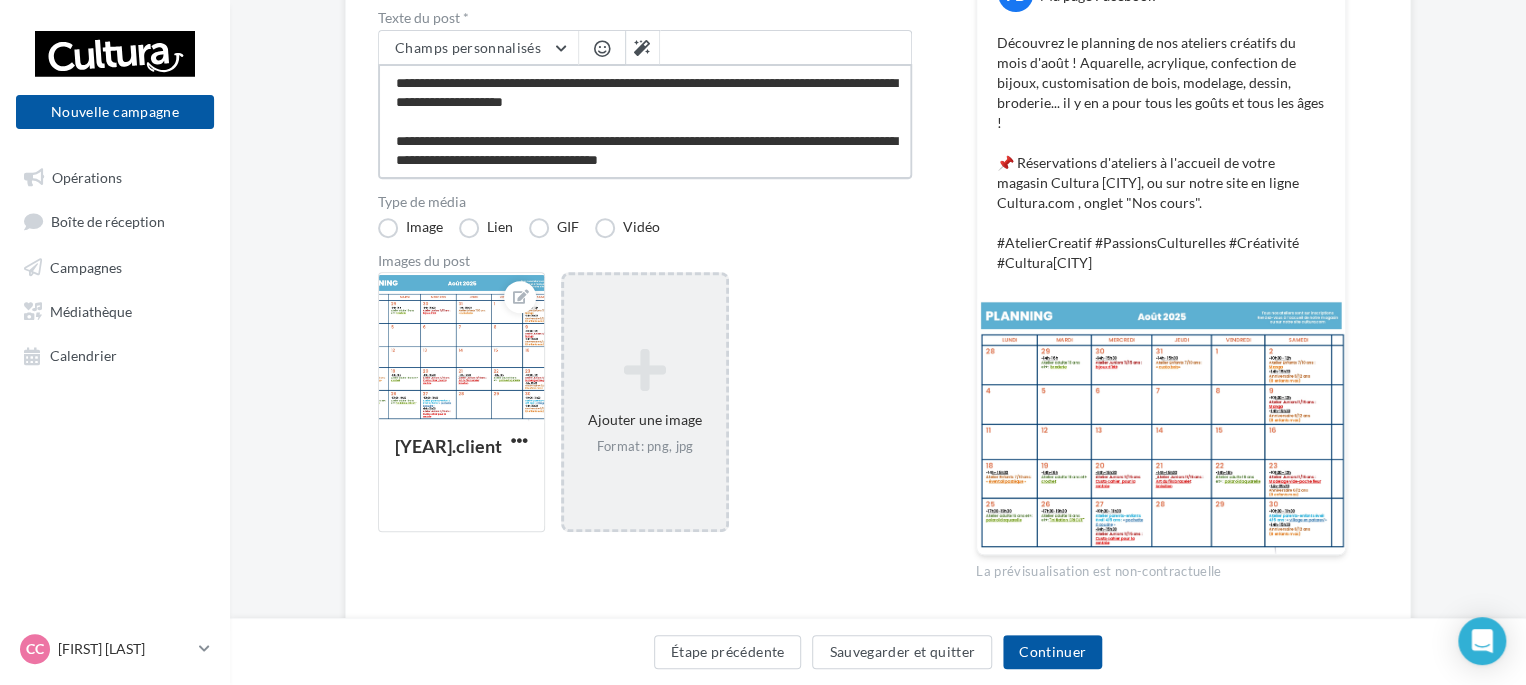 type on "**********" 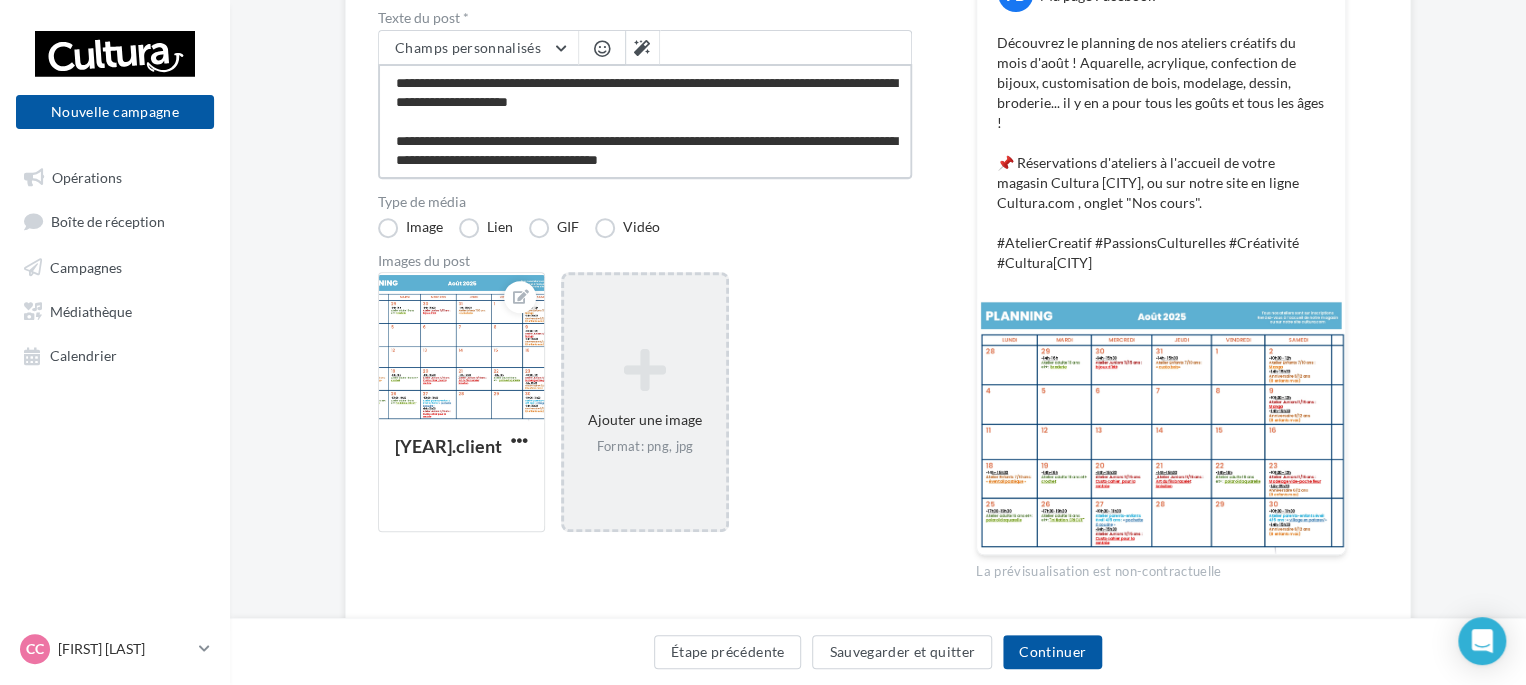 type on "**********" 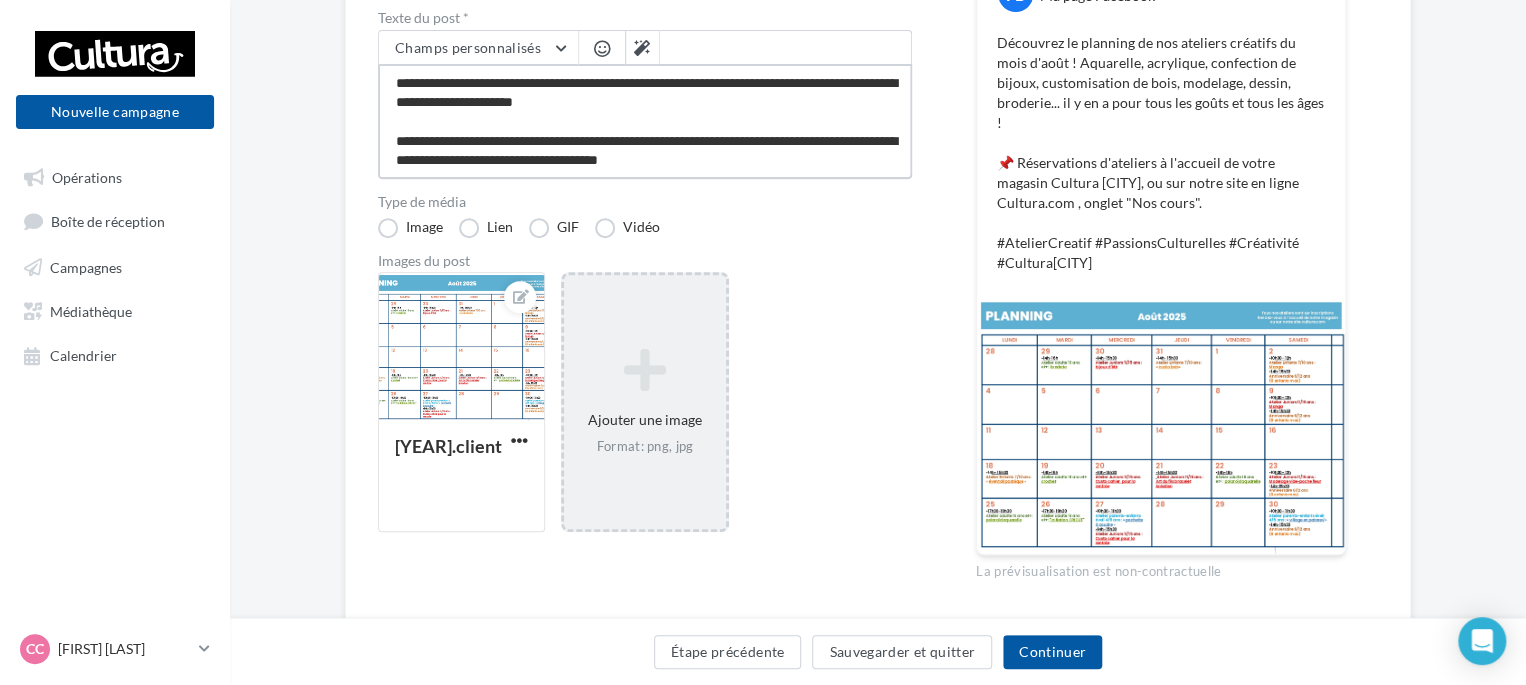 type on "**********" 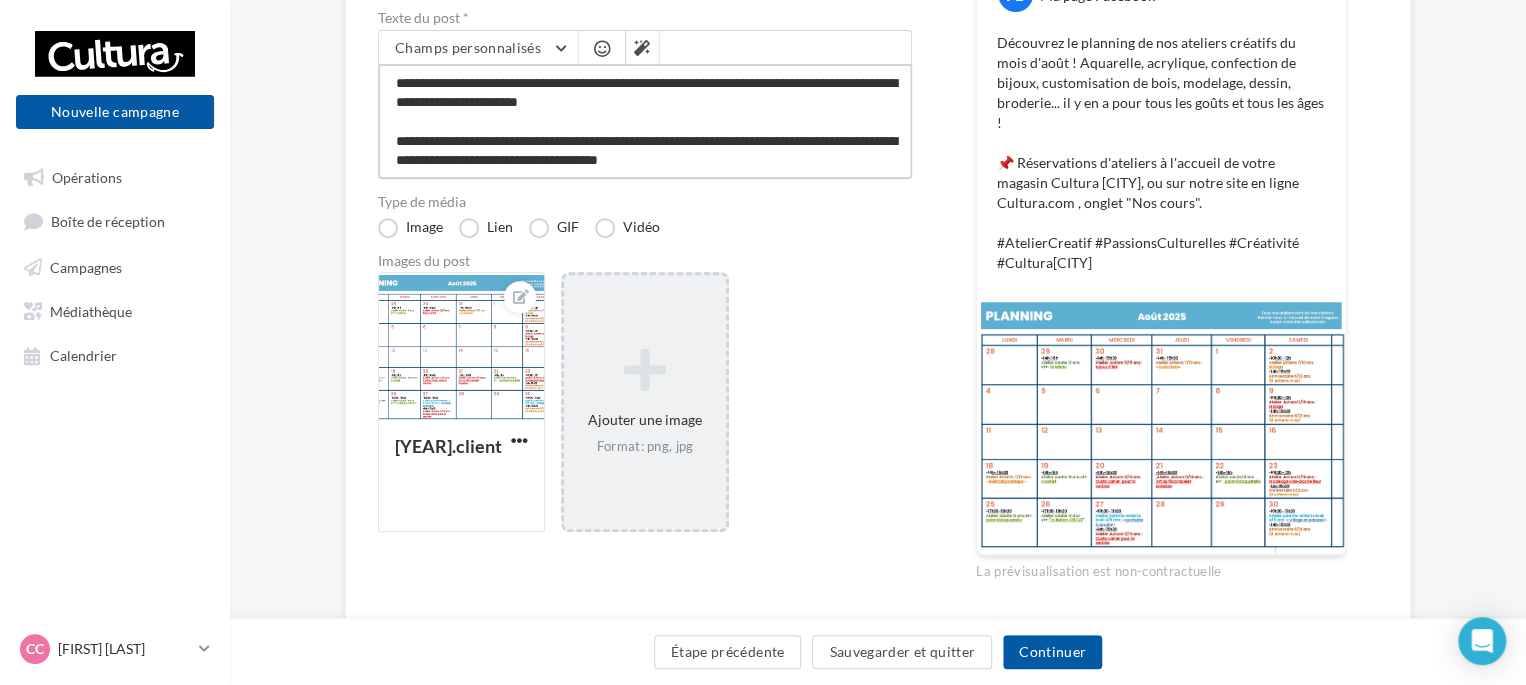 type on "**********" 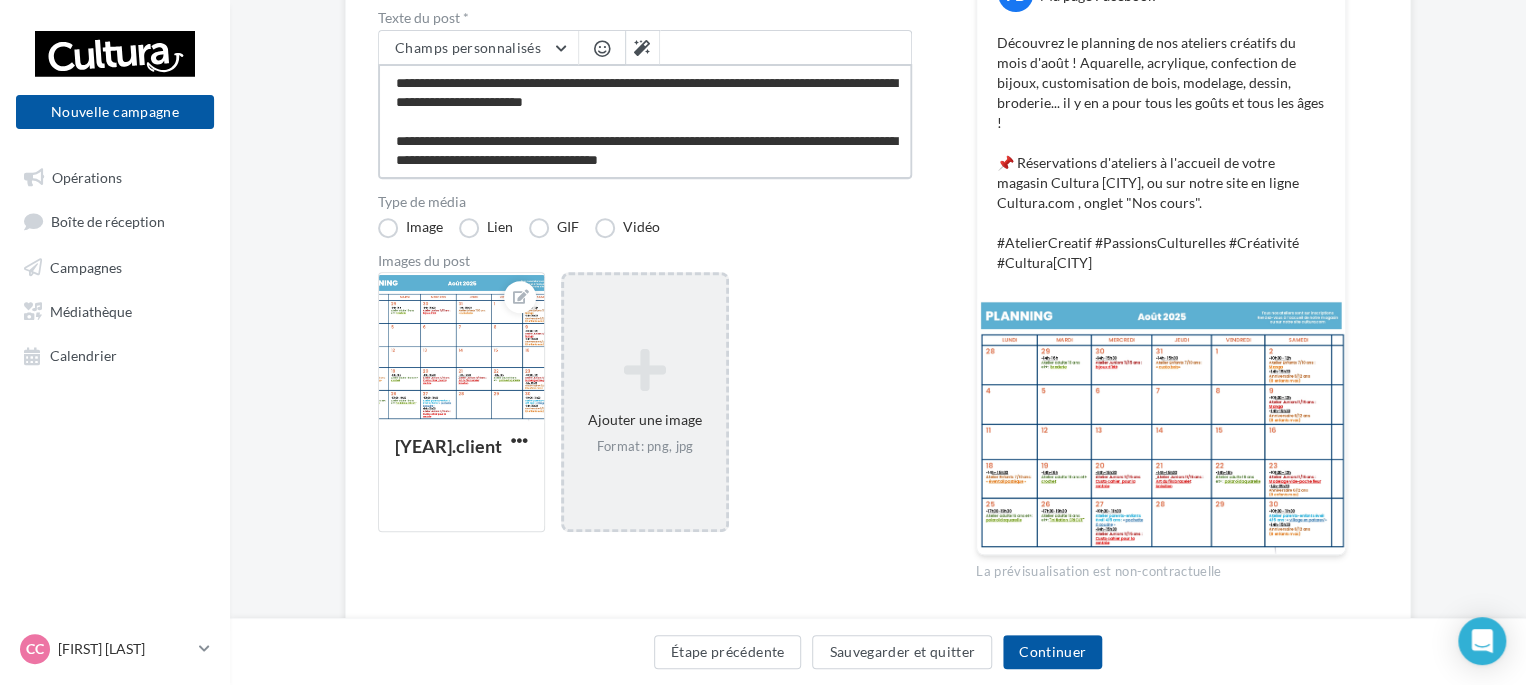 type on "**********" 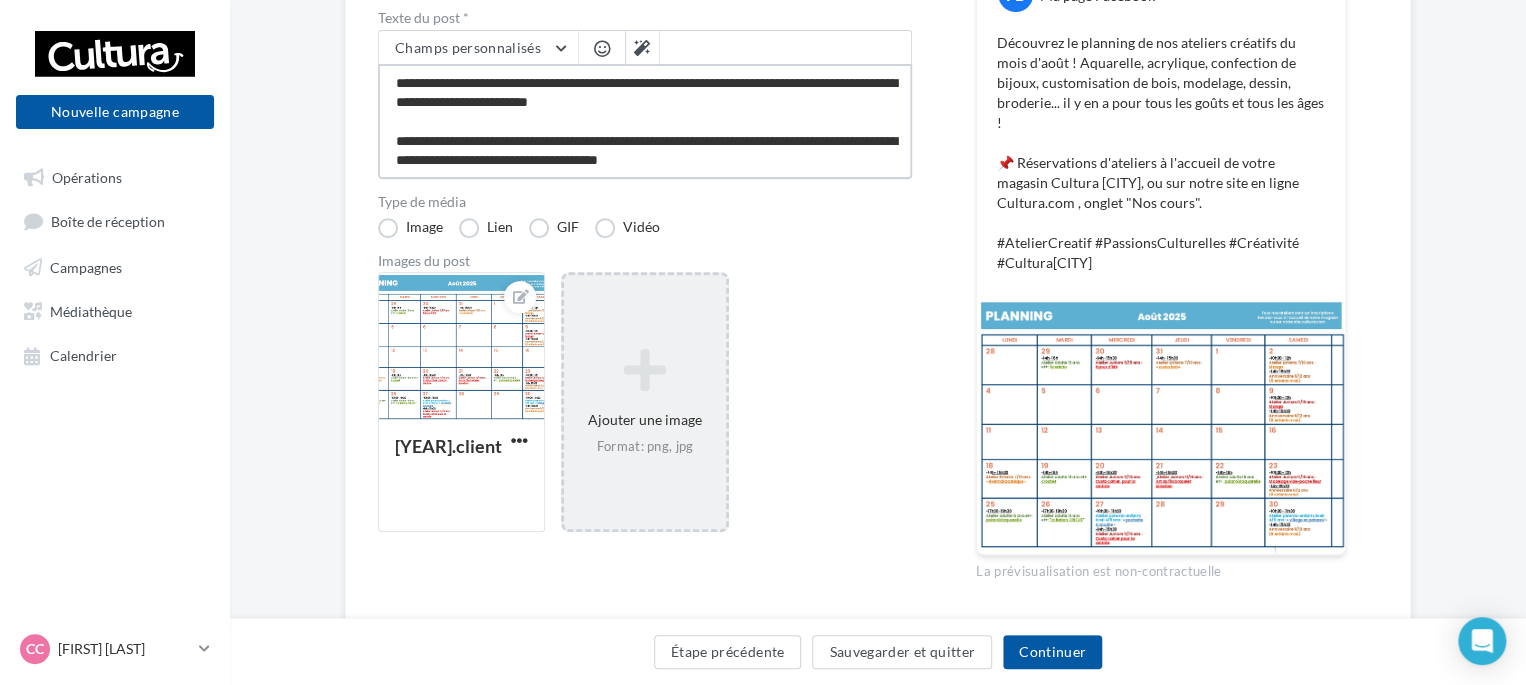 type on "**********" 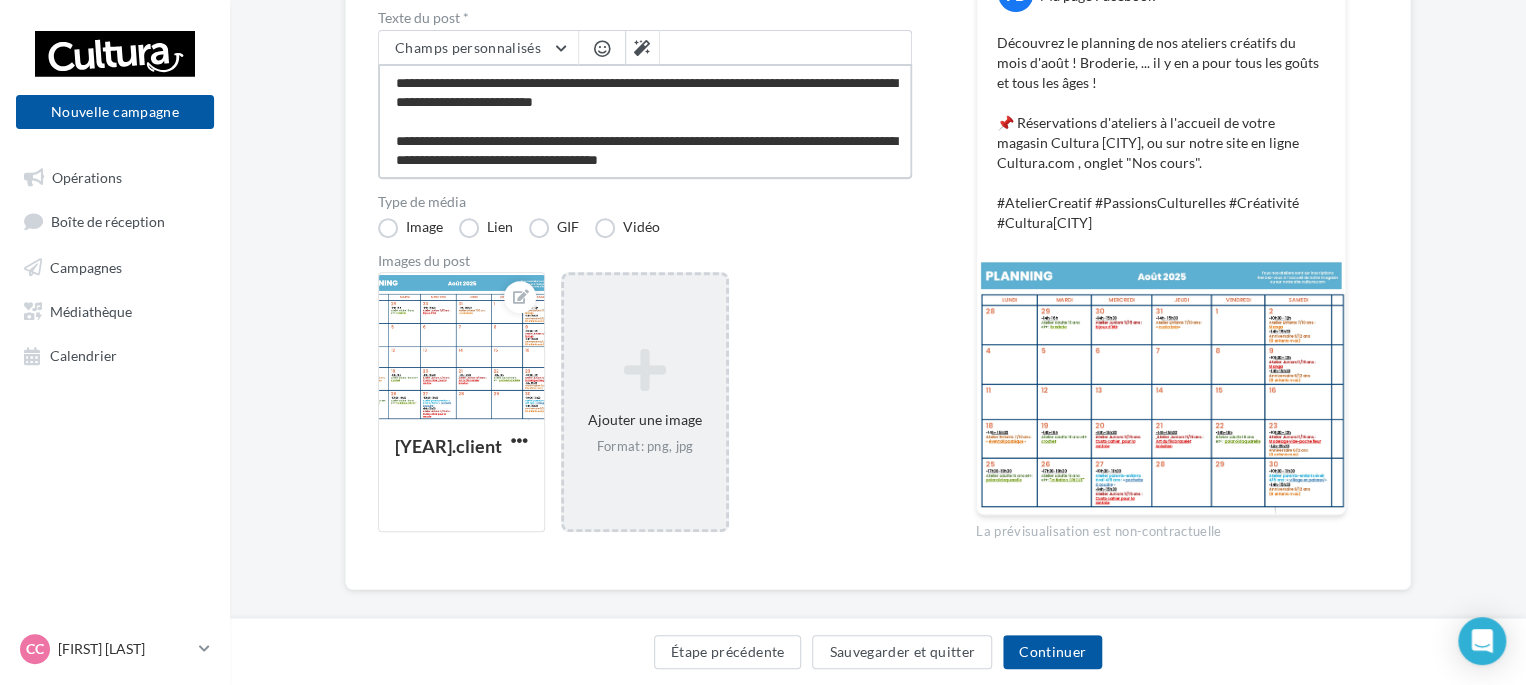 type on "**********" 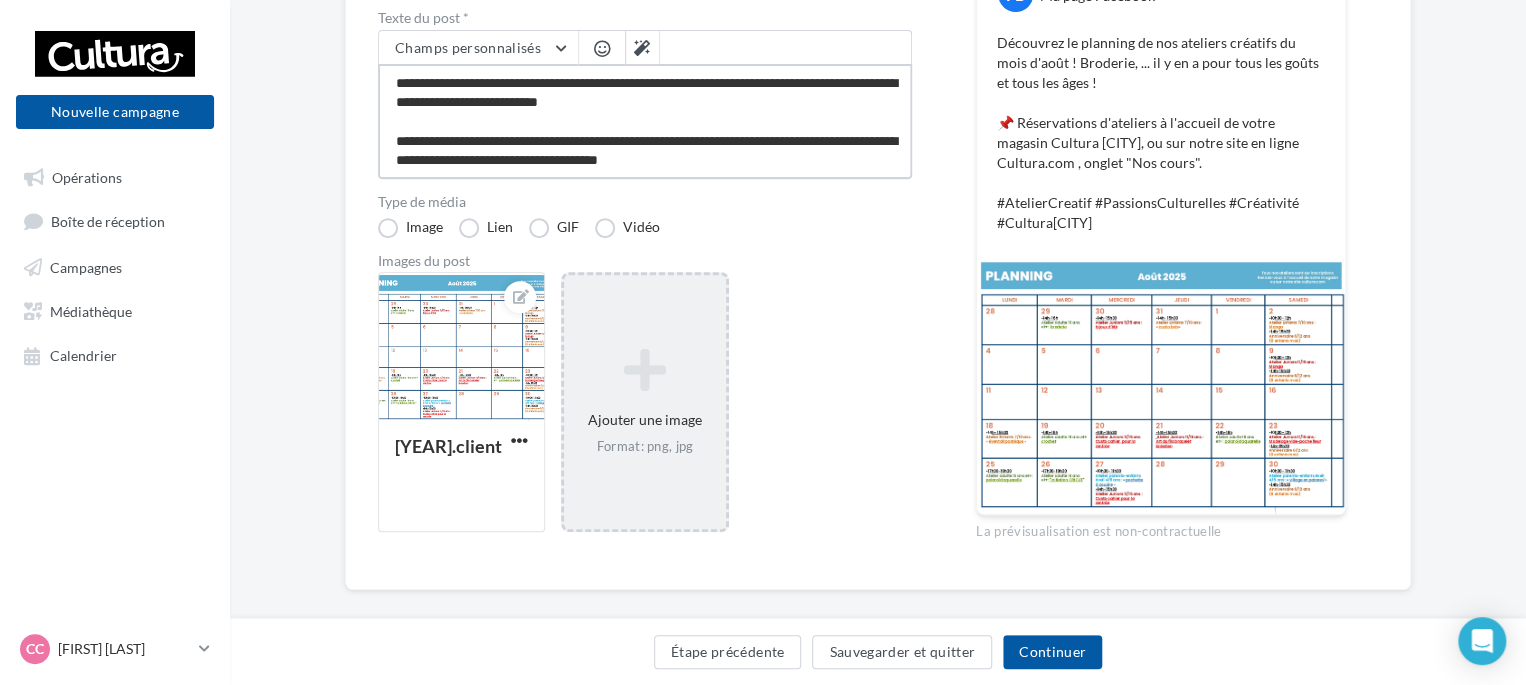 type on "**********" 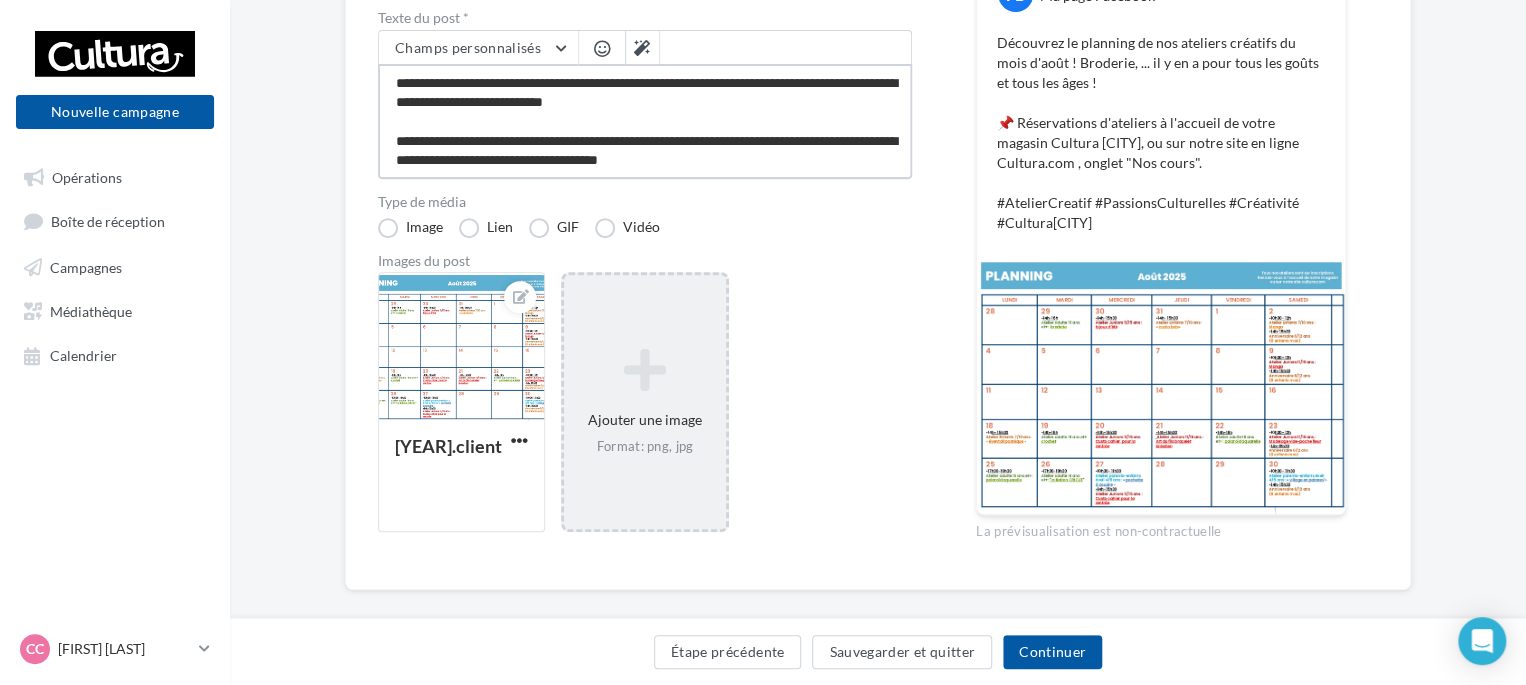 type on "**********" 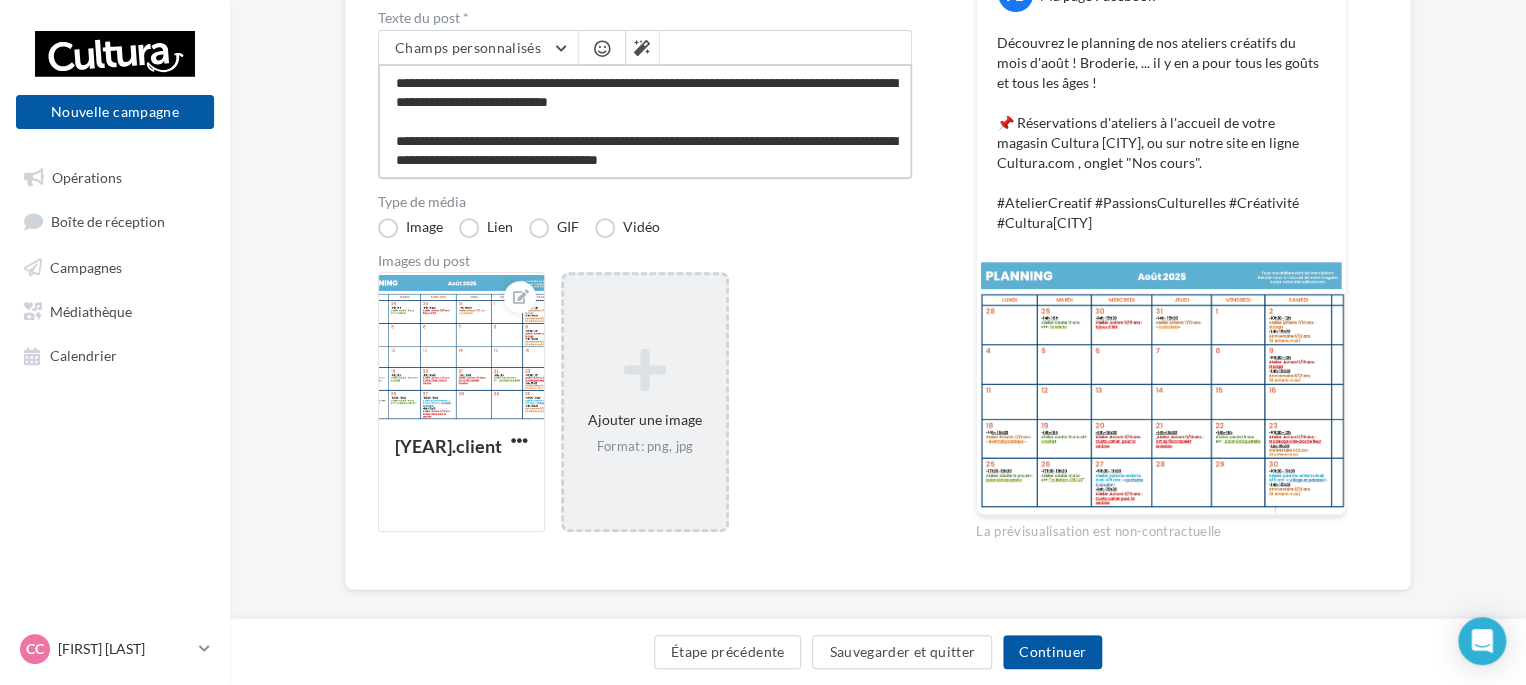 type on "**********" 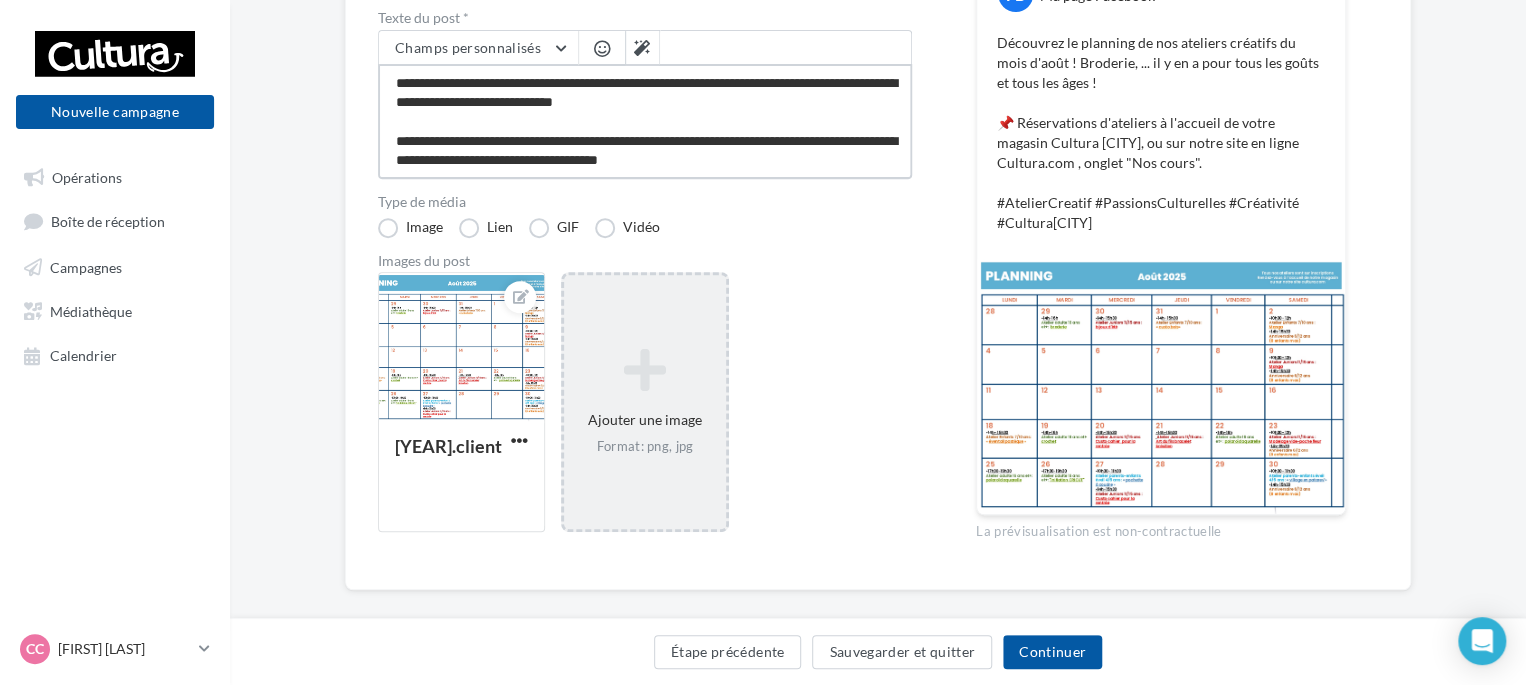type on "**********" 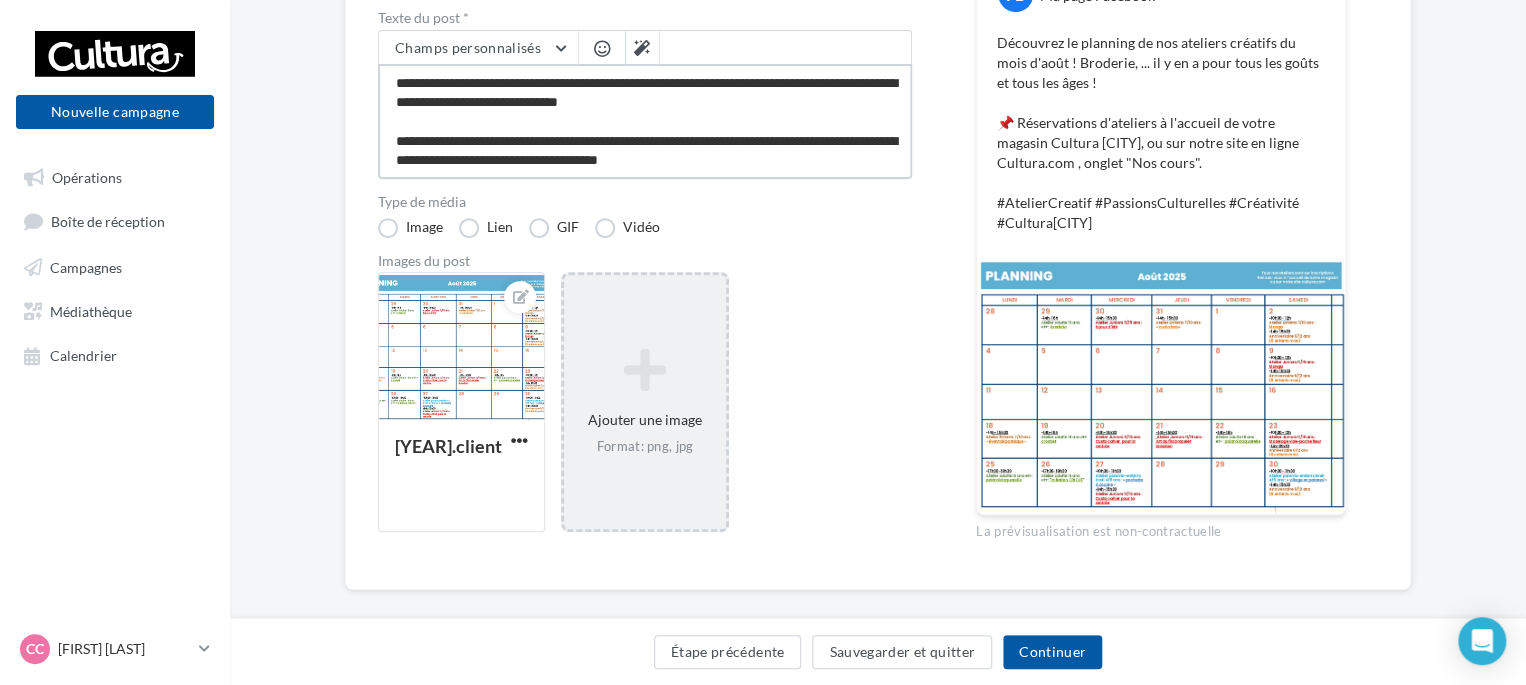 type on "**********" 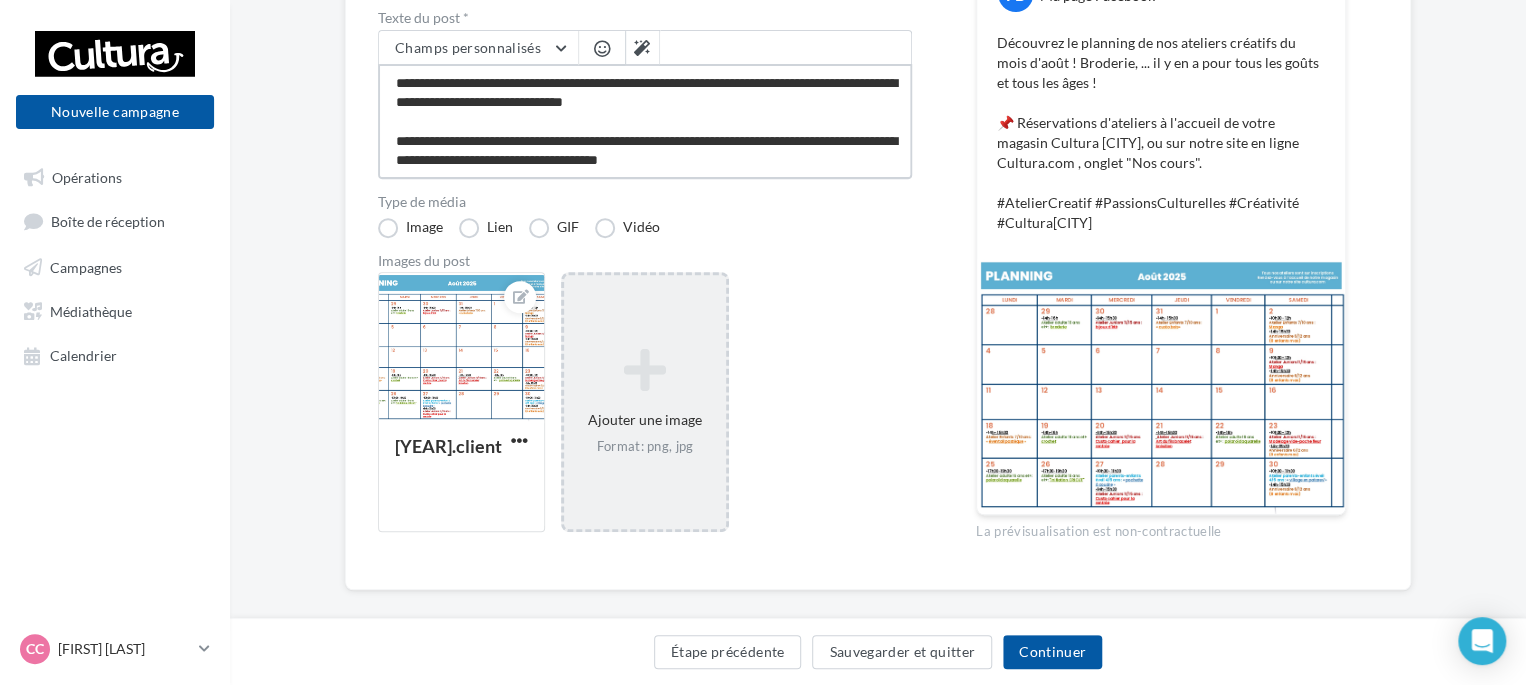 type on "**********" 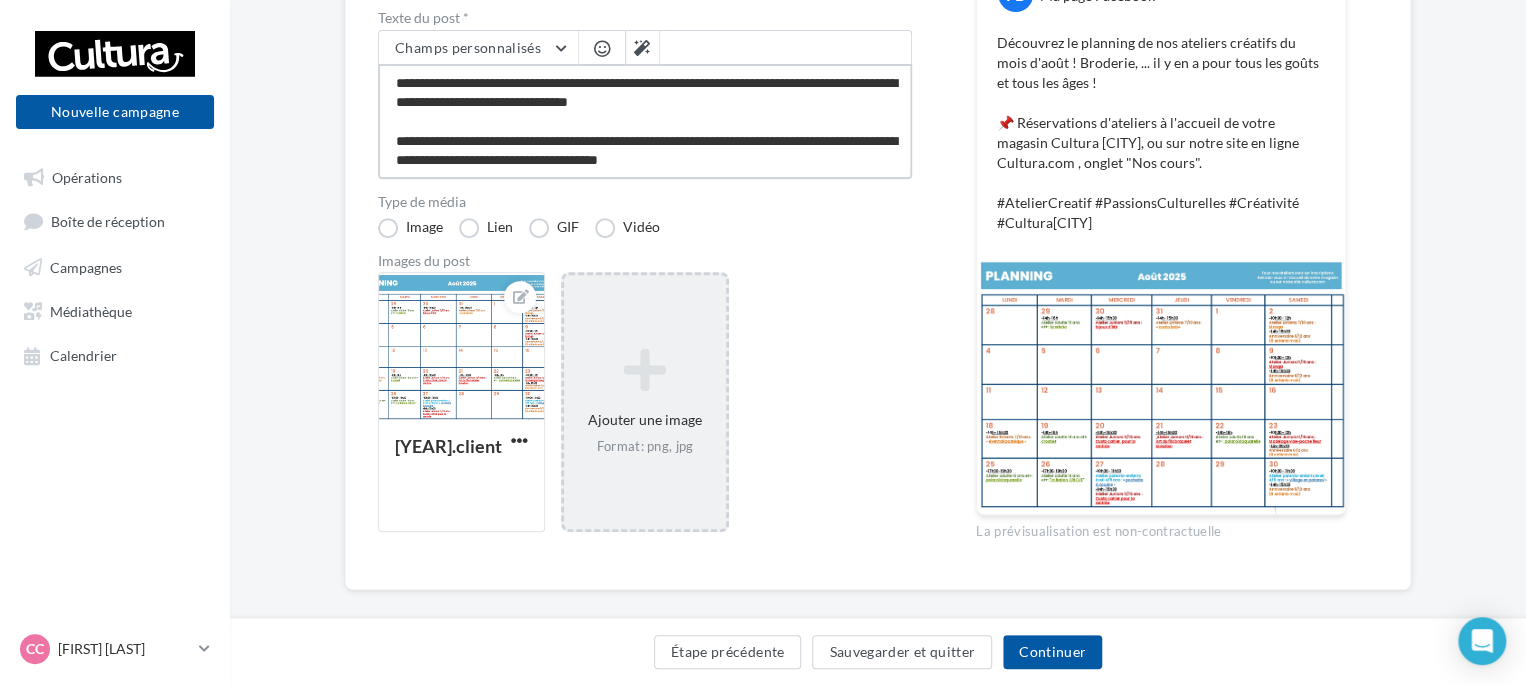 type on "**********" 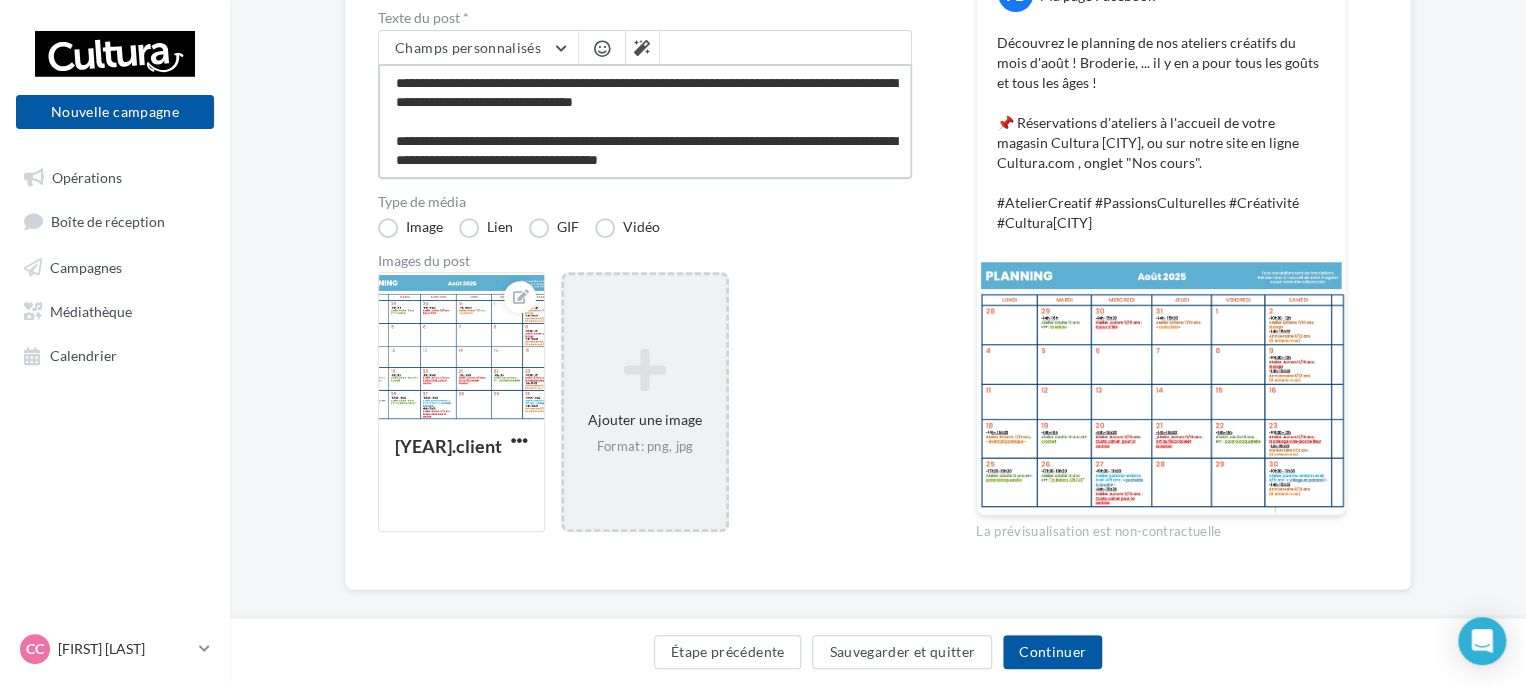 type on "**********" 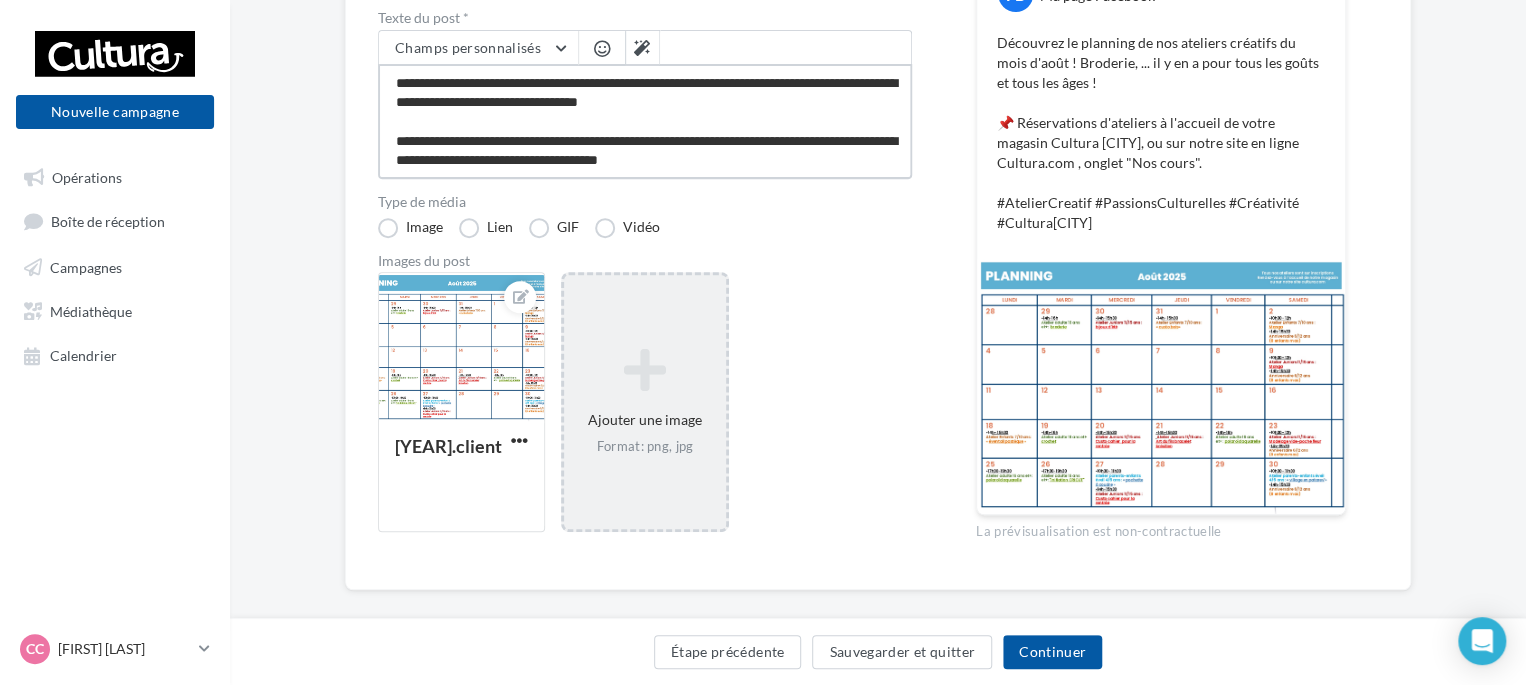 type on "**********" 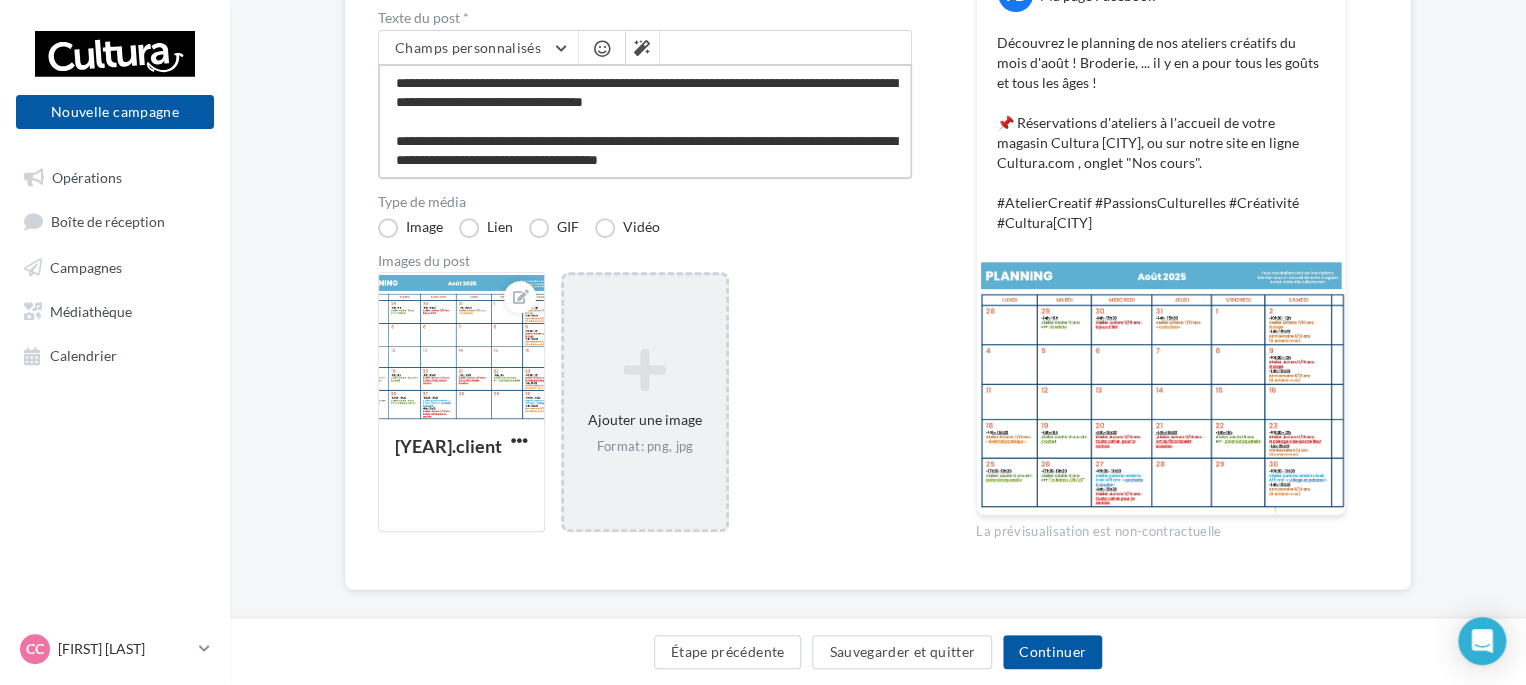 type on "**********" 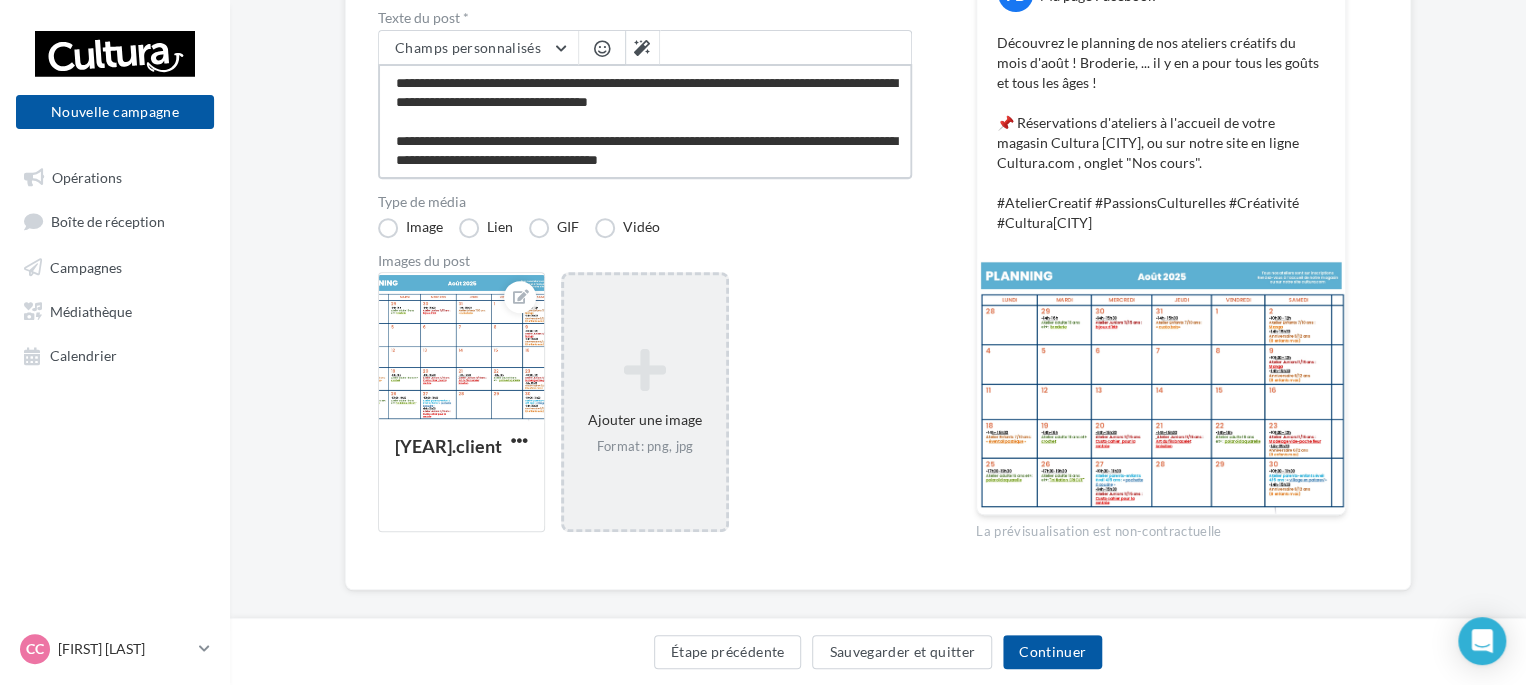 type on "**********" 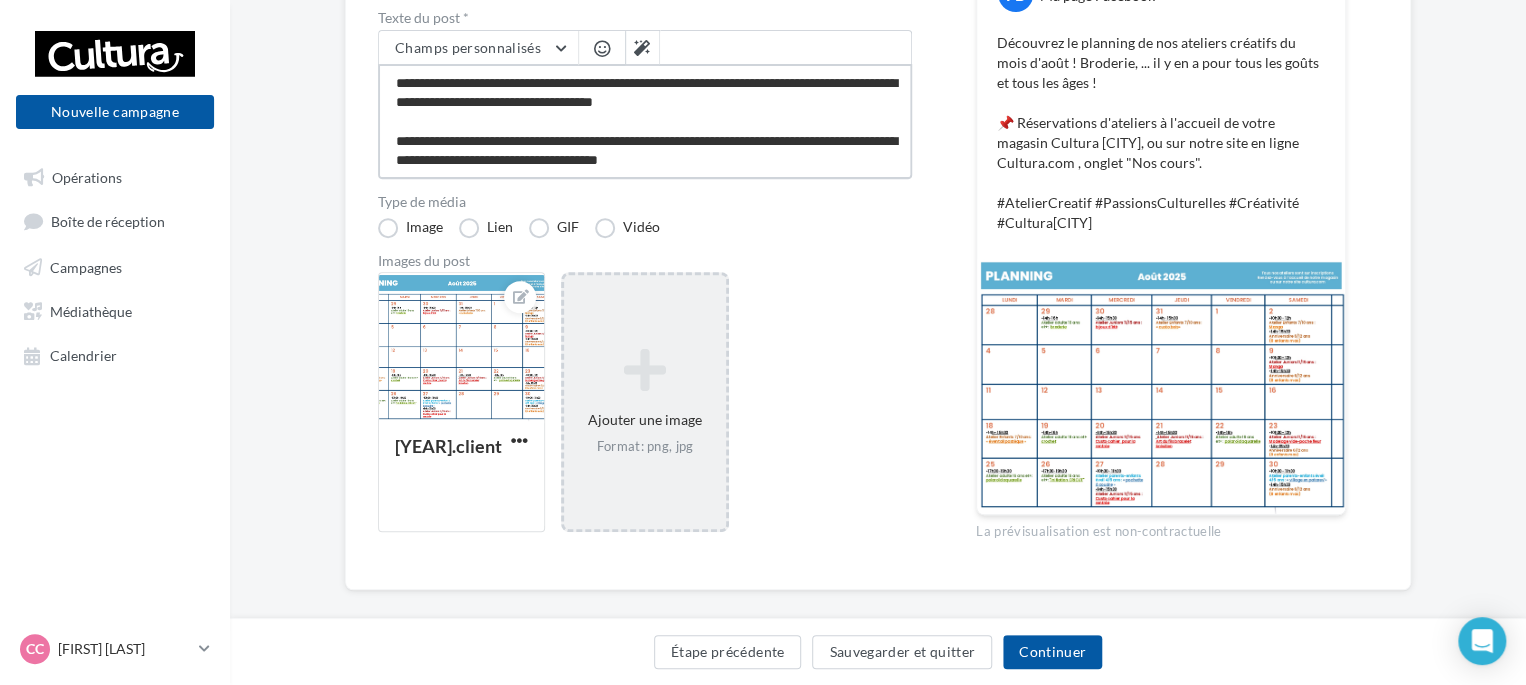 type on "**********" 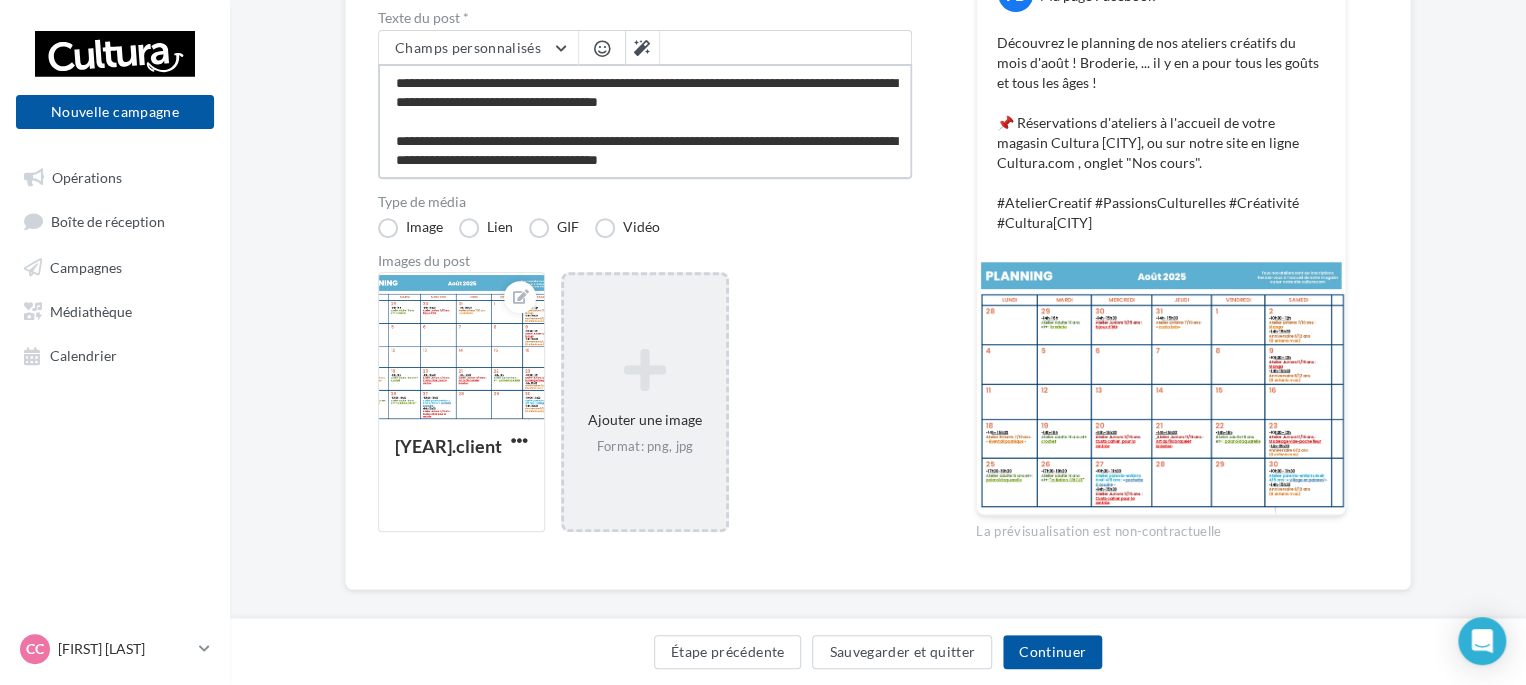 type on "**********" 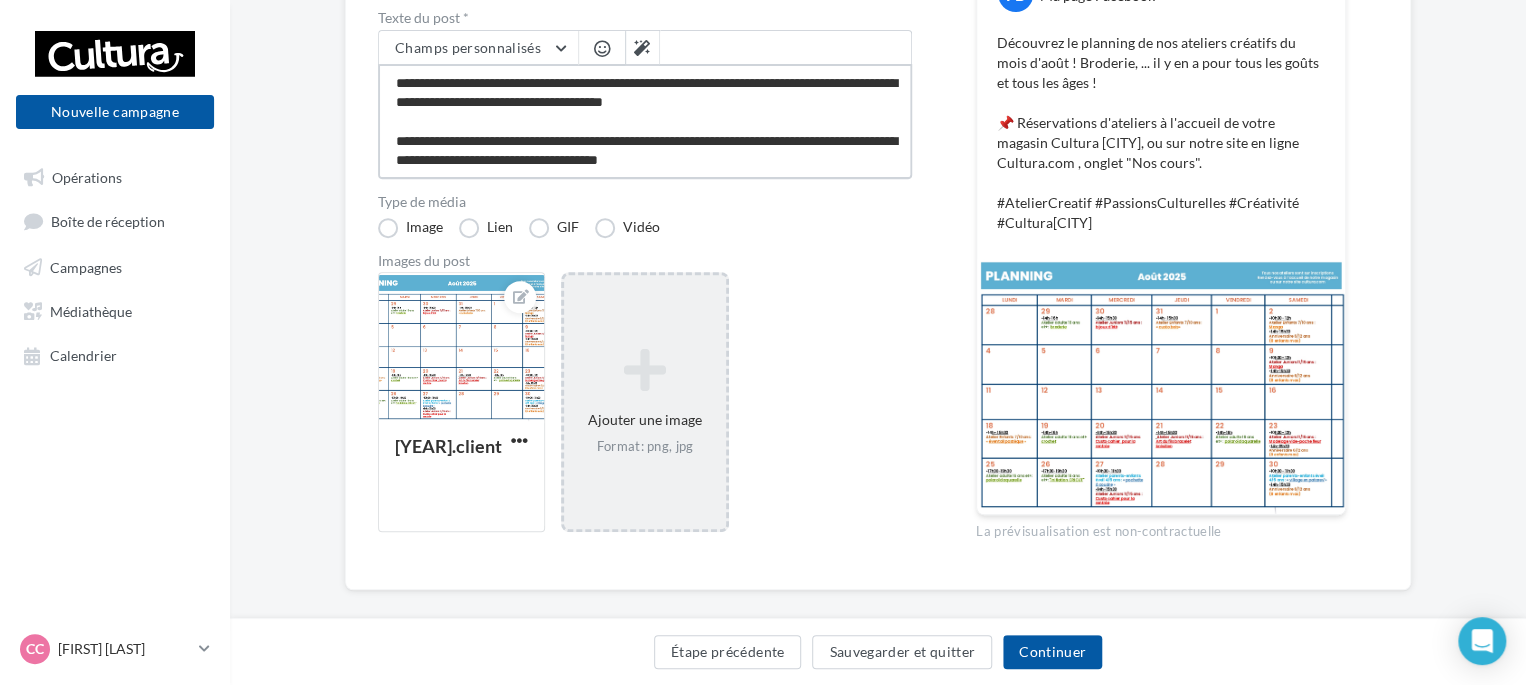 type on "**********" 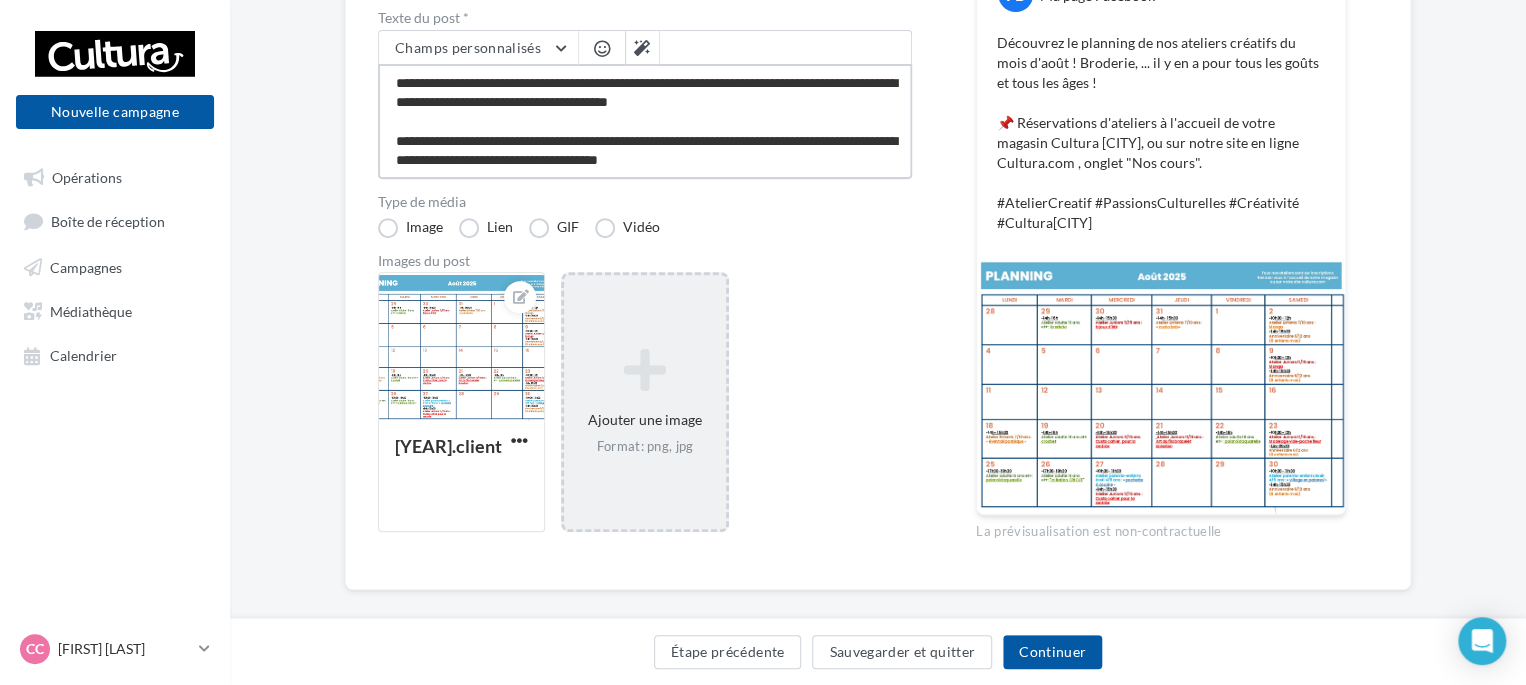 type on "**********" 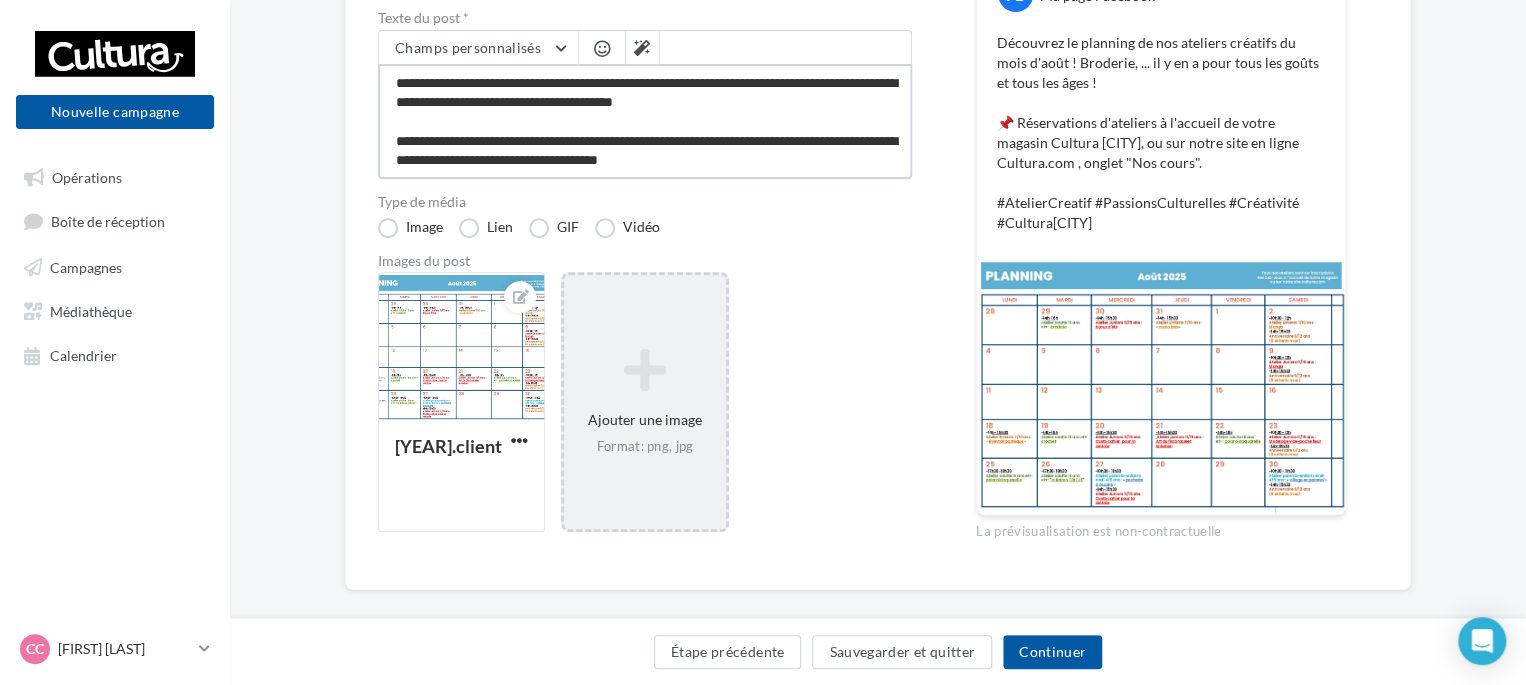 type on "**********" 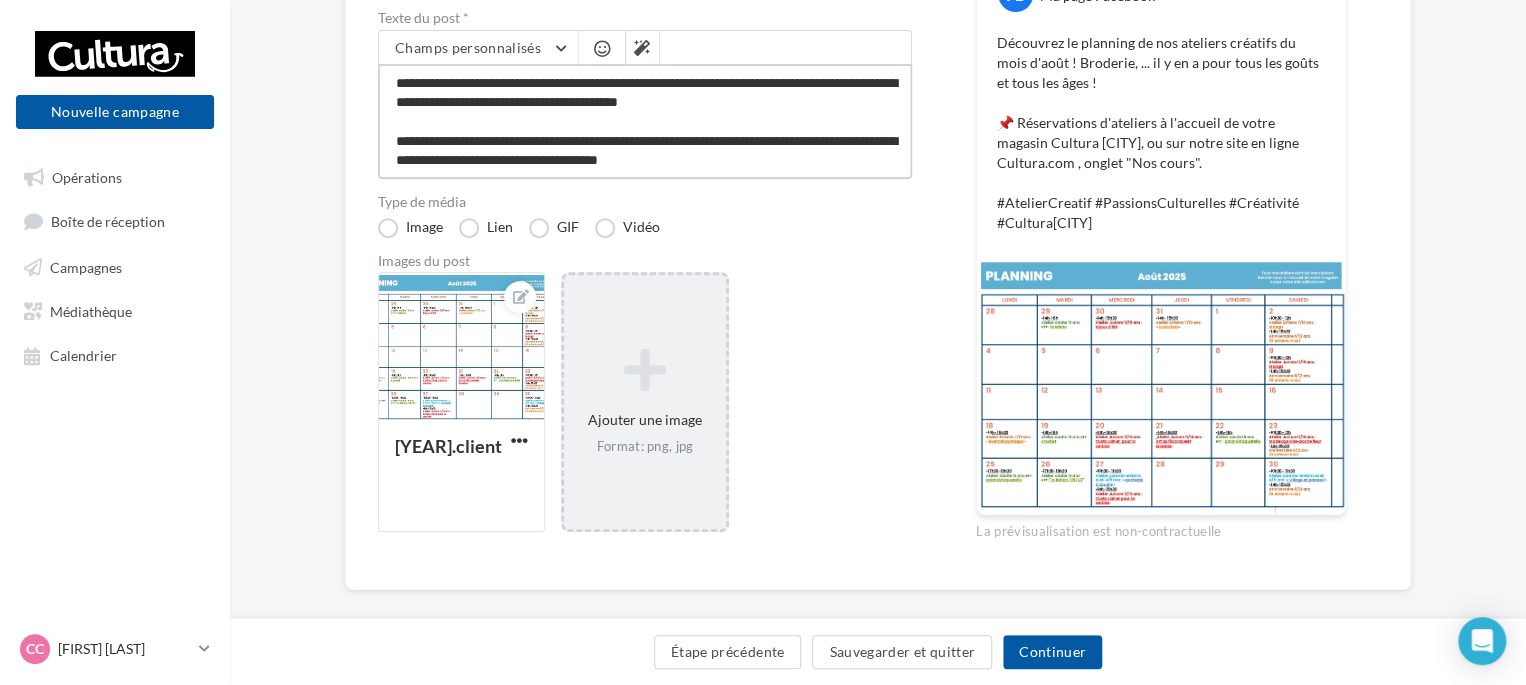 type on "**********" 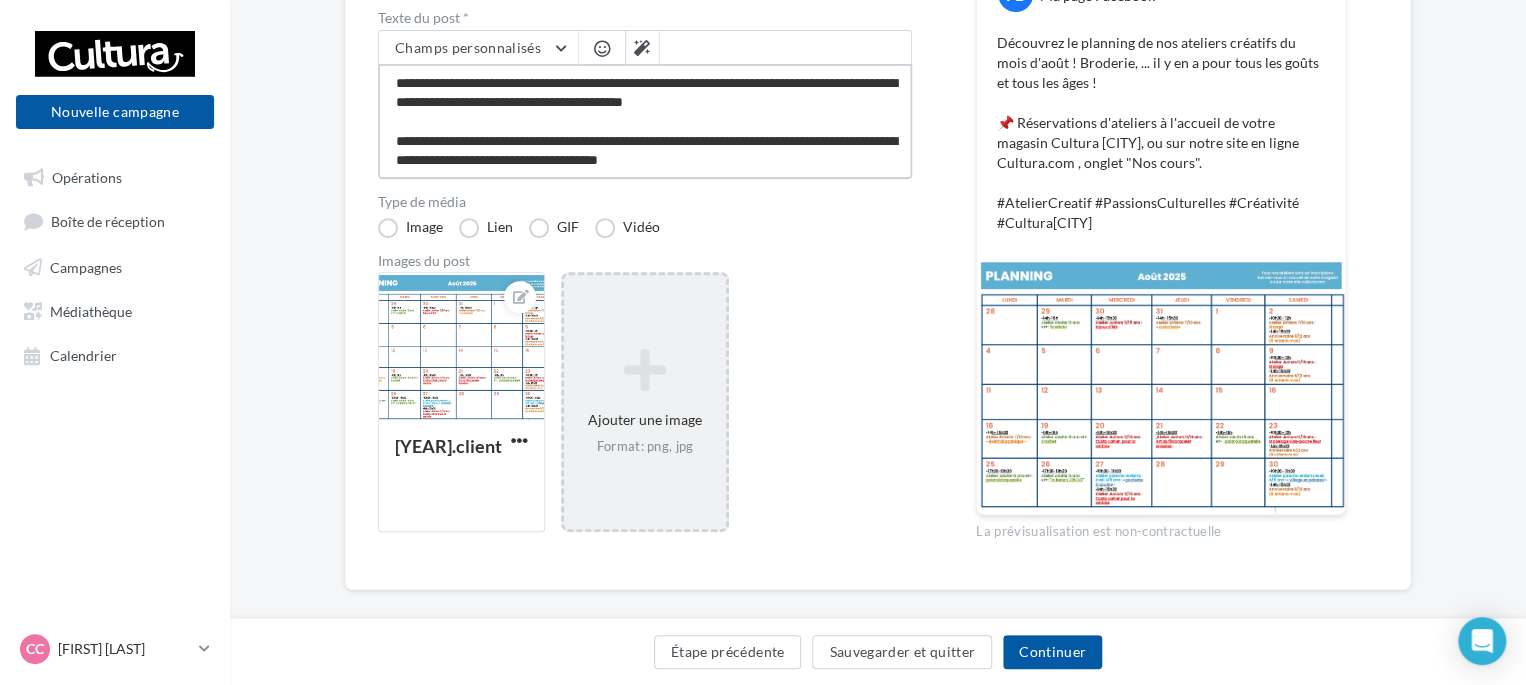 type on "**********" 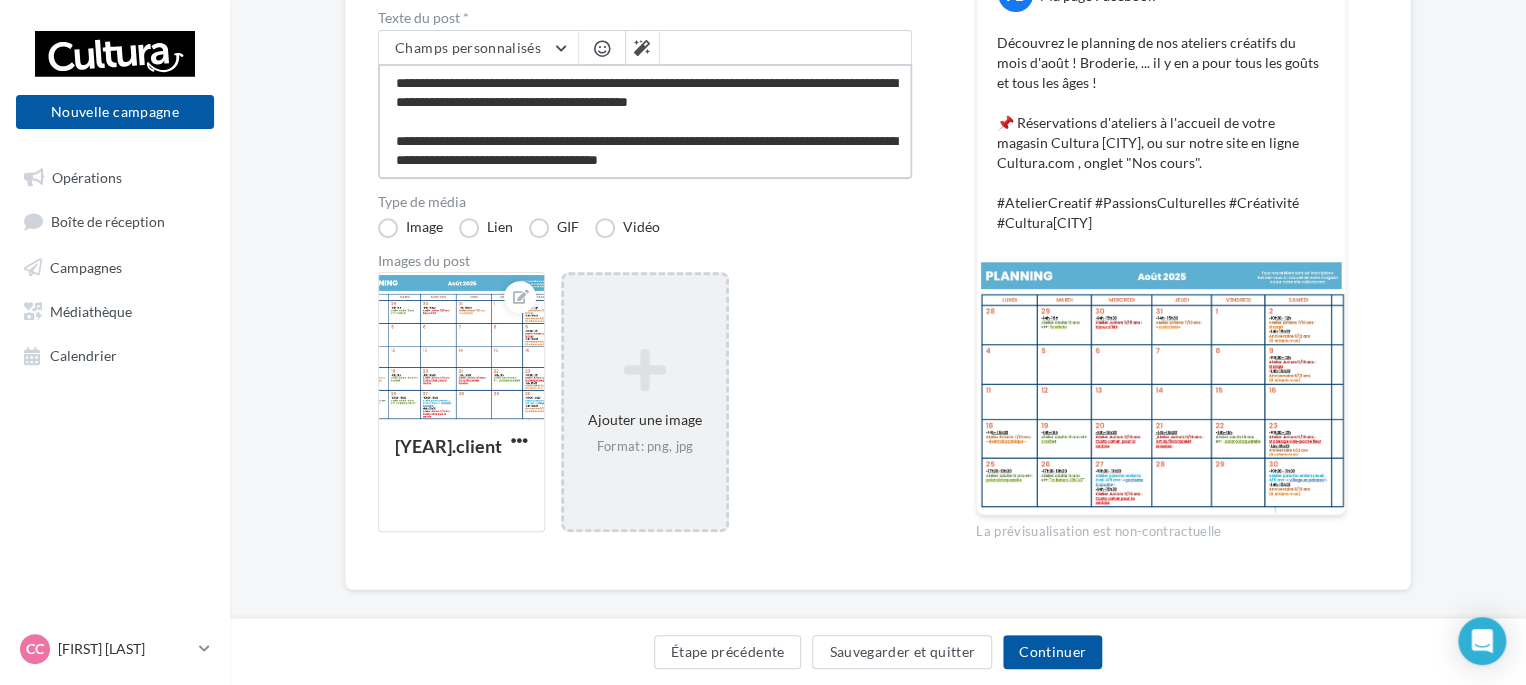 type on "**********" 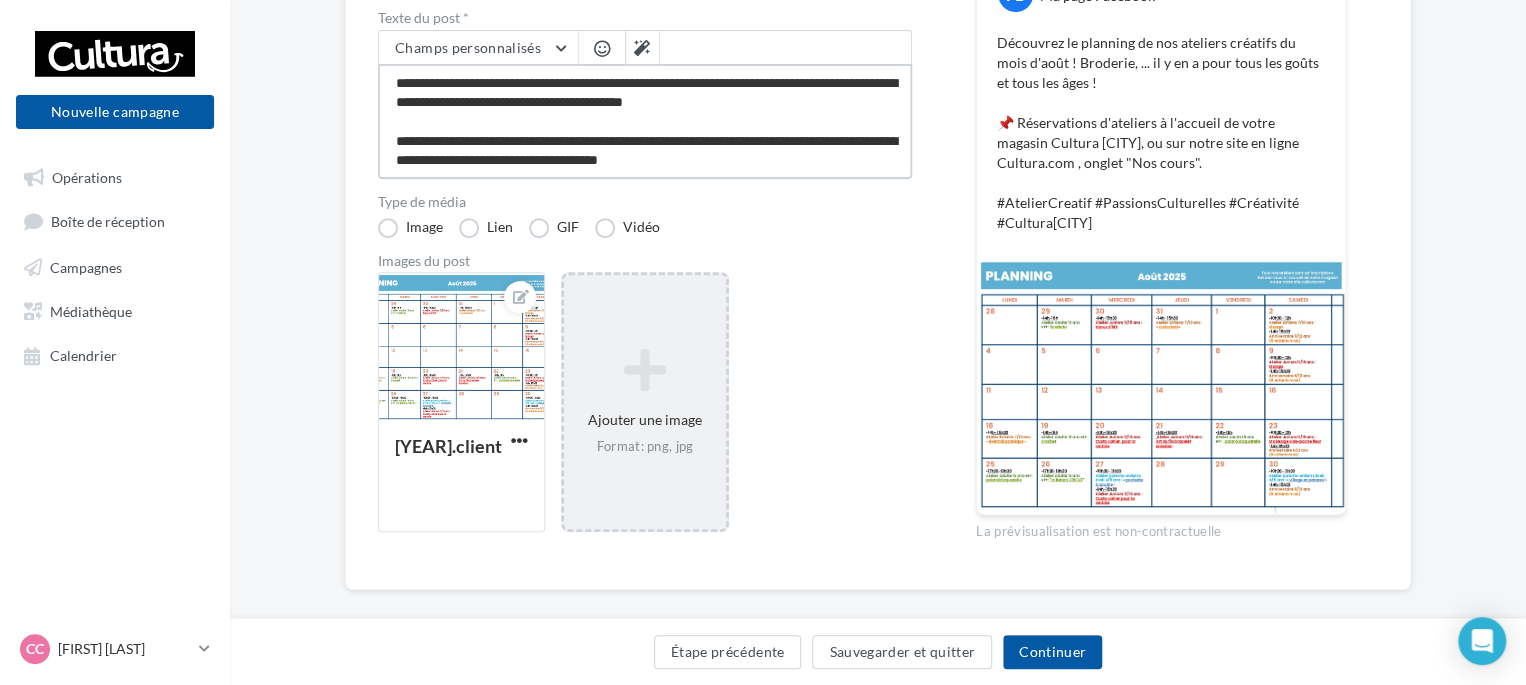 type on "**********" 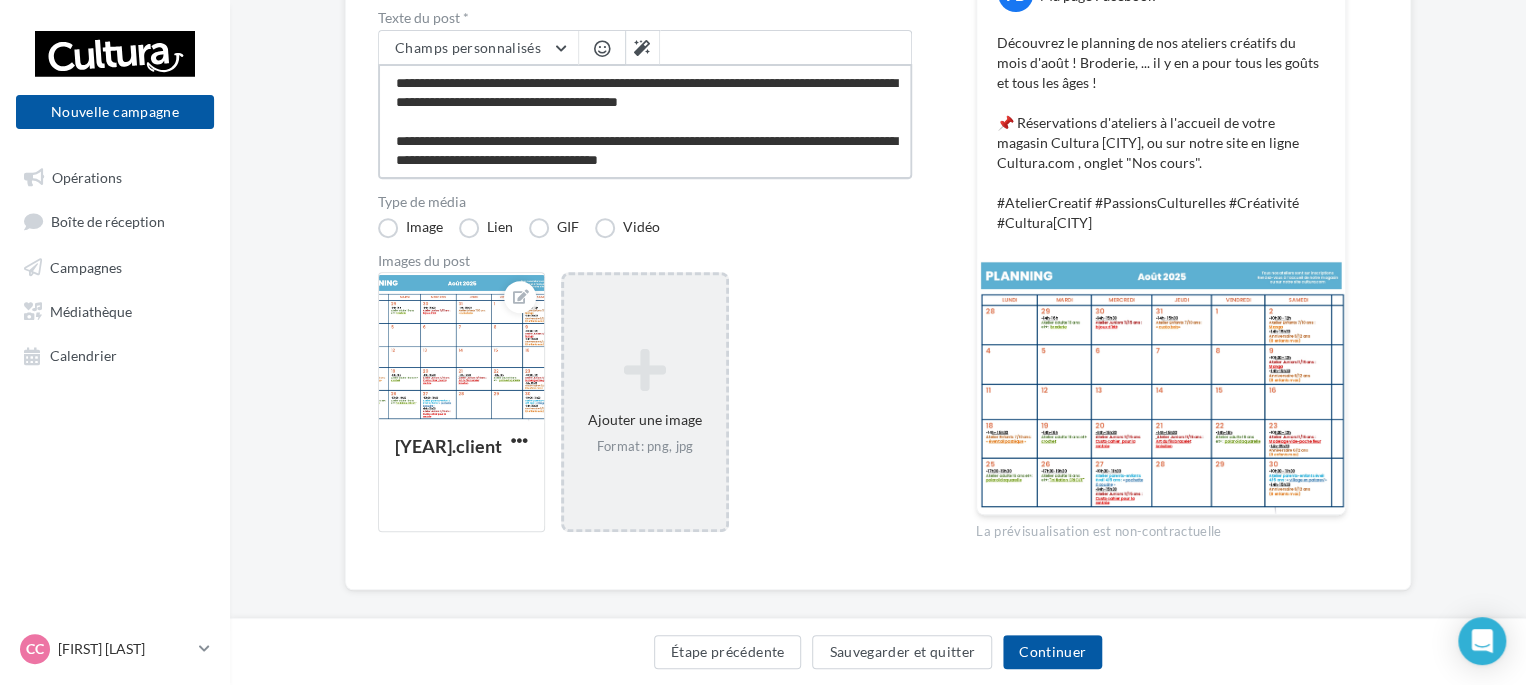 type on "**********" 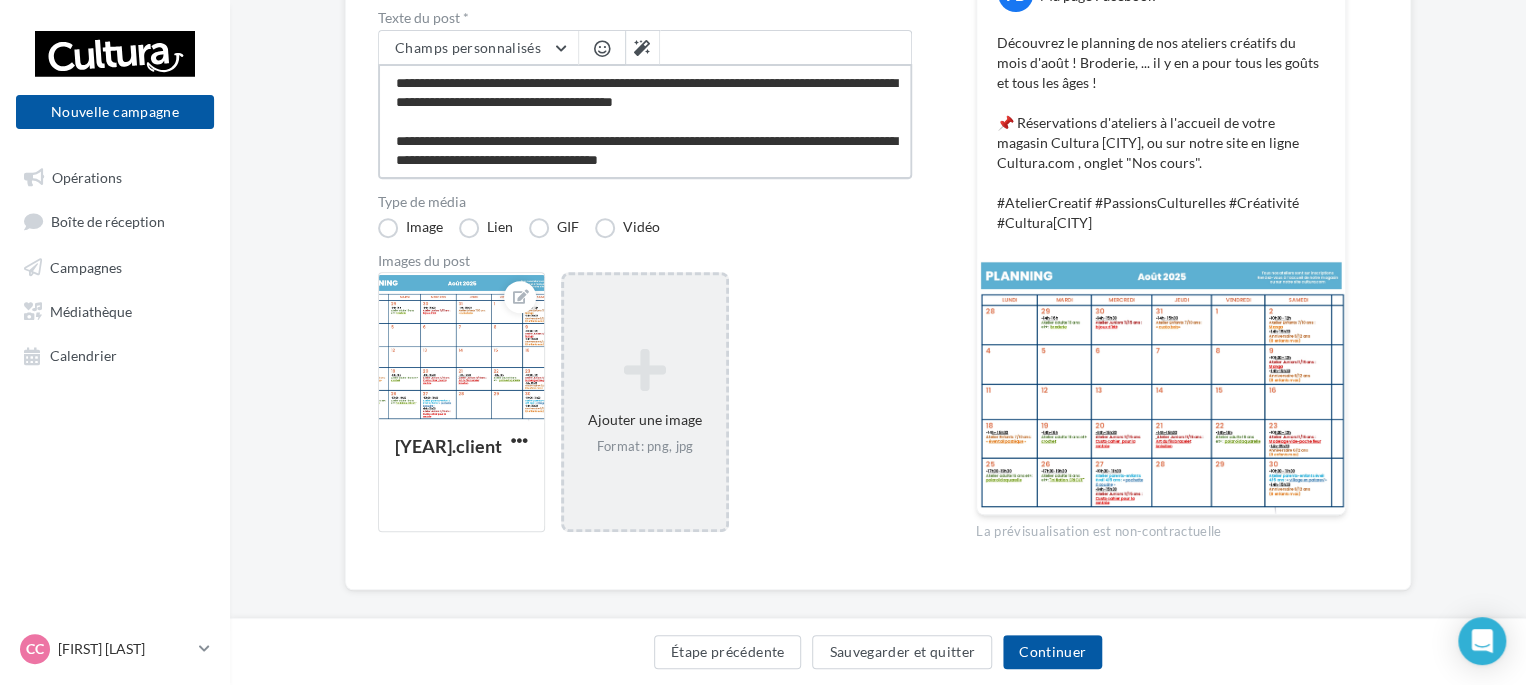 type on "**********" 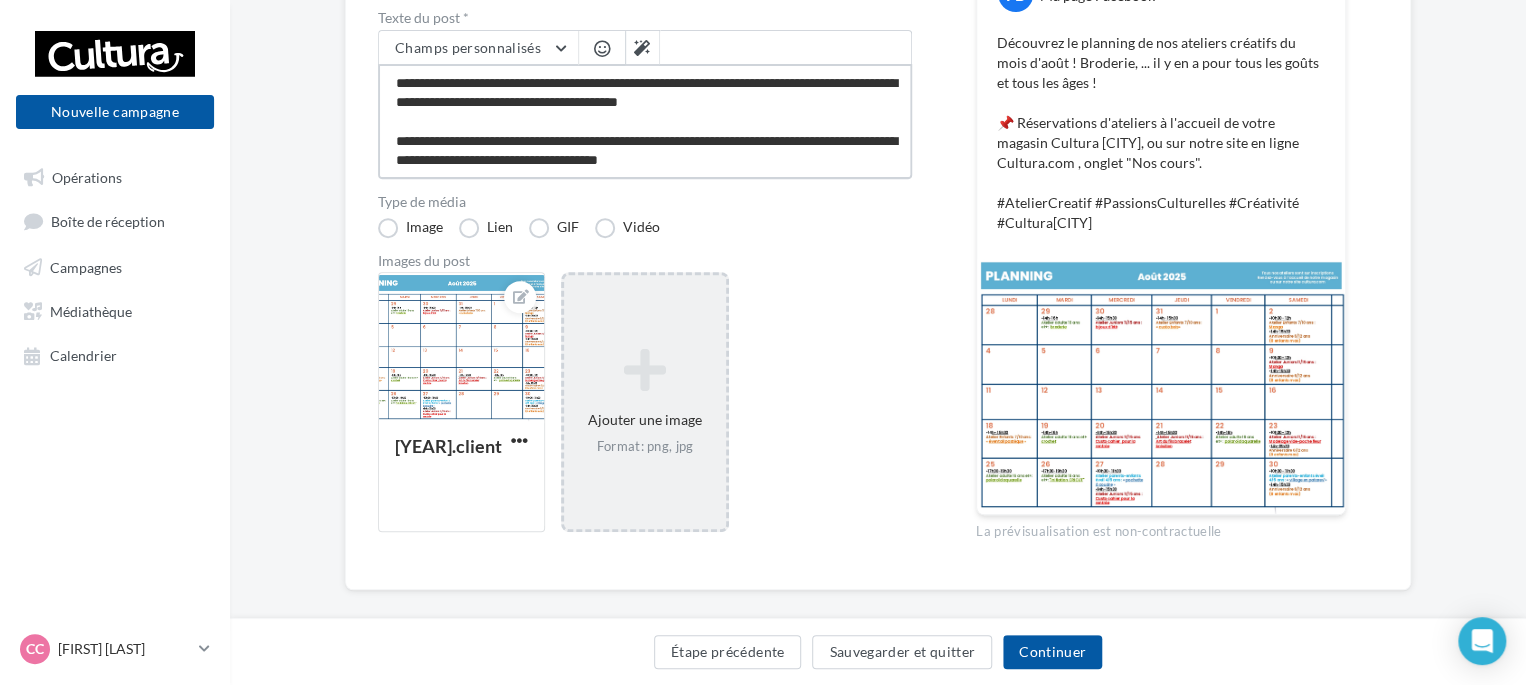 type on "**********" 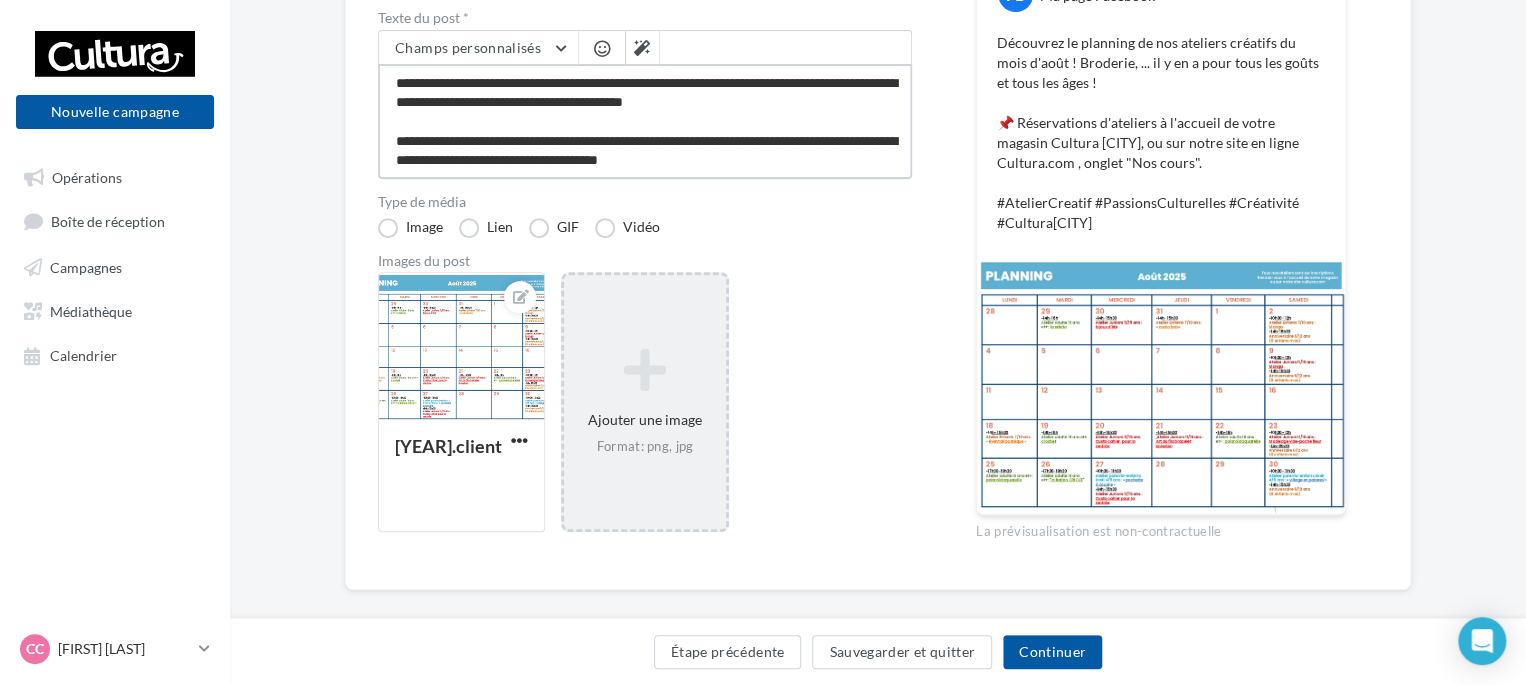 type on "**********" 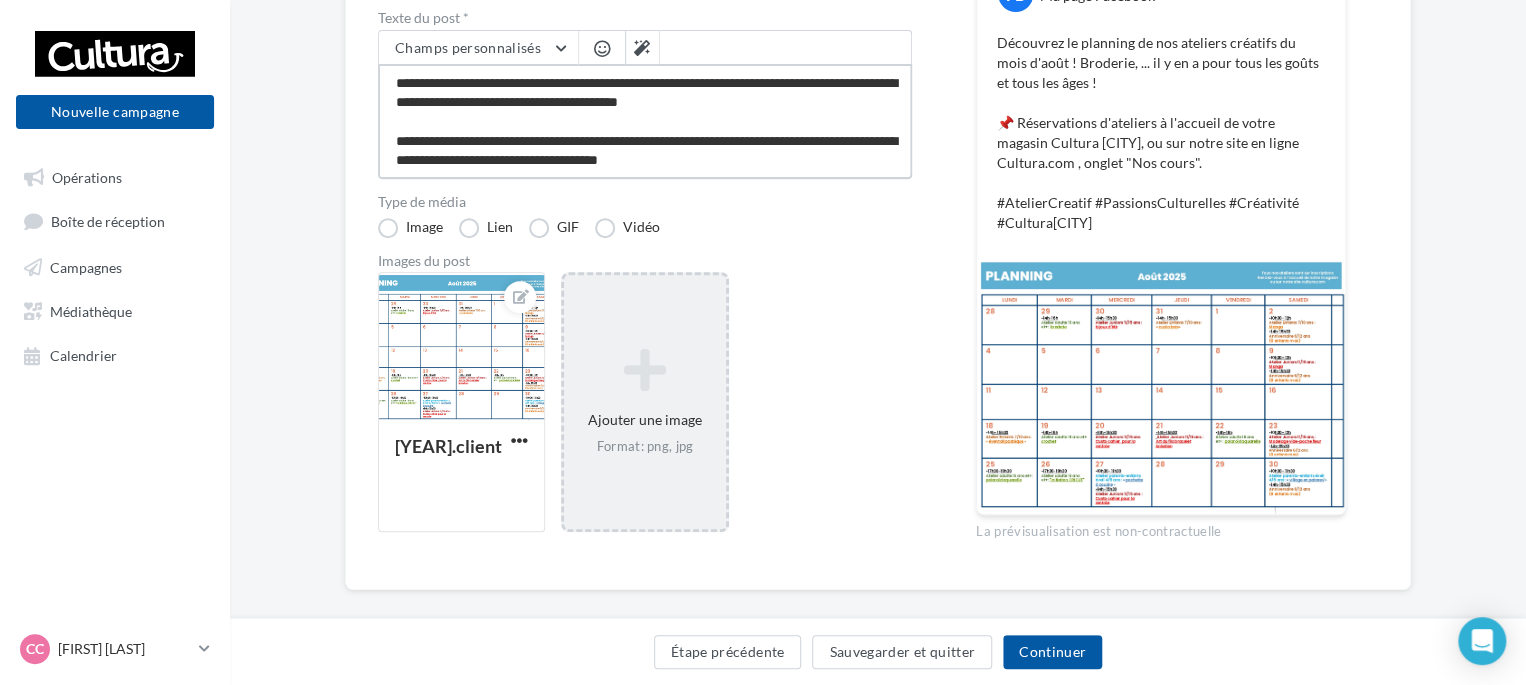 type on "**********" 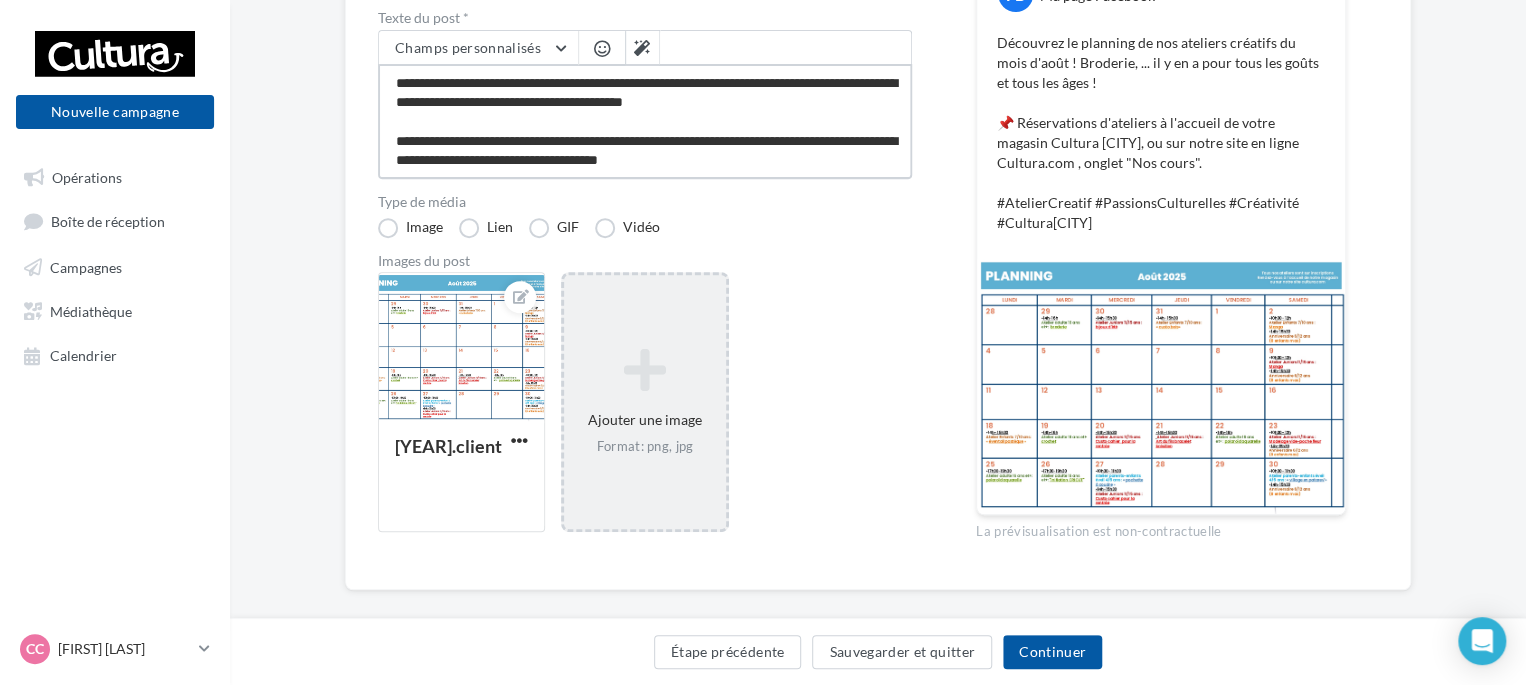 type on "**********" 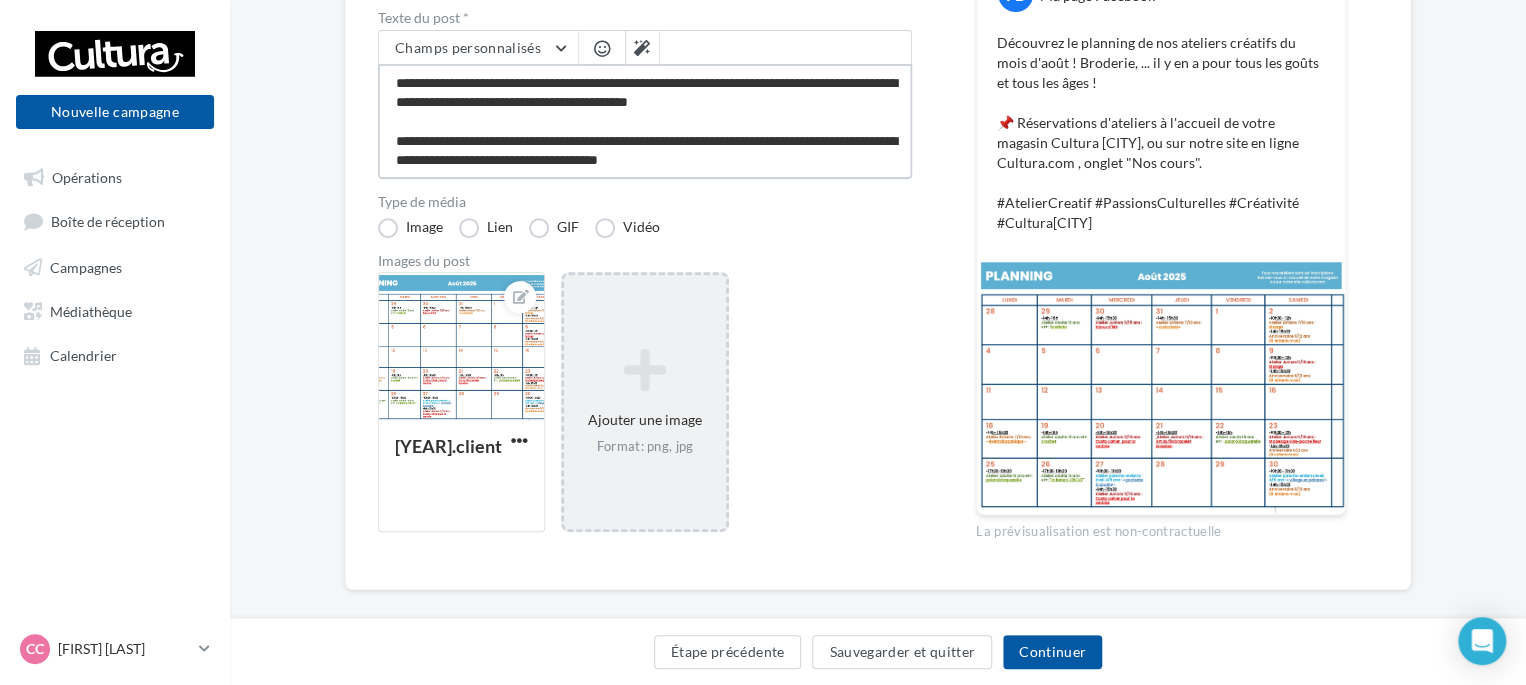 type on "**********" 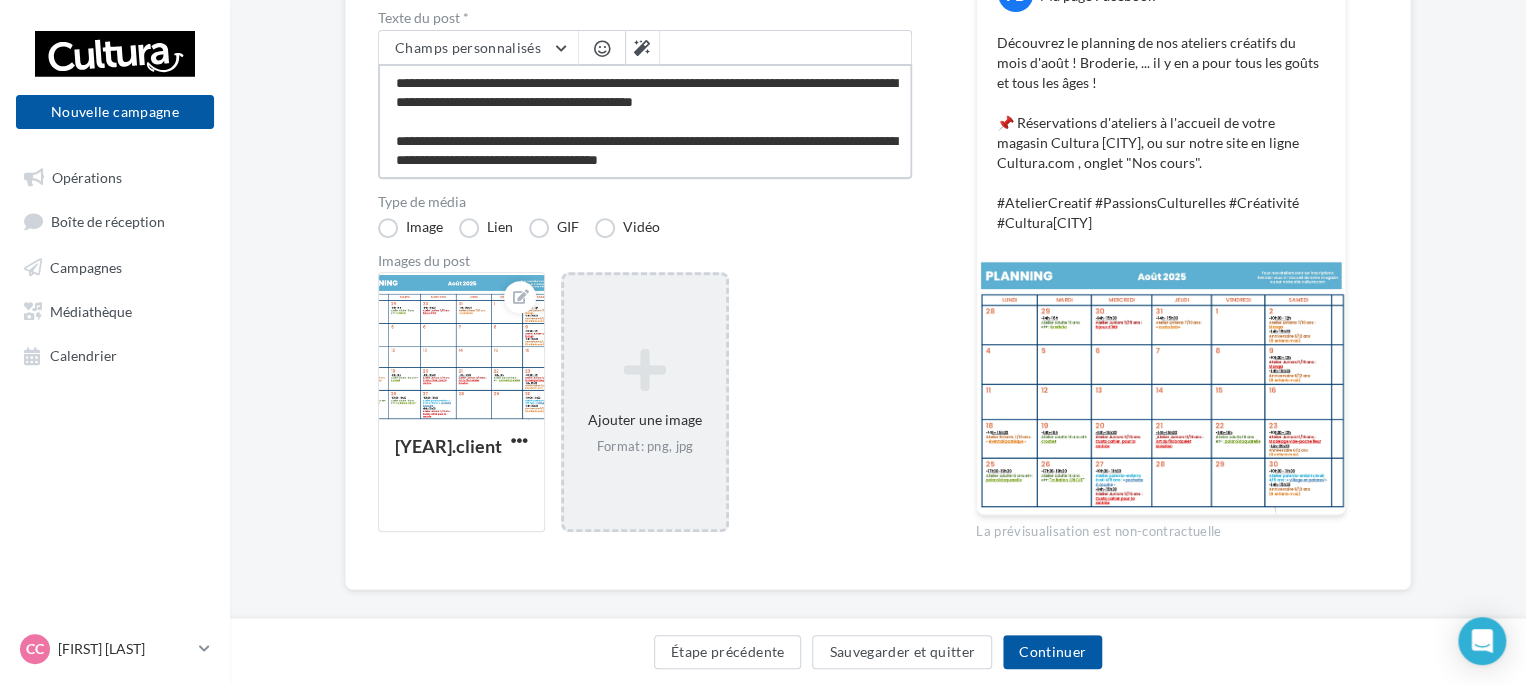 type on "**********" 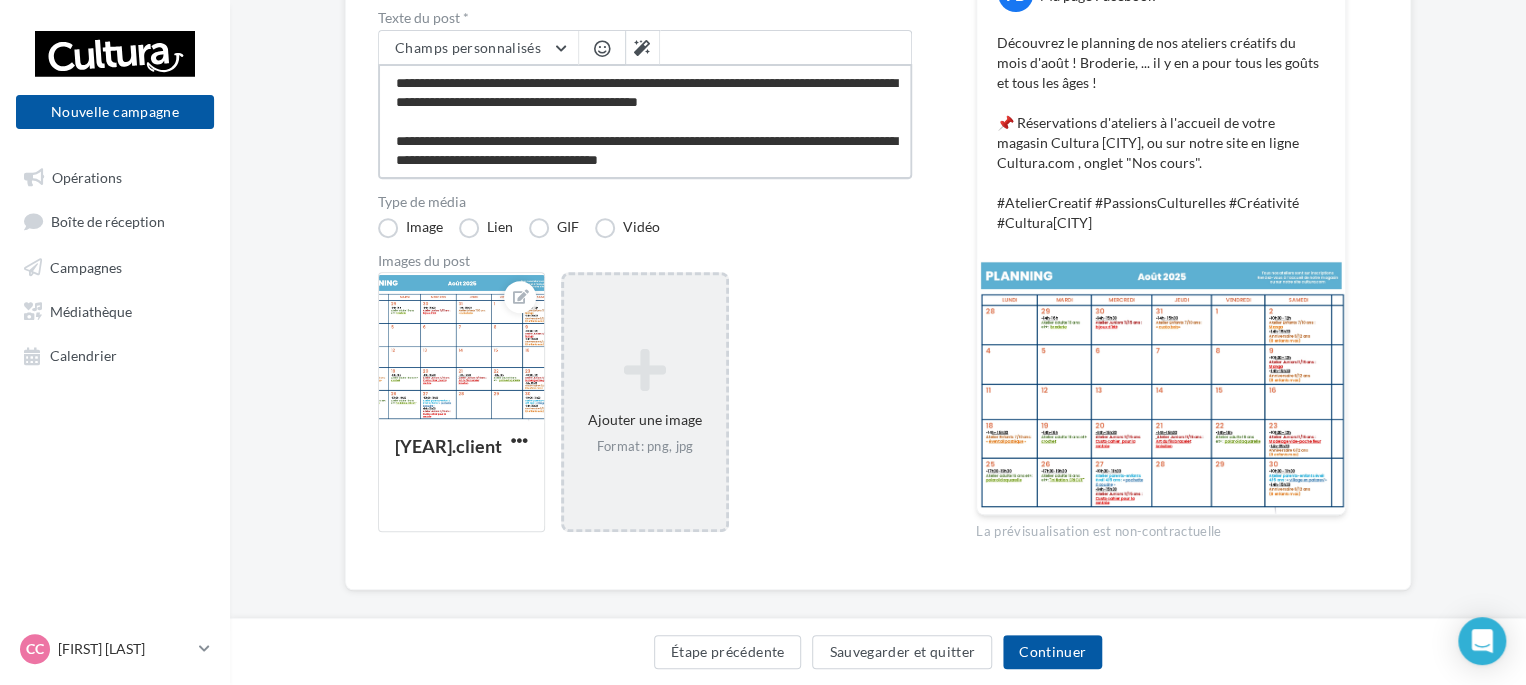 type on "**********" 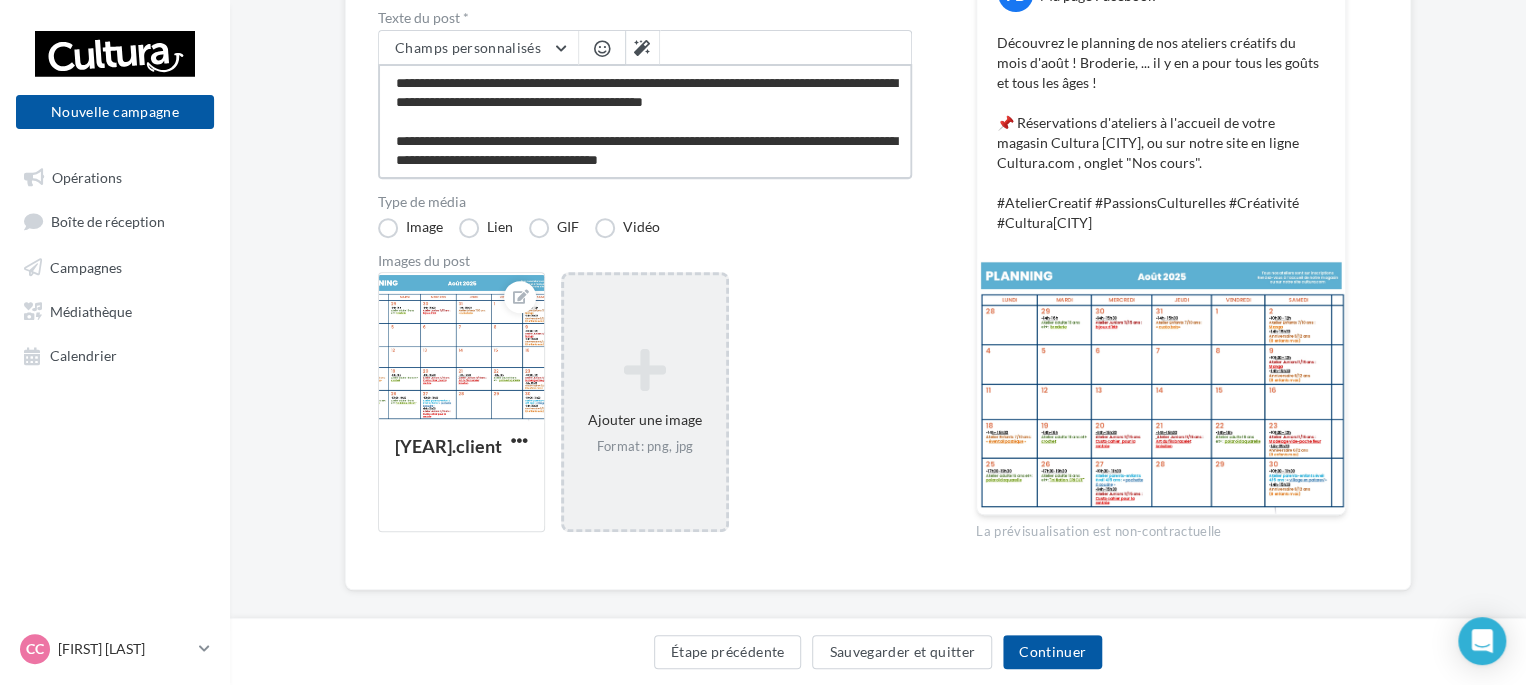 type on "**********" 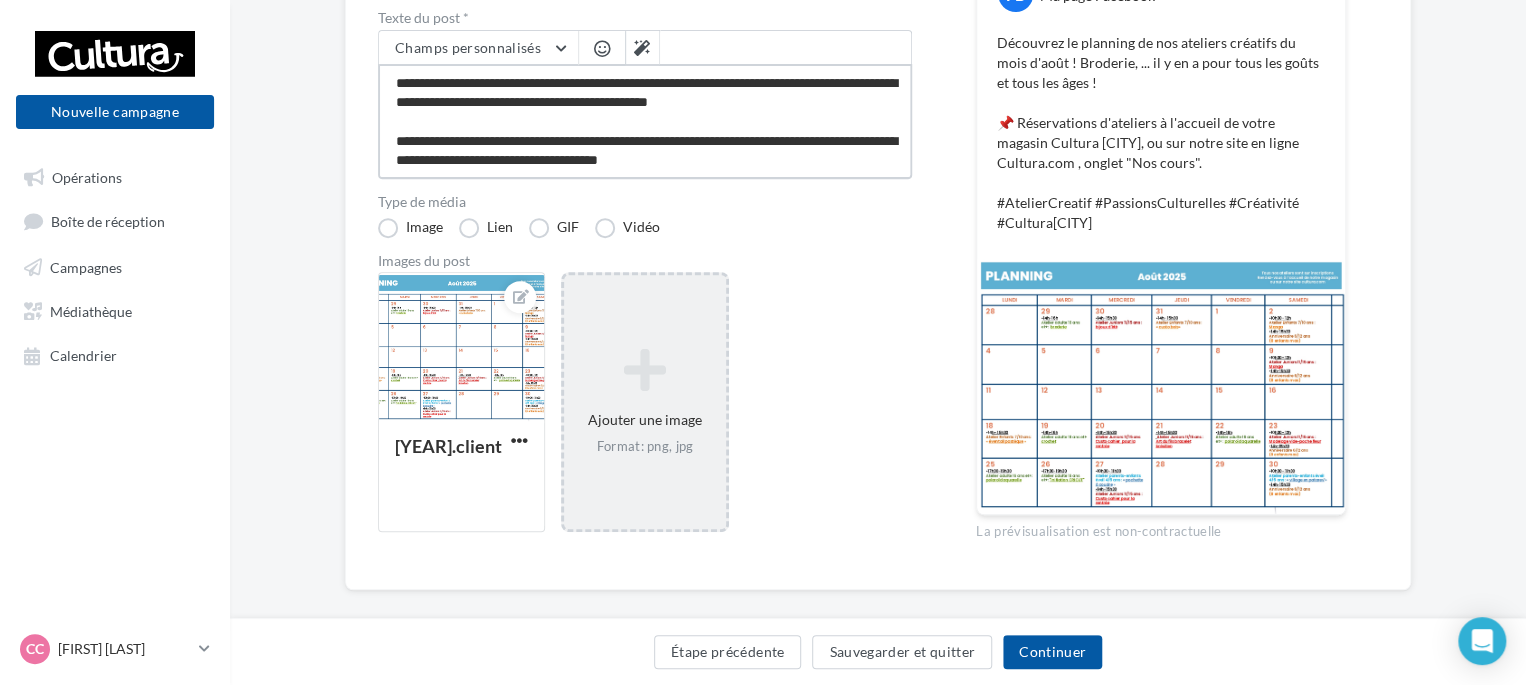 type on "**********" 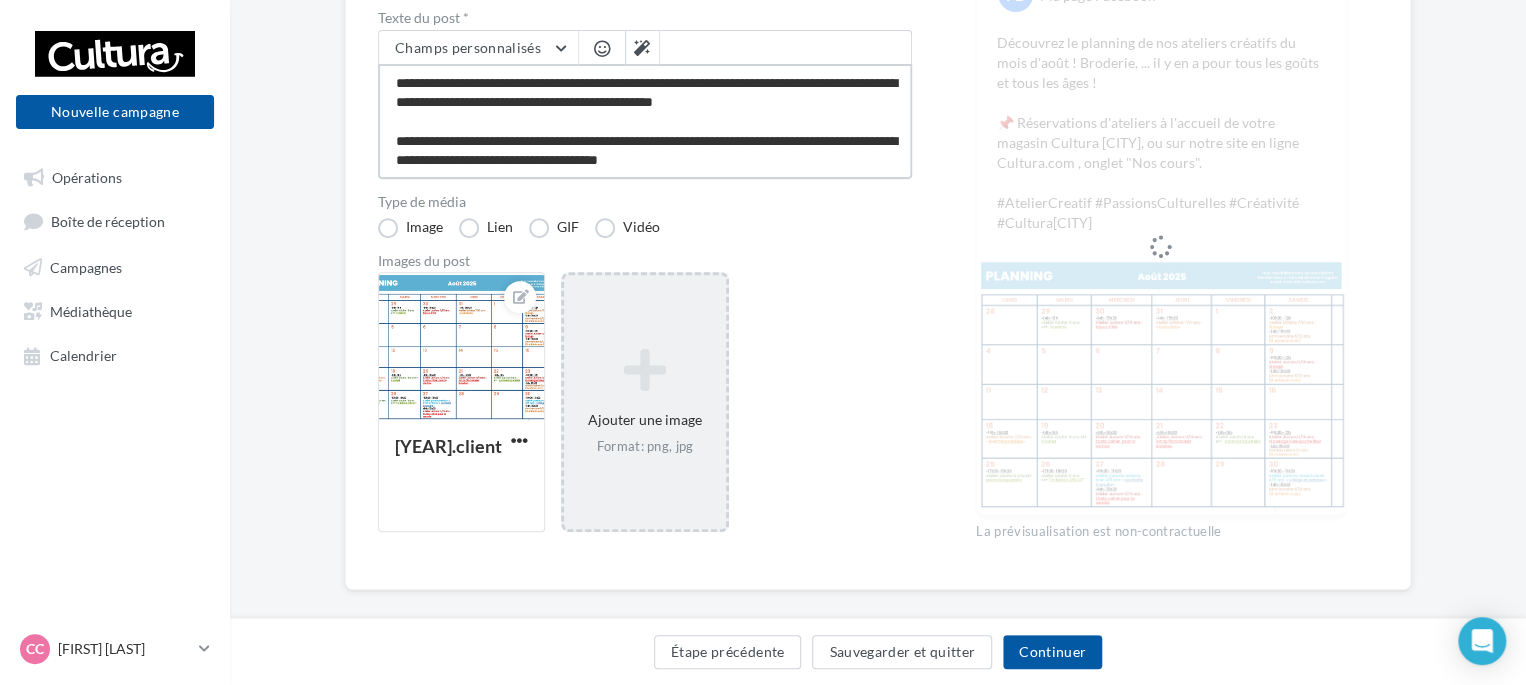 type on "**********" 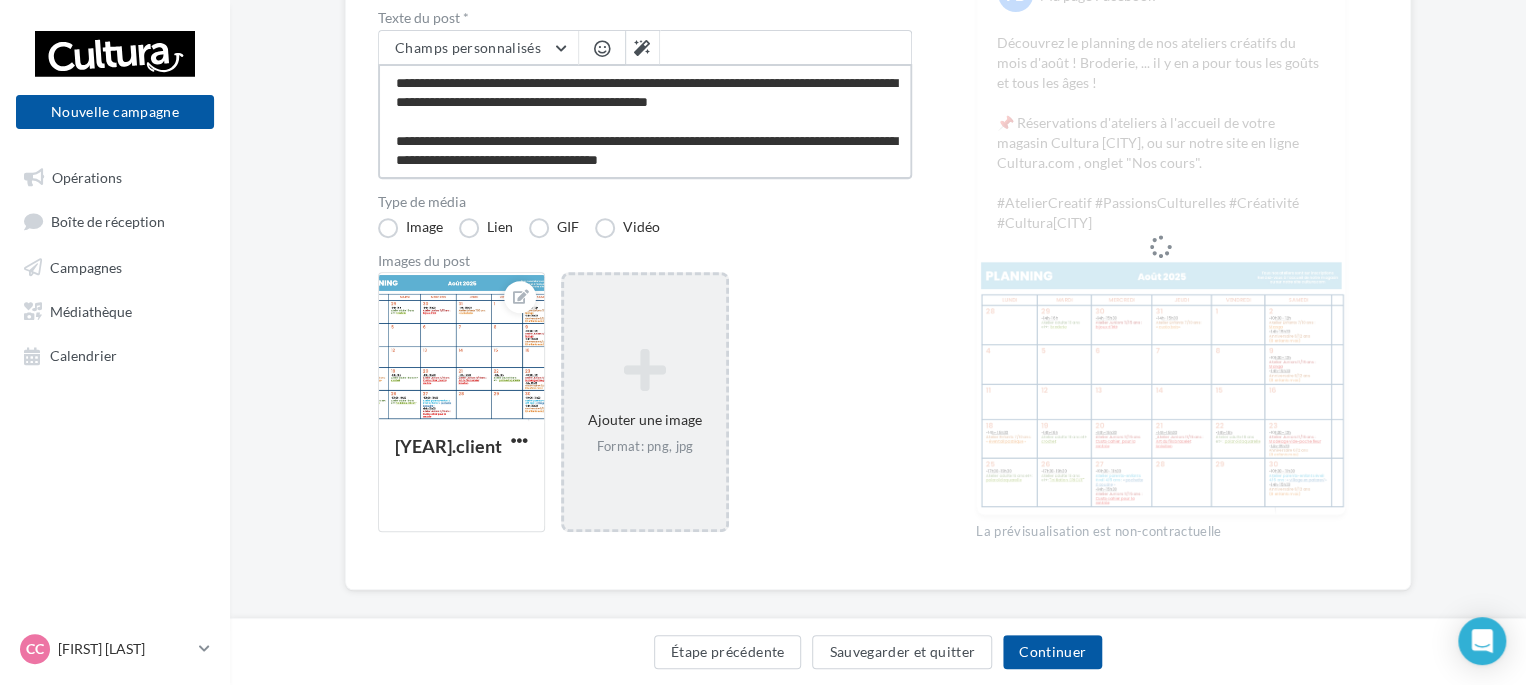 type on "**********" 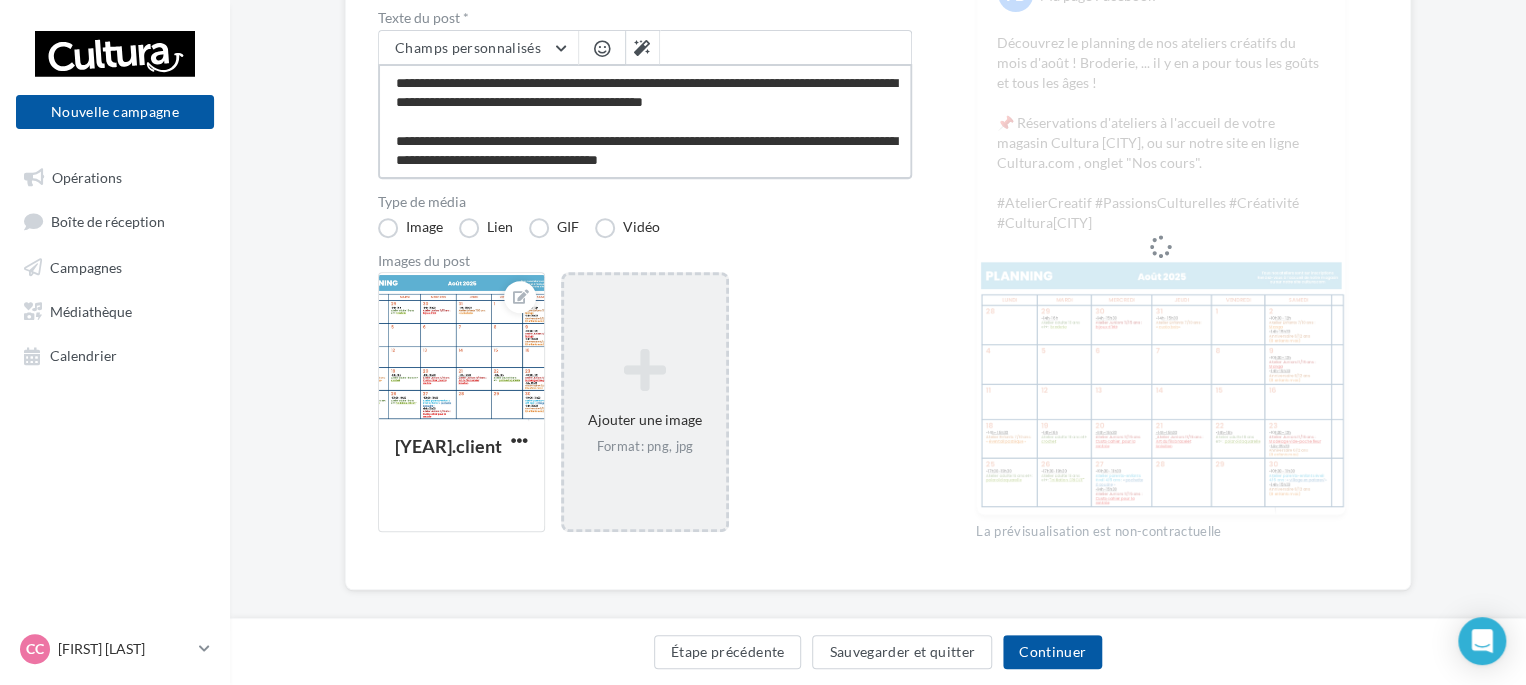 type on "**********" 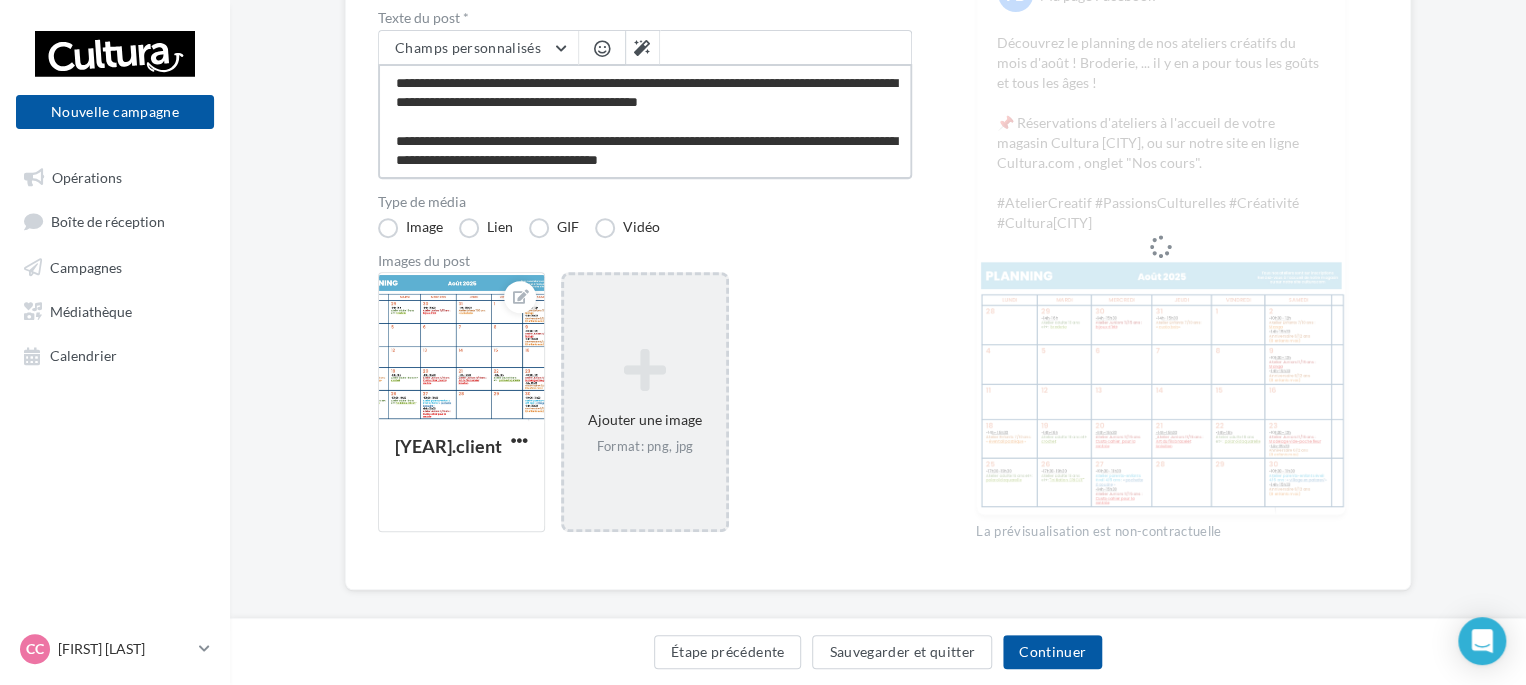 type on "**********" 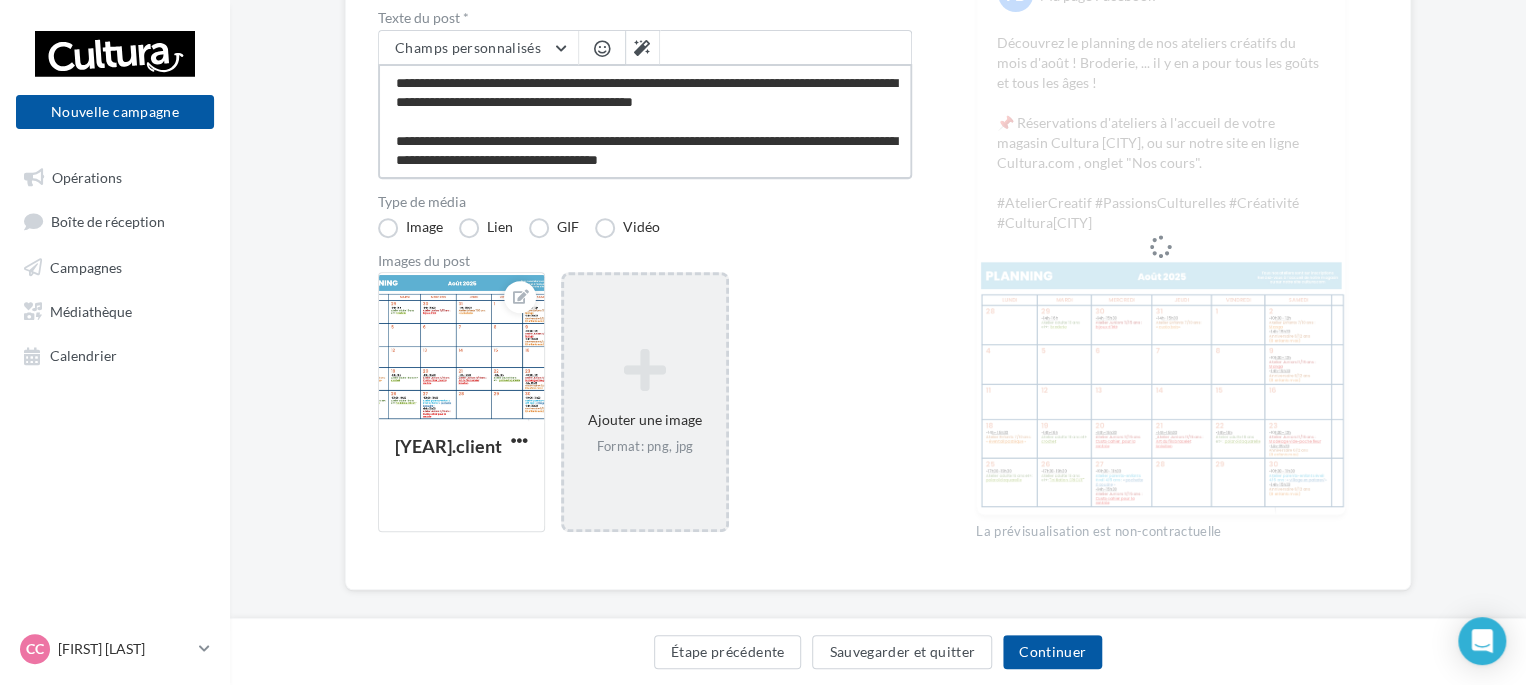 type on "**********" 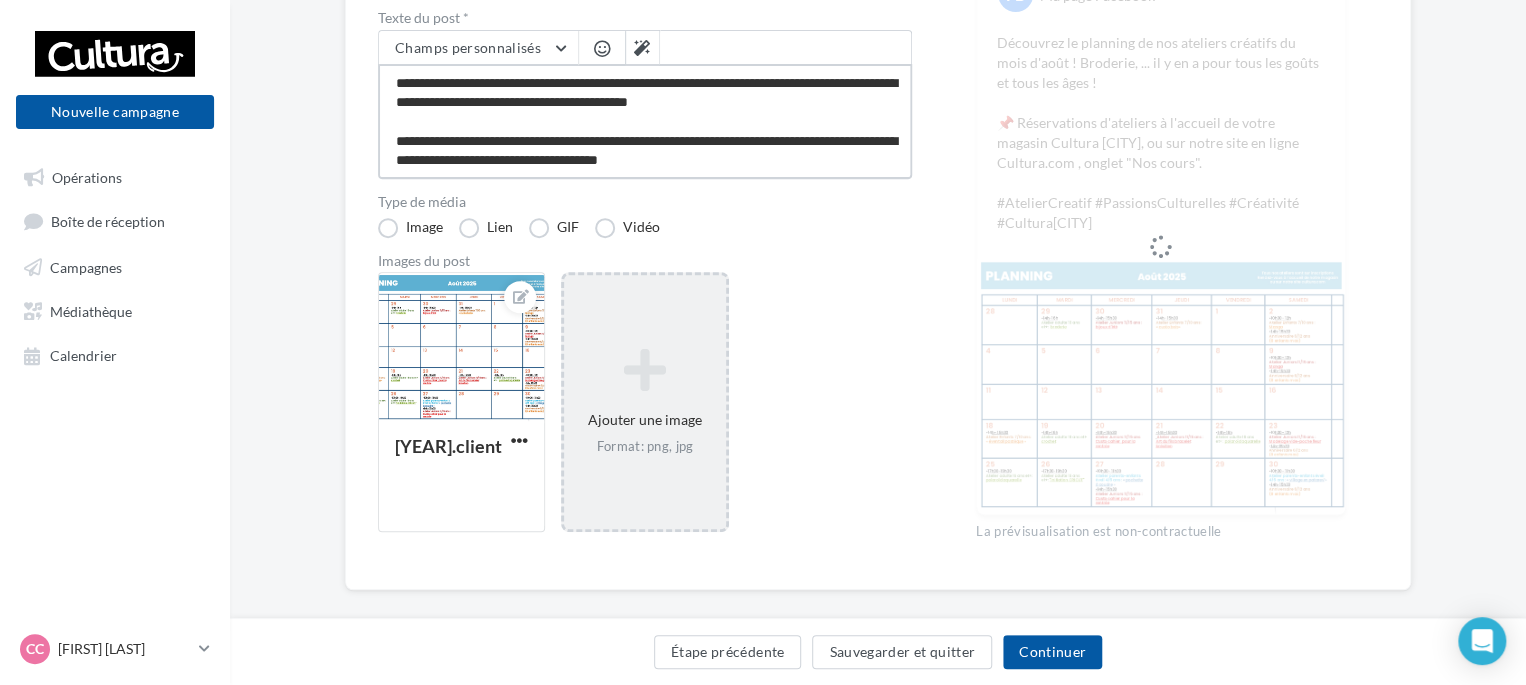 type on "**********" 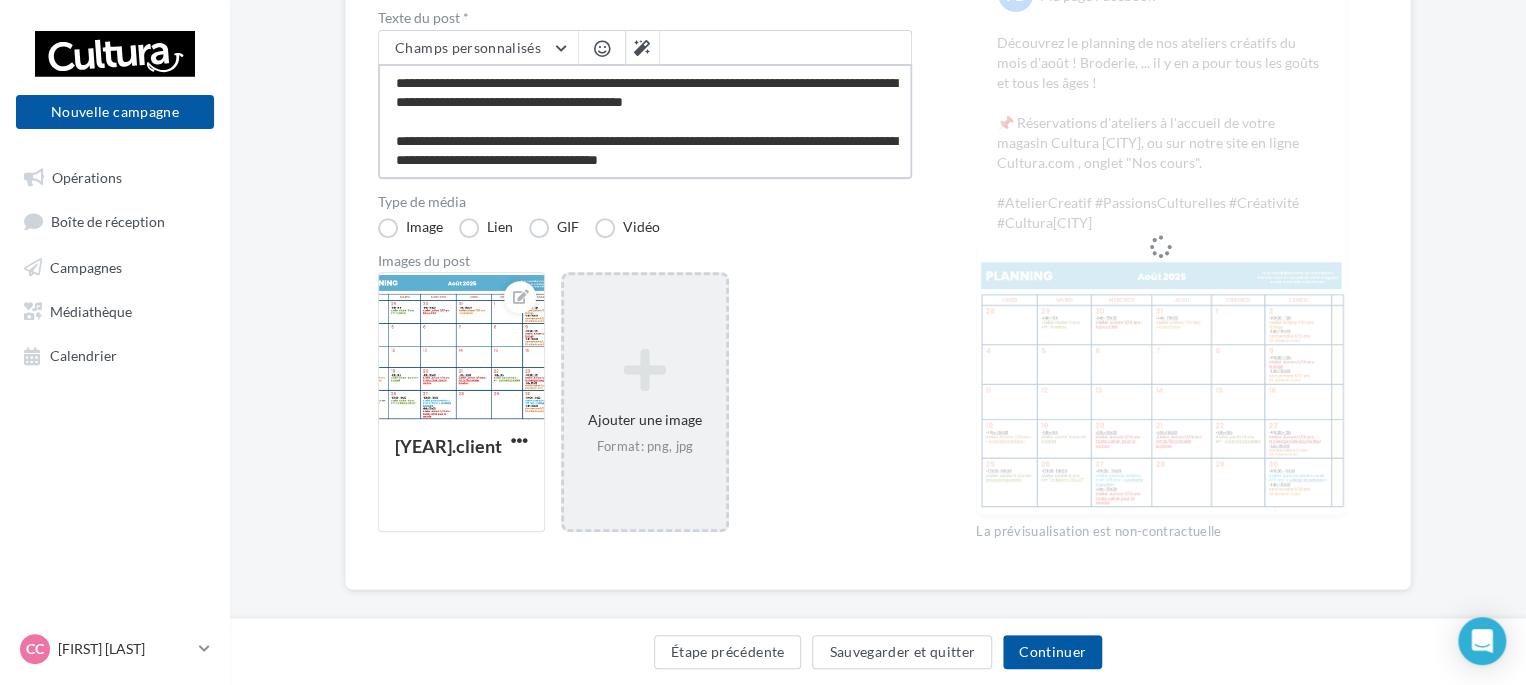 type on "**********" 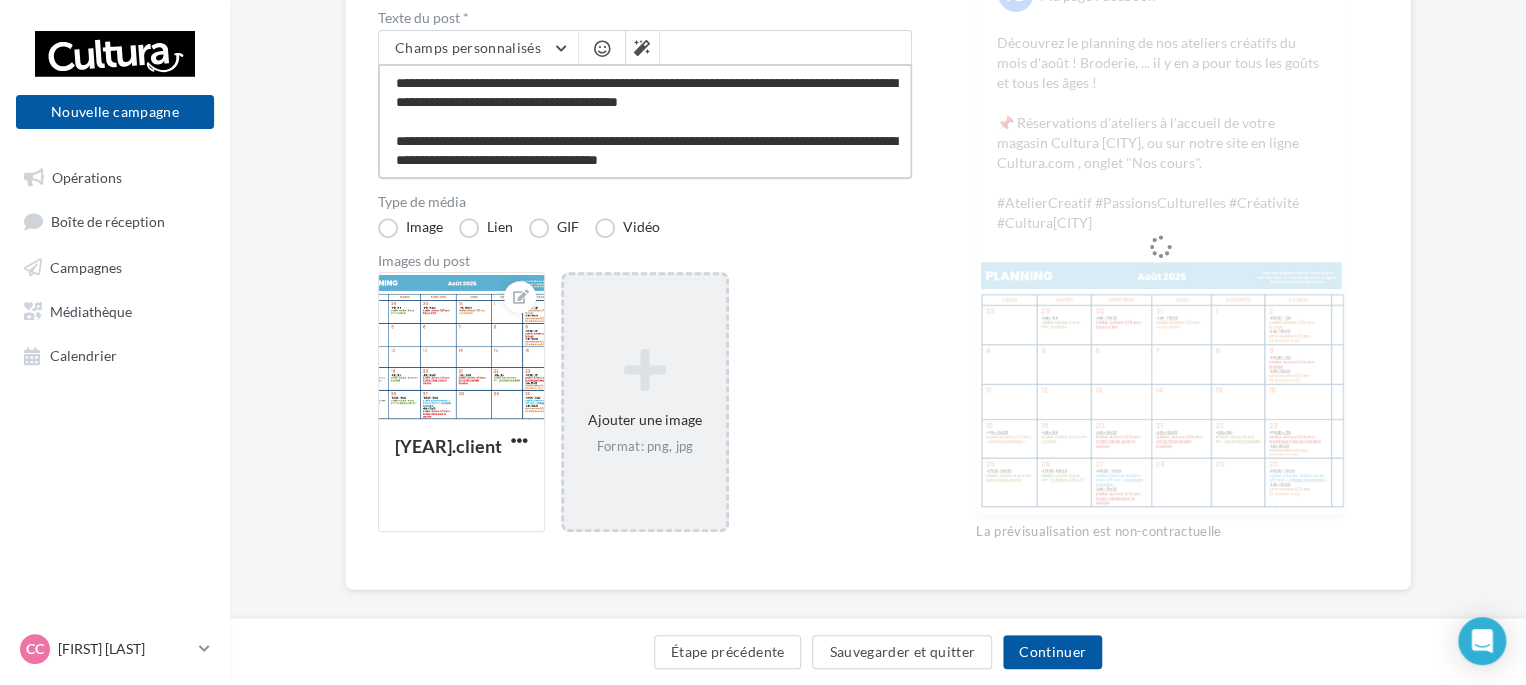 type on "**********" 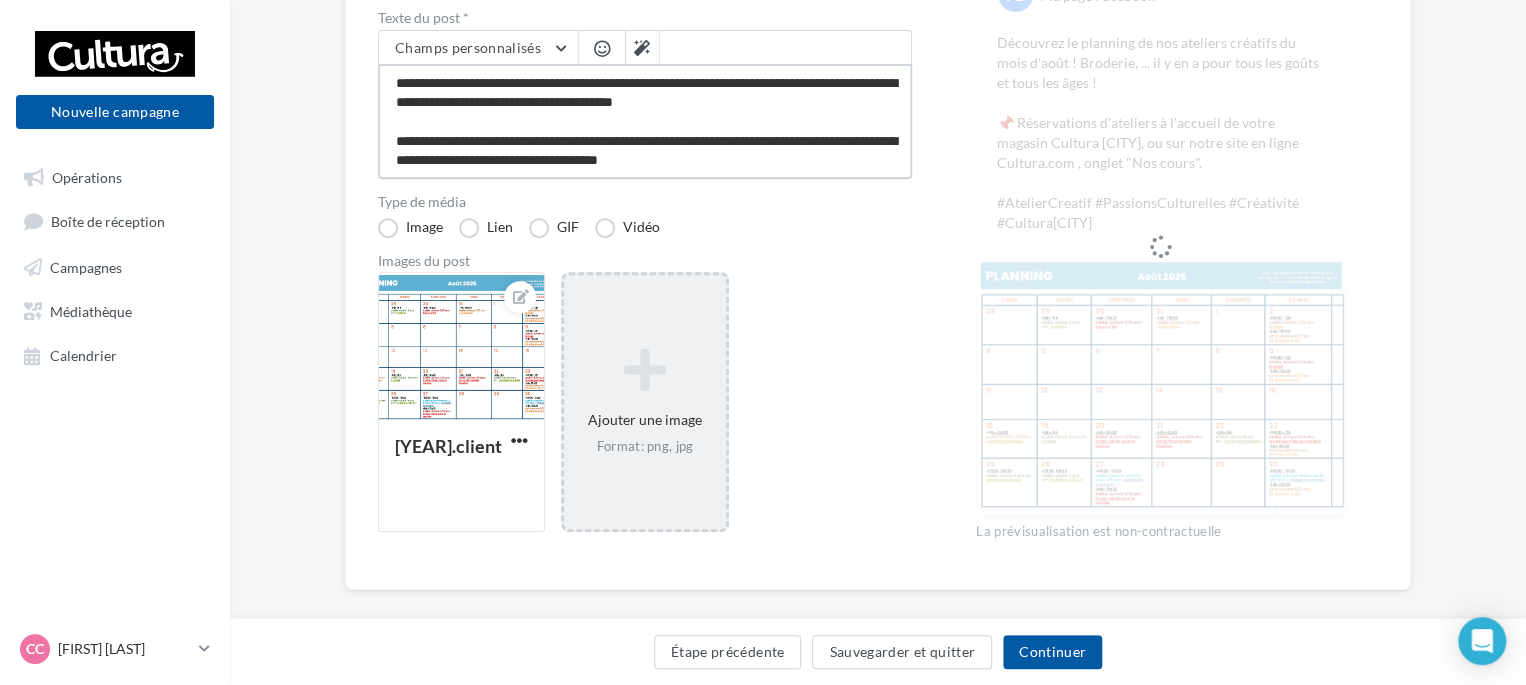 type on "**********" 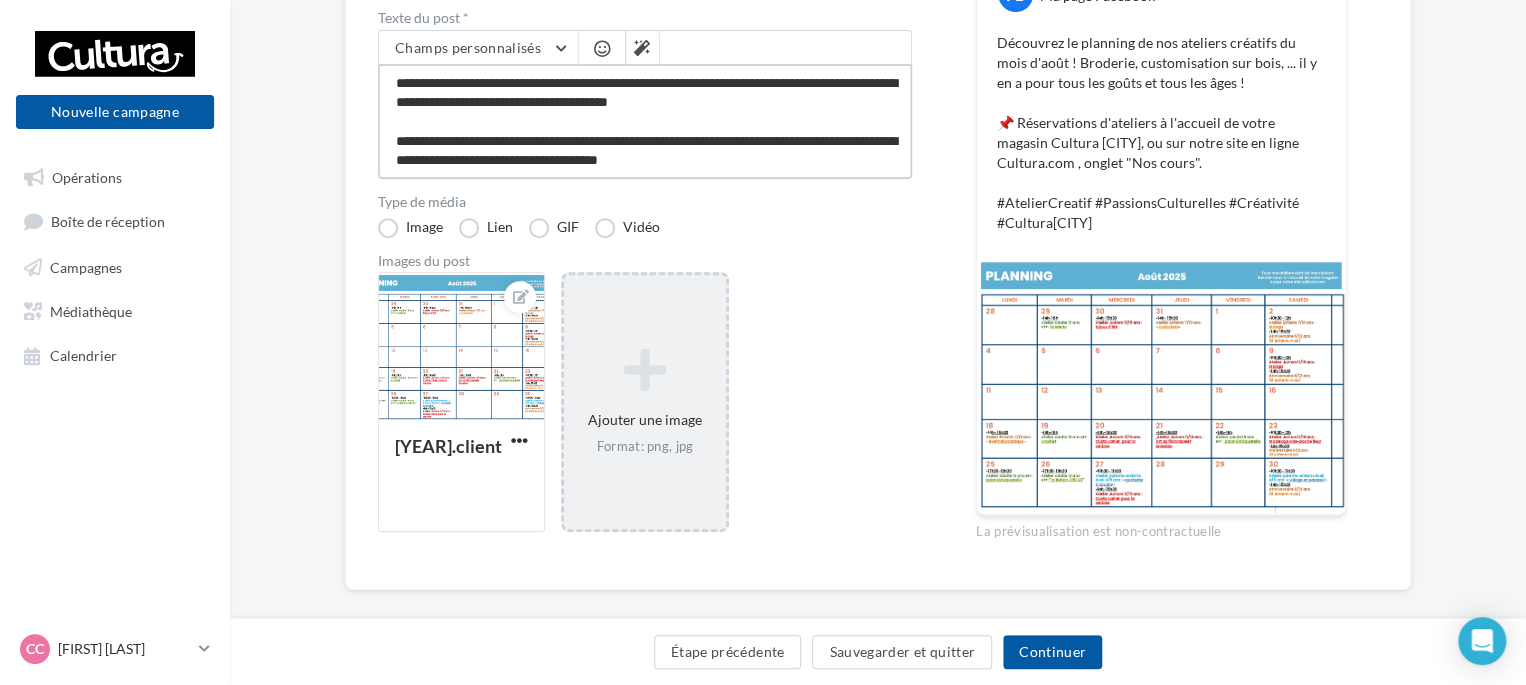type on "**********" 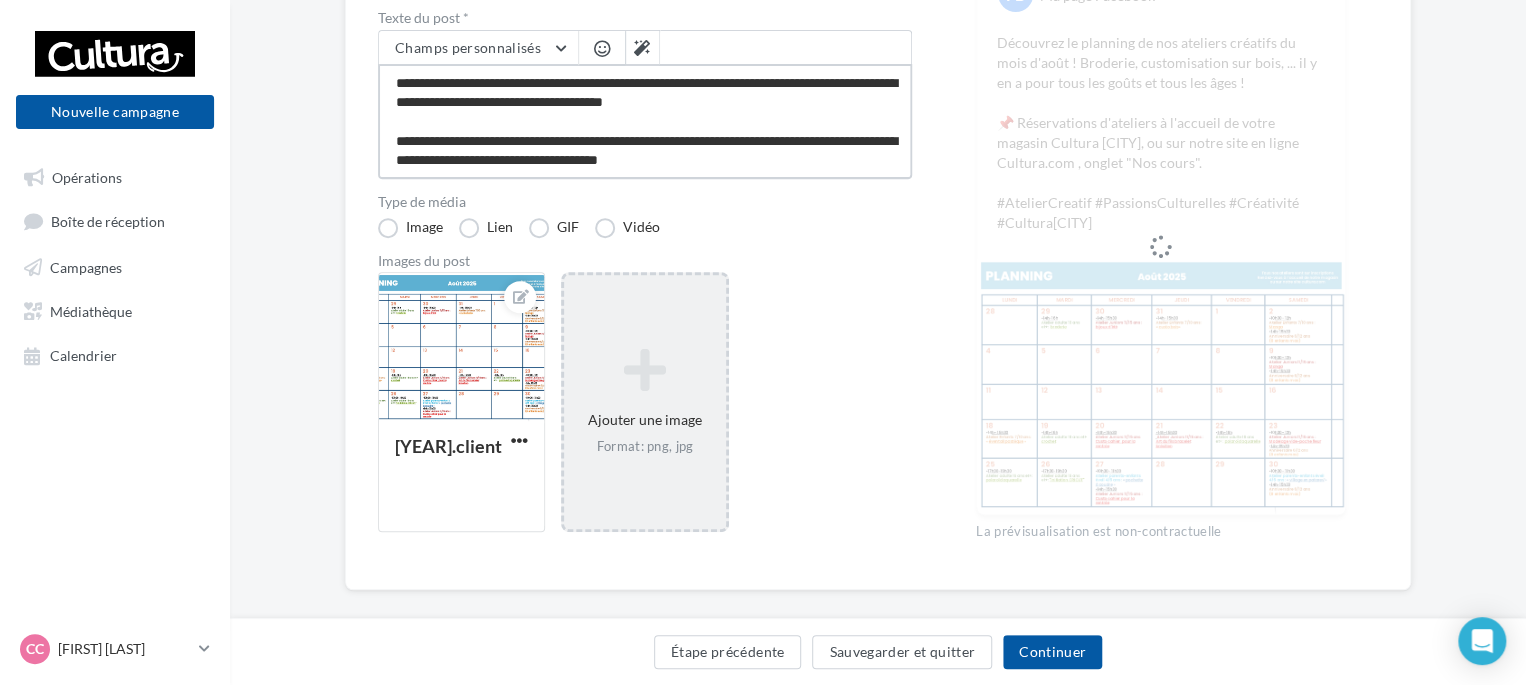 type on "**********" 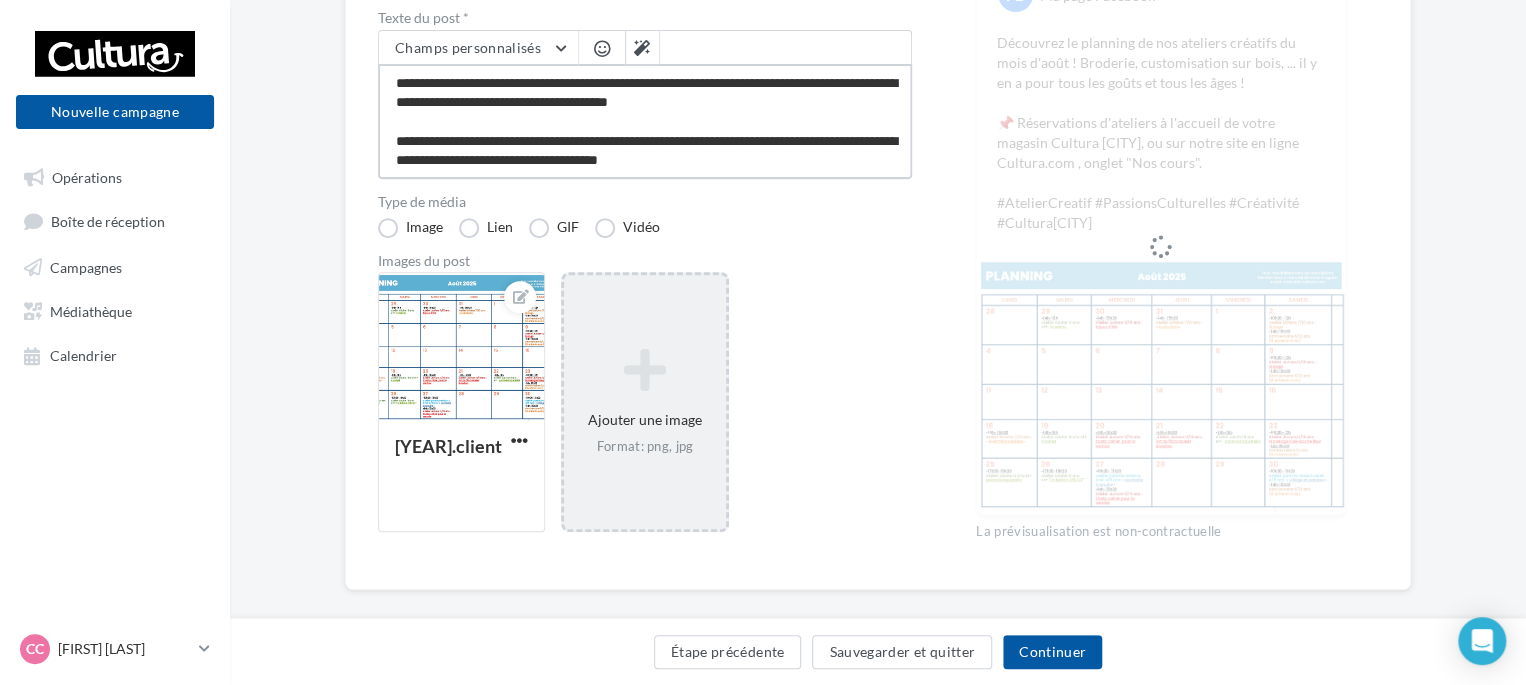 type on "**********" 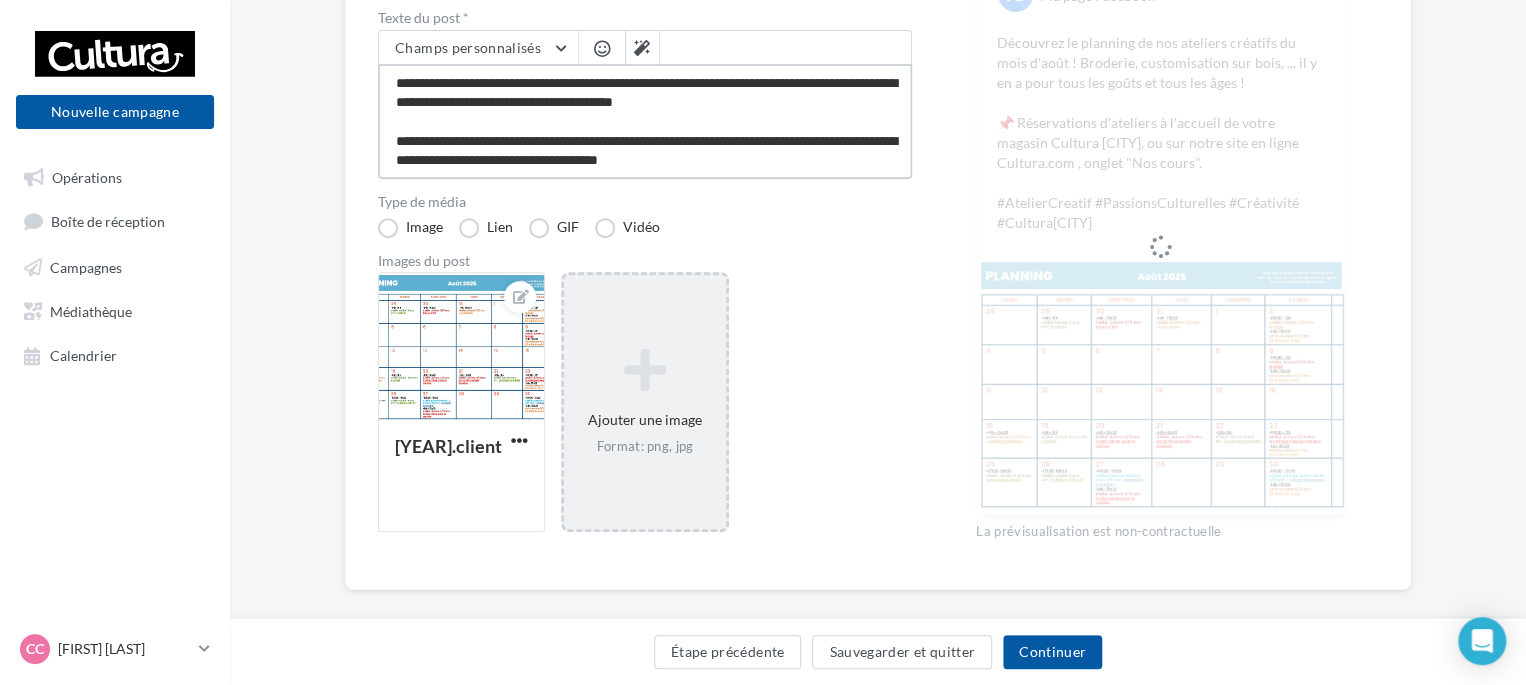 type on "**********" 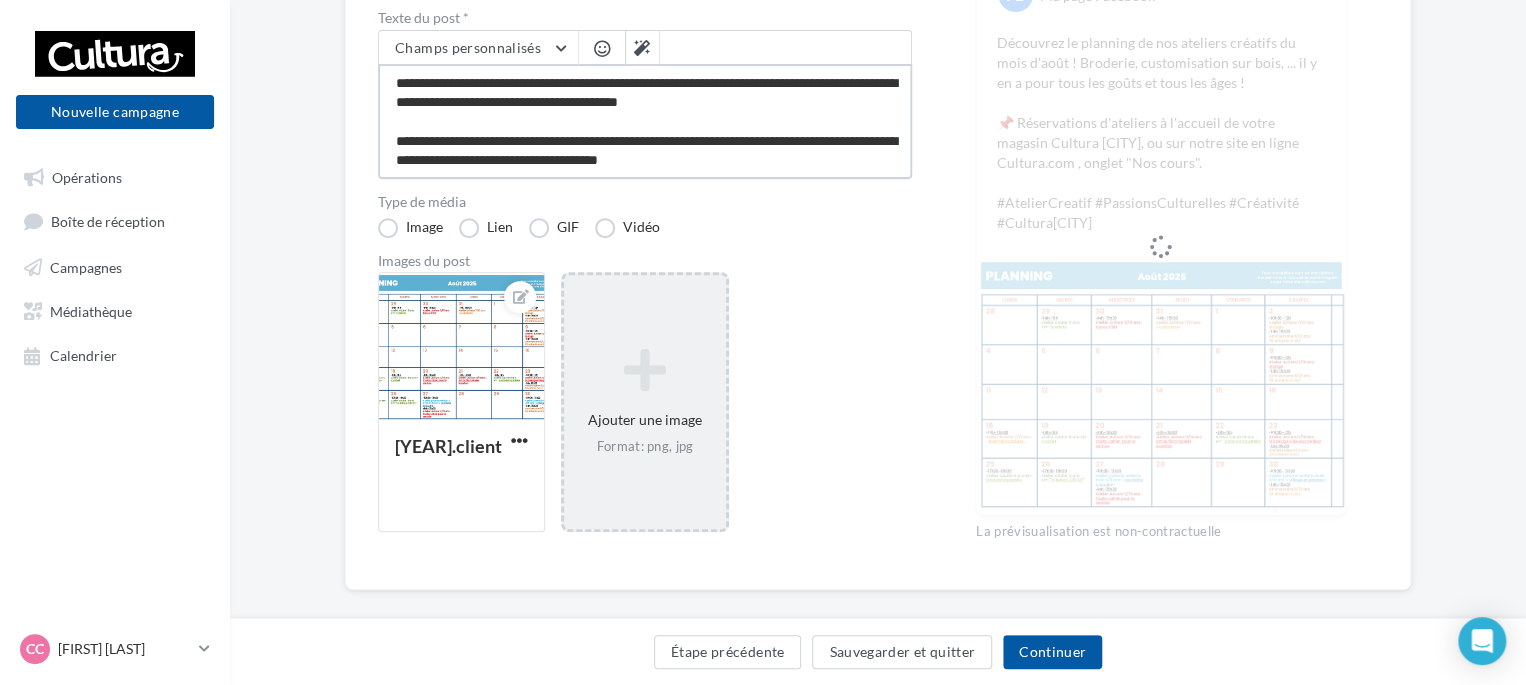 type on "**********" 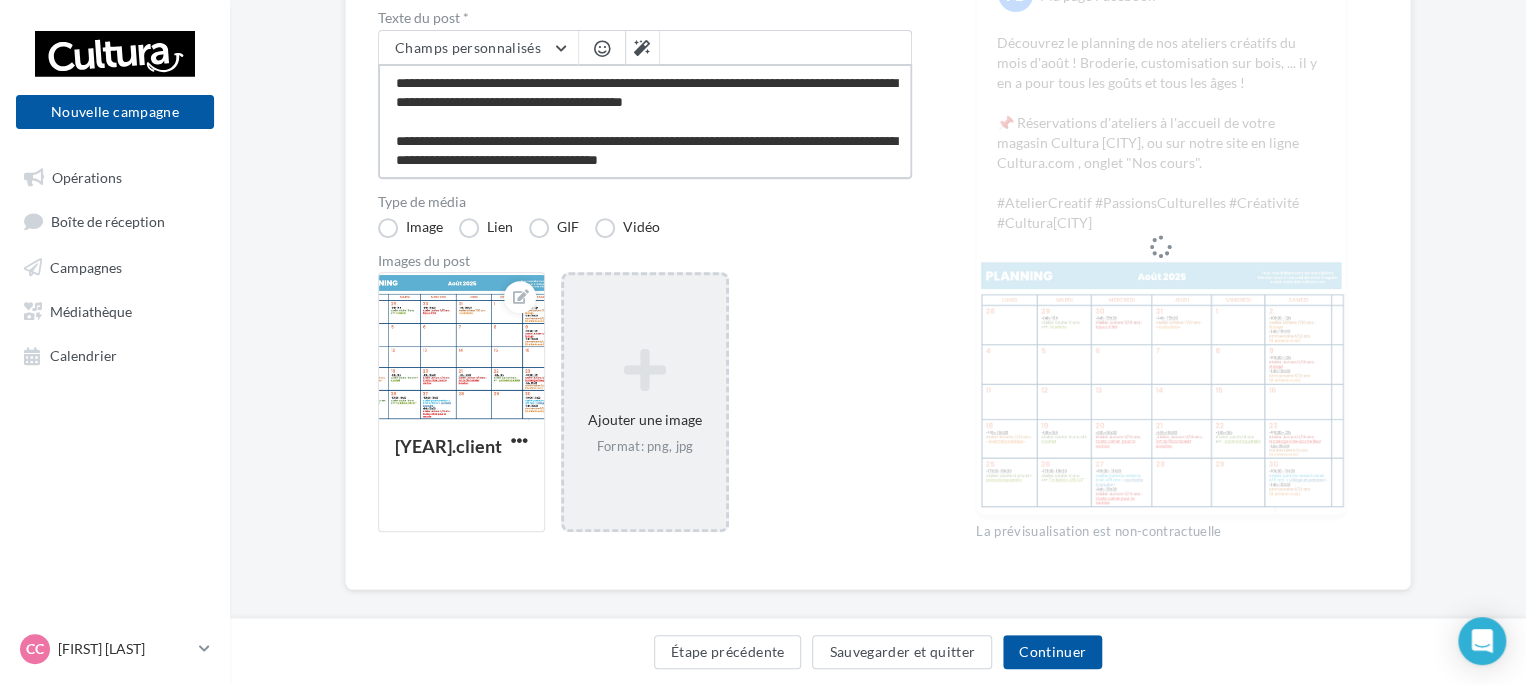 type on "**********" 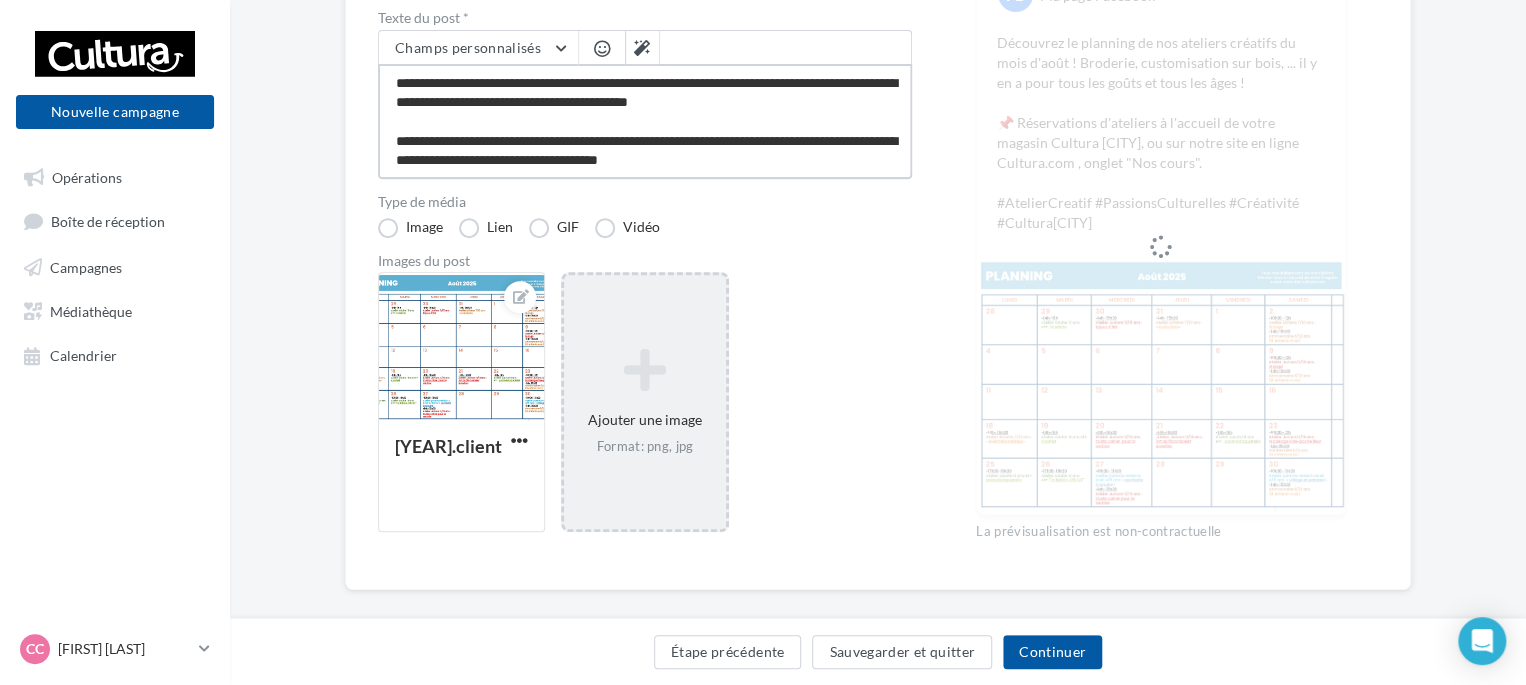 type on "**********" 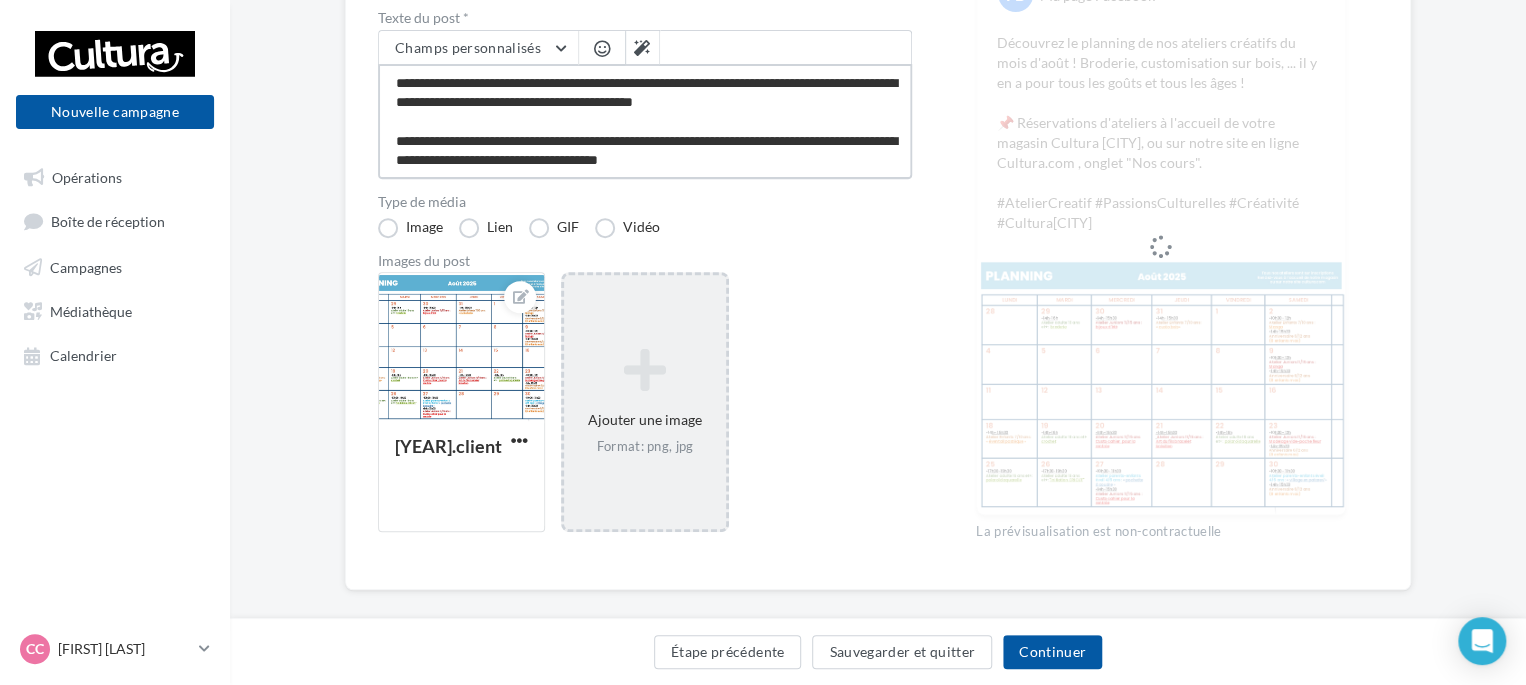 type on "**********" 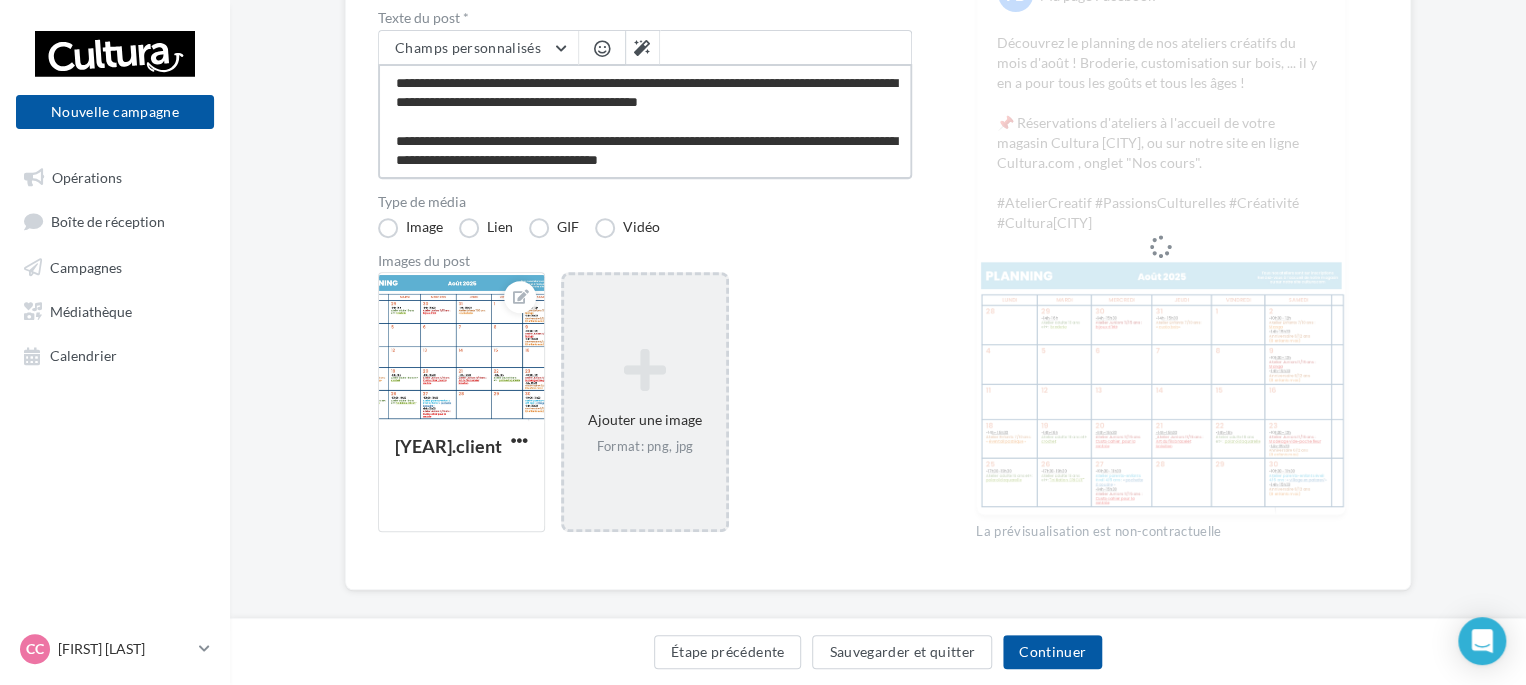type on "**********" 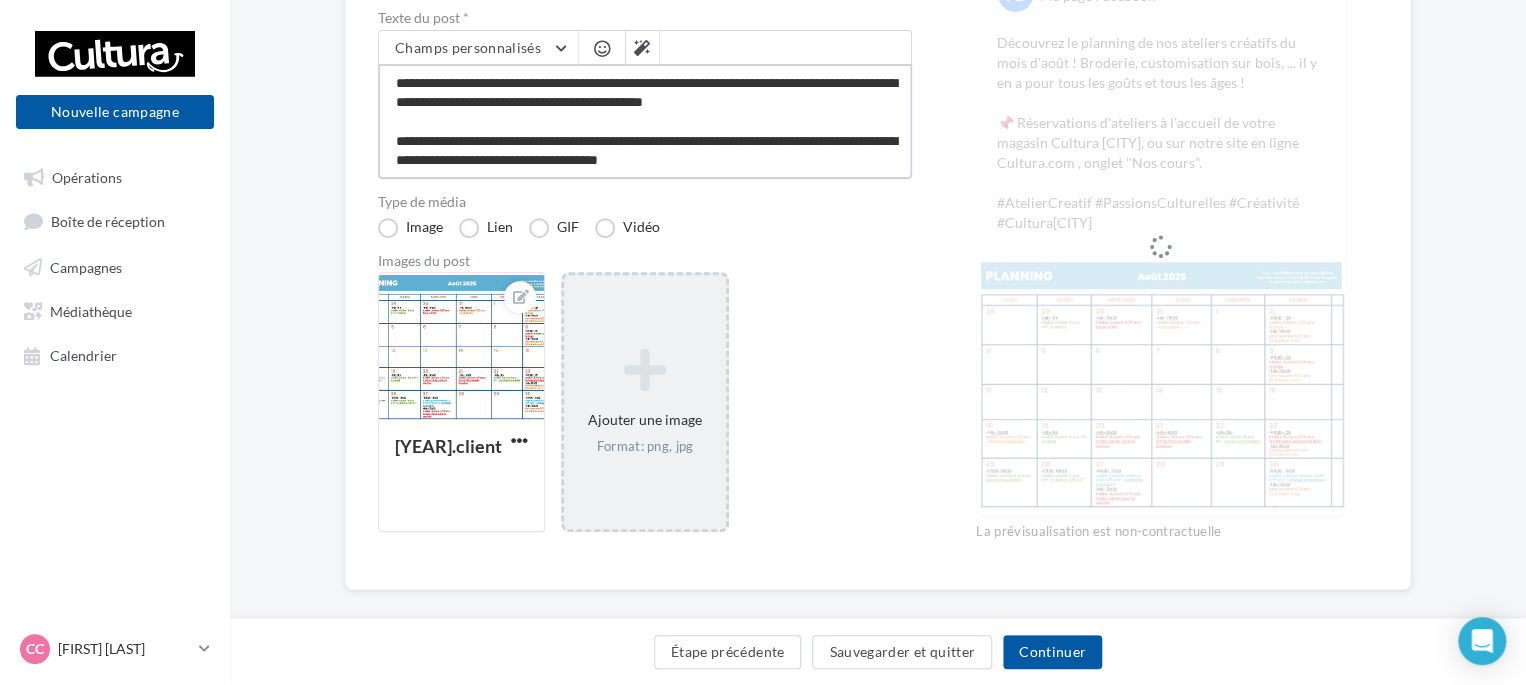 type on "**********" 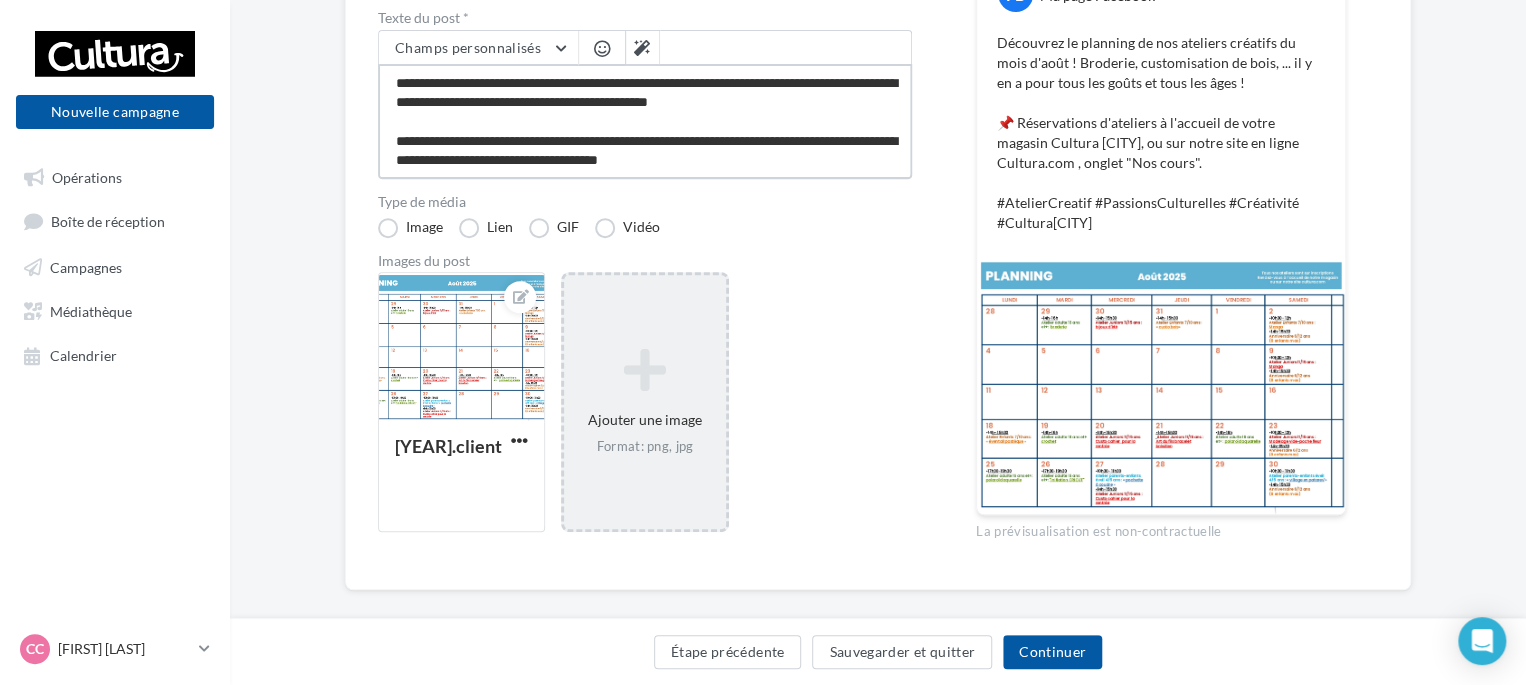 type on "**********" 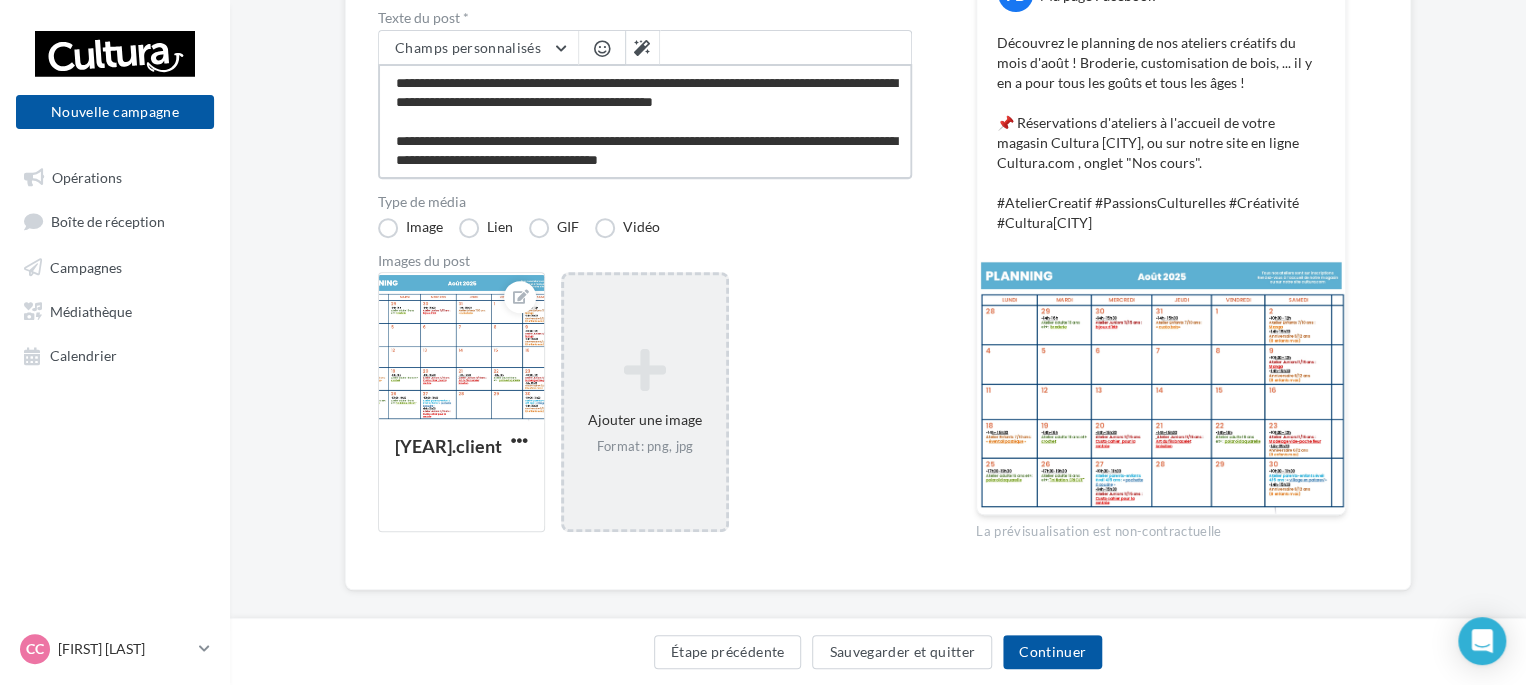 type on "**********" 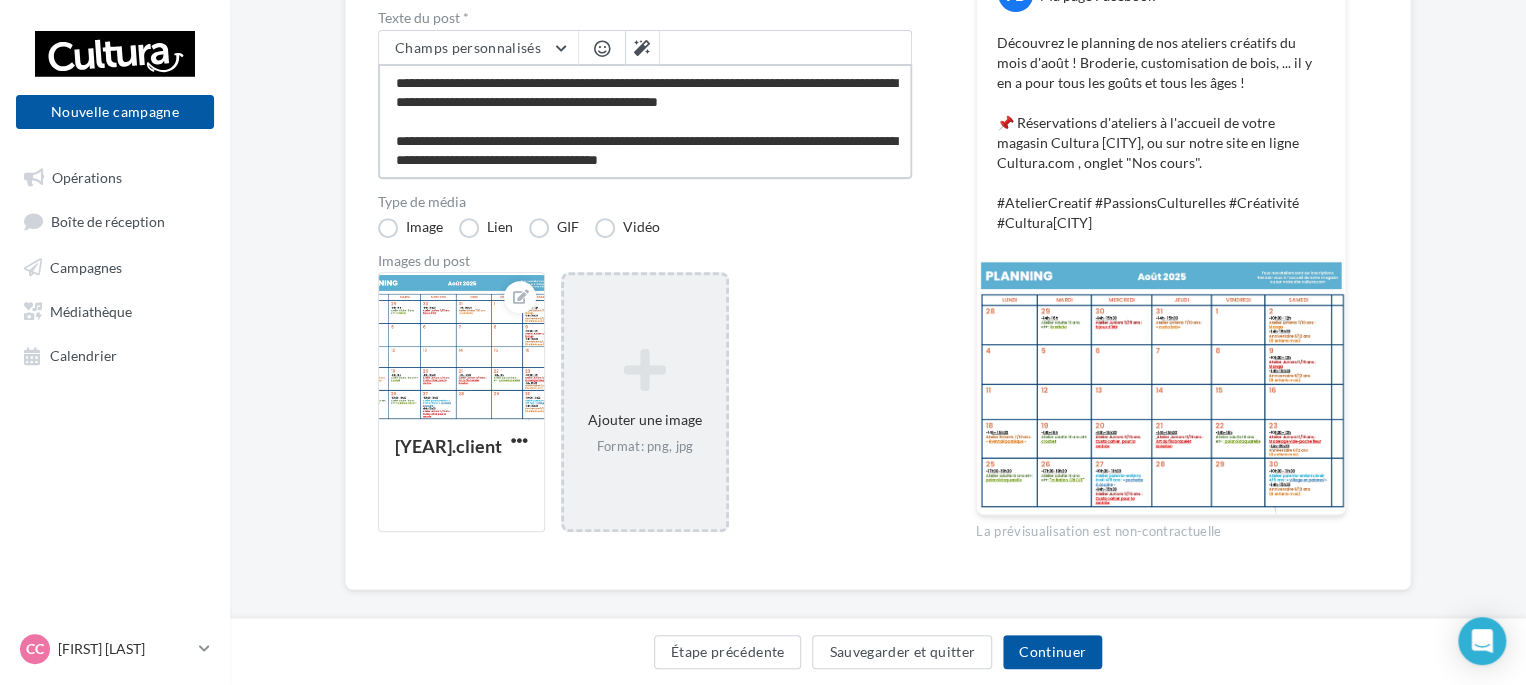 type on "**********" 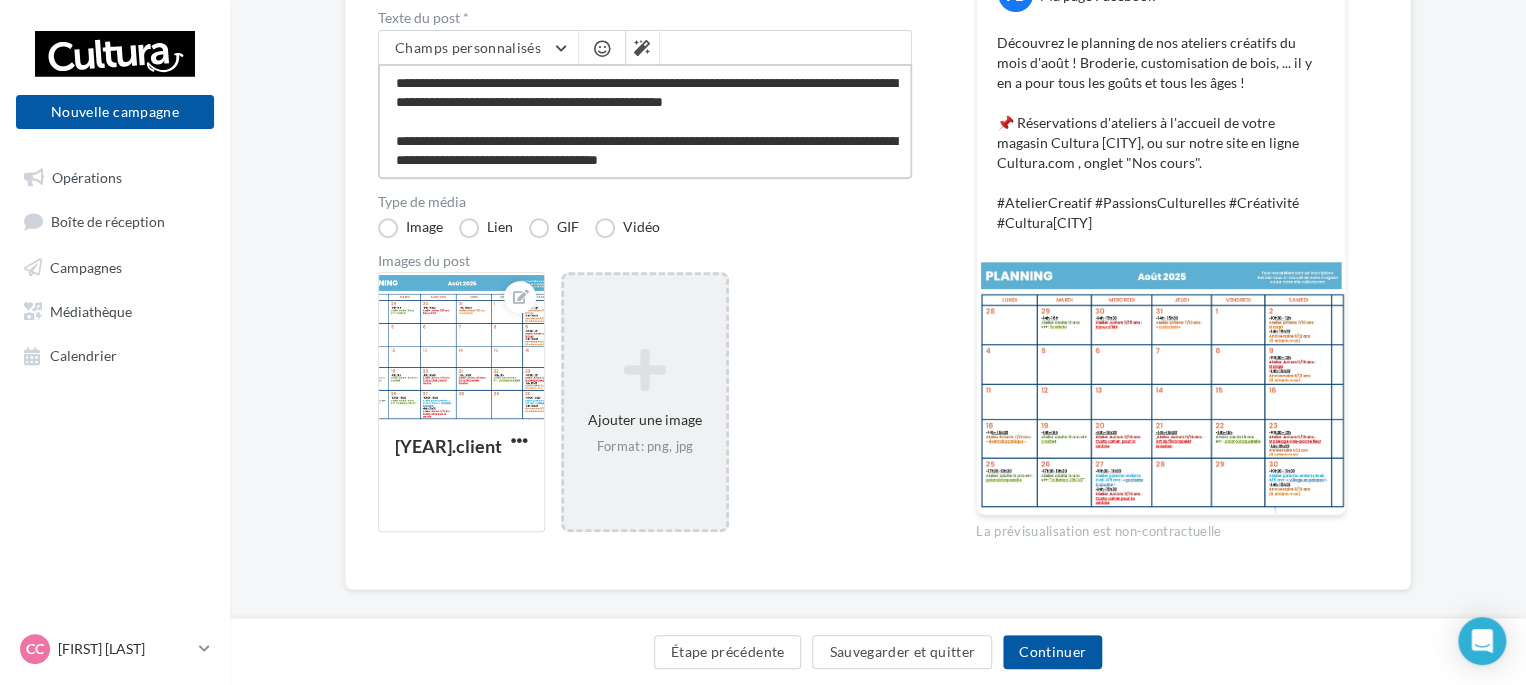 type on "**********" 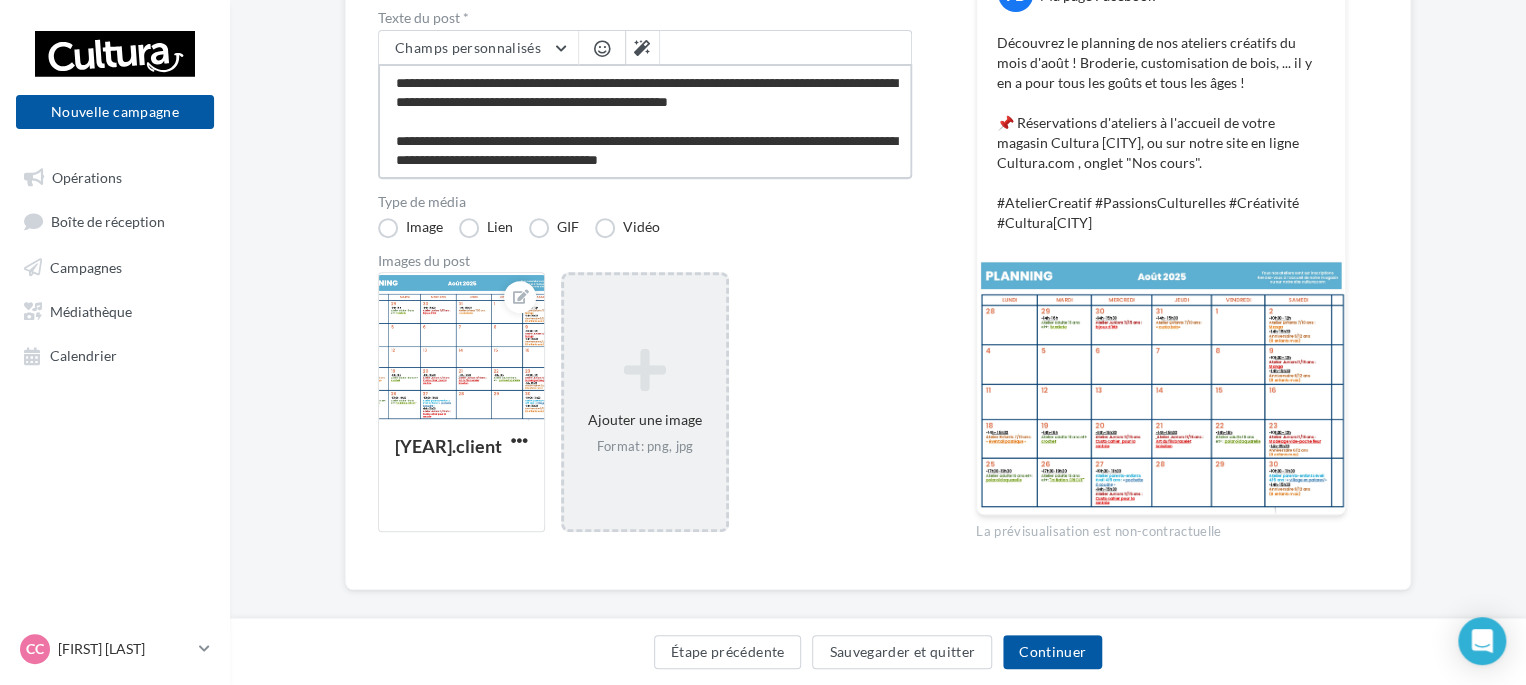 type on "**********" 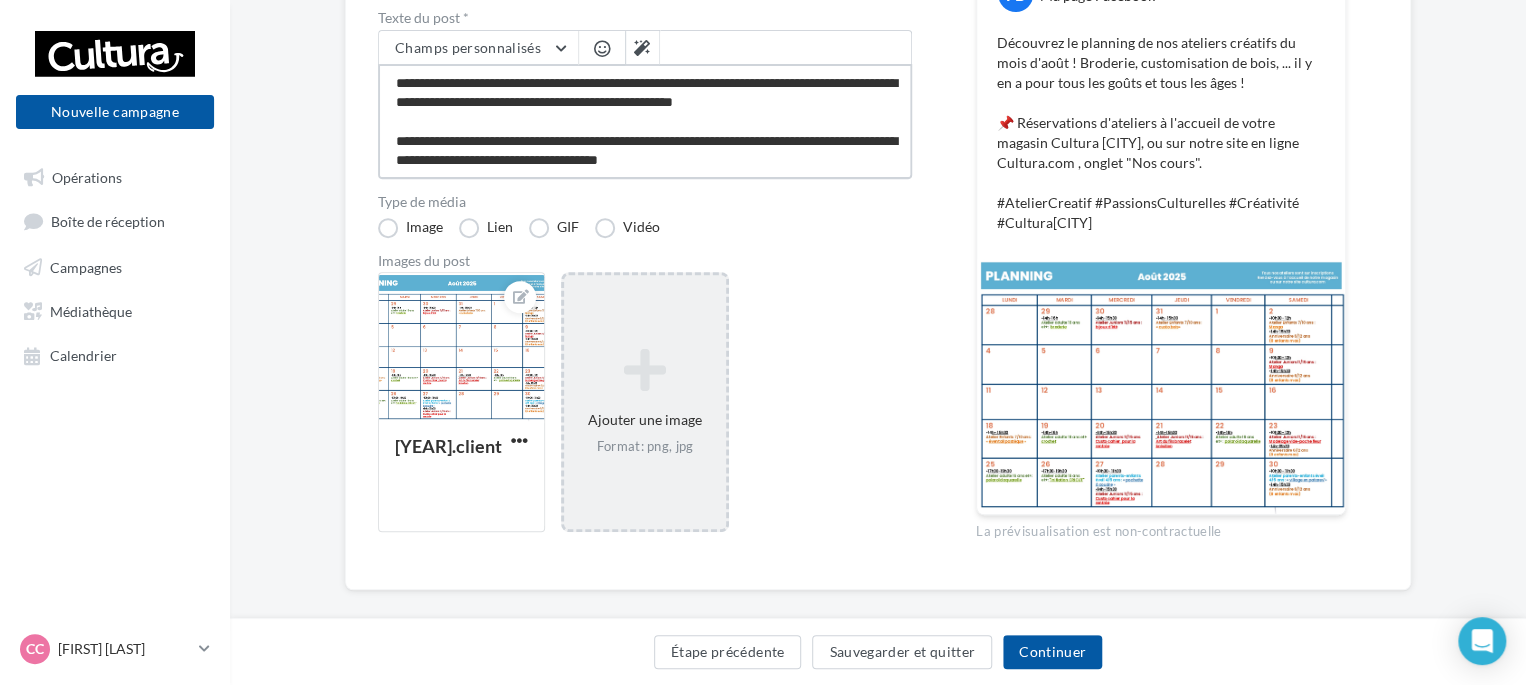 type on "**********" 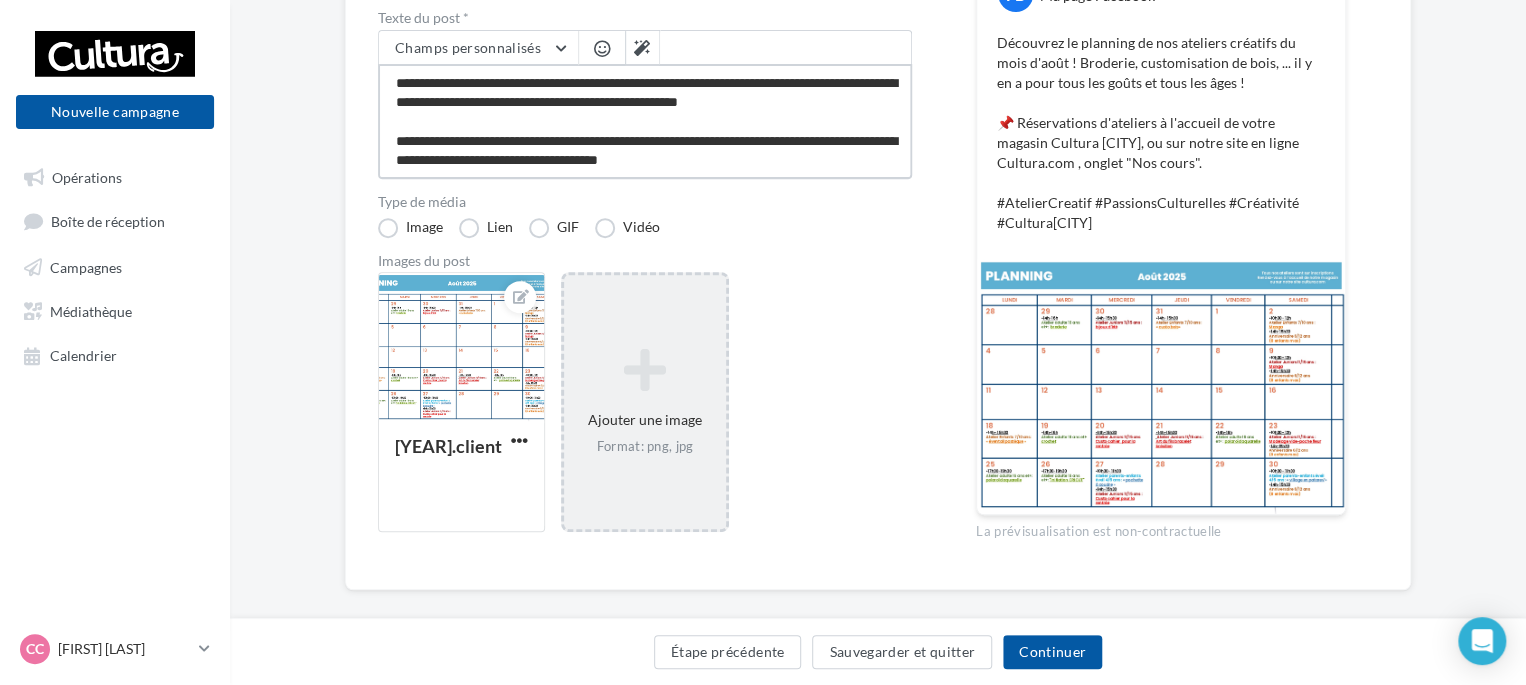 type on "**********" 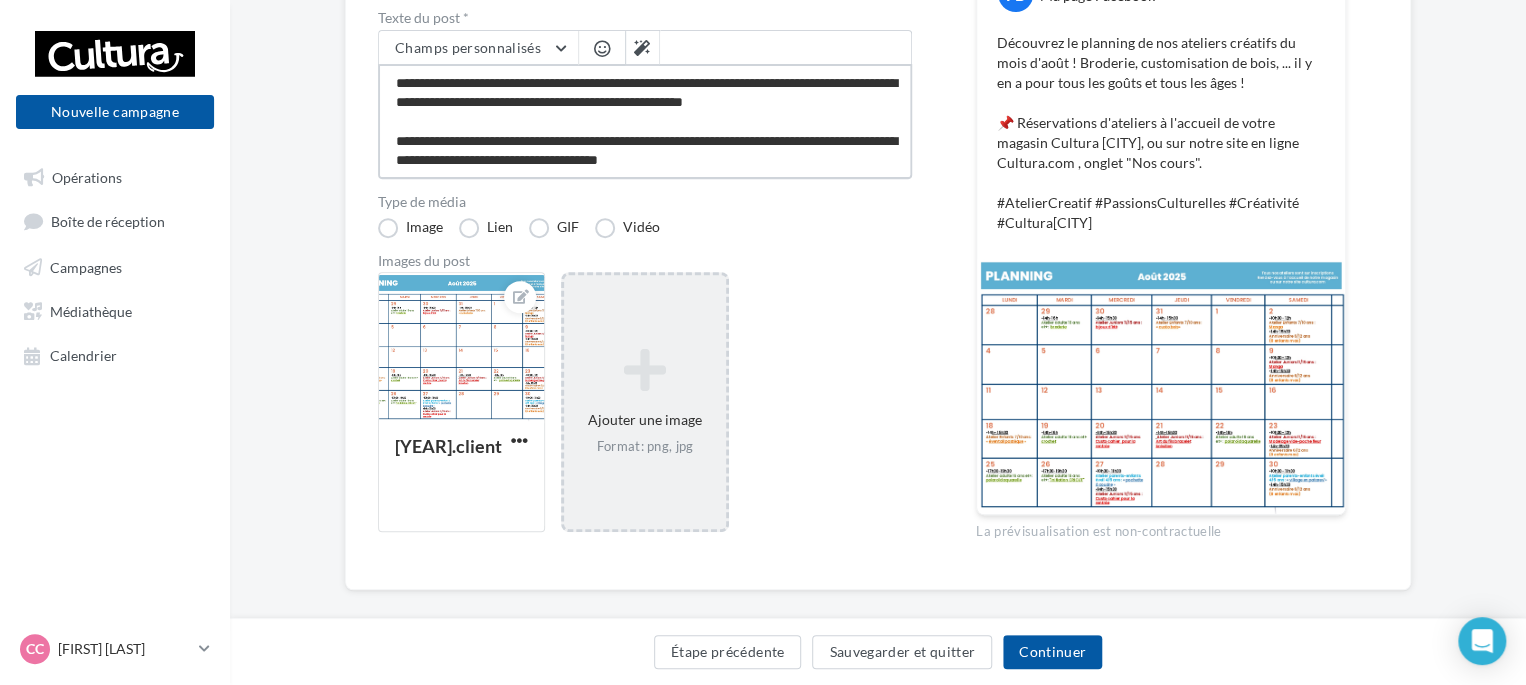 type on "**********" 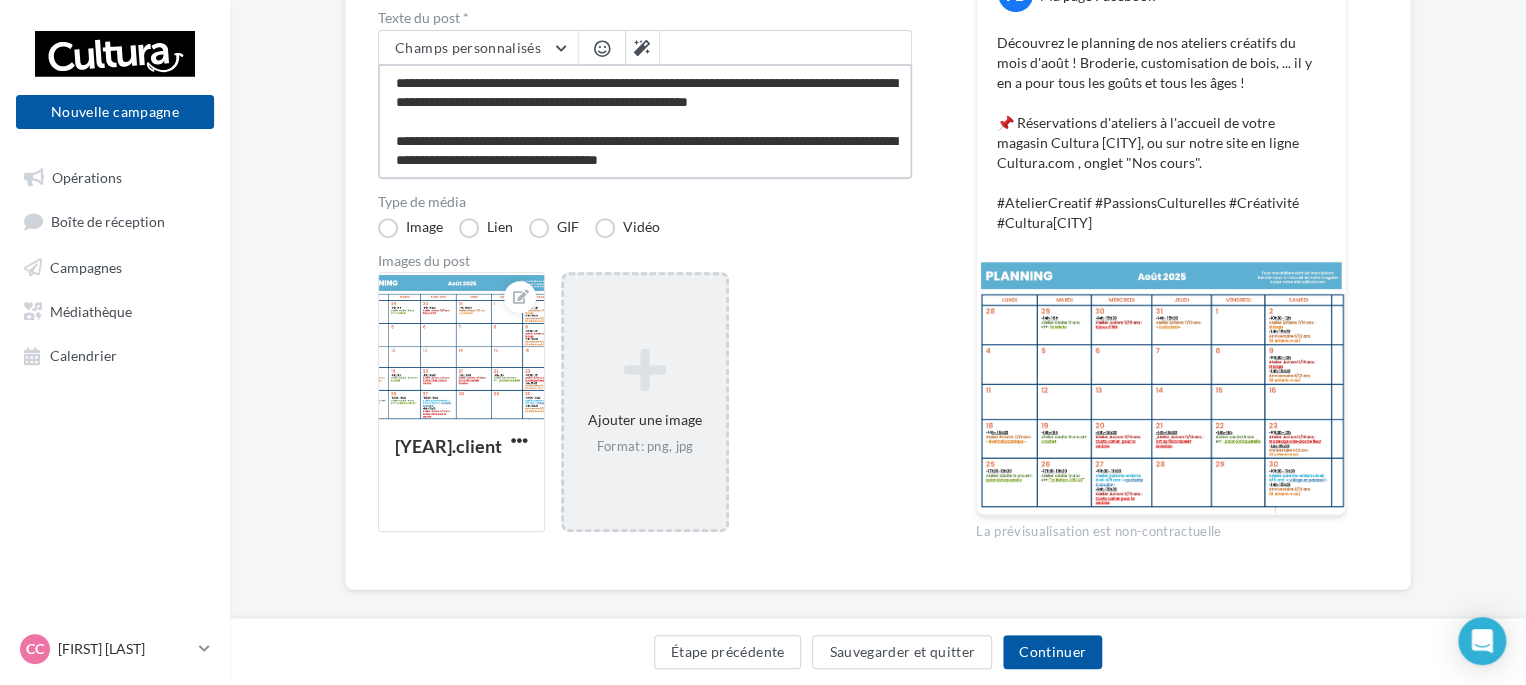 type on "**********" 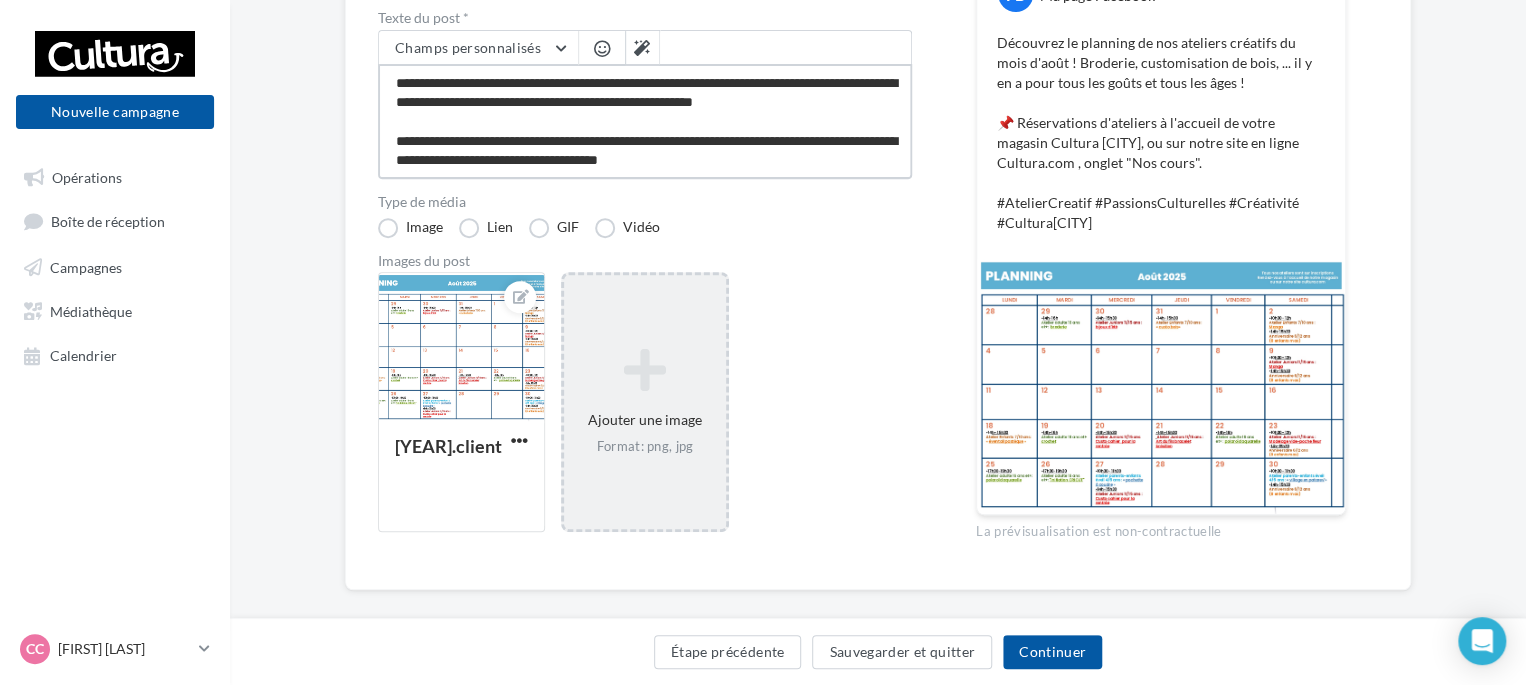 type on "**********" 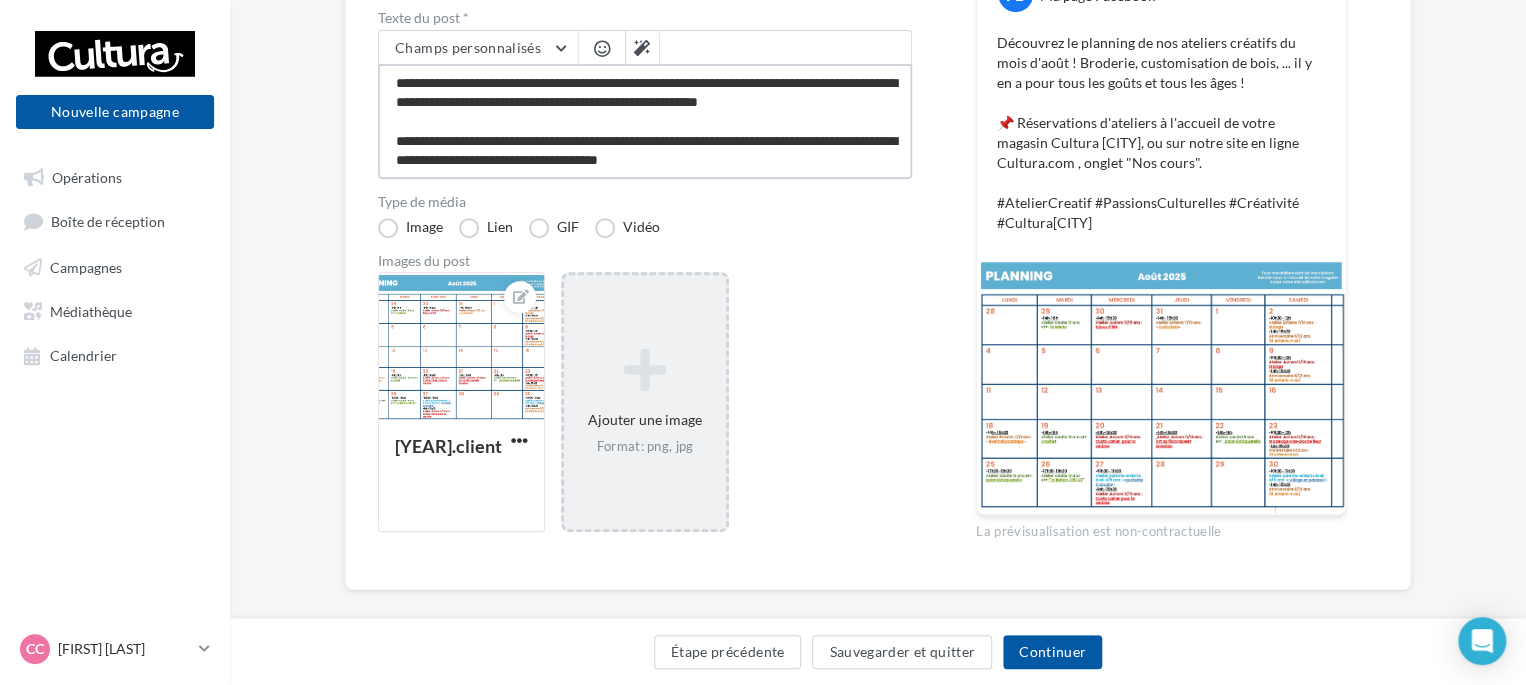 type on "**********" 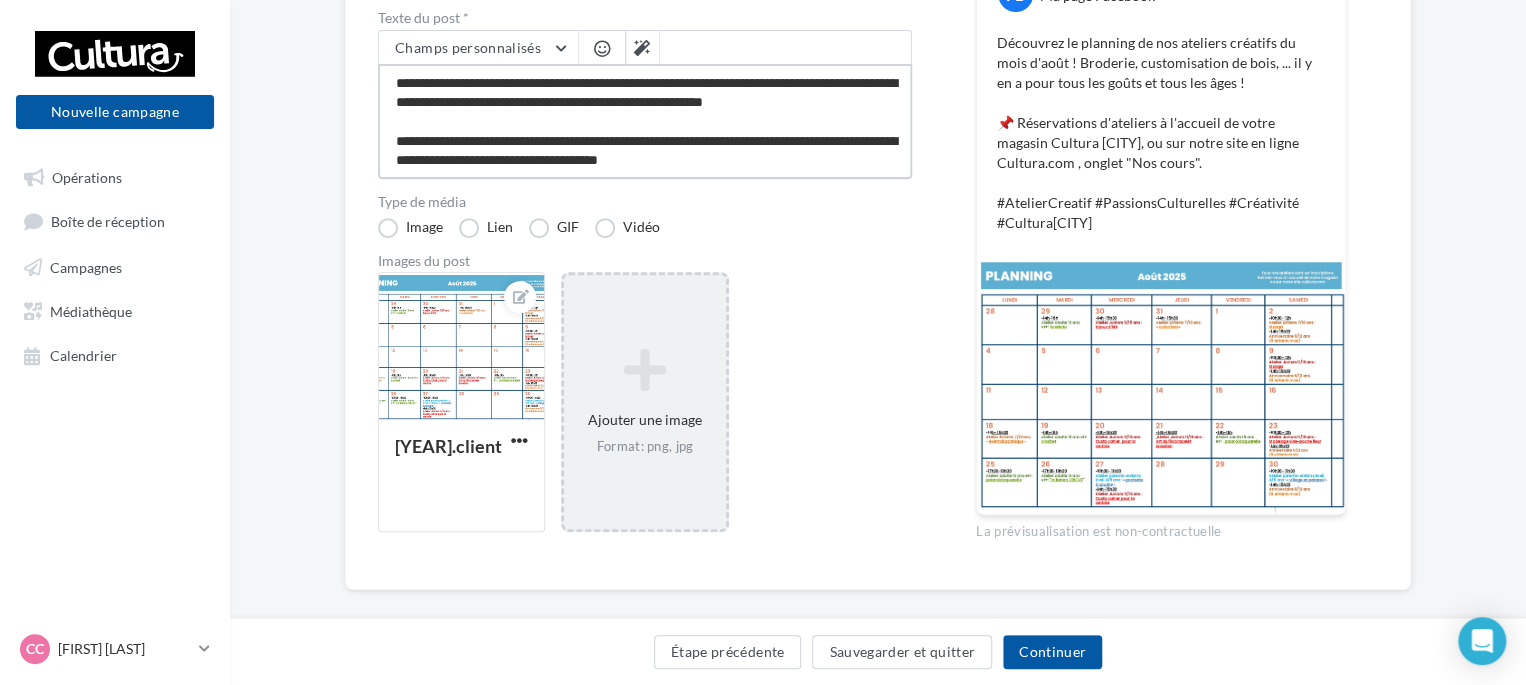 type on "**********" 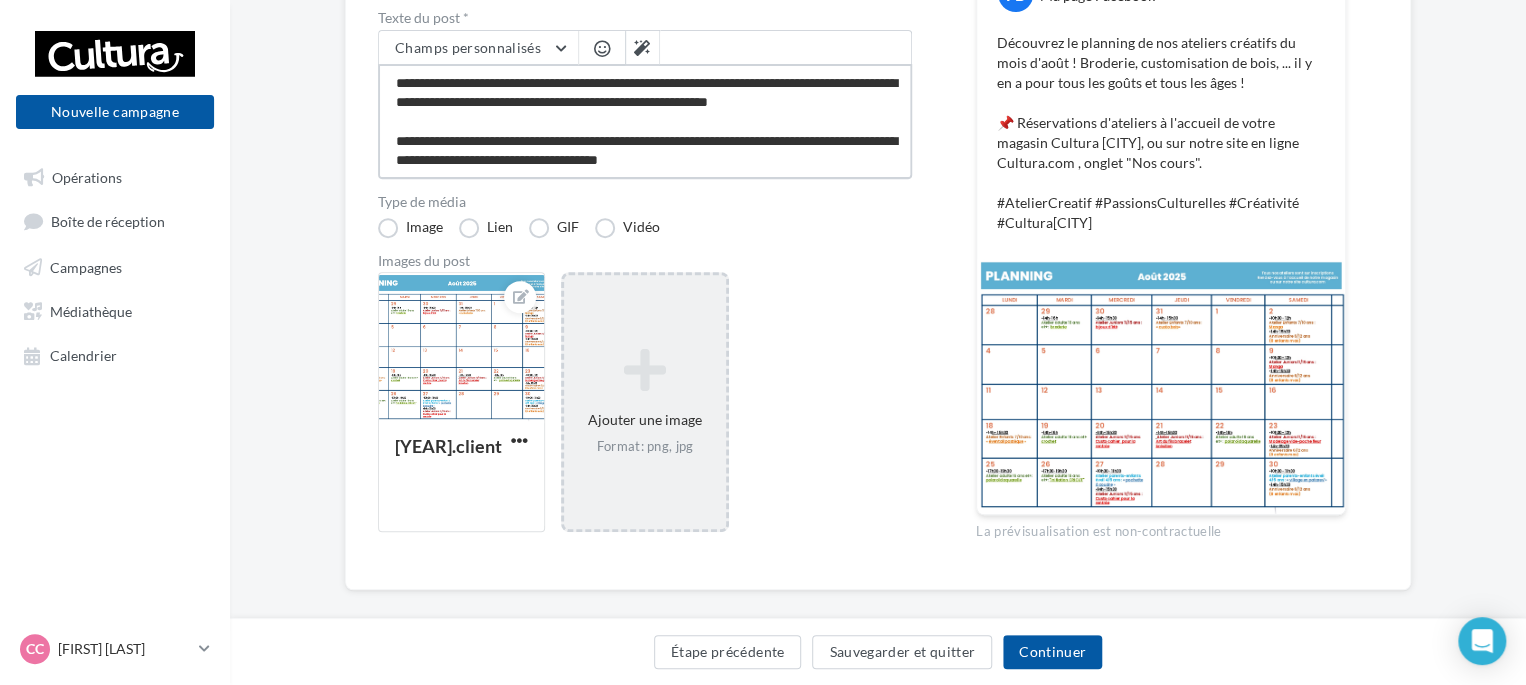 type on "**********" 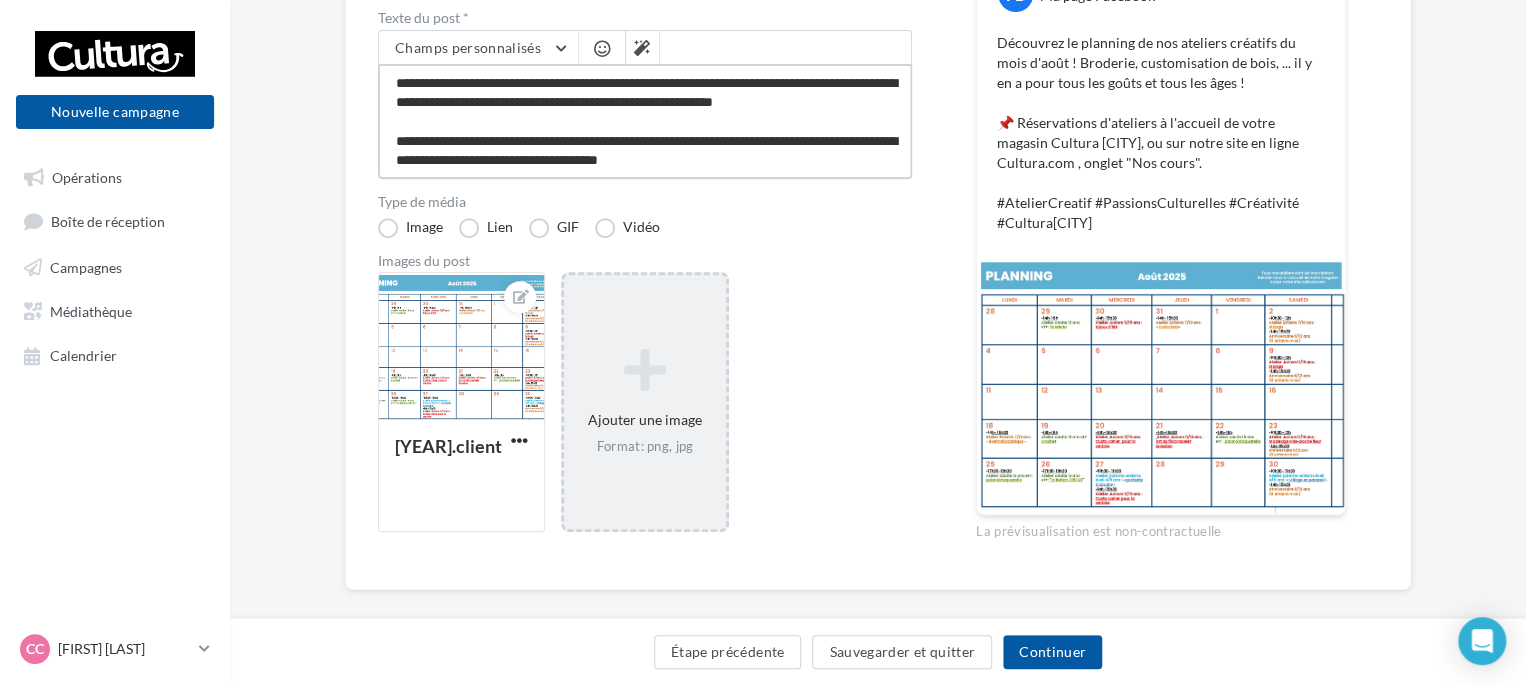 type on "**********" 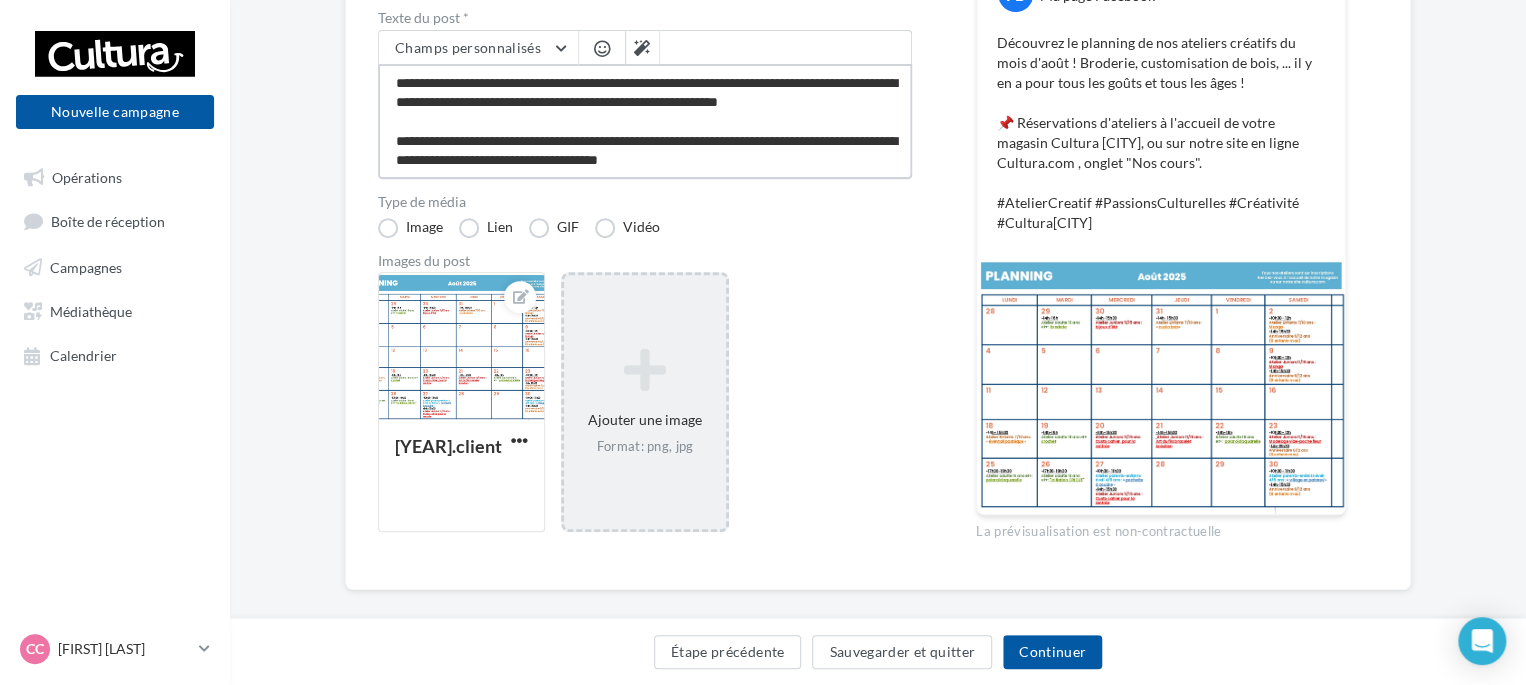 type on "**********" 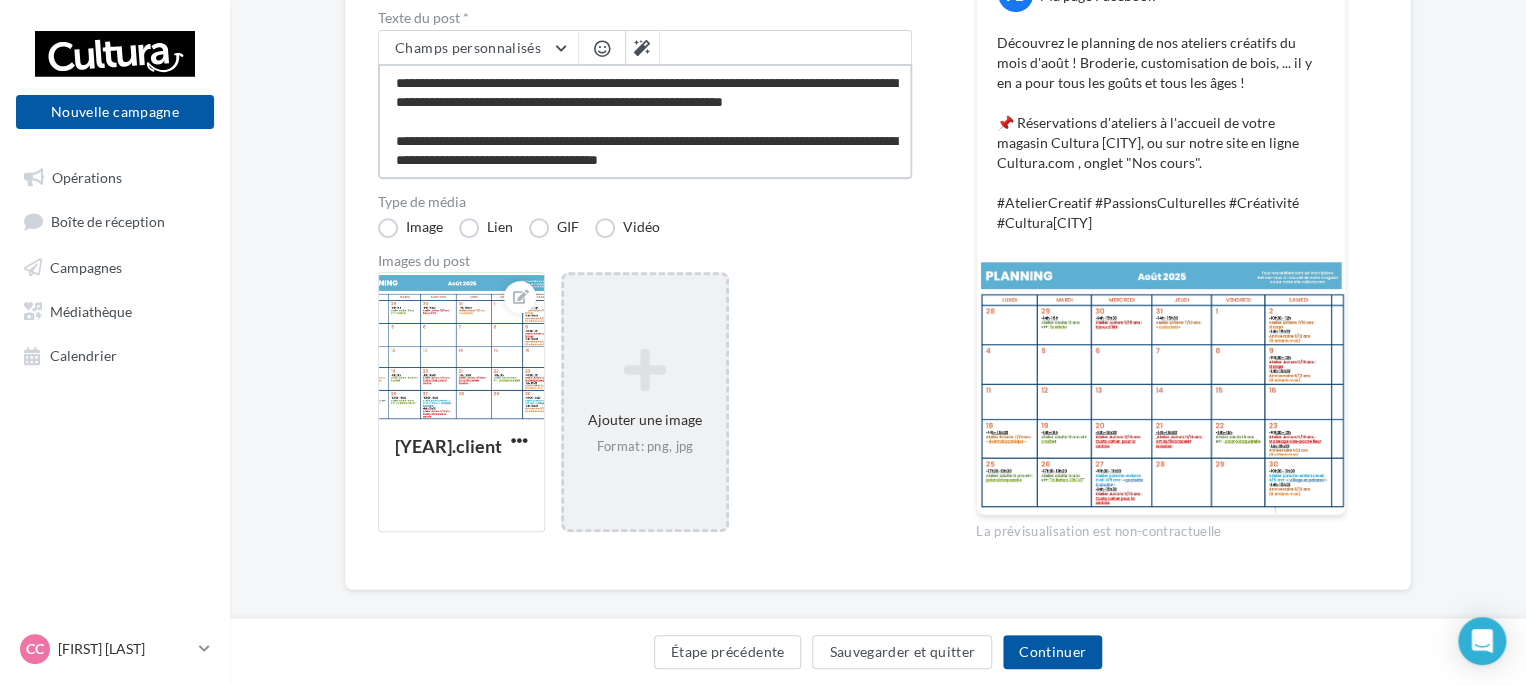 type on "**********" 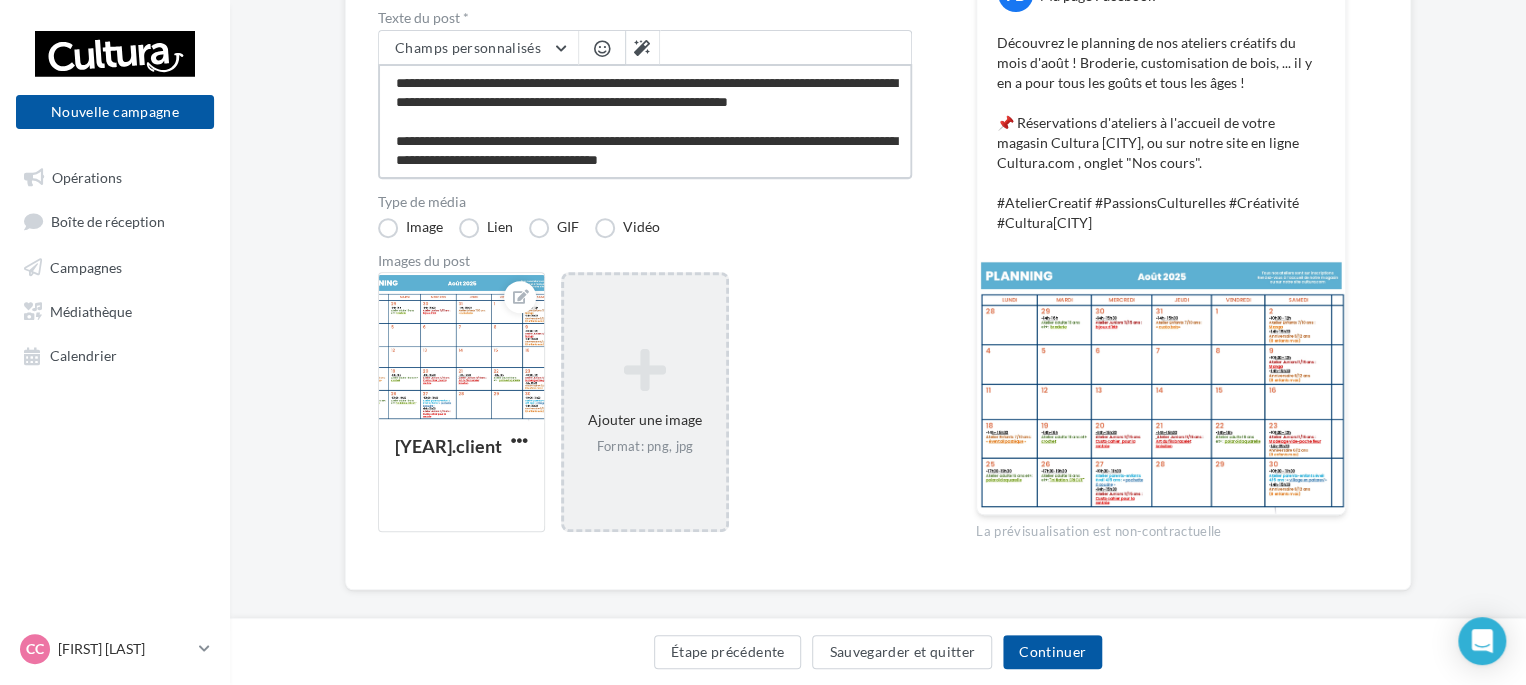 type on "**********" 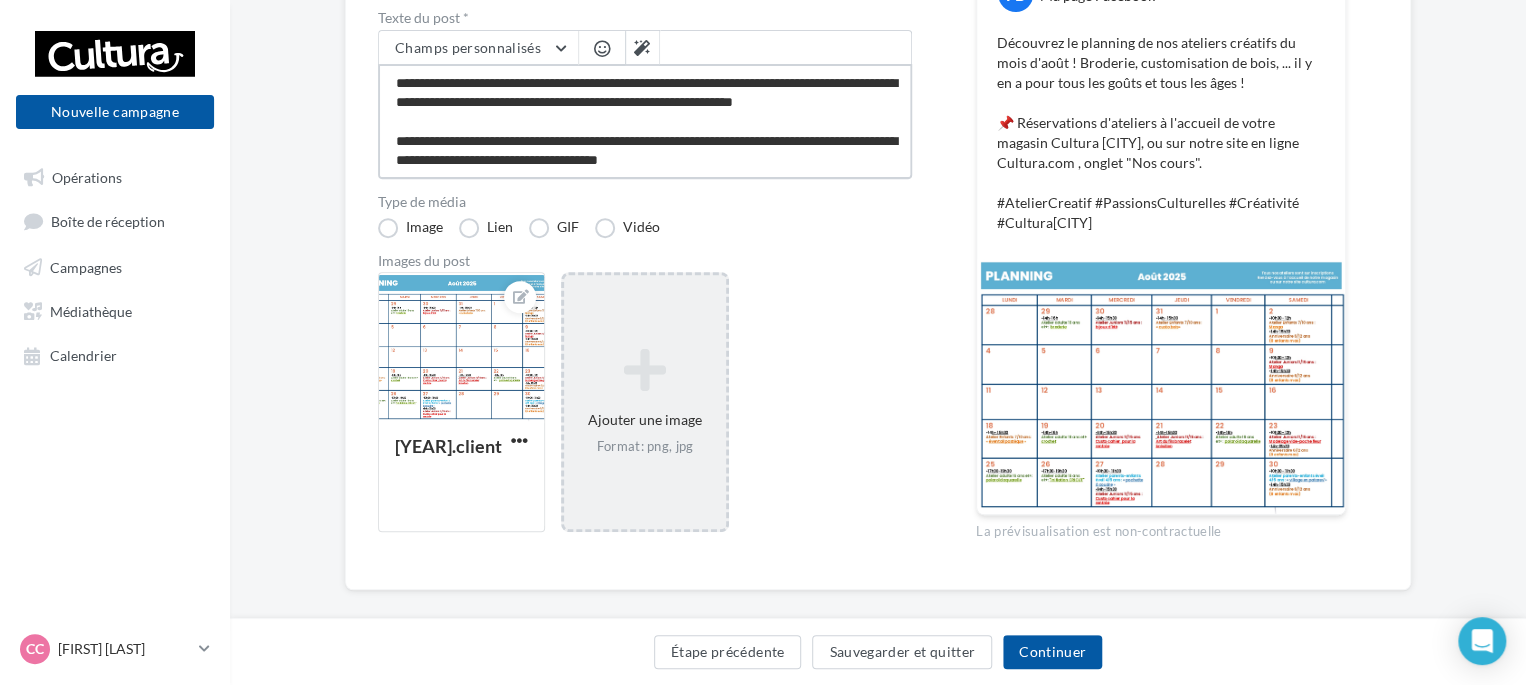 type on "**********" 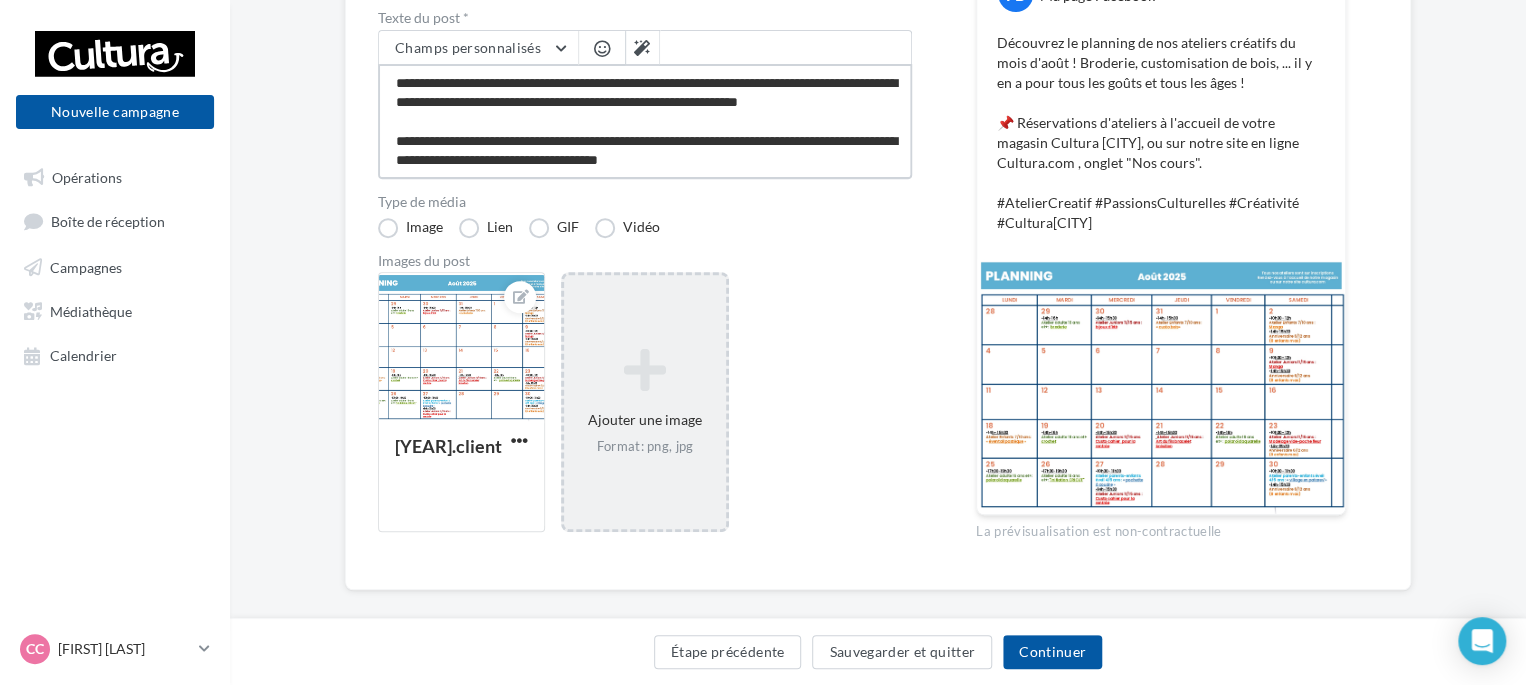 type on "**********" 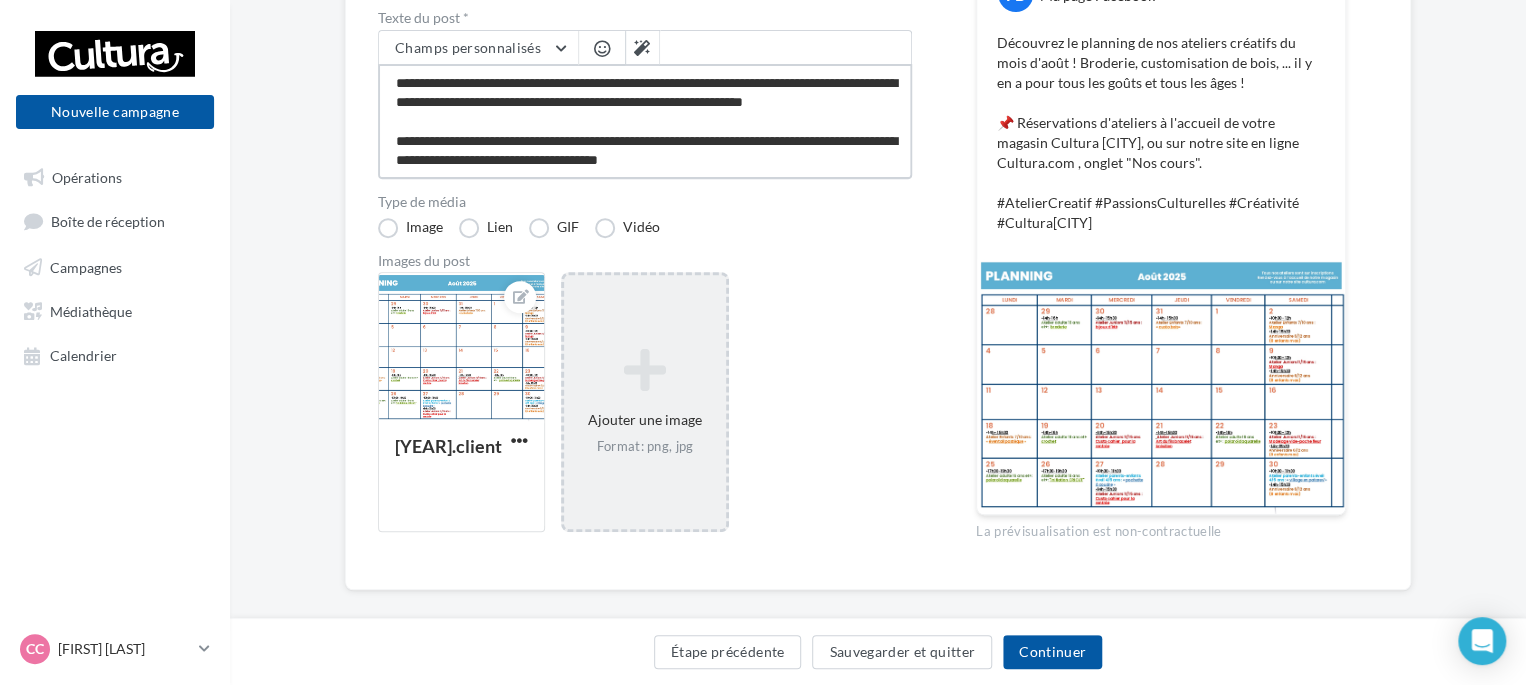 type on "**********" 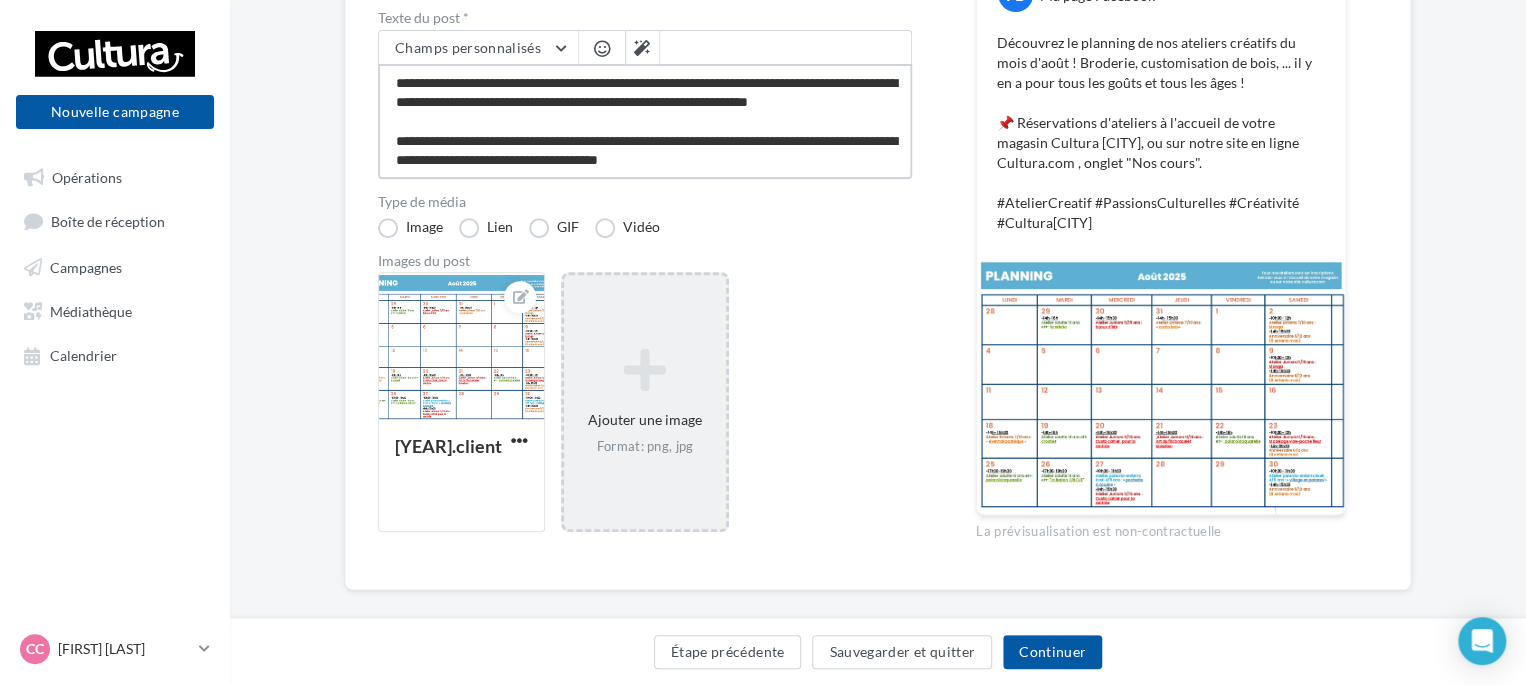 type on "**********" 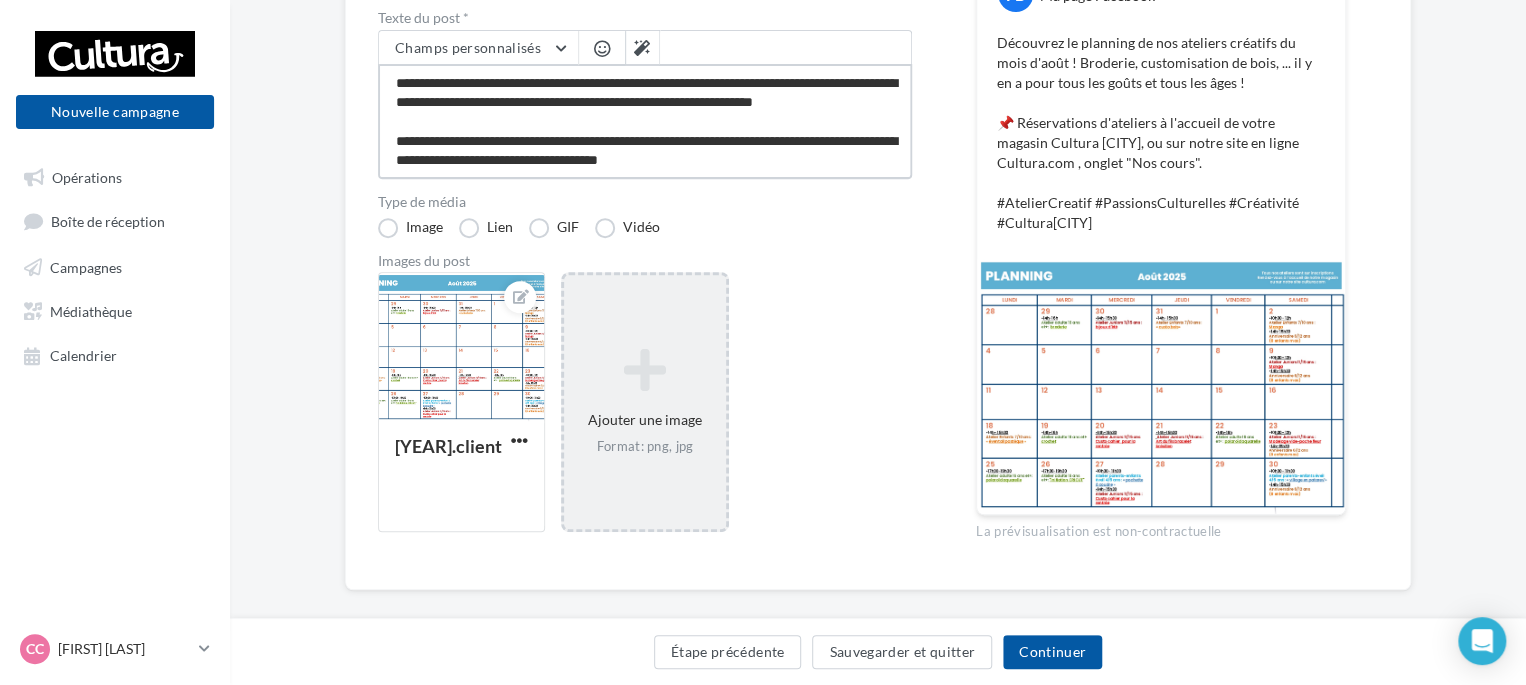 type on "**********" 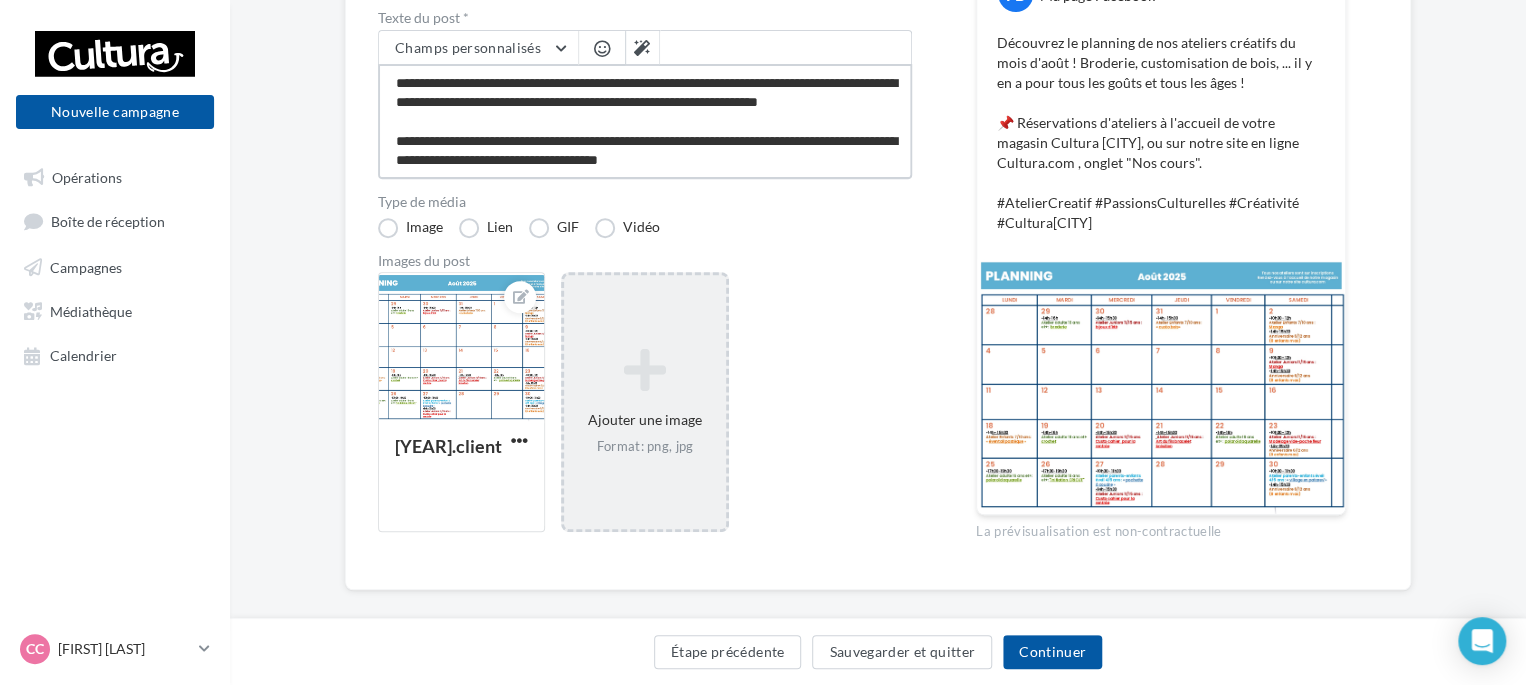 type on "**********" 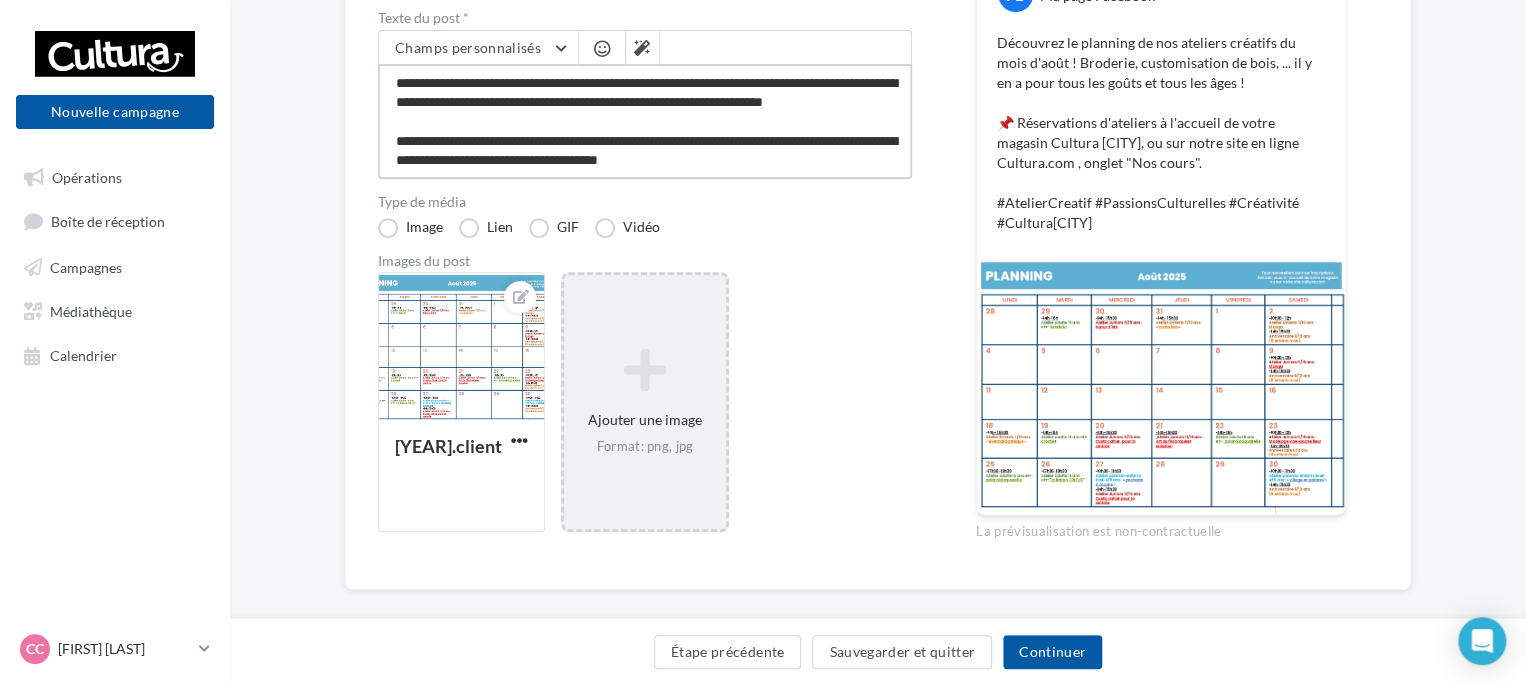 type on "**********" 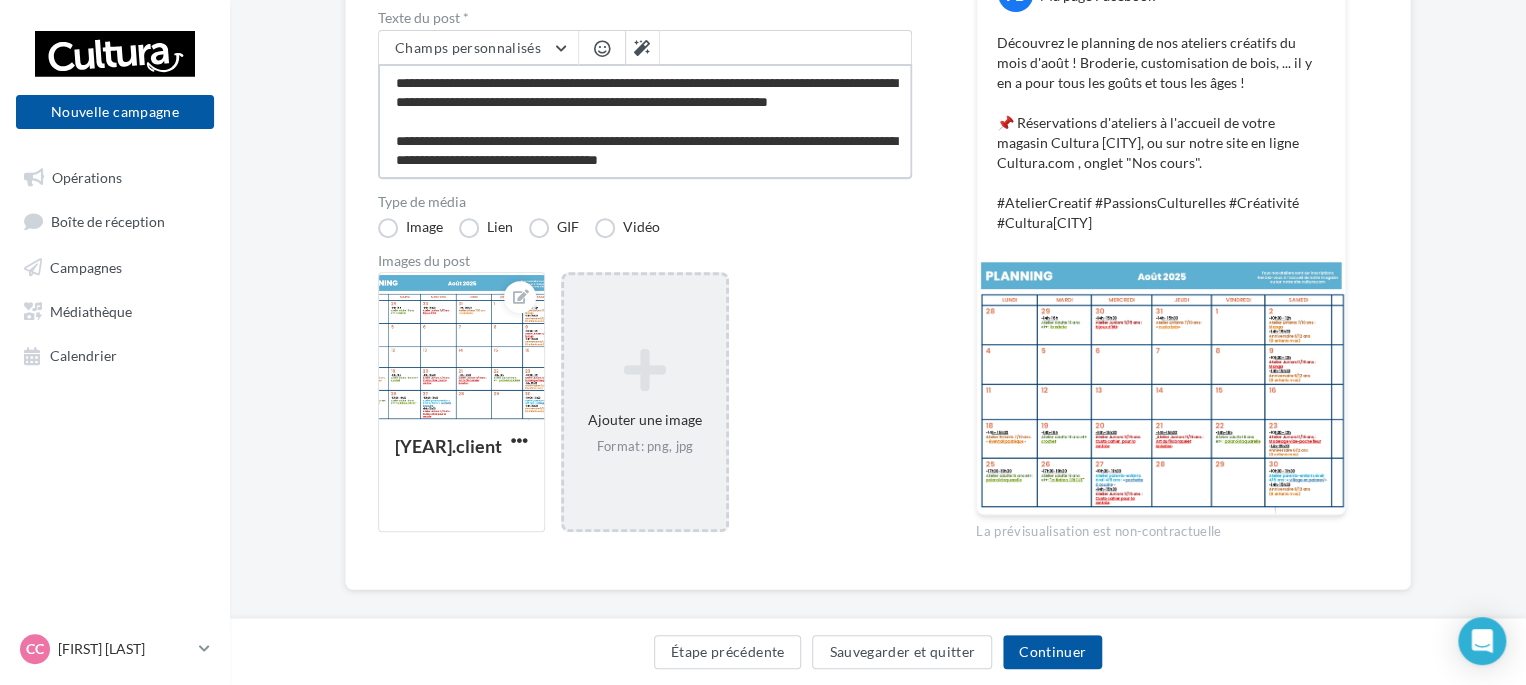 type on "**********" 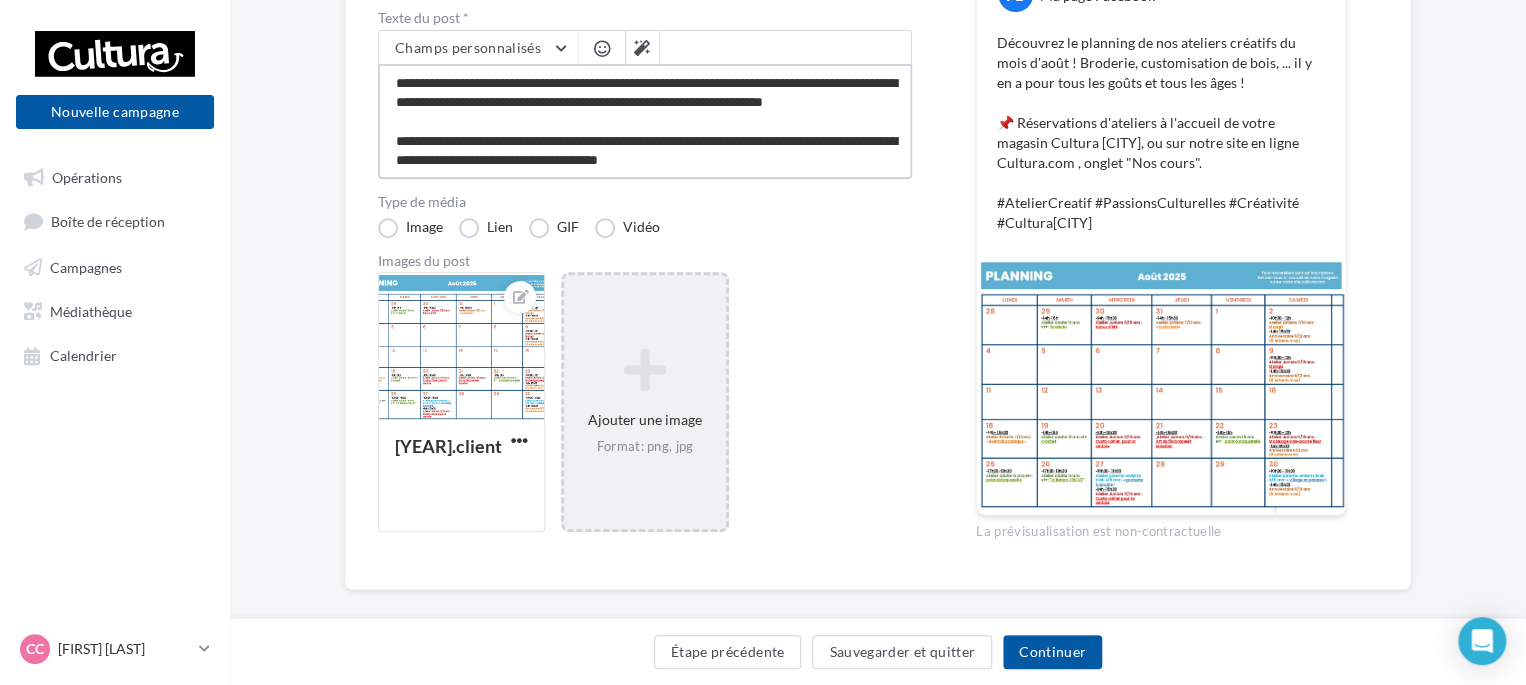 type on "**********" 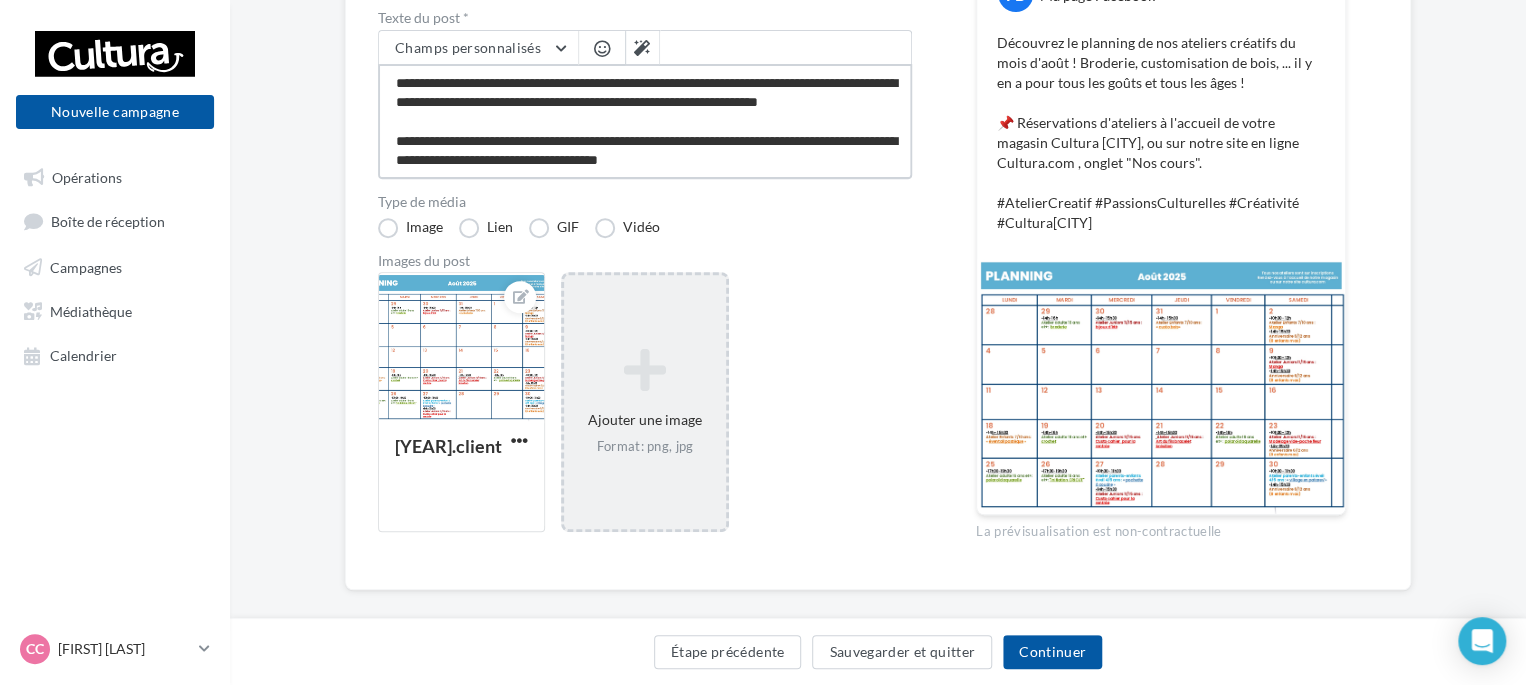 type on "**********" 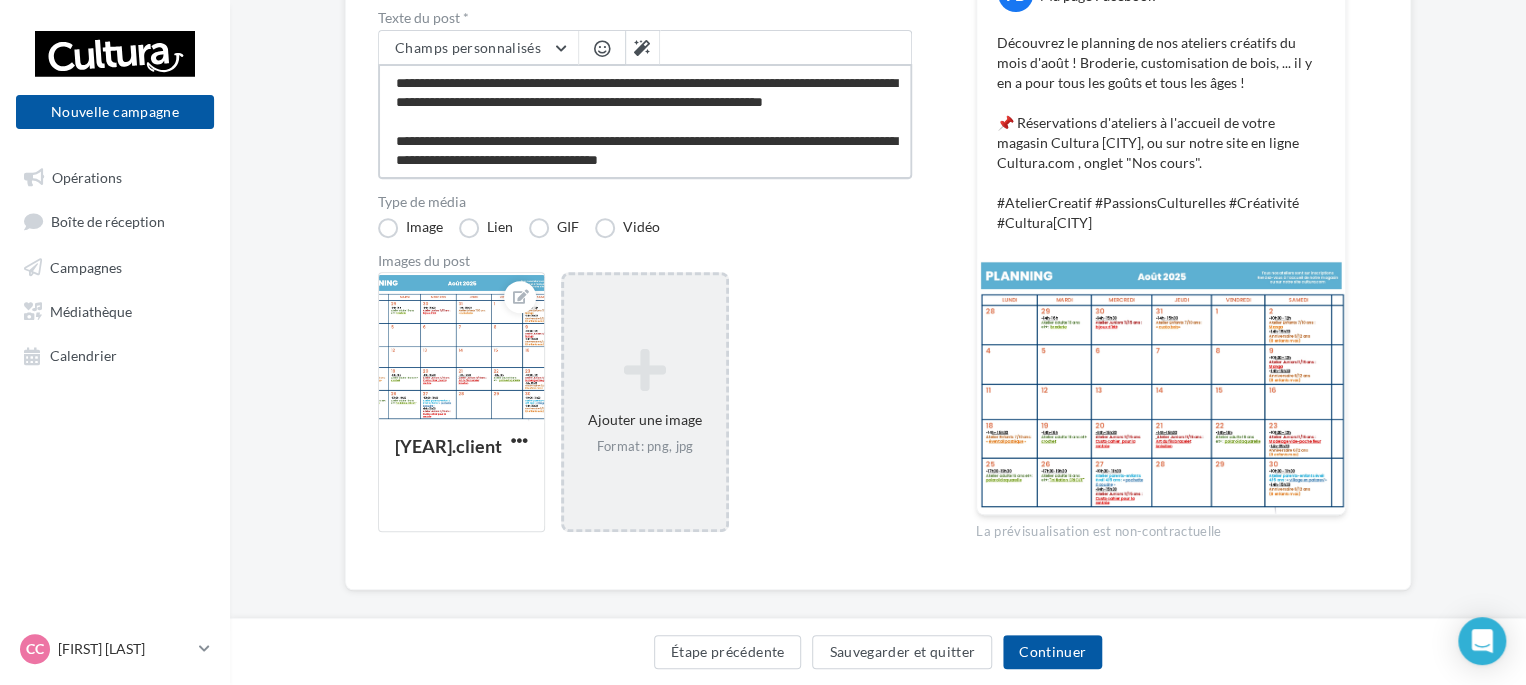 type on "**********" 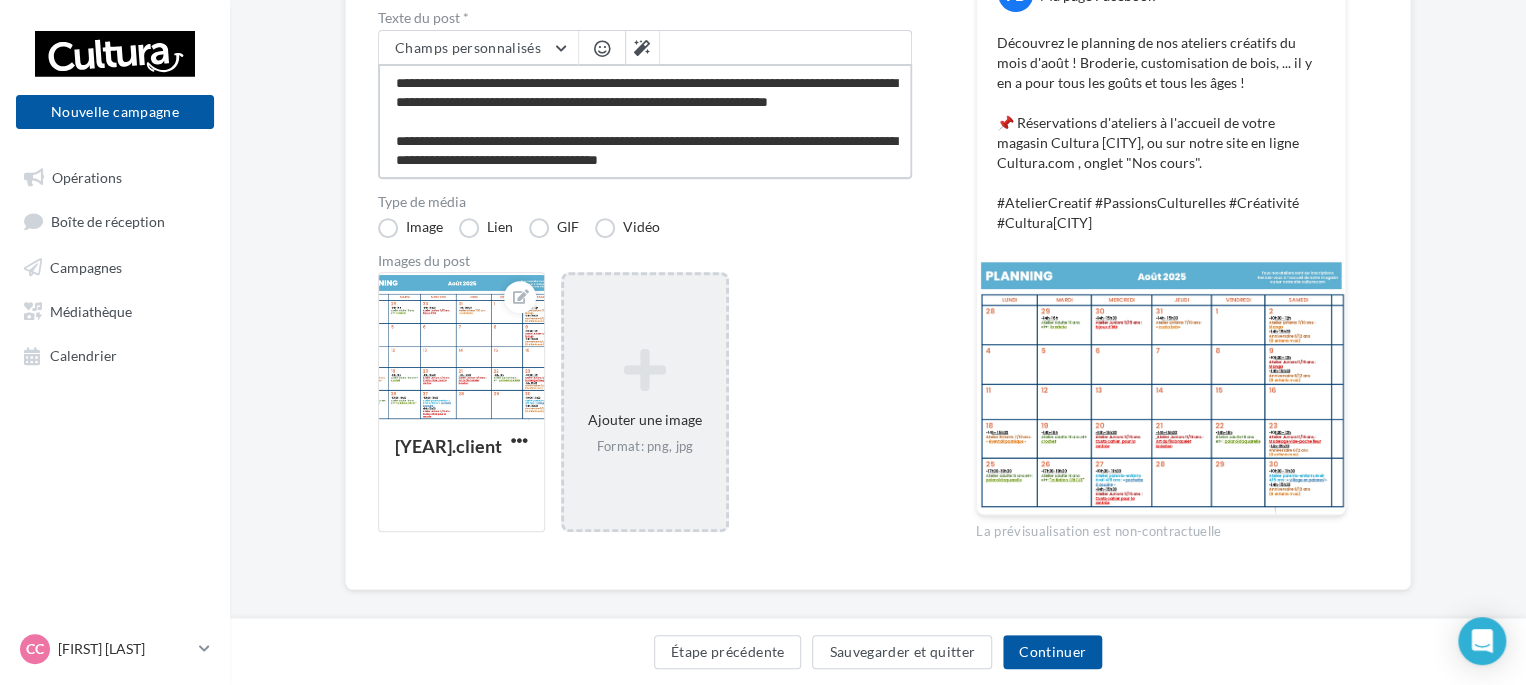 type on "**********" 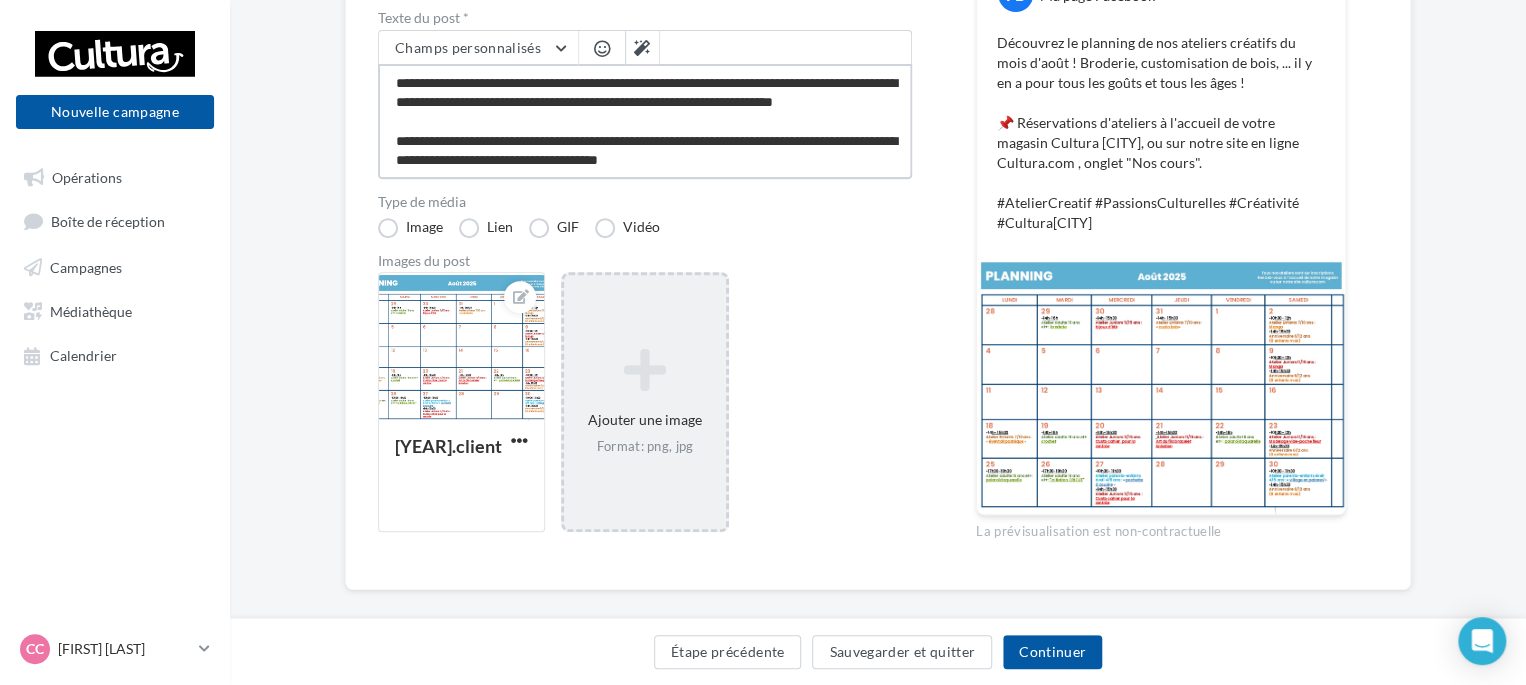type on "**********" 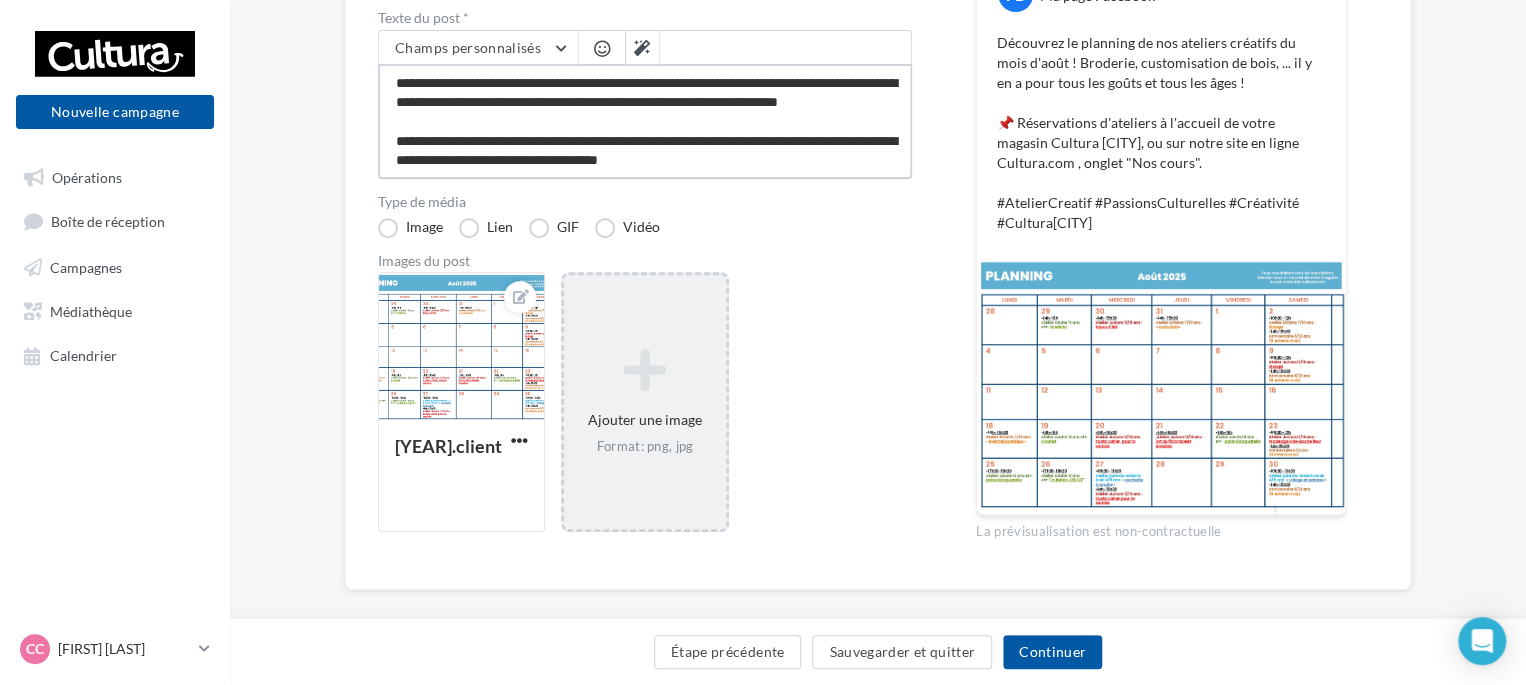 type on "**********" 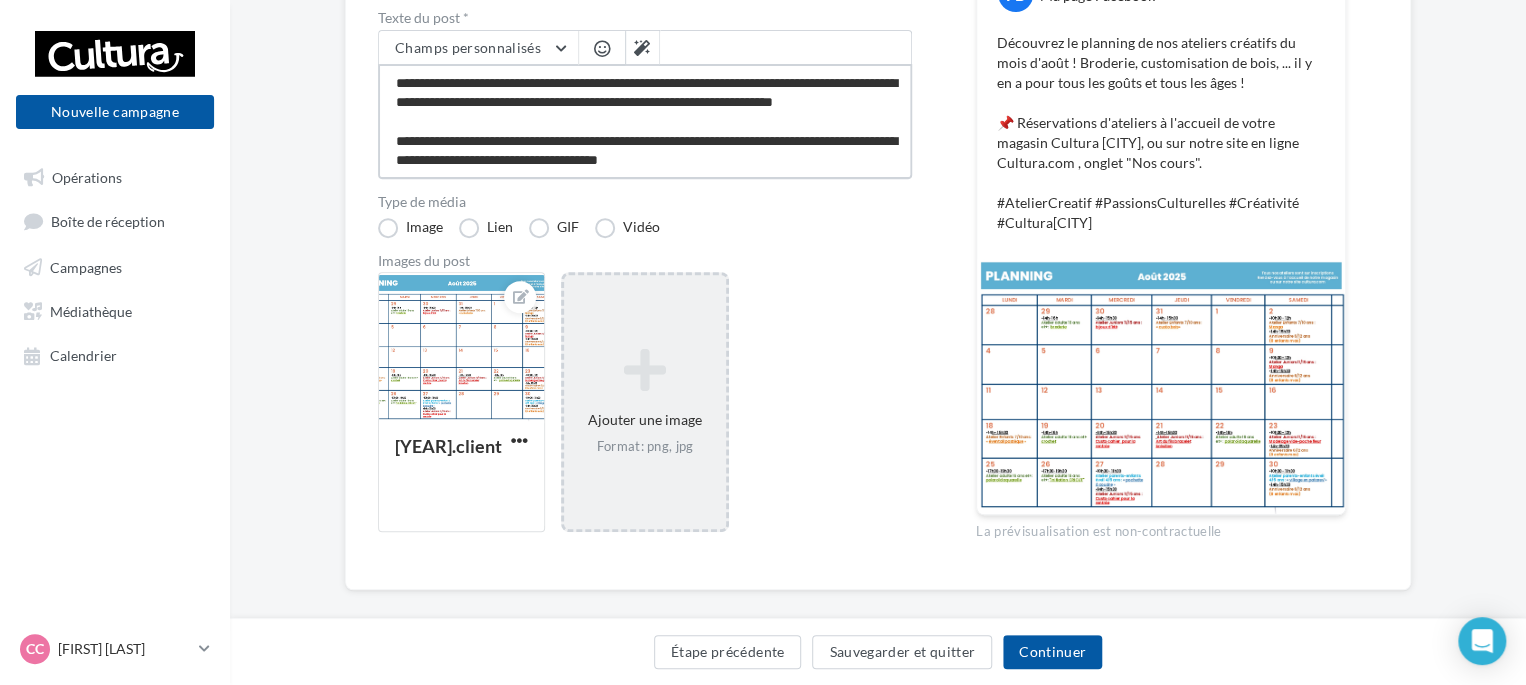 type on "**********" 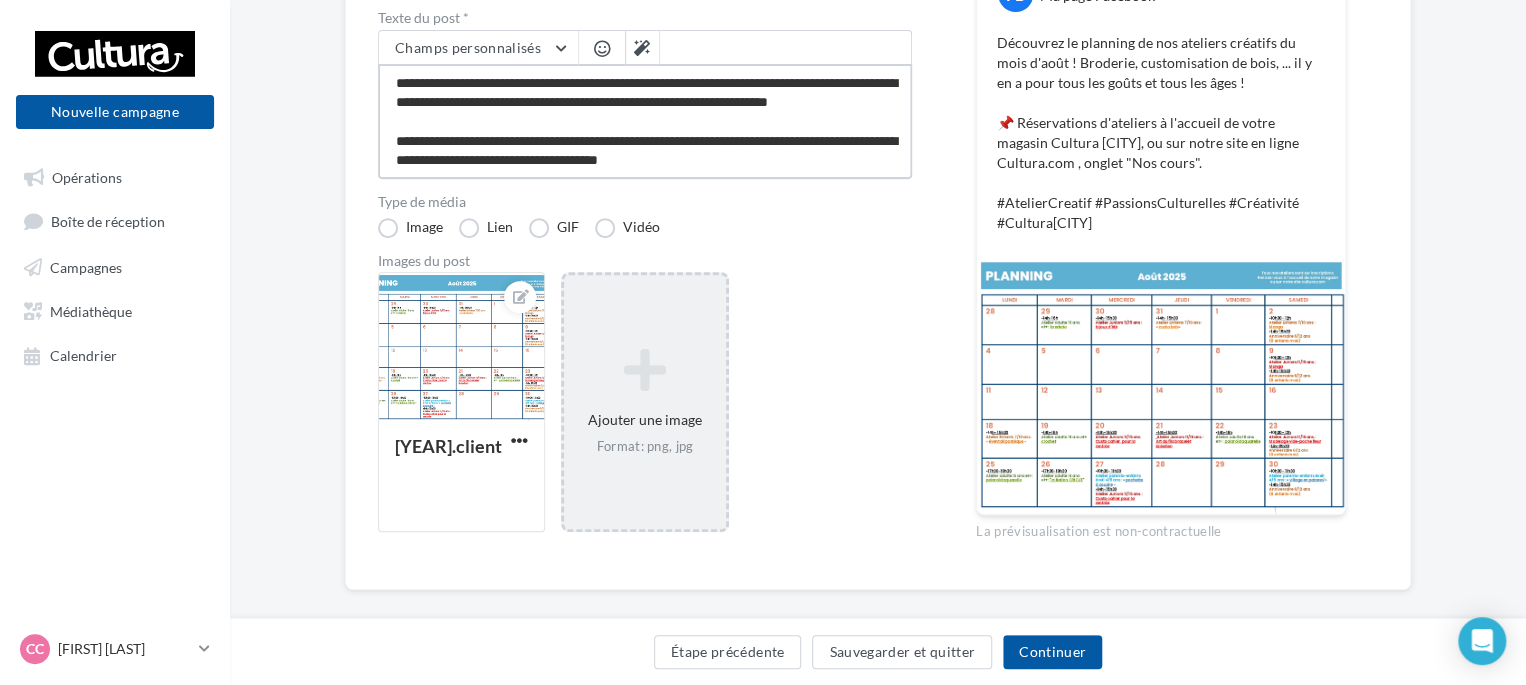 type on "**********" 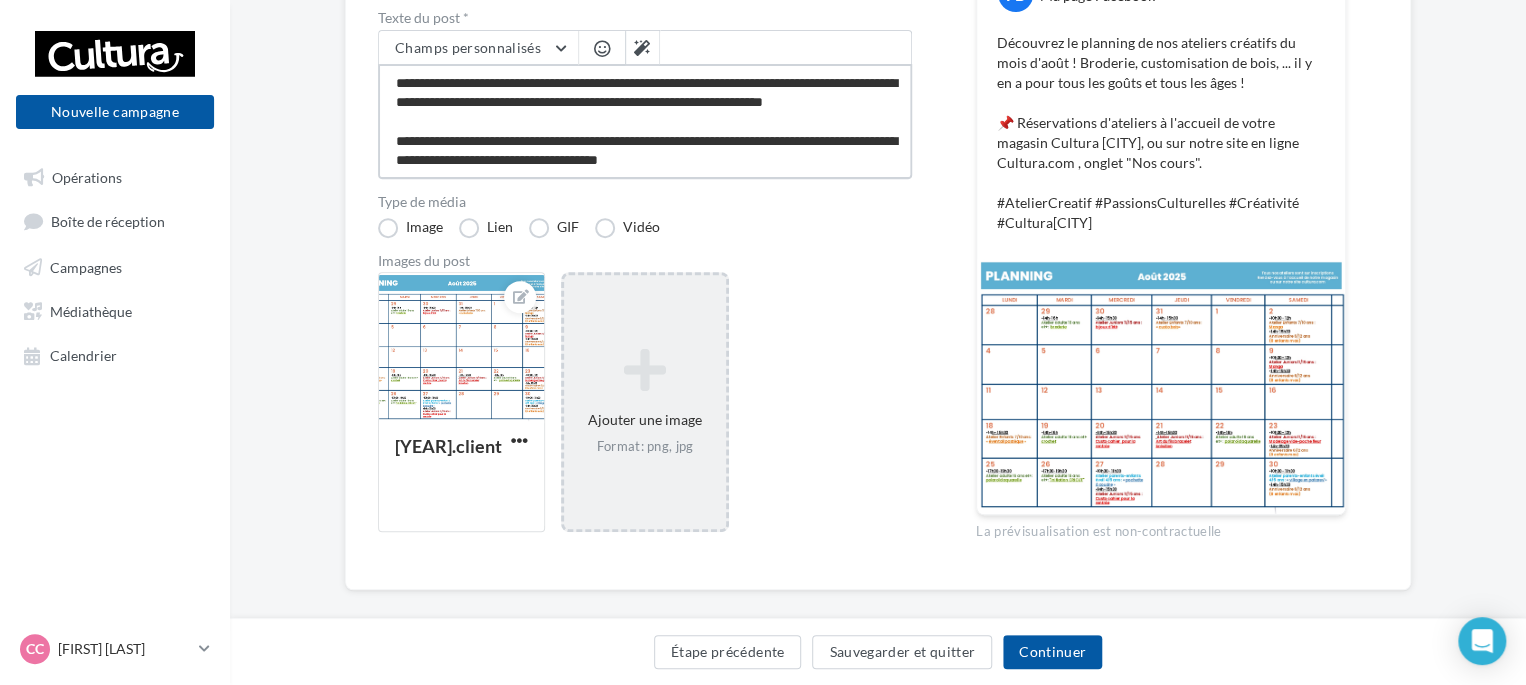 type on "**********" 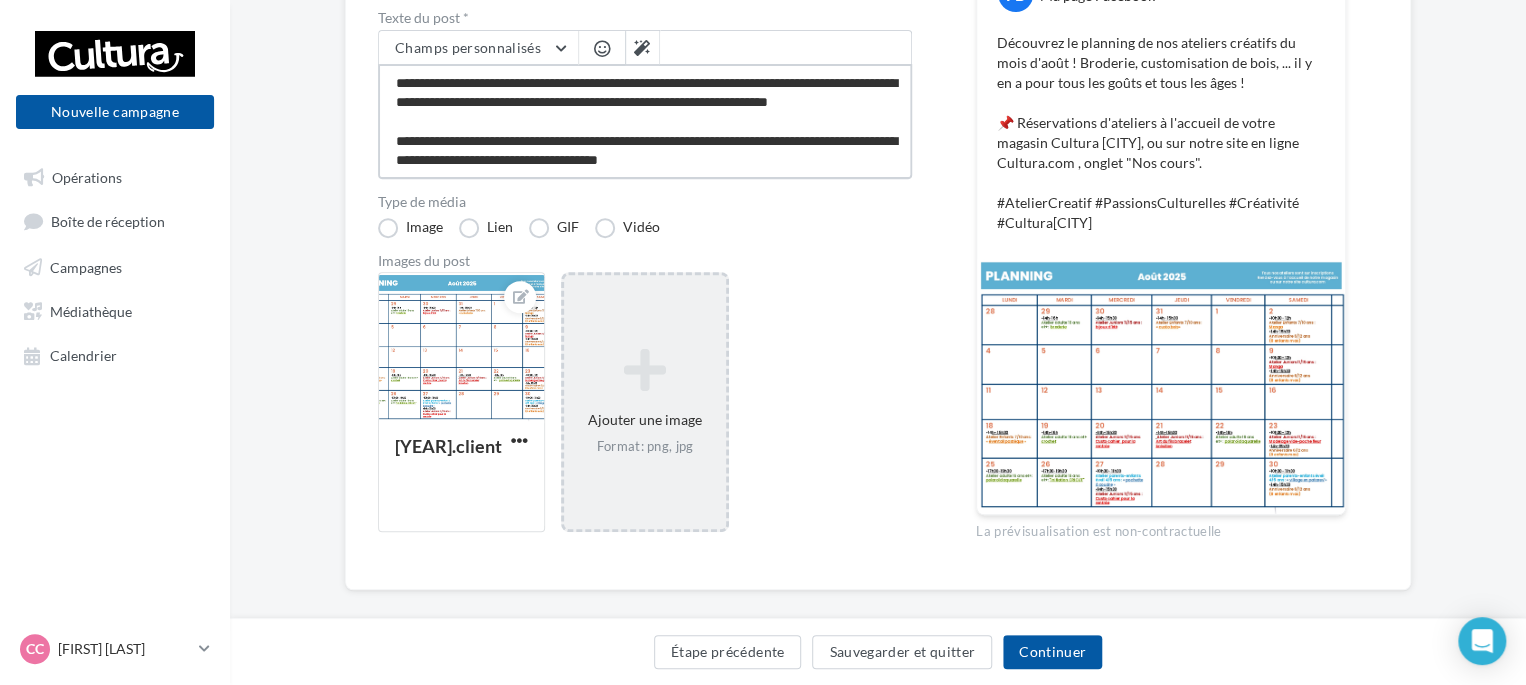 type on "**********" 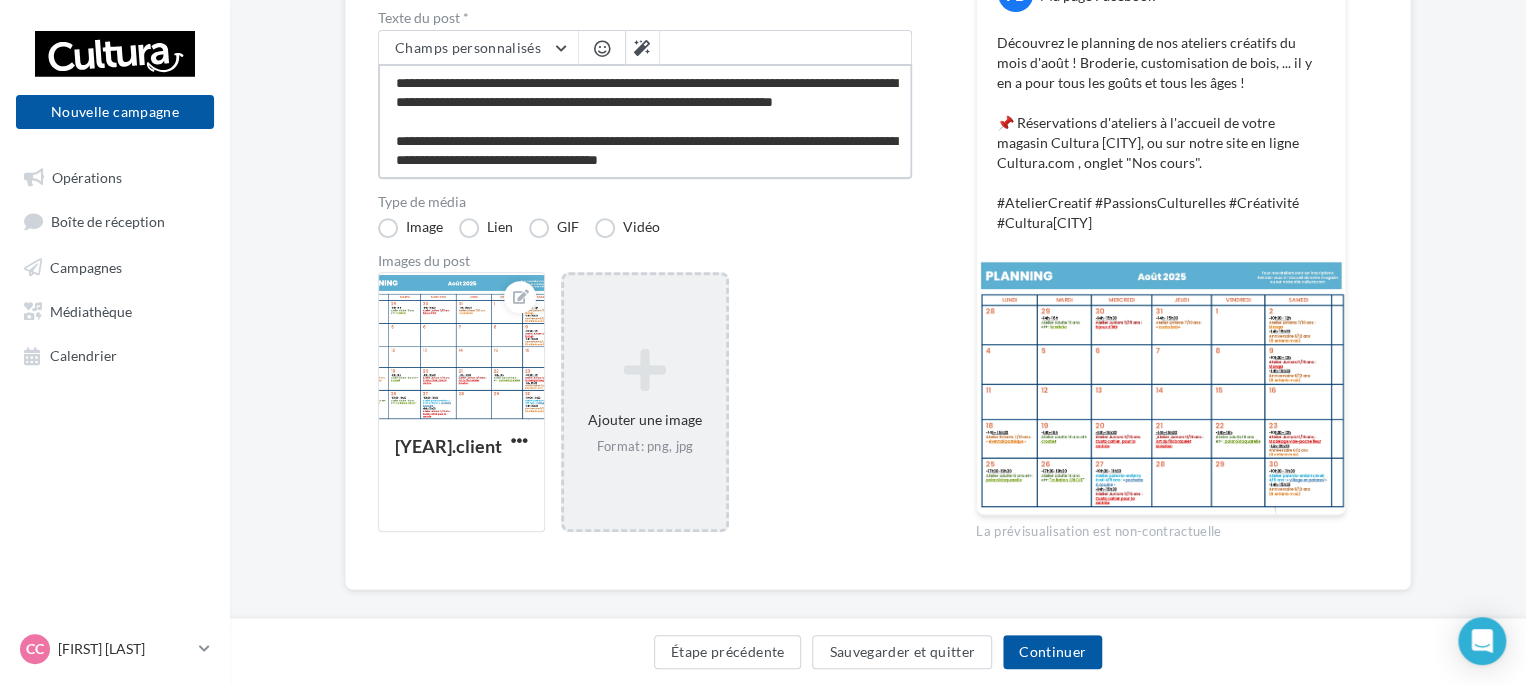 type on "**********" 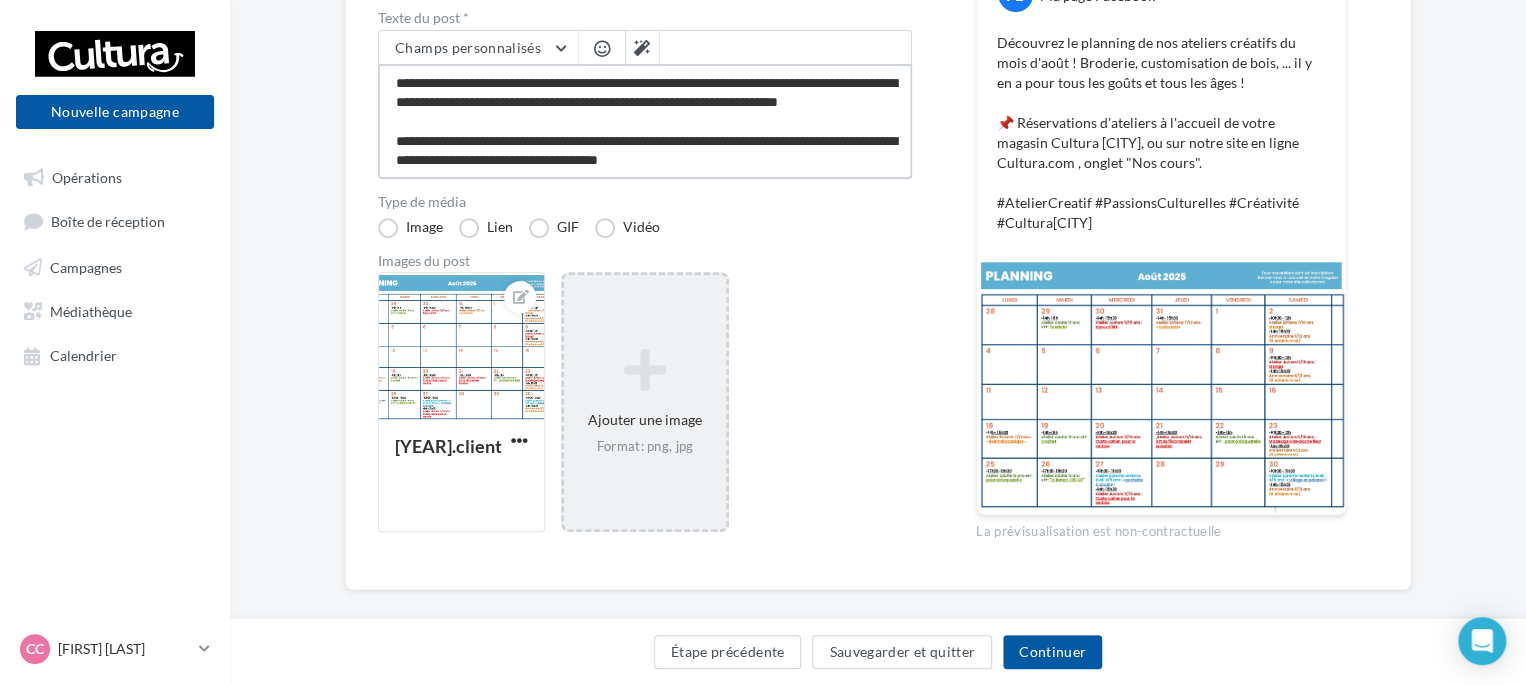 type on "**********" 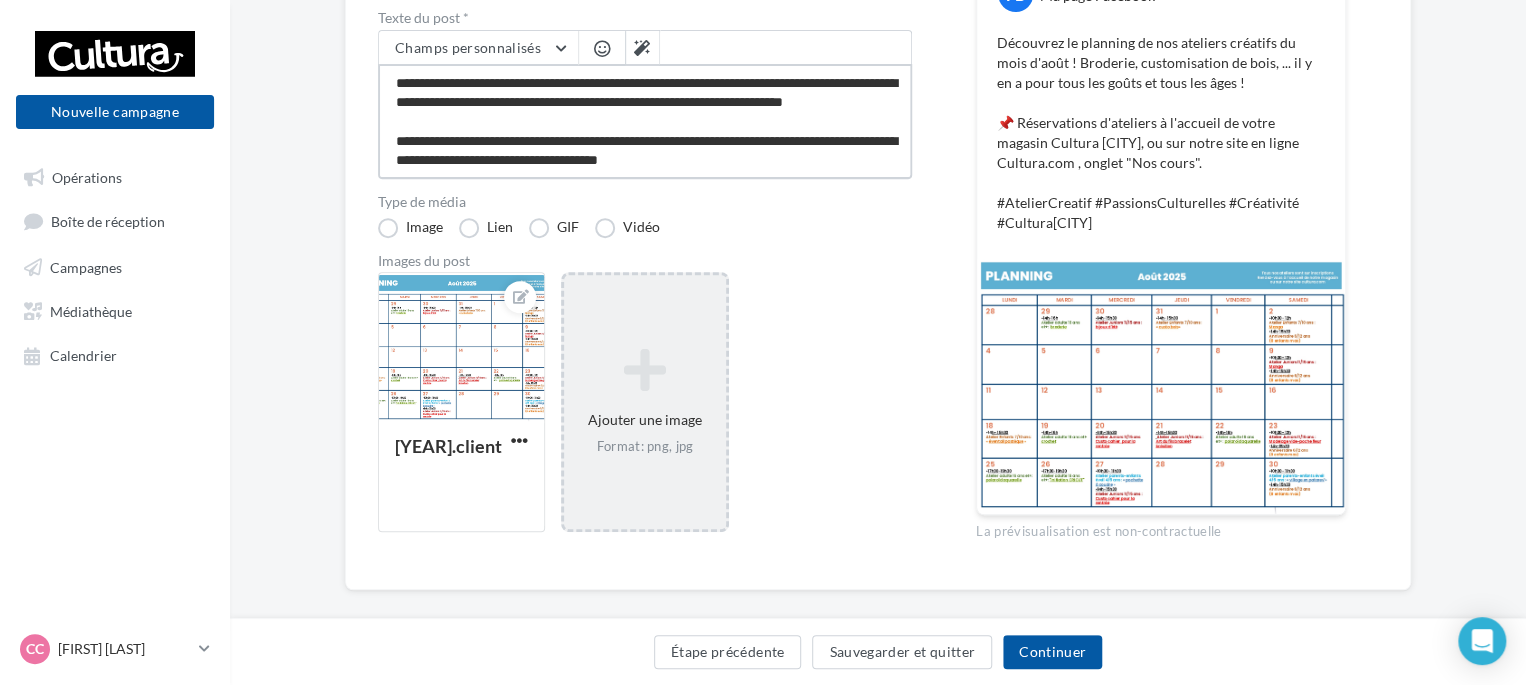 type on "**********" 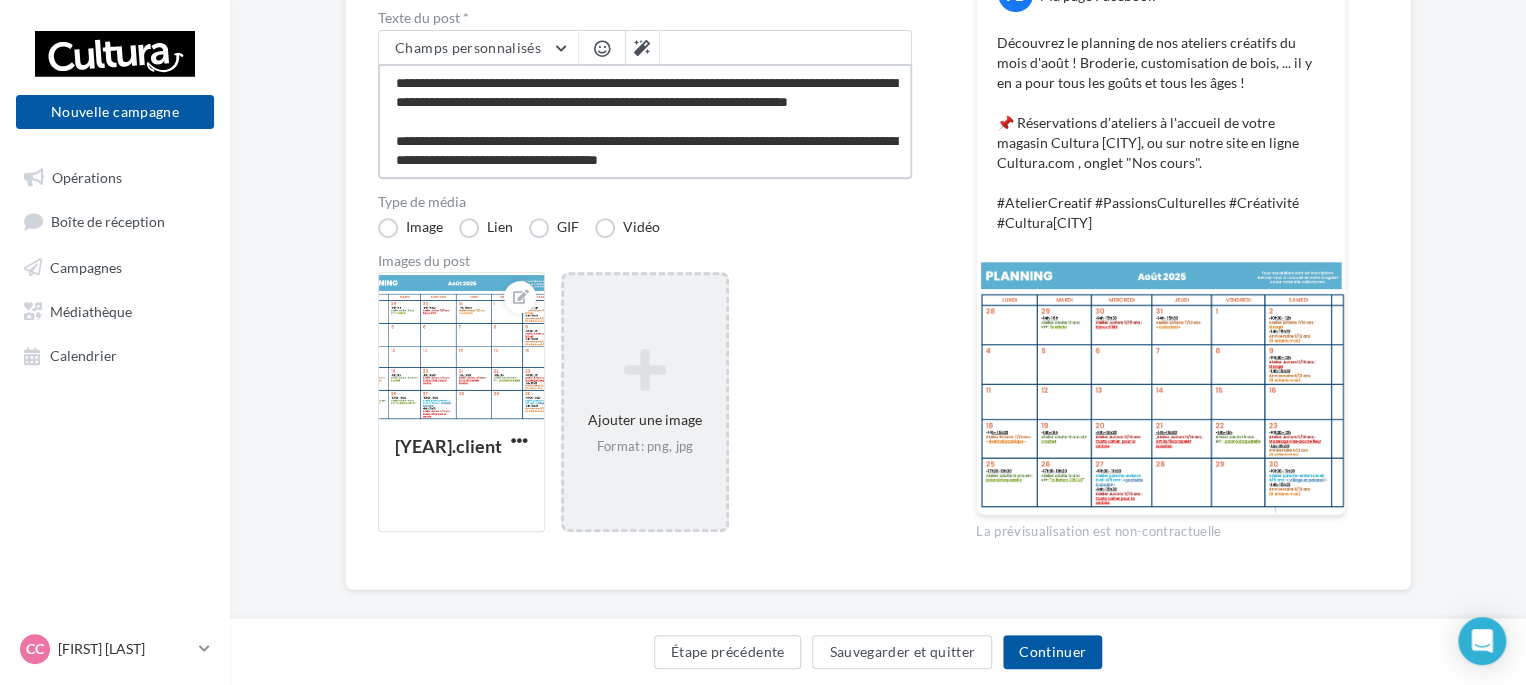 type on "**********" 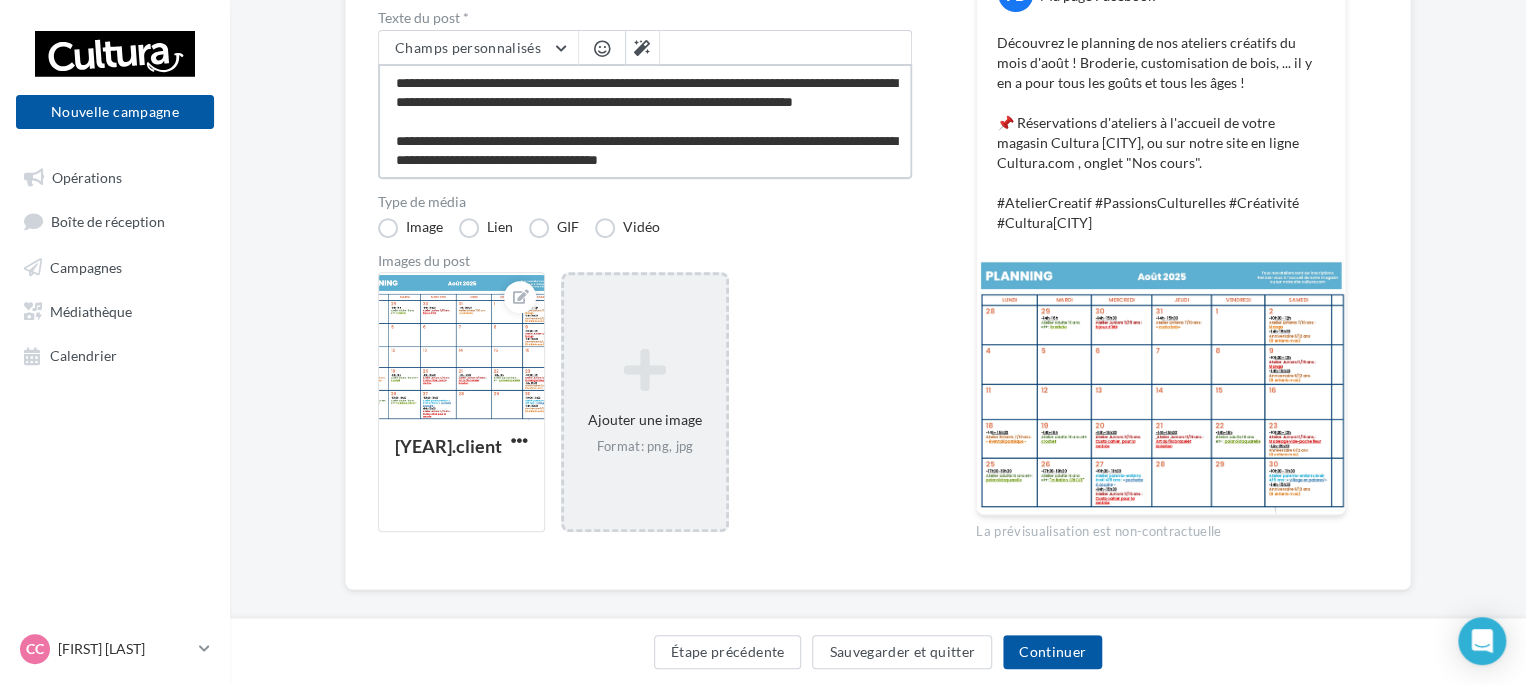 type on "**********" 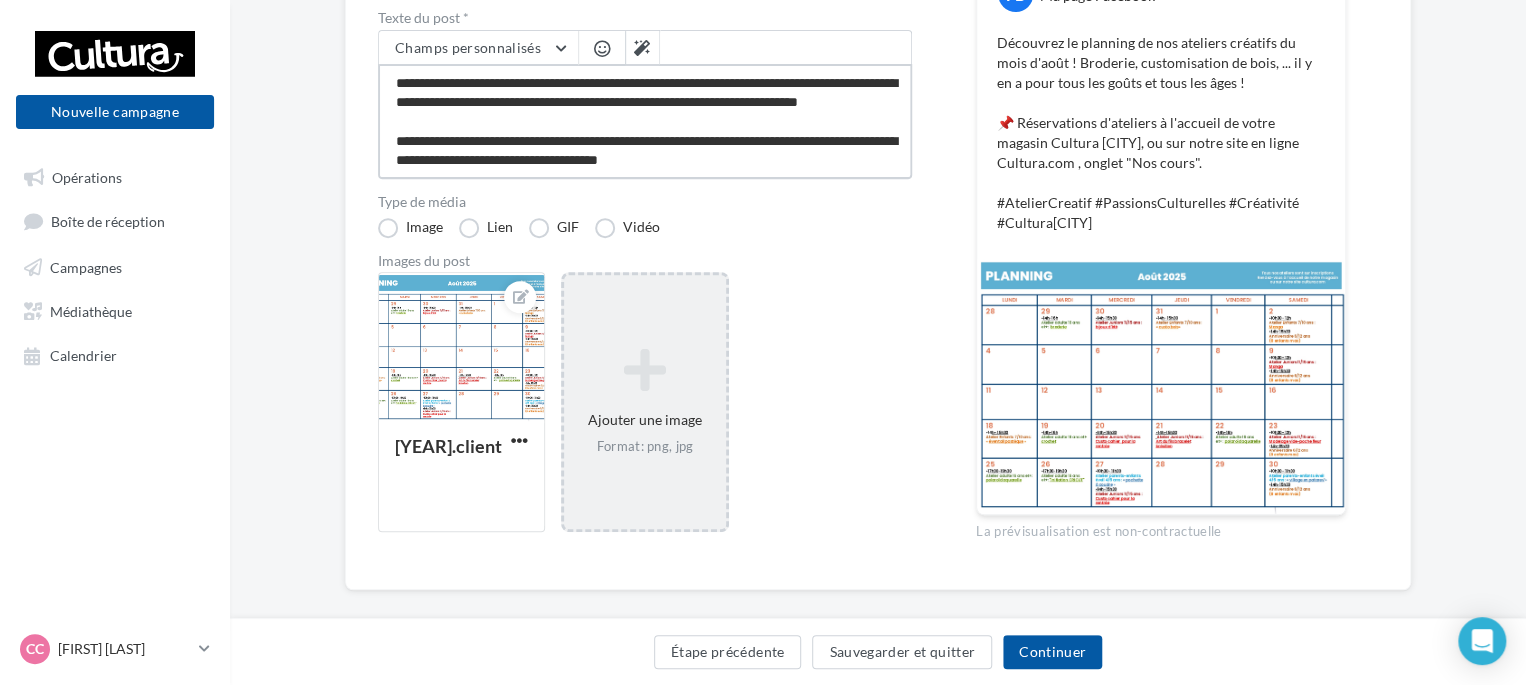 type 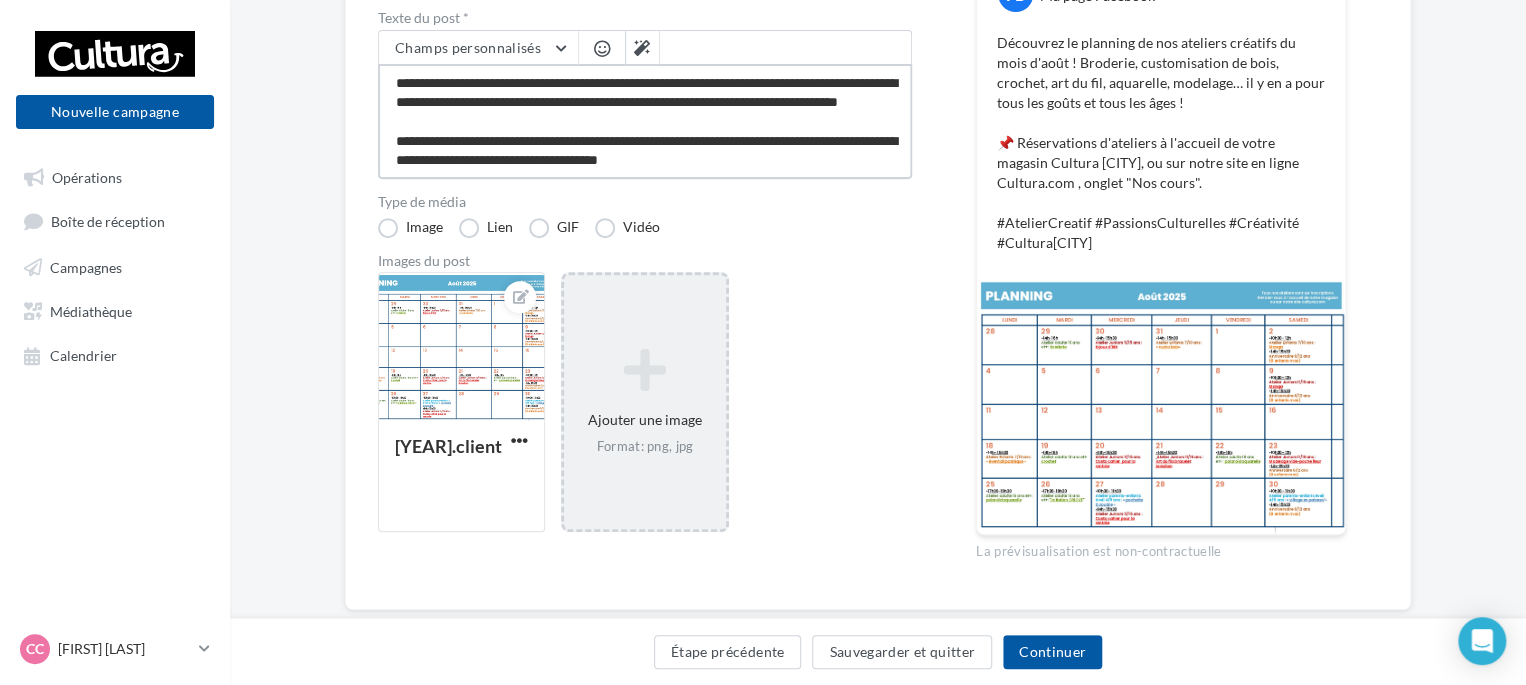 click on "**********" at bounding box center [645, 121] 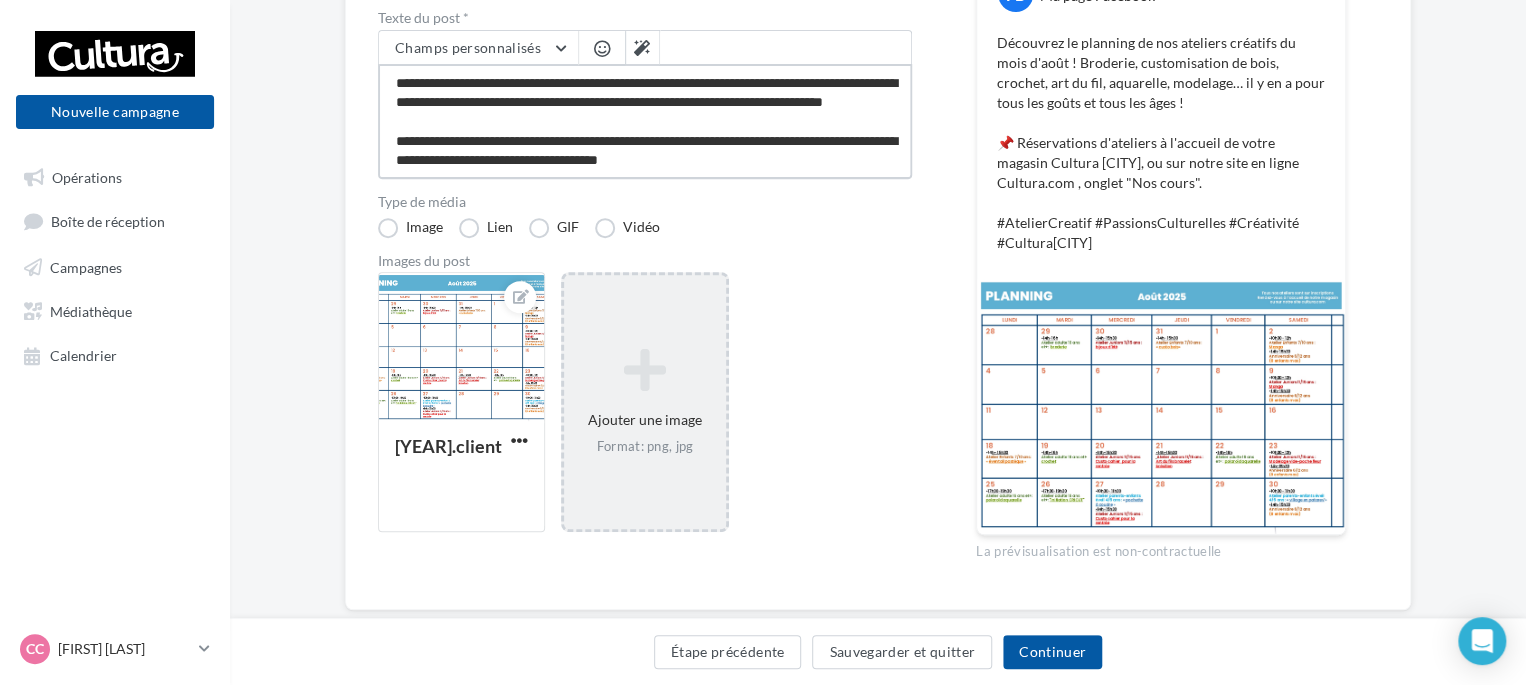 click on "**********" at bounding box center [645, 121] 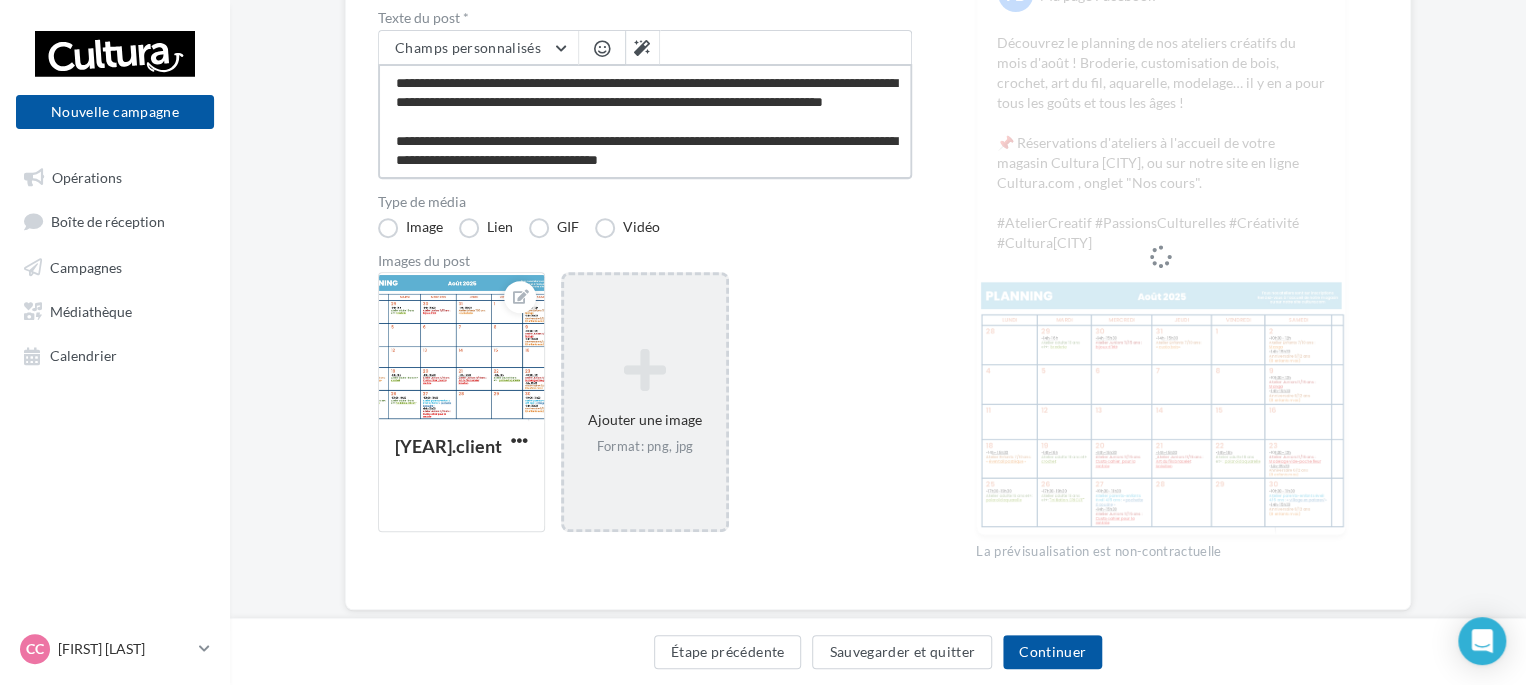 scroll, scrollTop: 58, scrollLeft: 0, axis: vertical 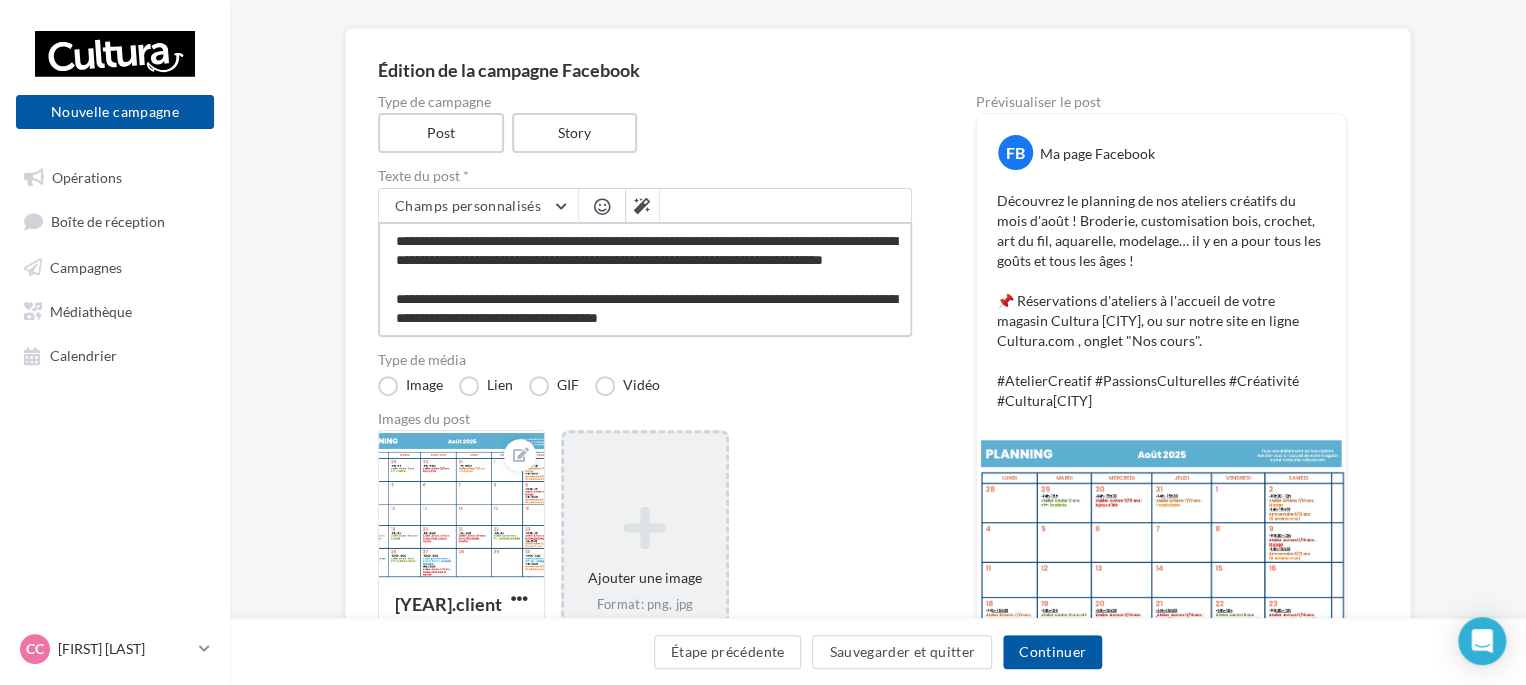 click on "**********" at bounding box center (645, 279) 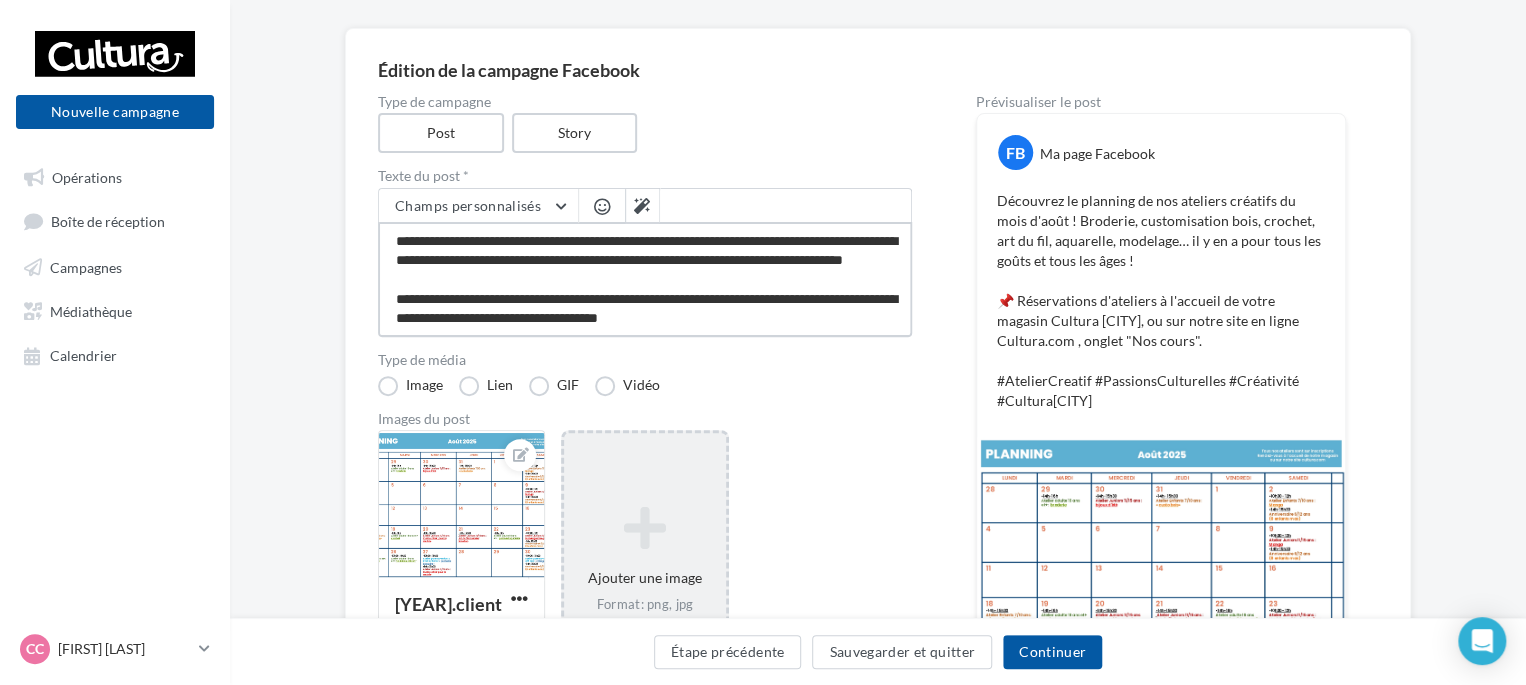 click on "**********" at bounding box center [645, 279] 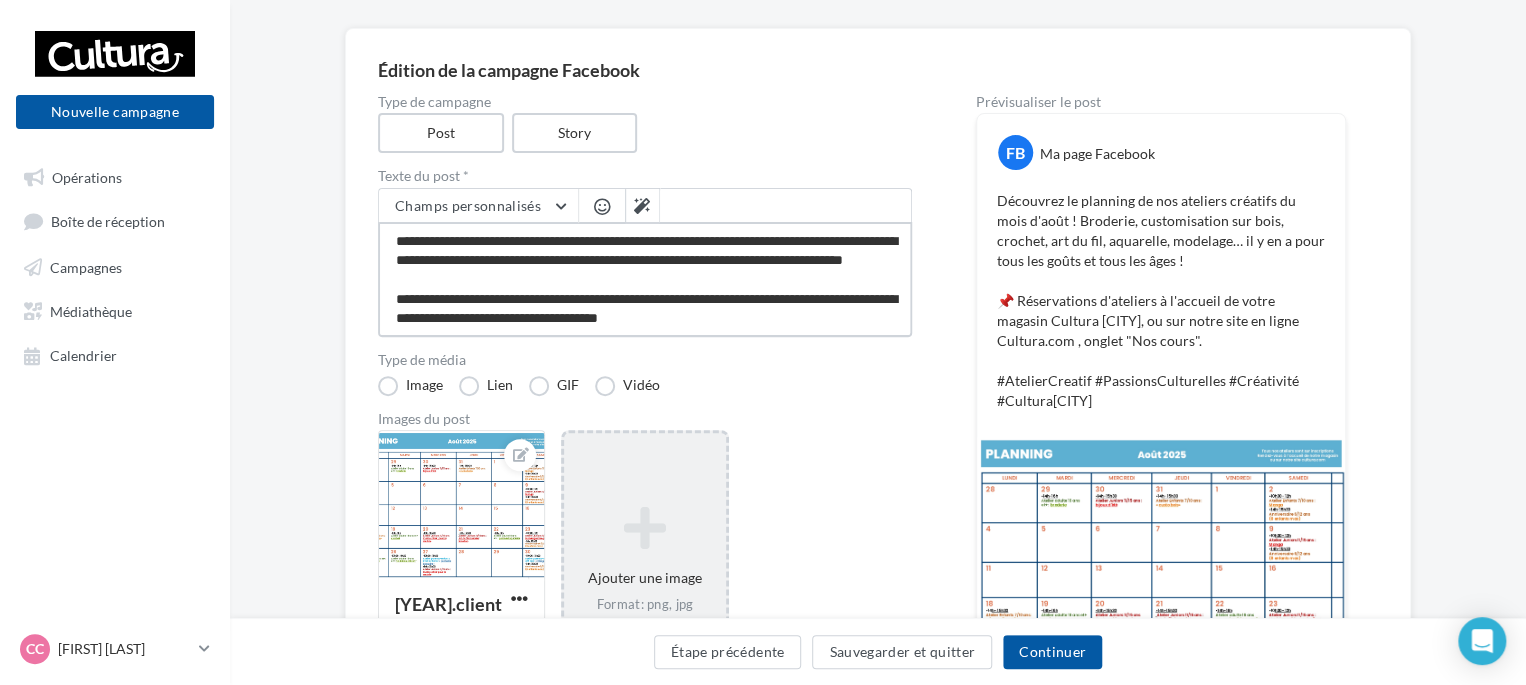 click on "**********" at bounding box center (645, 279) 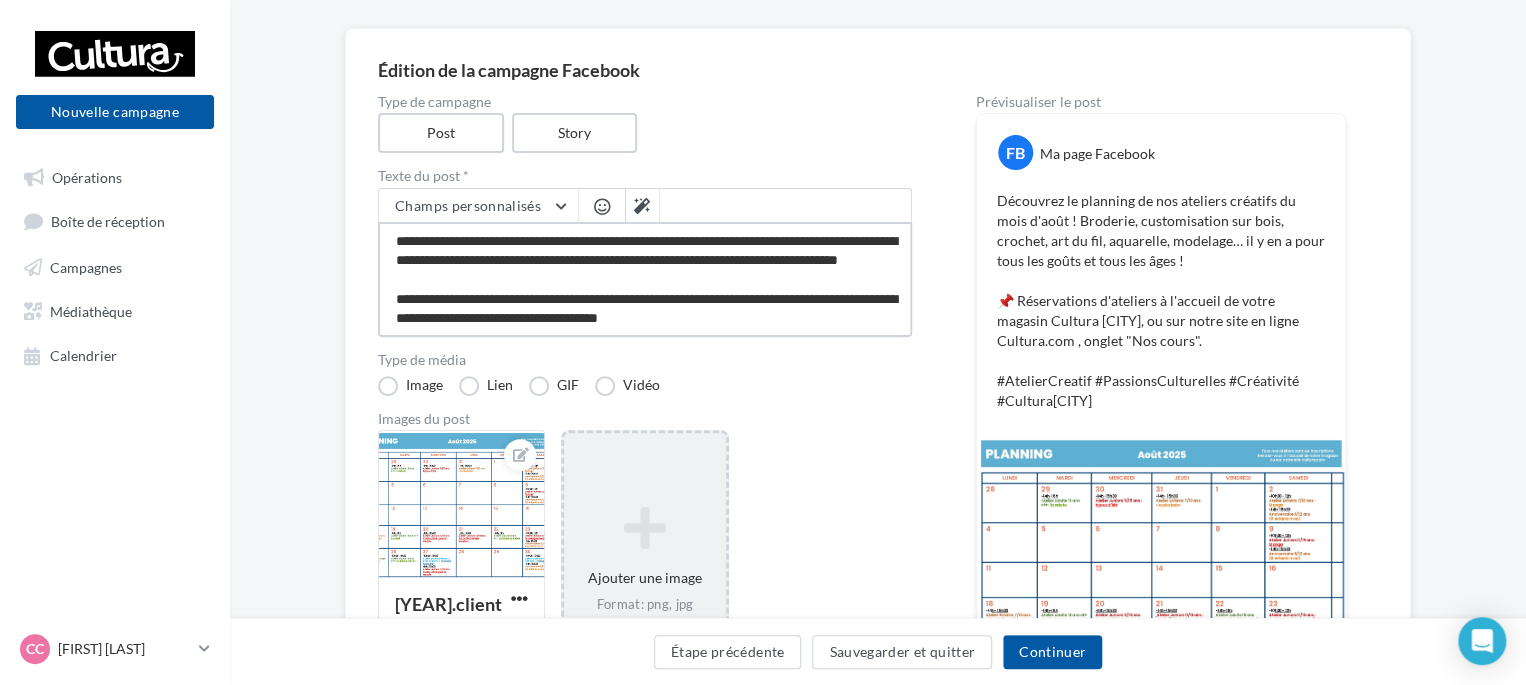 click on "**********" at bounding box center [645, 279] 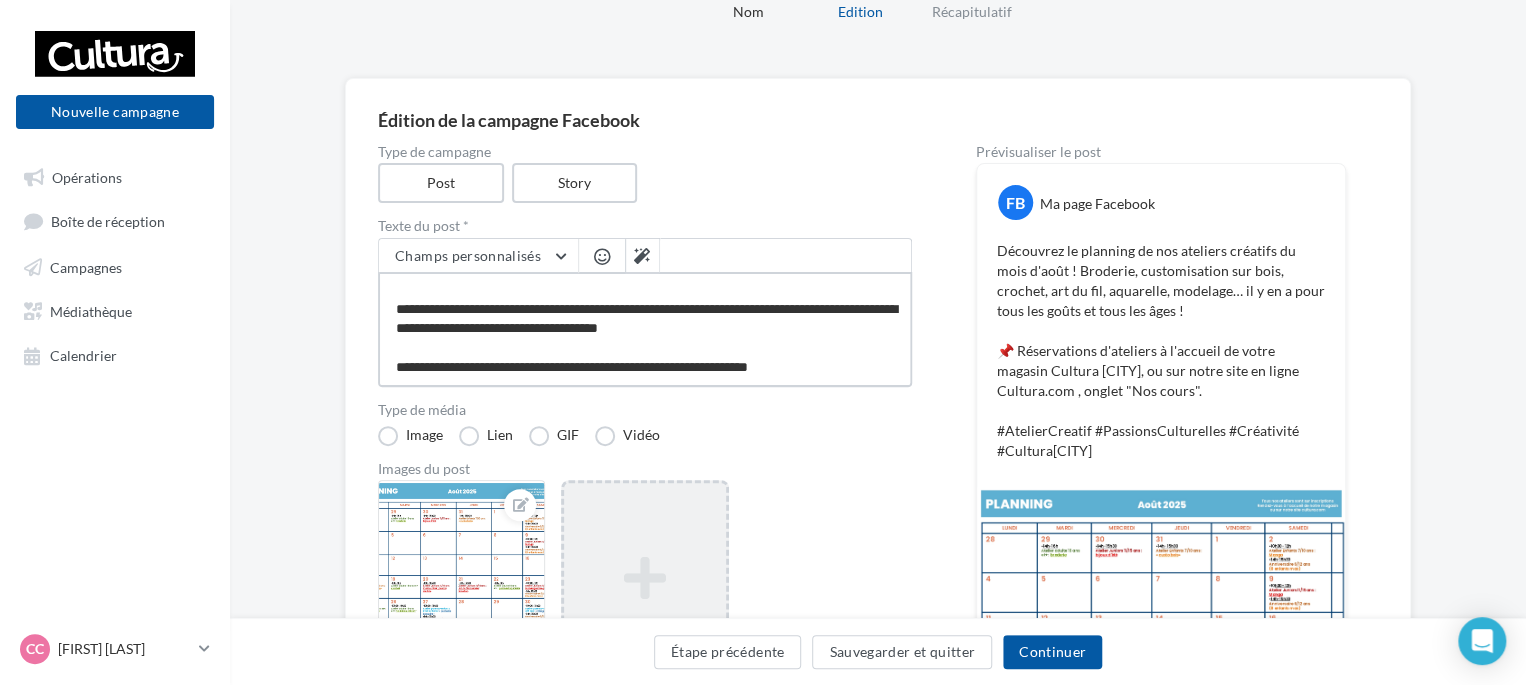 scroll, scrollTop: 40, scrollLeft: 0, axis: vertical 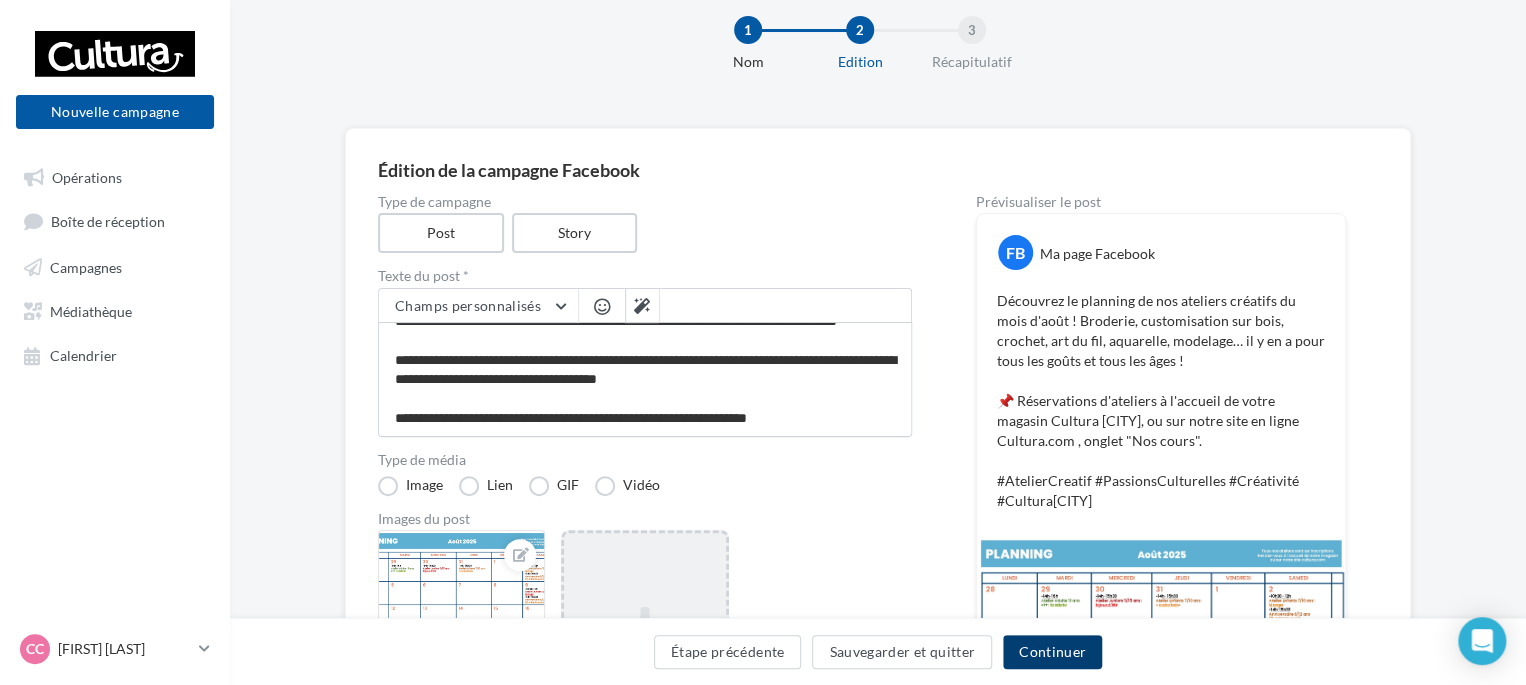 click on "Continuer" at bounding box center [1052, 652] 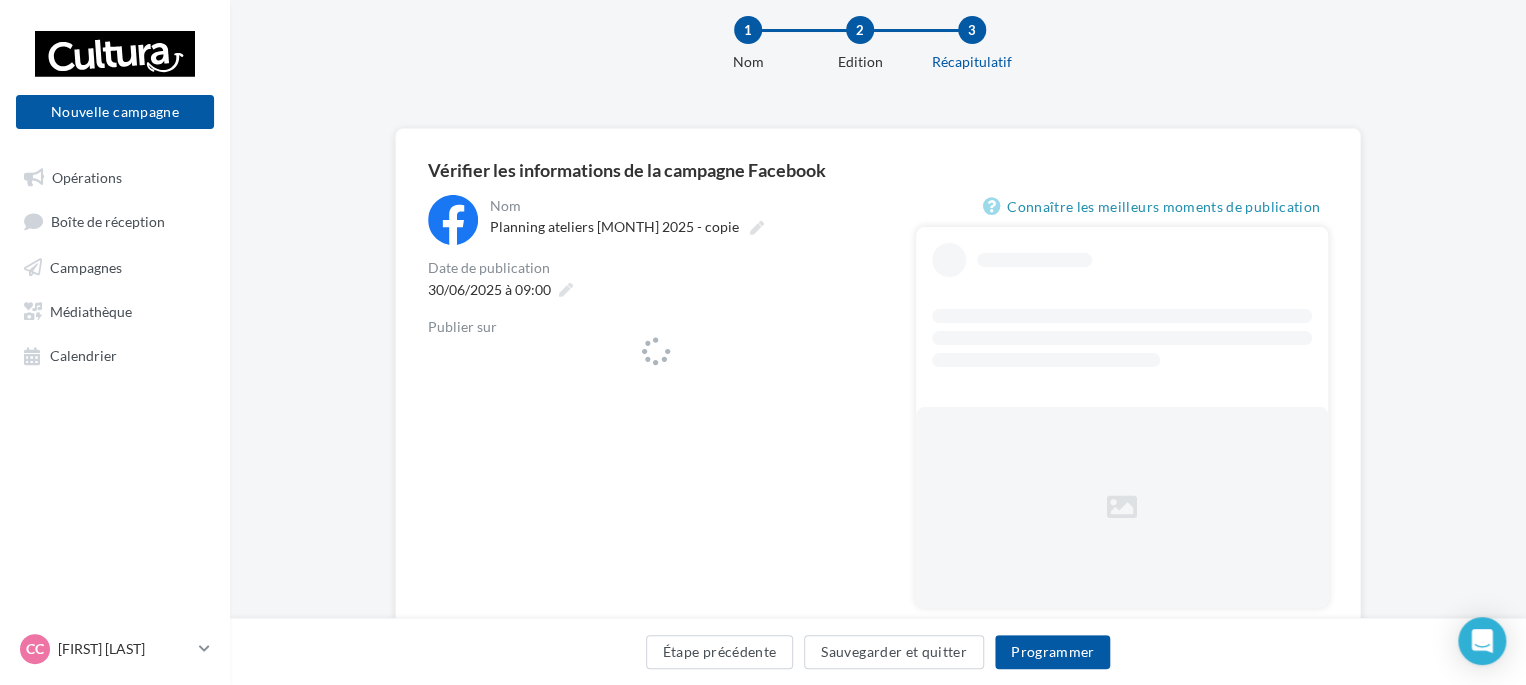 scroll, scrollTop: 0, scrollLeft: 0, axis: both 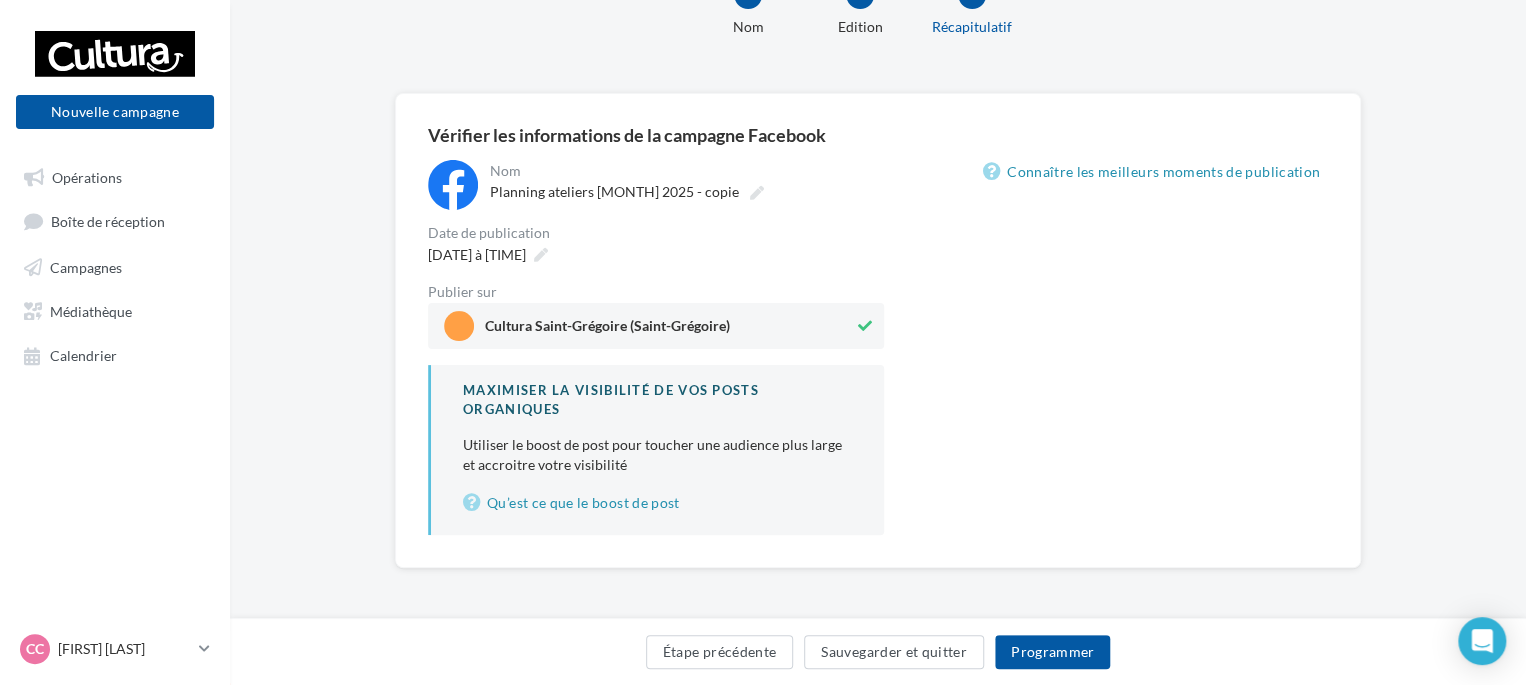 click on "Date de publication" at bounding box center [656, 233] 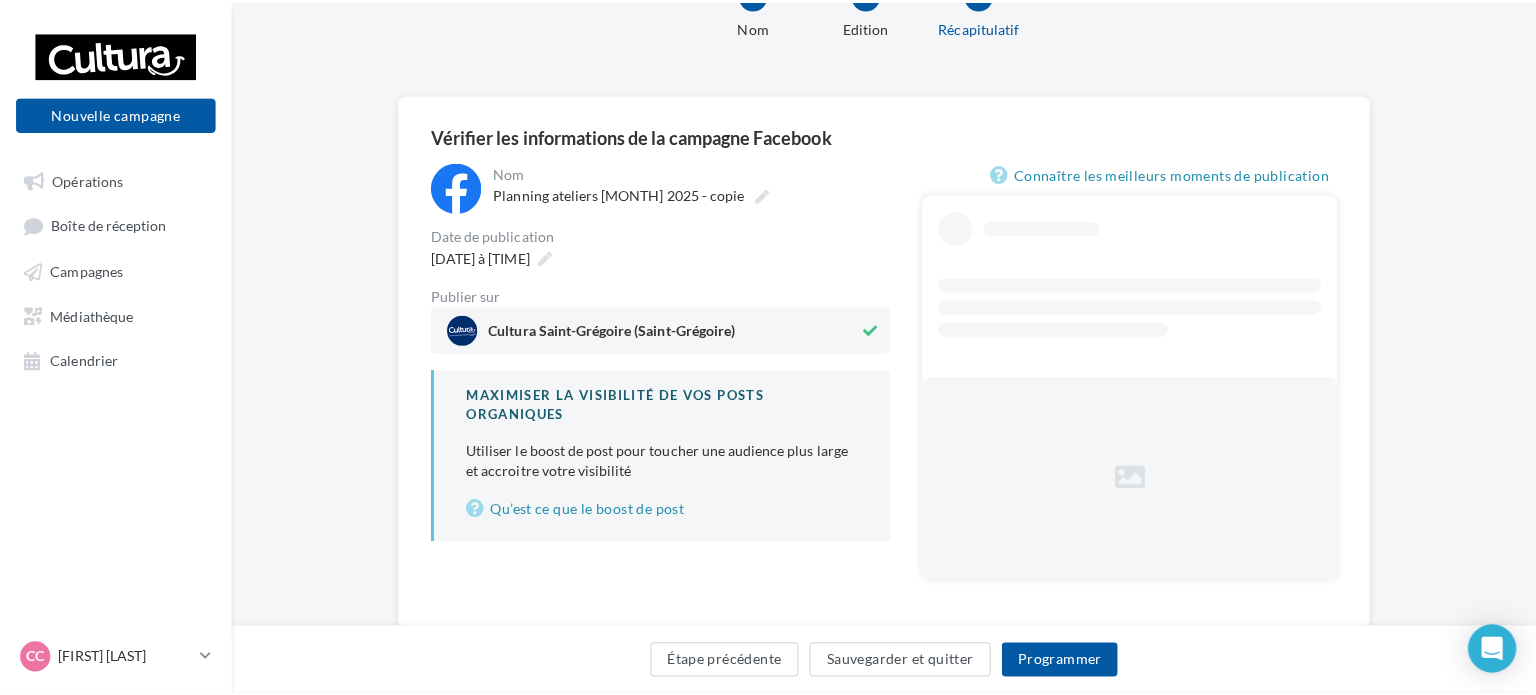 scroll, scrollTop: 100, scrollLeft: 0, axis: vertical 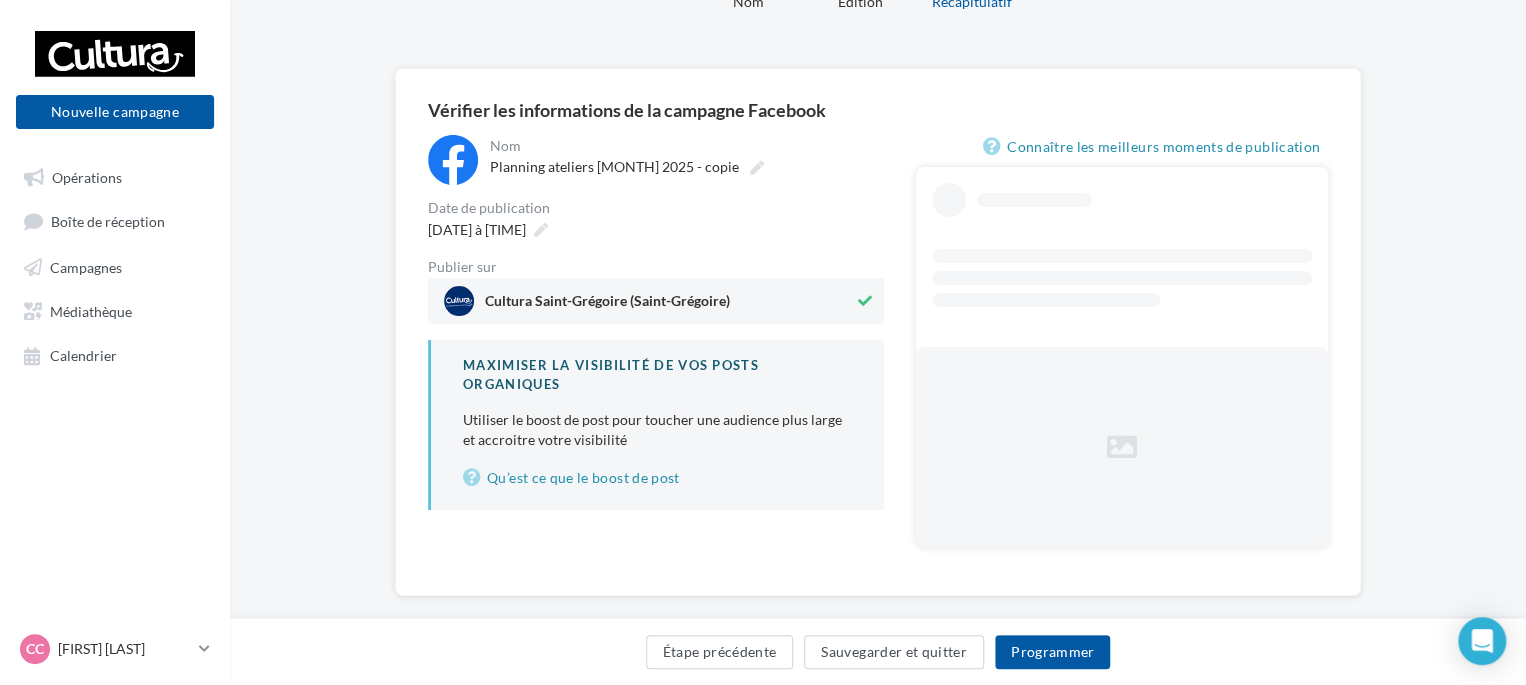 click on "**********" at bounding box center [656, 322] 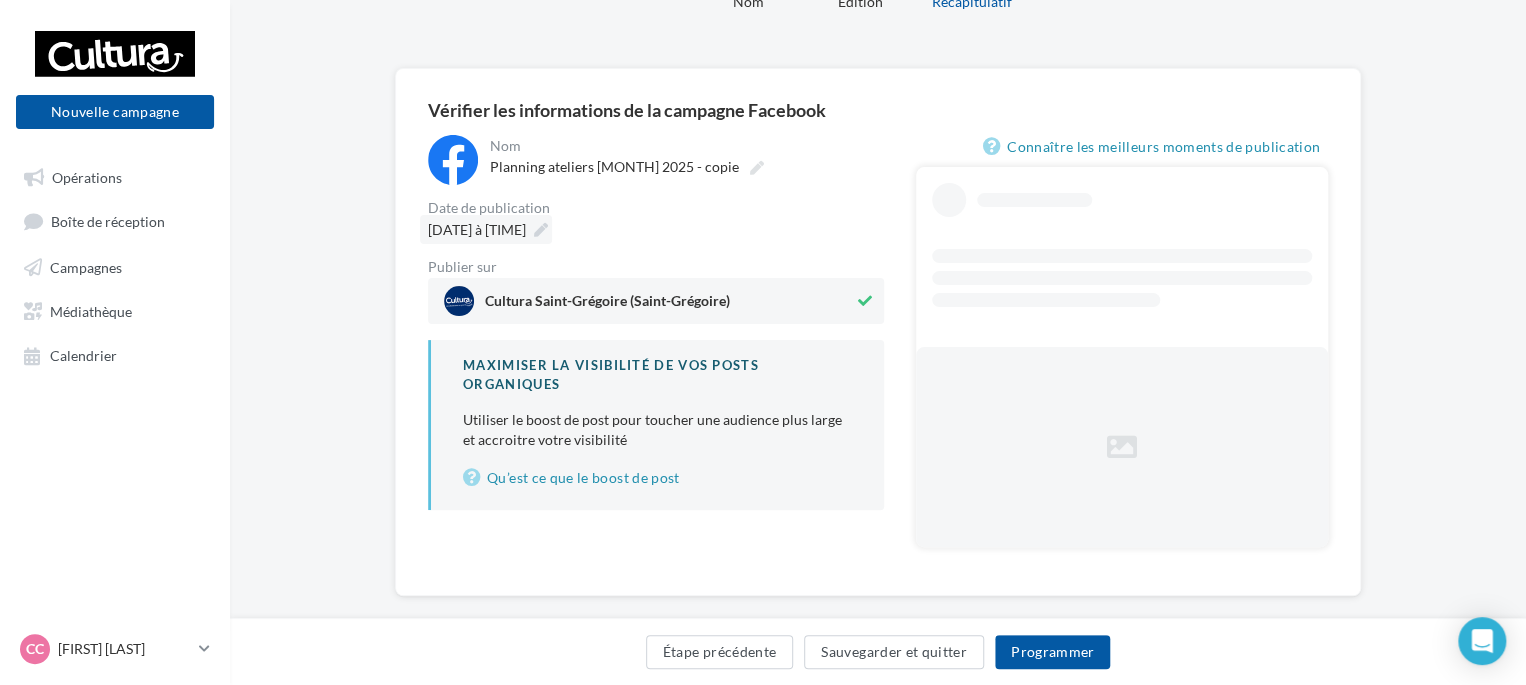 click at bounding box center (541, 230) 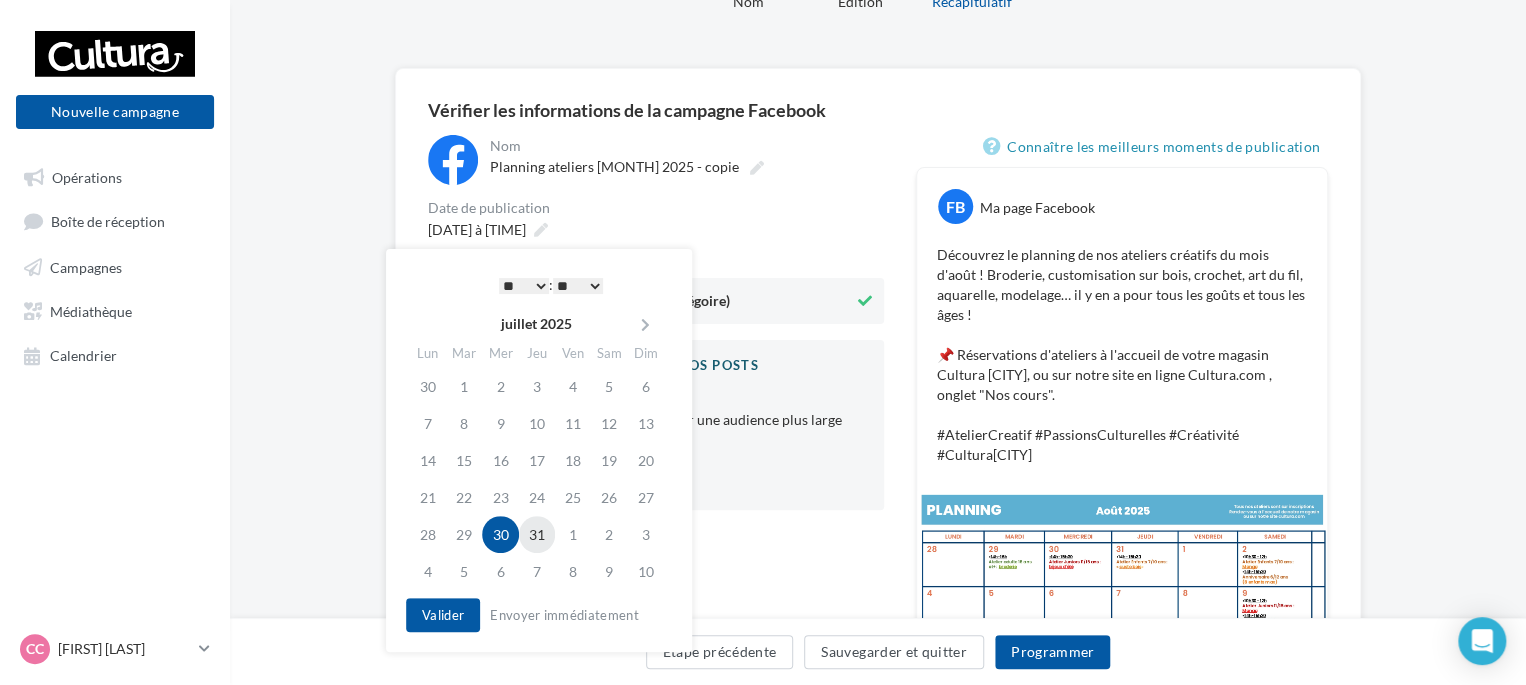 click on "31" at bounding box center [537, 534] 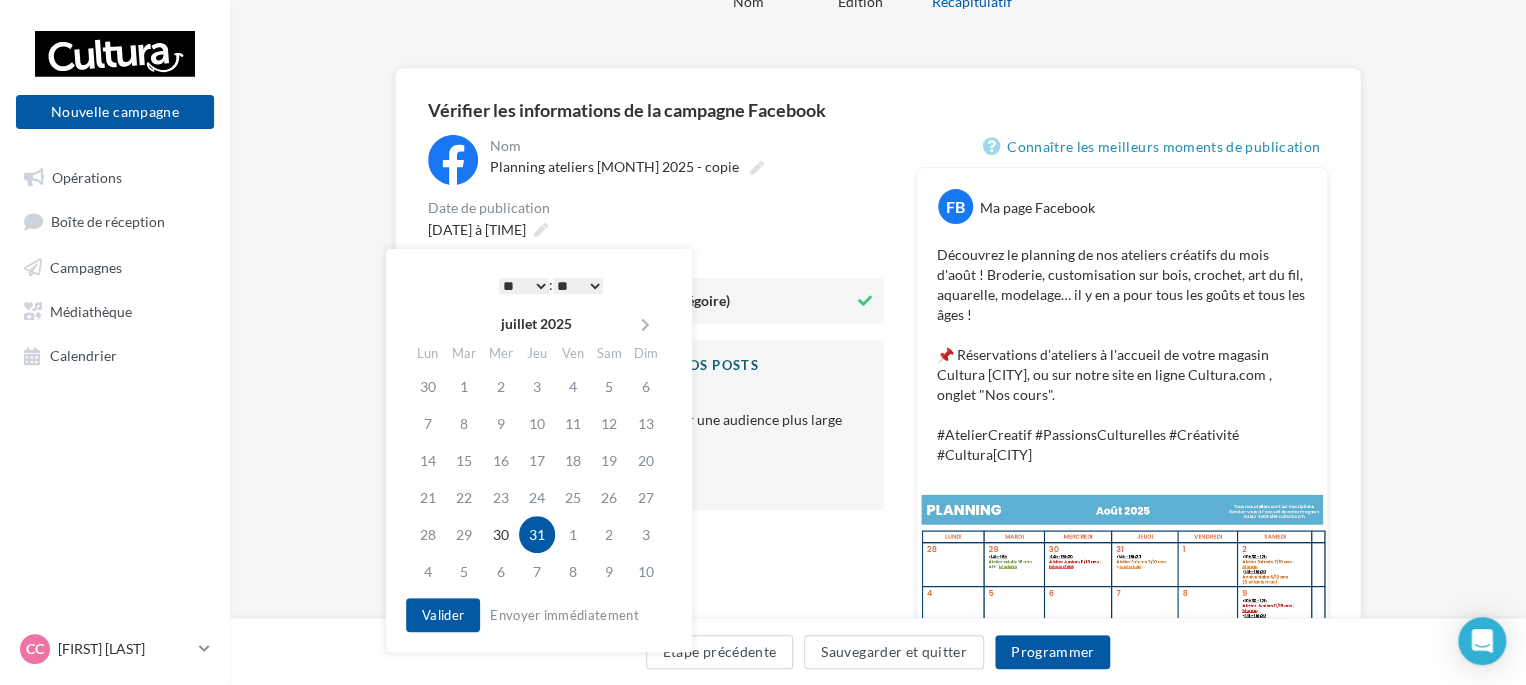 click on "* * * * * * * * * * ** ** ** ** ** ** ** ** ** ** ** ** ** **  :  ** ** ** ** ** **" at bounding box center [551, 285] 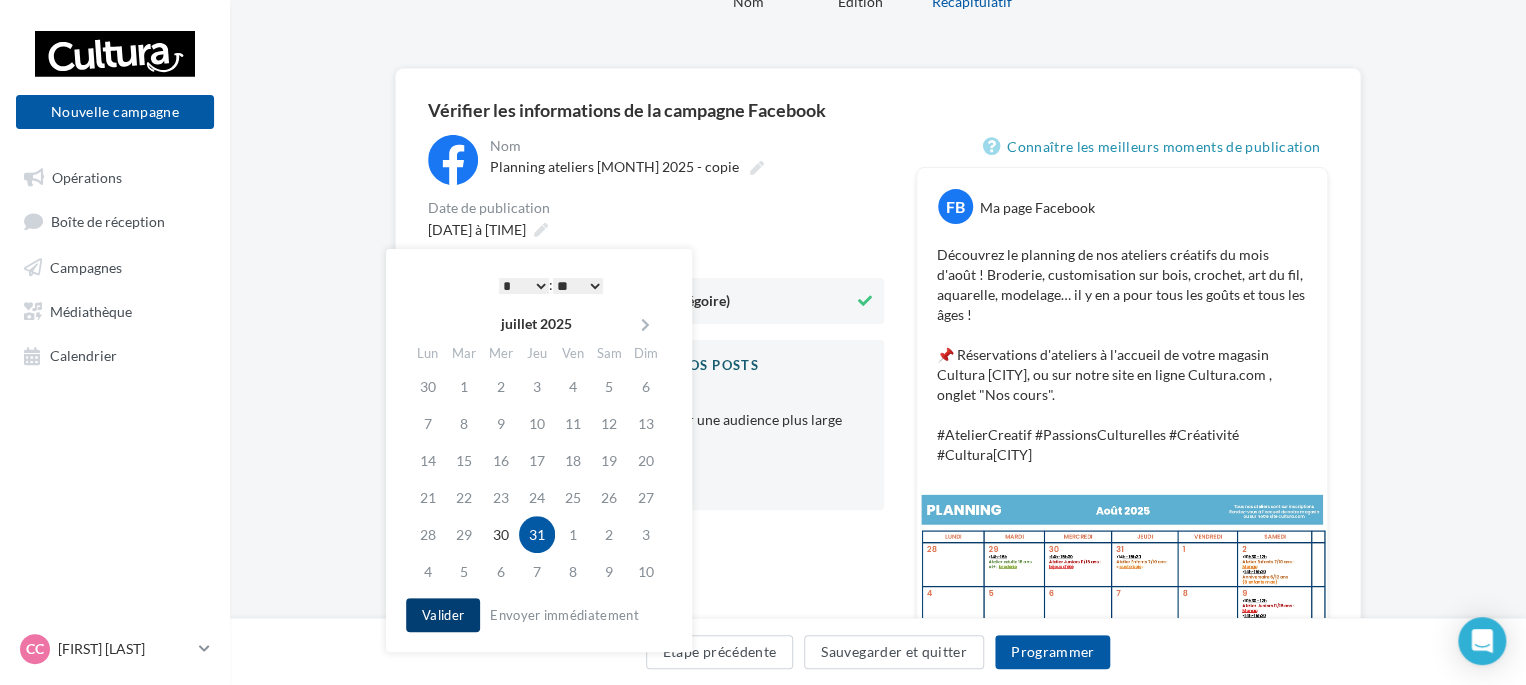 click on "Valider" at bounding box center (443, 615) 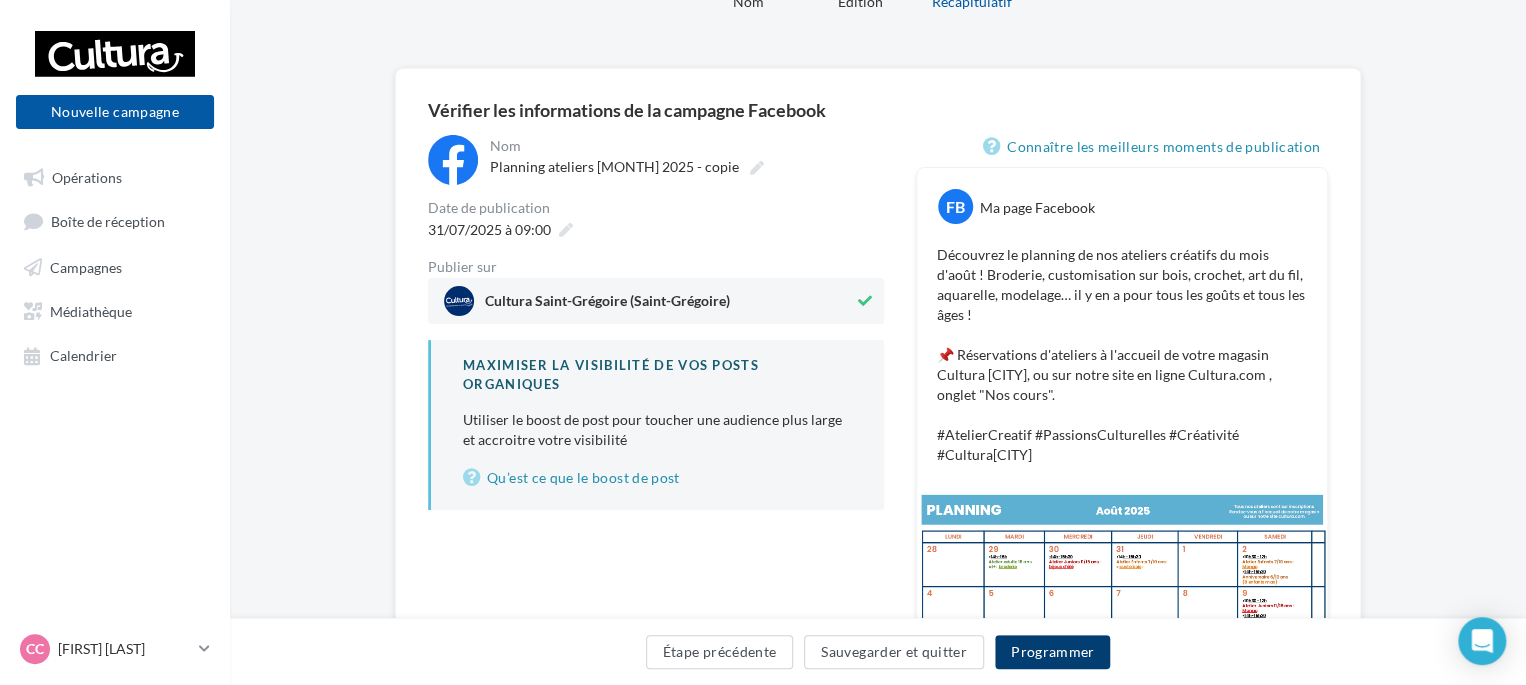 click on "Programmer" at bounding box center (1053, 652) 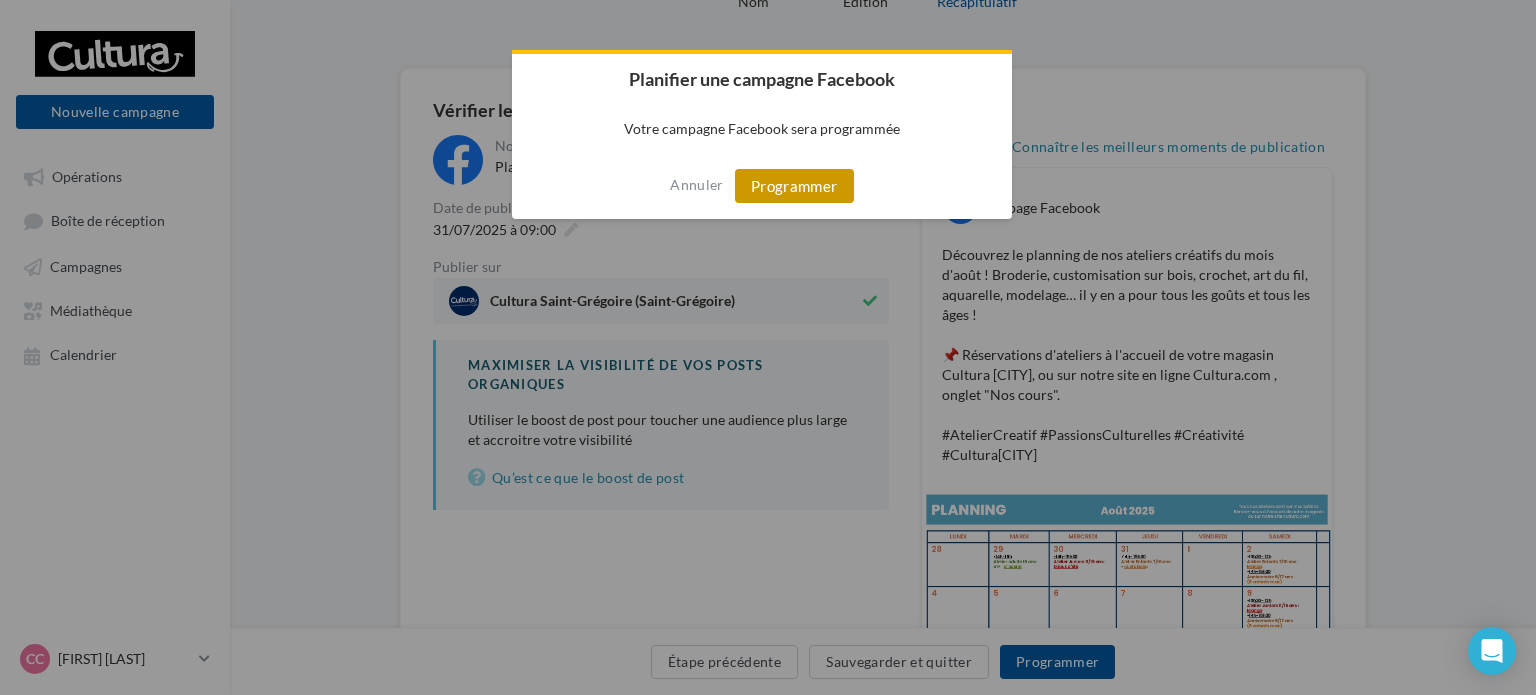 click on "Programmer" at bounding box center (794, 186) 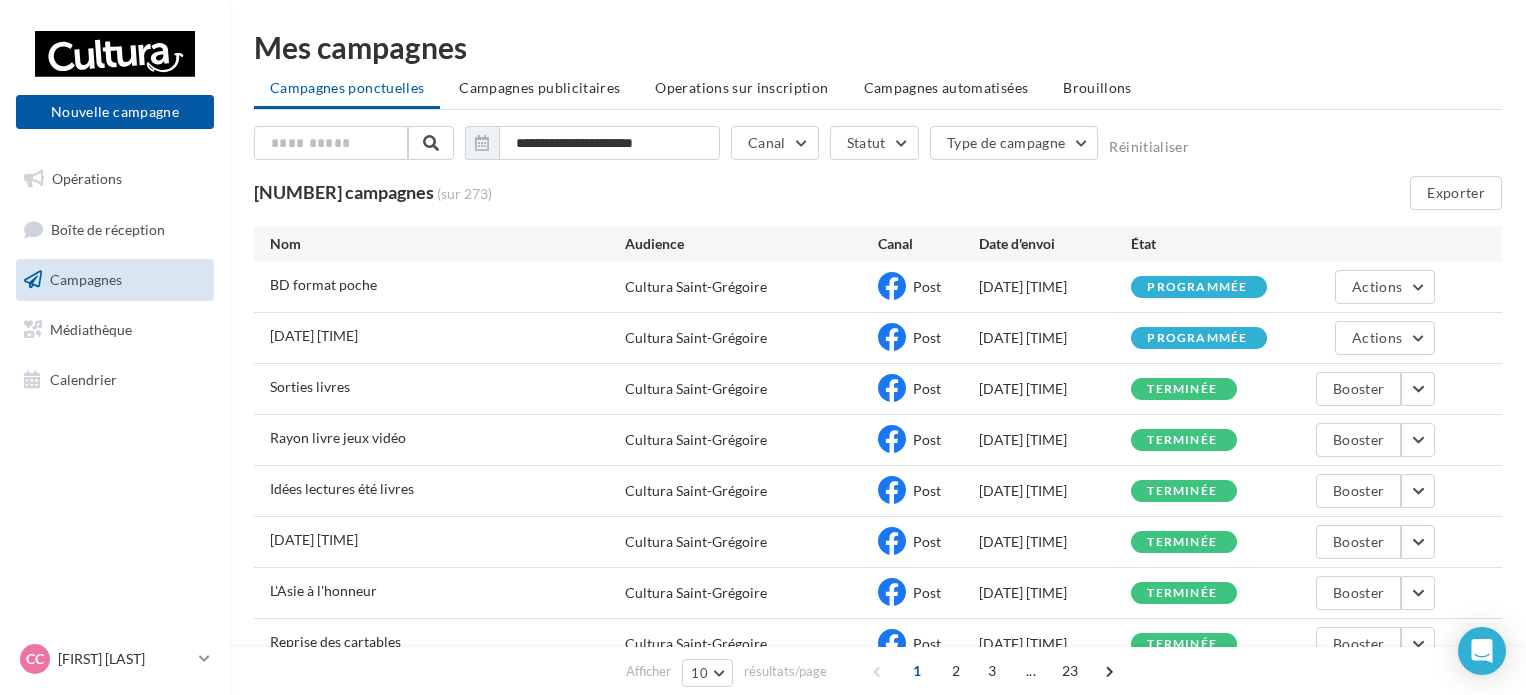 scroll, scrollTop: 0, scrollLeft: 0, axis: both 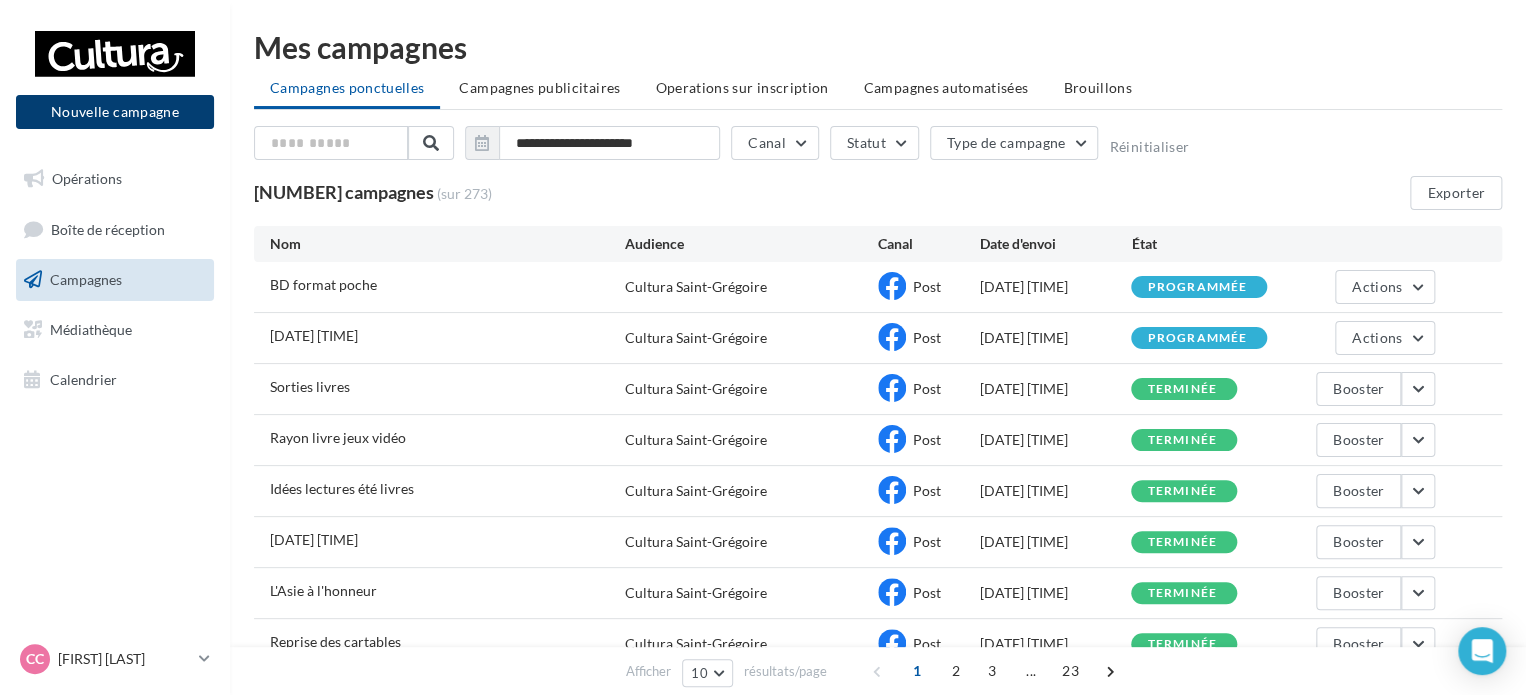 click on "Nouvelle campagne" at bounding box center (115, 112) 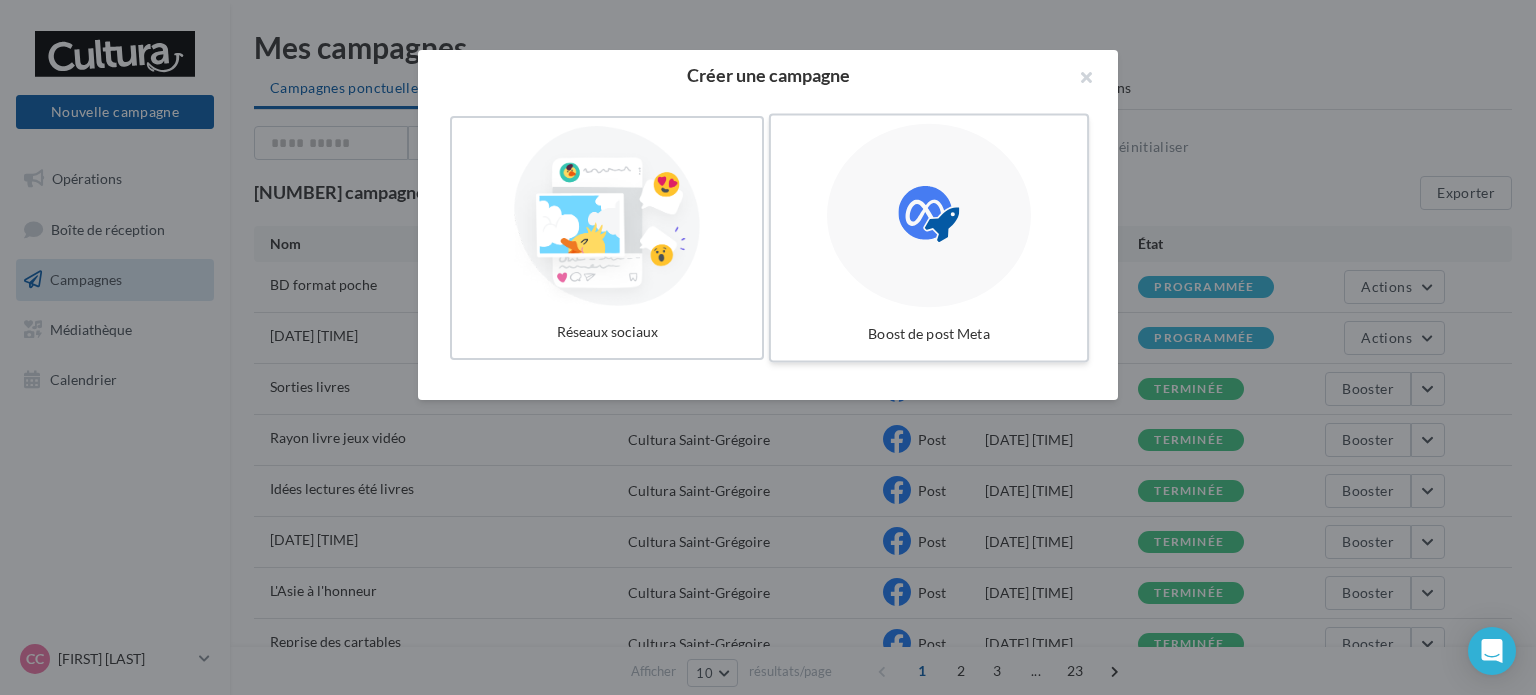 click on "Boost de post Meta" at bounding box center [929, 238] 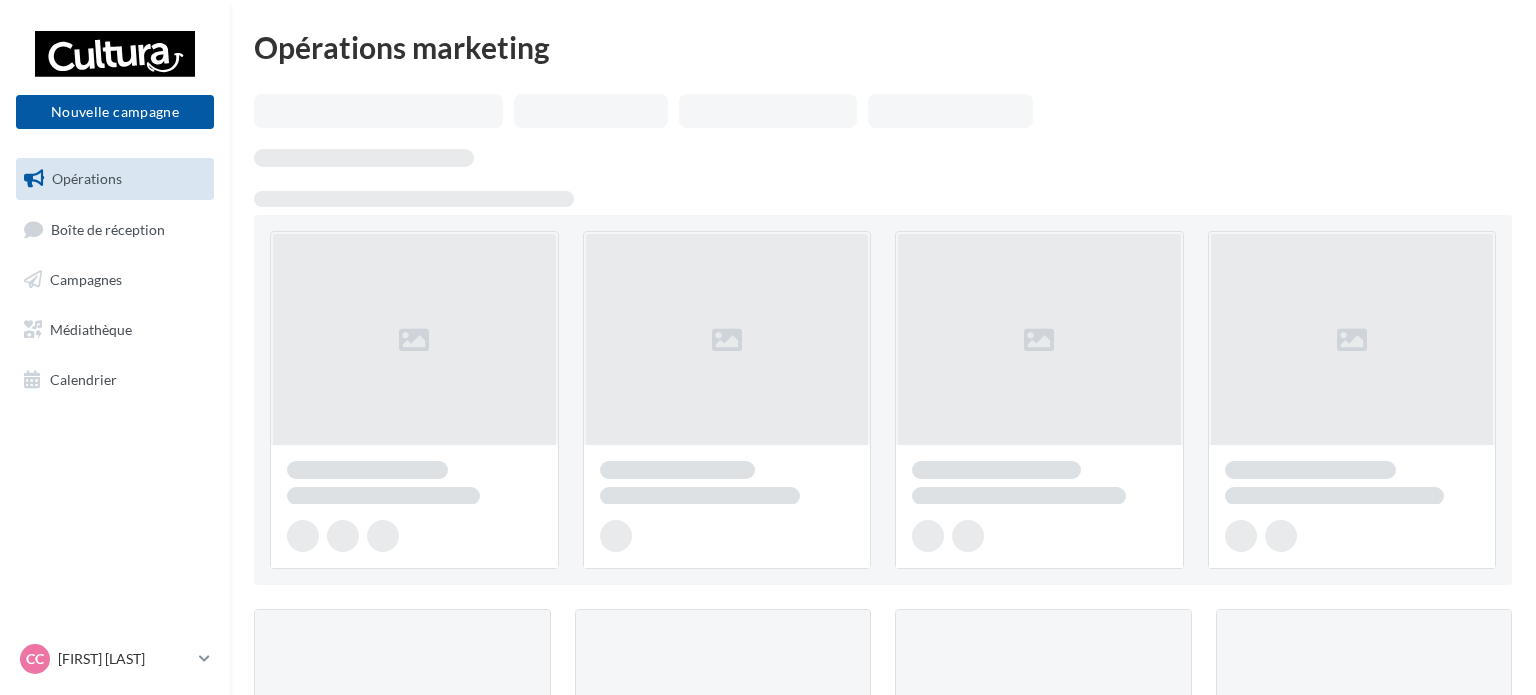 scroll, scrollTop: 0, scrollLeft: 0, axis: both 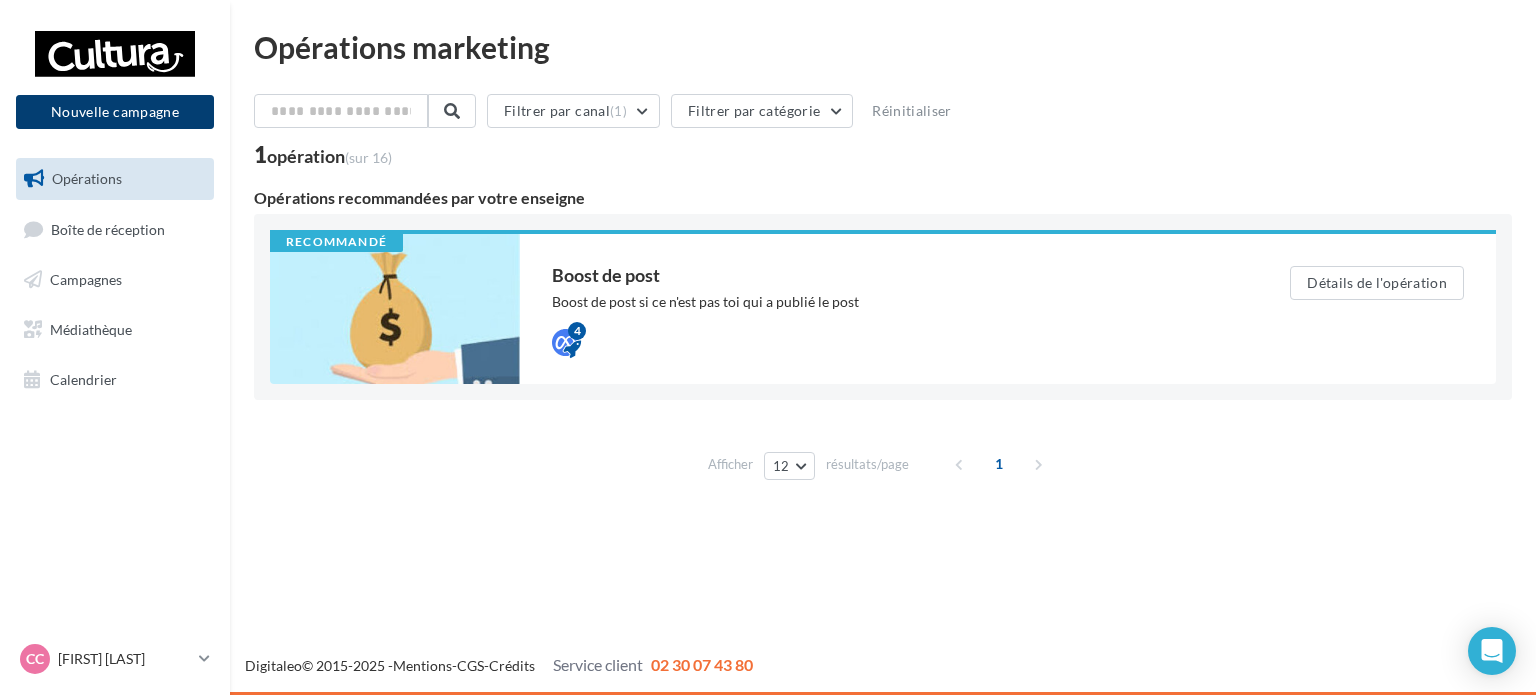 click on "Nouvelle campagne" at bounding box center [115, 112] 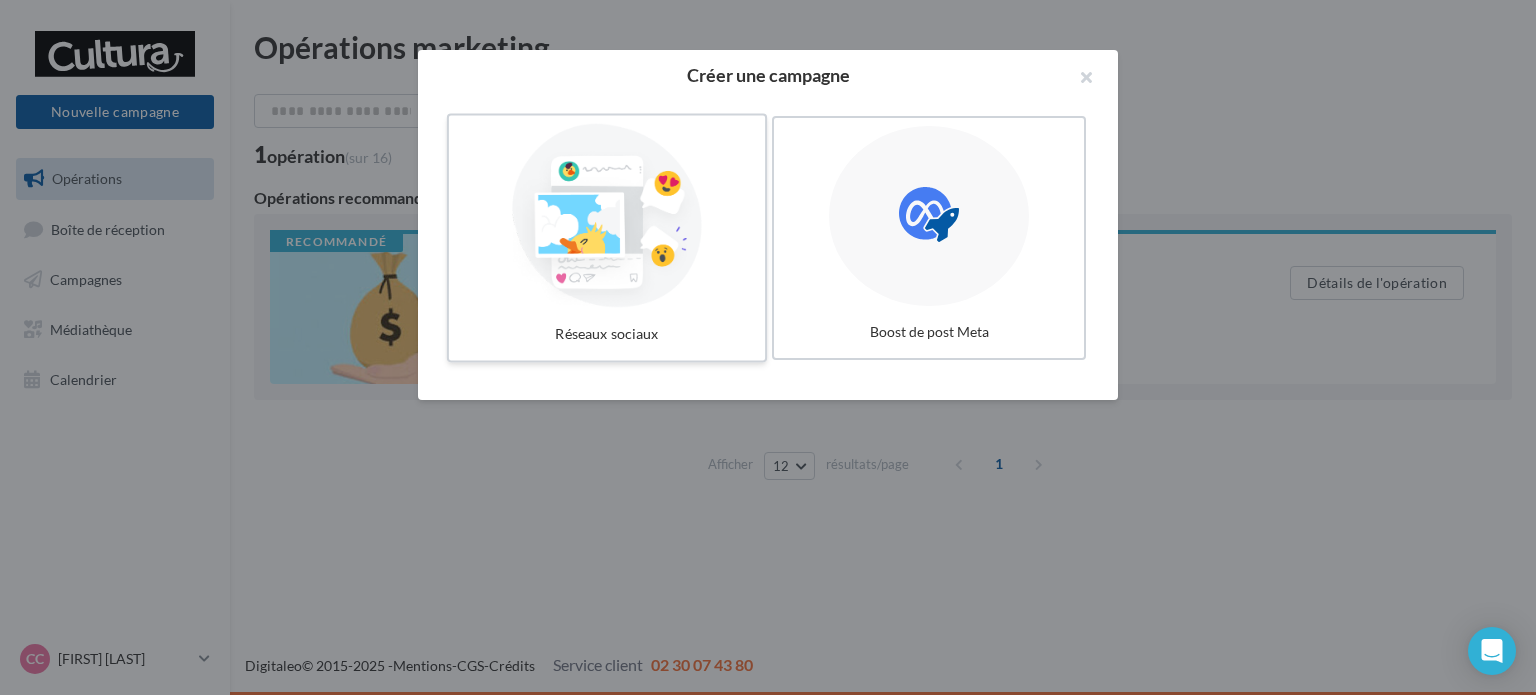 click at bounding box center [607, 216] 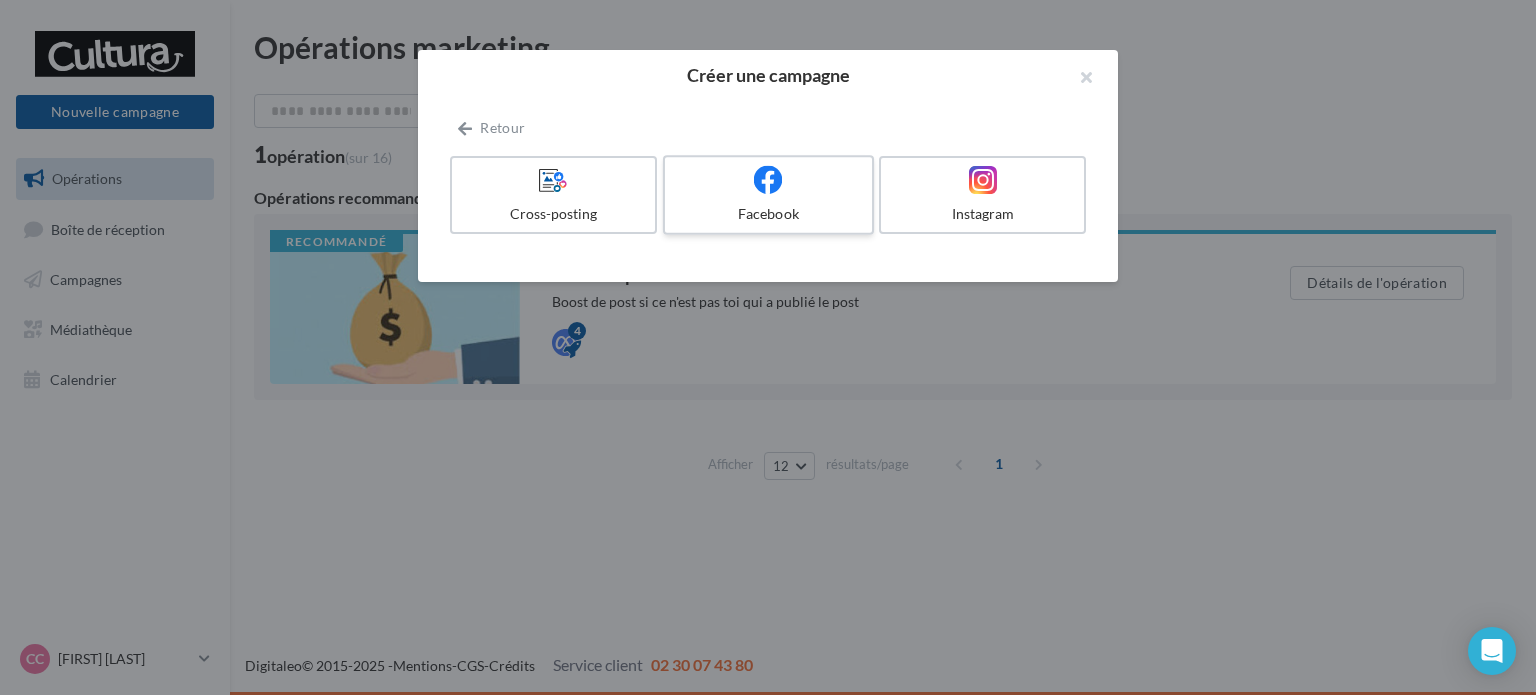 click on "Facebook" at bounding box center [768, 214] 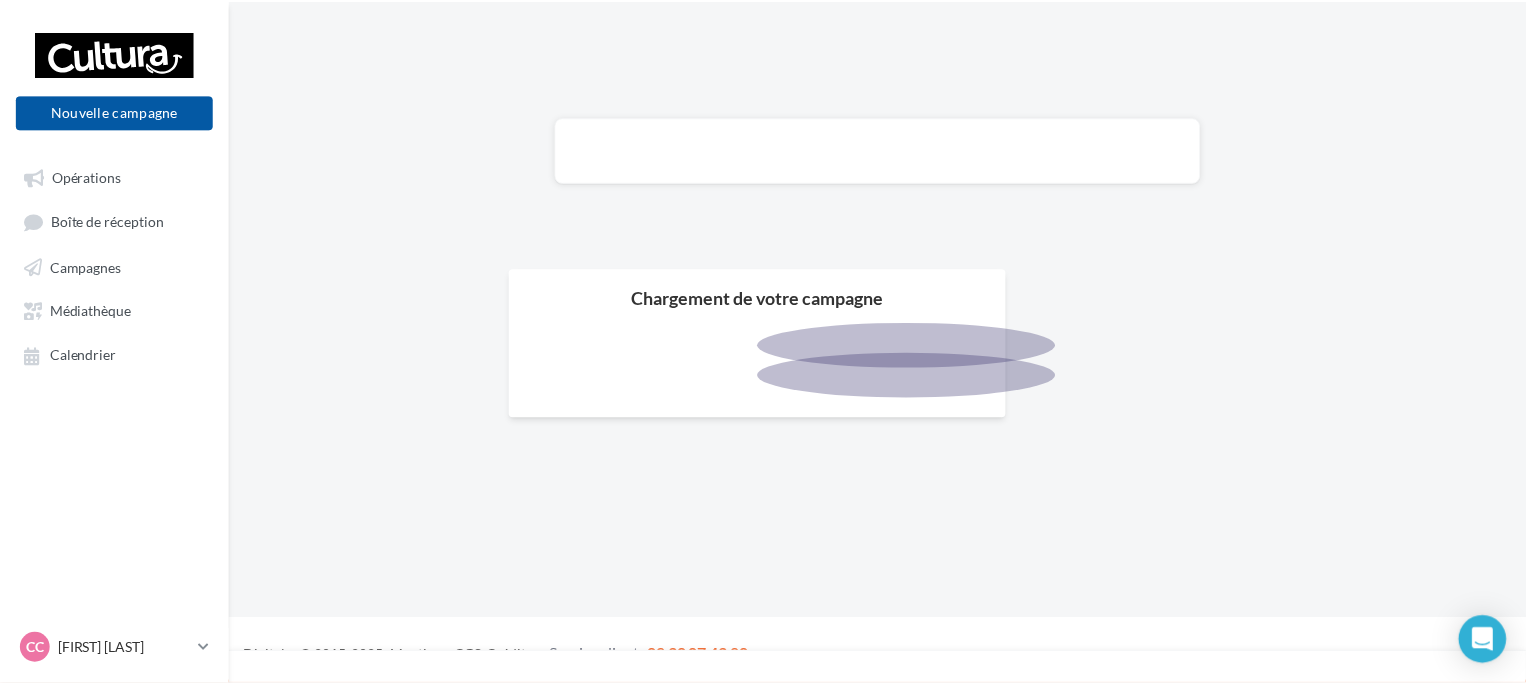 scroll, scrollTop: 0, scrollLeft: 0, axis: both 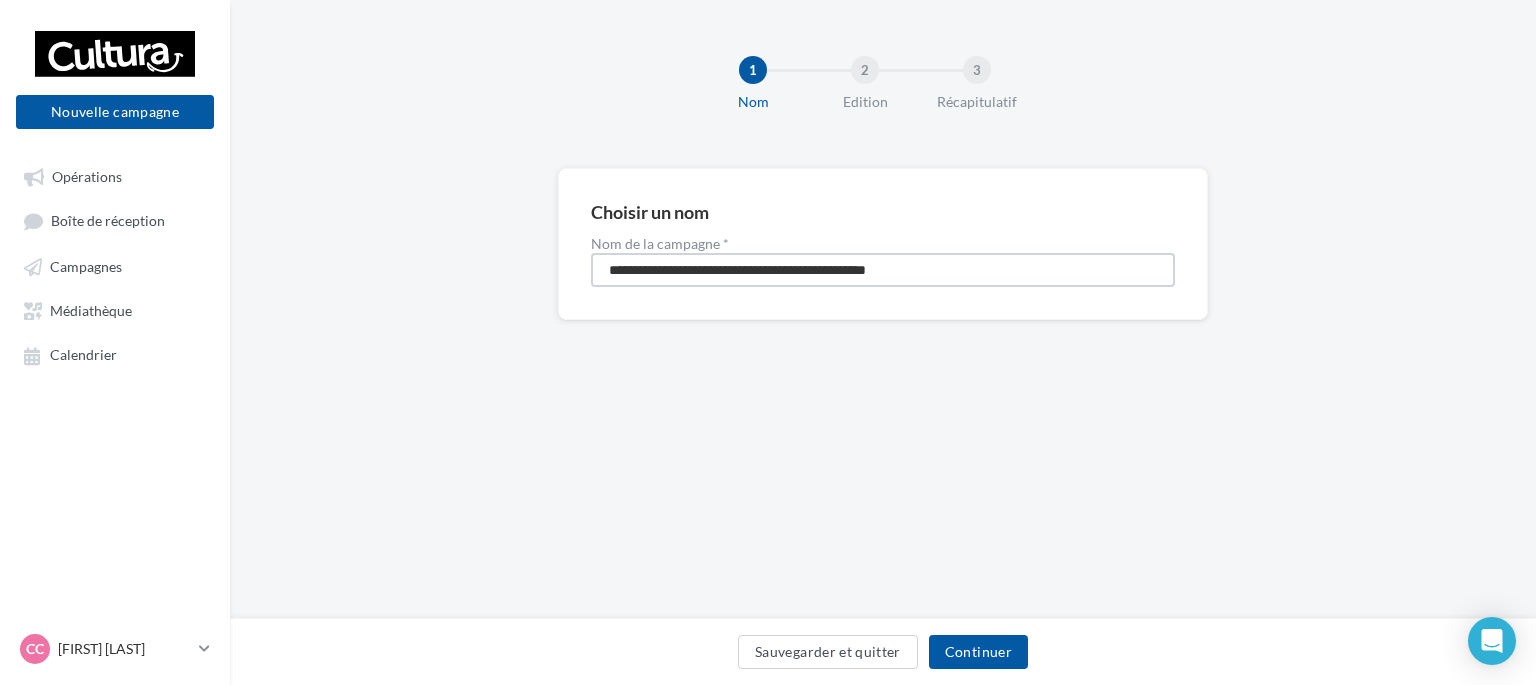 drag, startPoint x: 688, startPoint y: 269, endPoint x: 397, endPoint y: 269, distance: 291 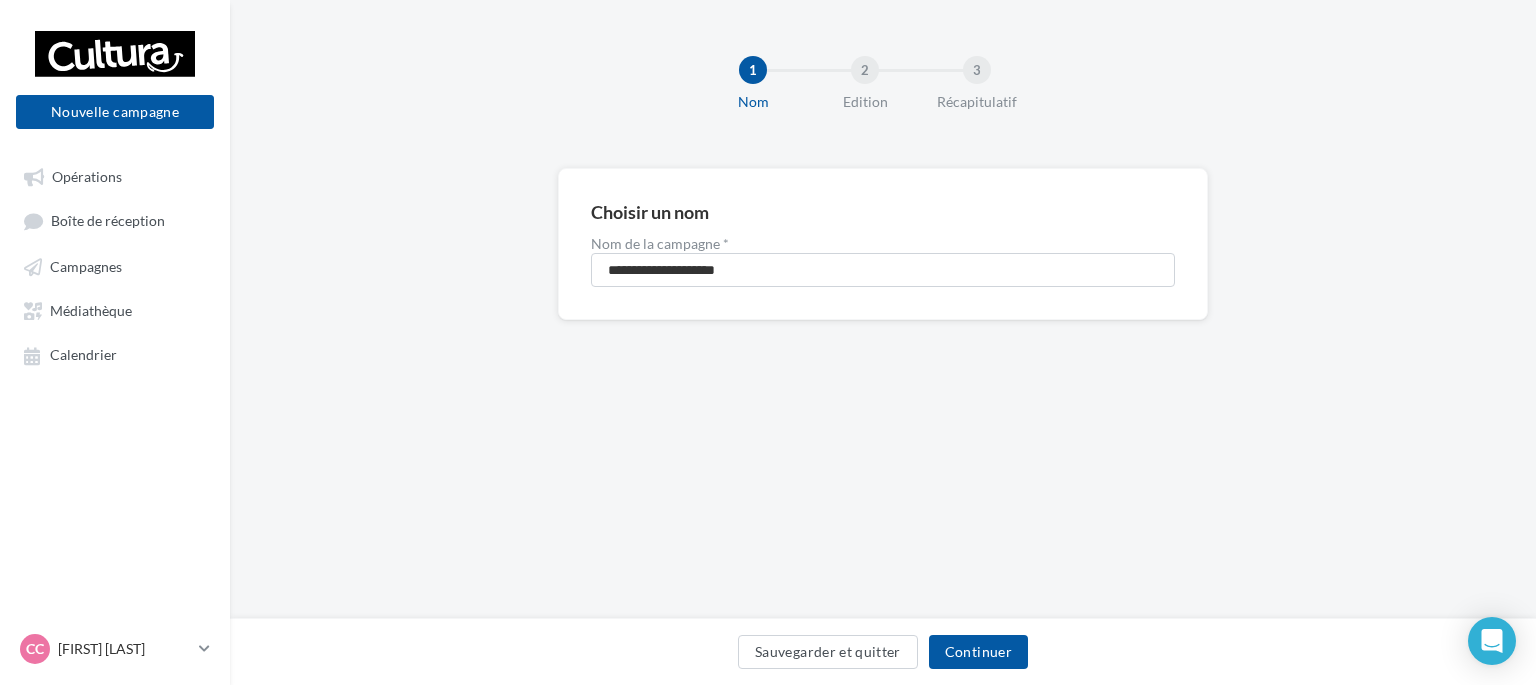 click on "**********" at bounding box center [883, 276] 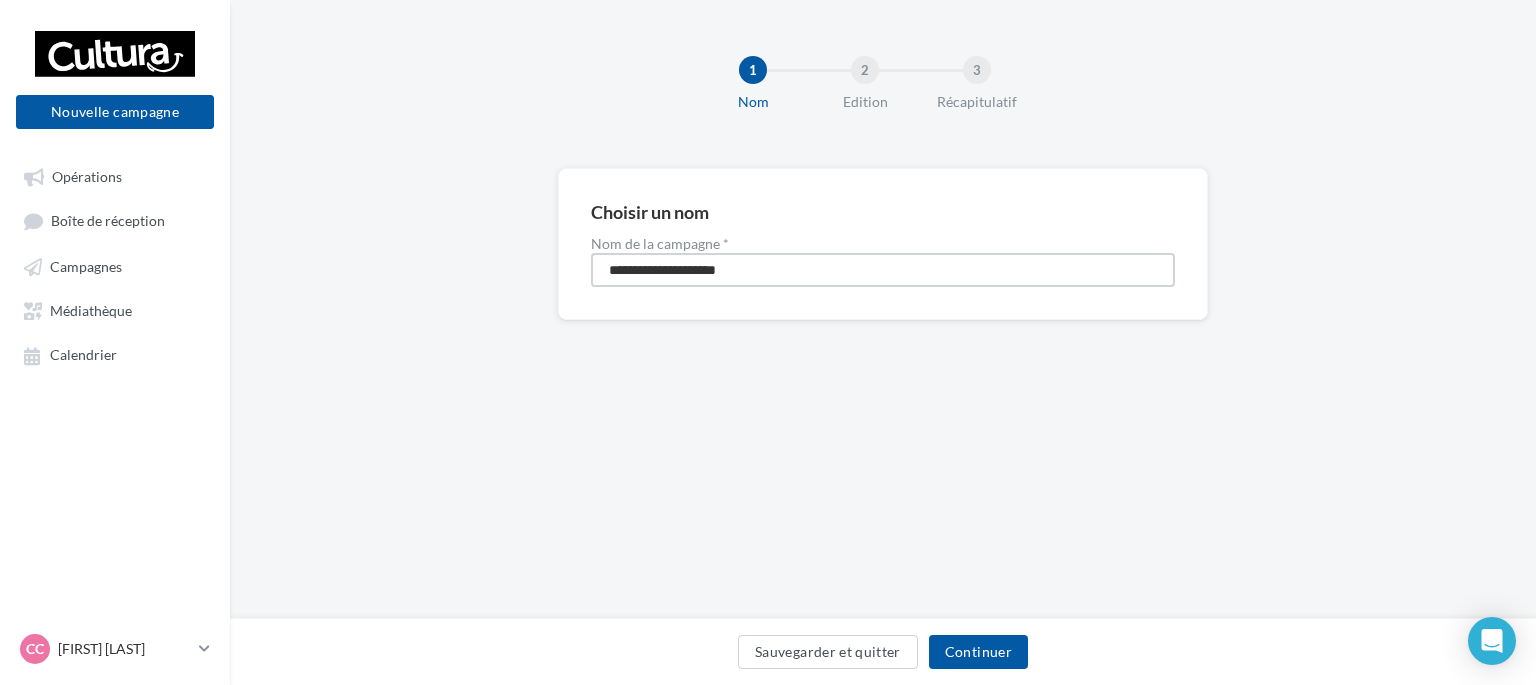 click on "**********" at bounding box center (883, 270) 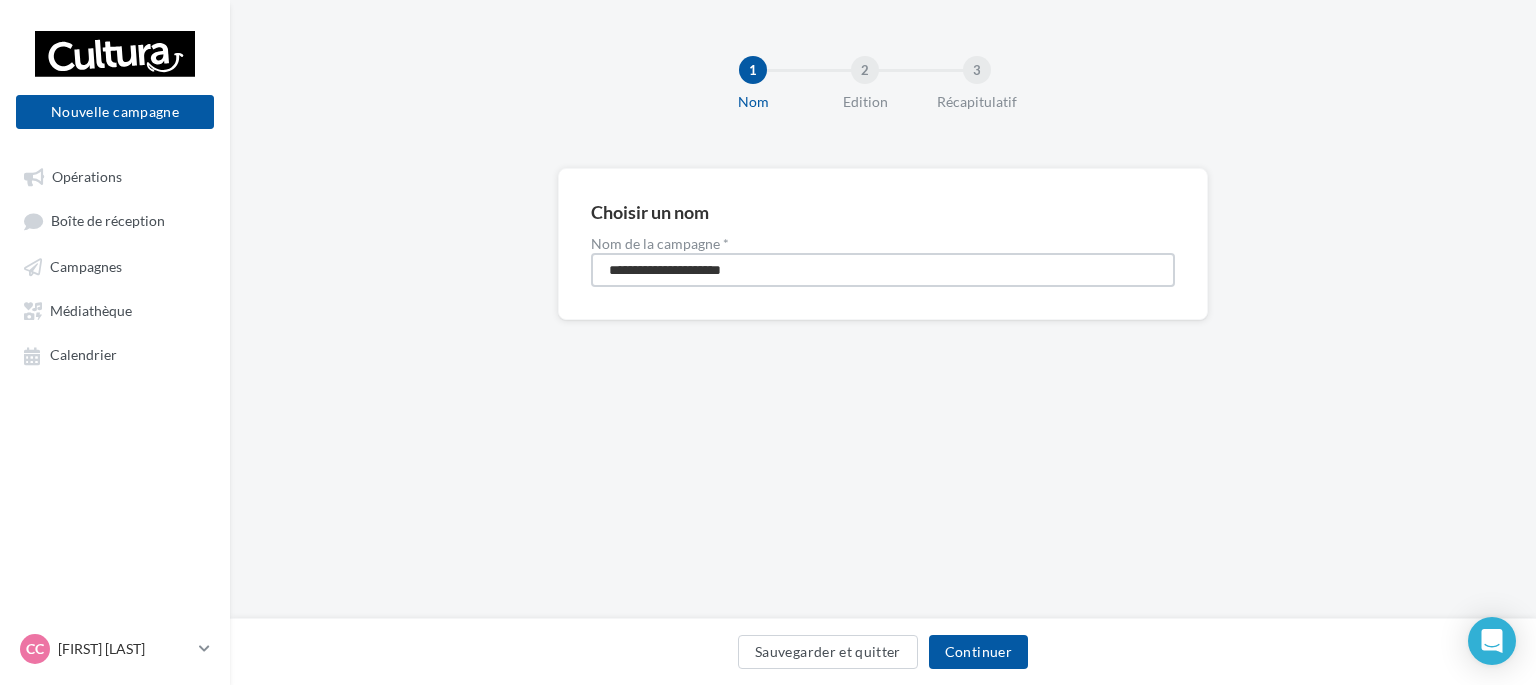 type on "**********" 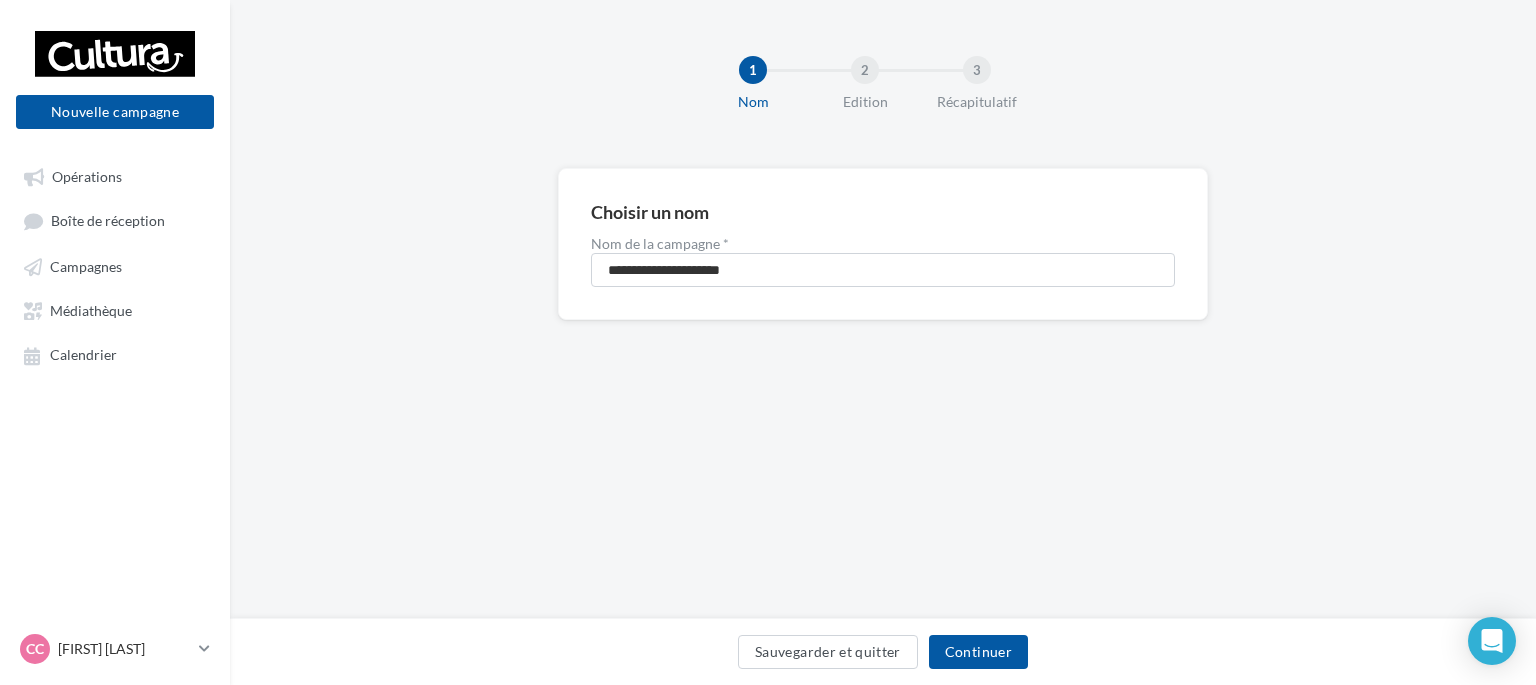 click on "Sauvegarder et quitter      Continuer" at bounding box center [883, 656] 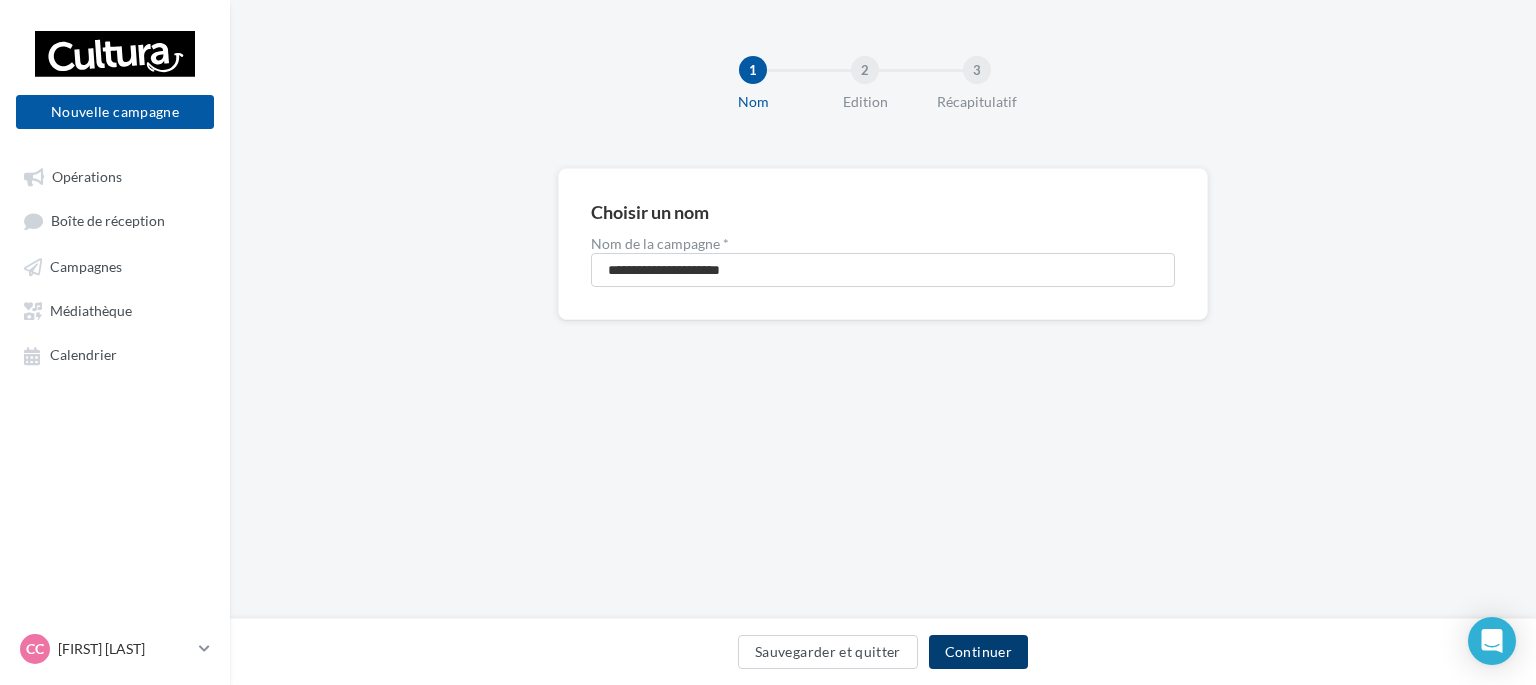 click on "Continuer" at bounding box center [978, 652] 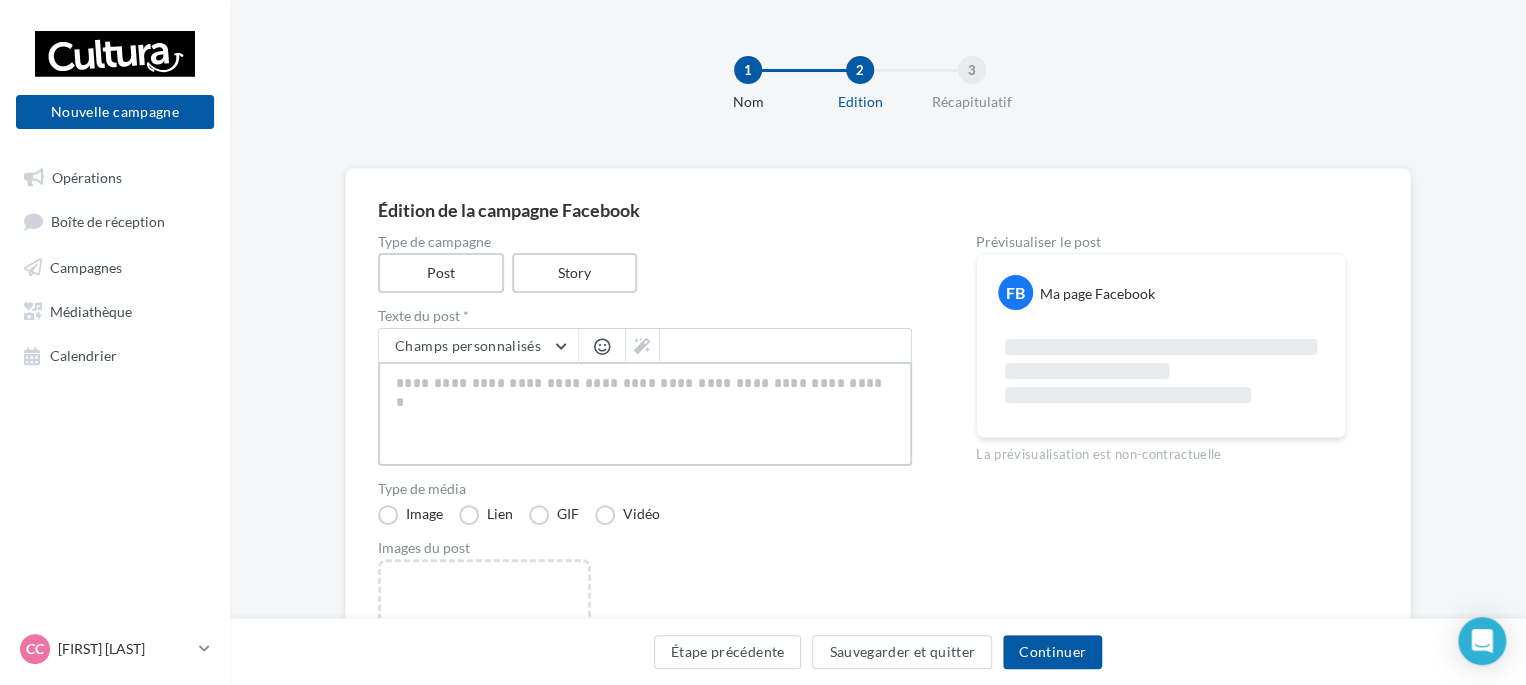 click at bounding box center (645, 414) 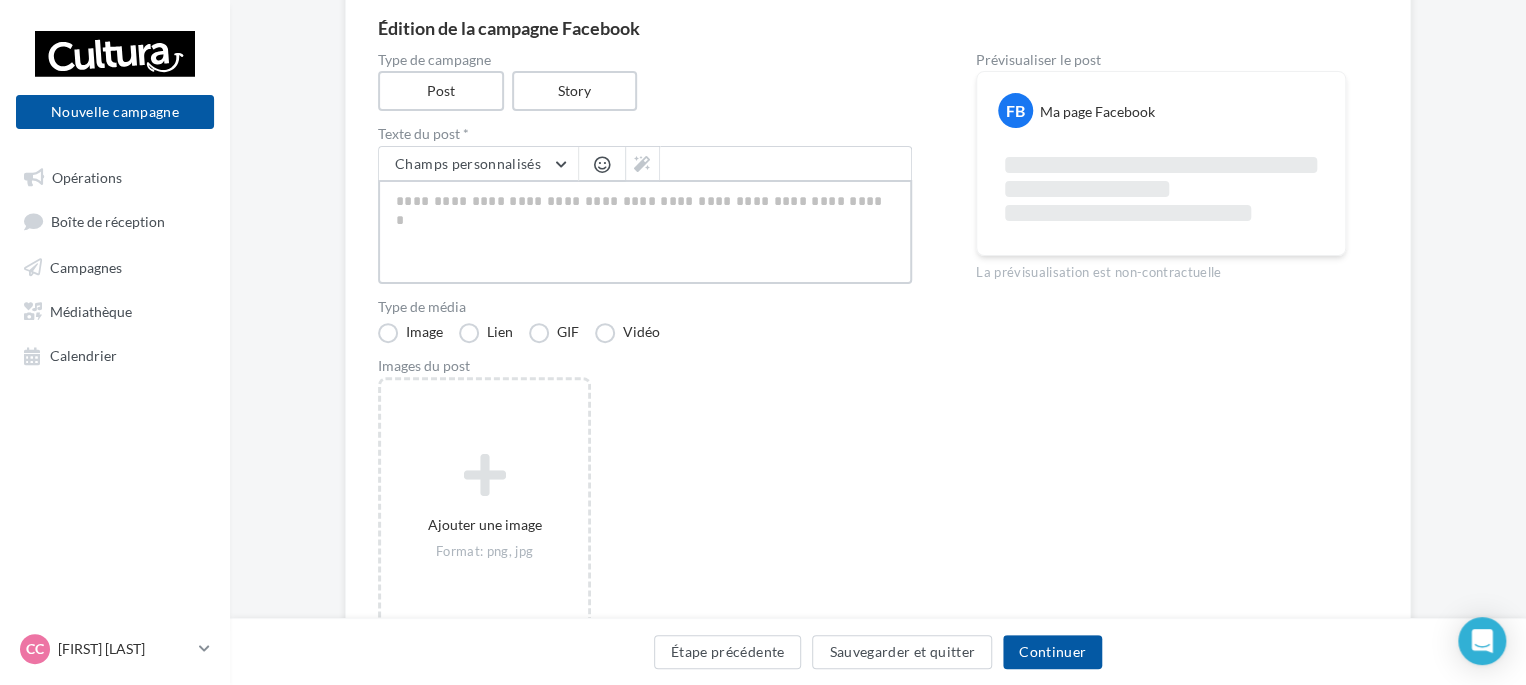 scroll, scrollTop: 200, scrollLeft: 0, axis: vertical 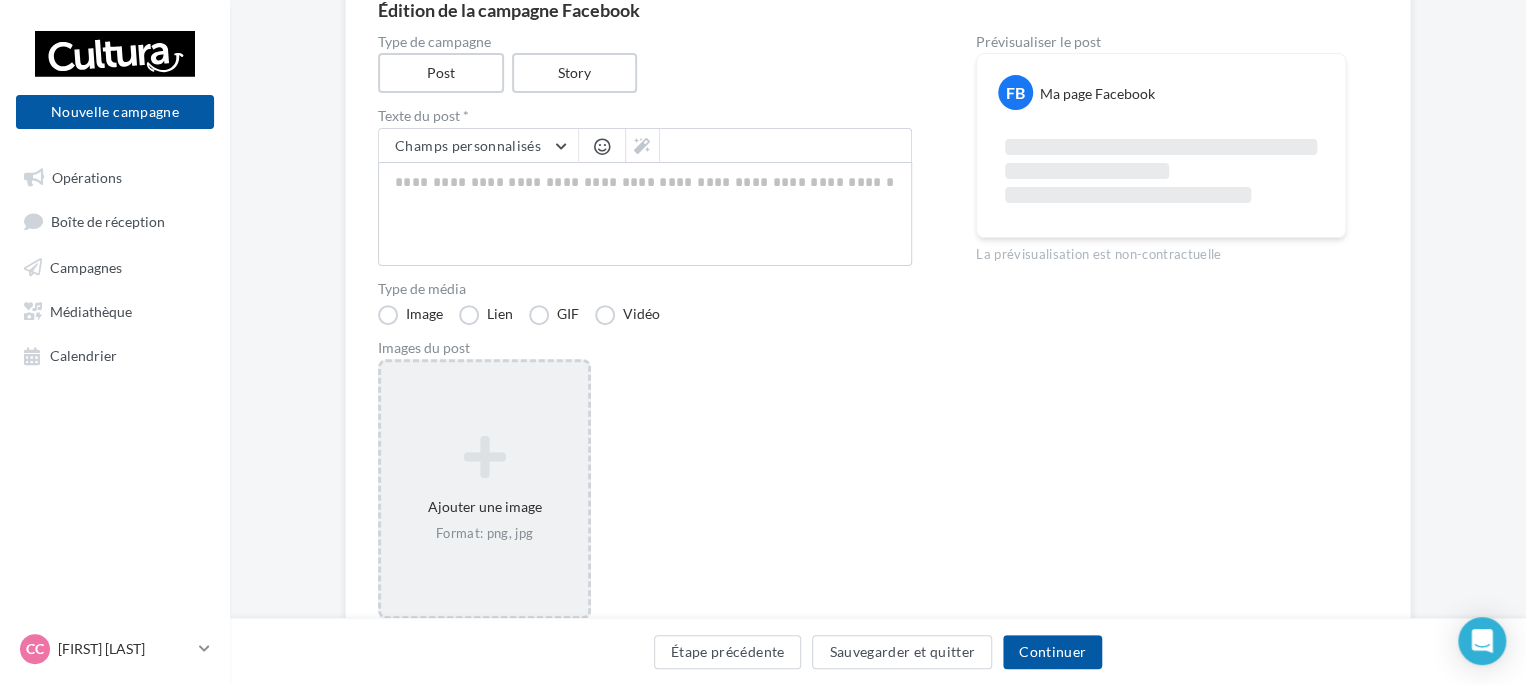 click on "Ajouter une image     Format: png, jpg" at bounding box center [484, 489] 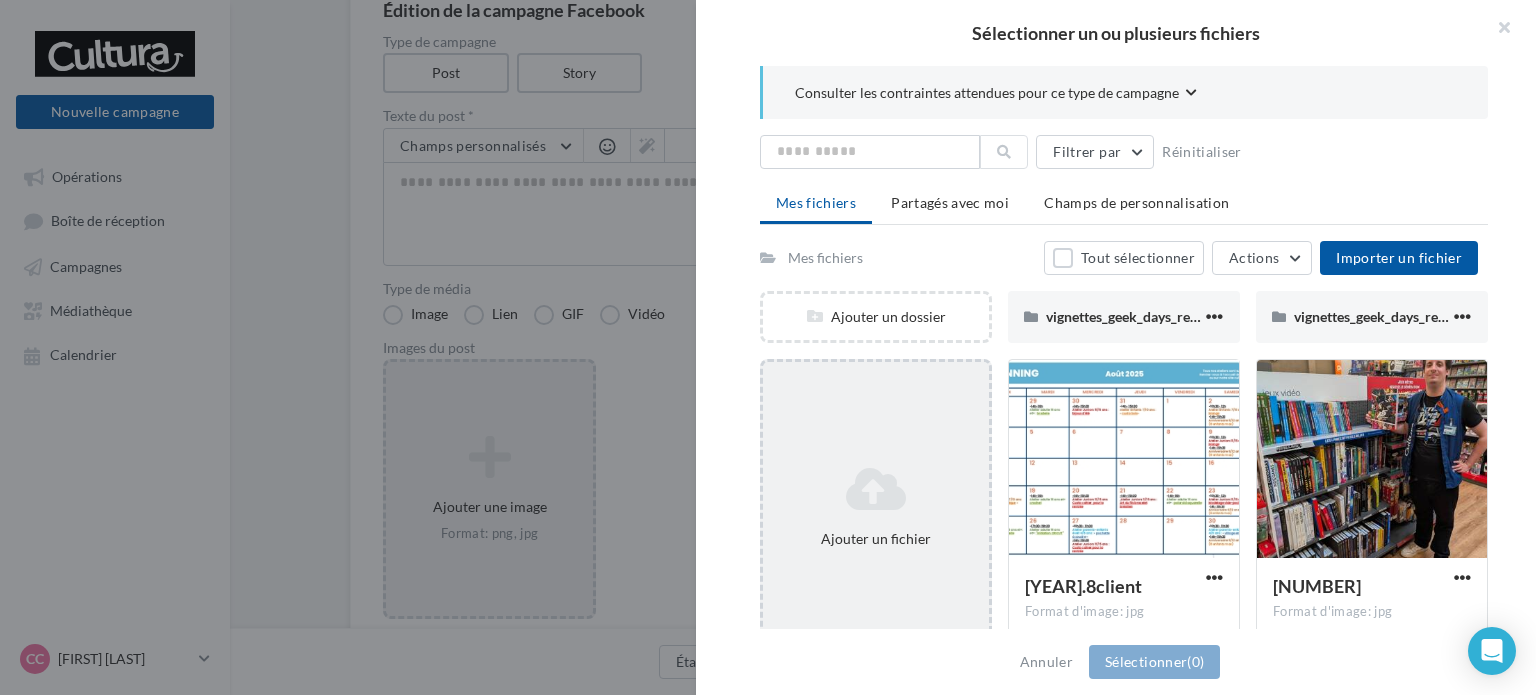 click at bounding box center (876, 489) 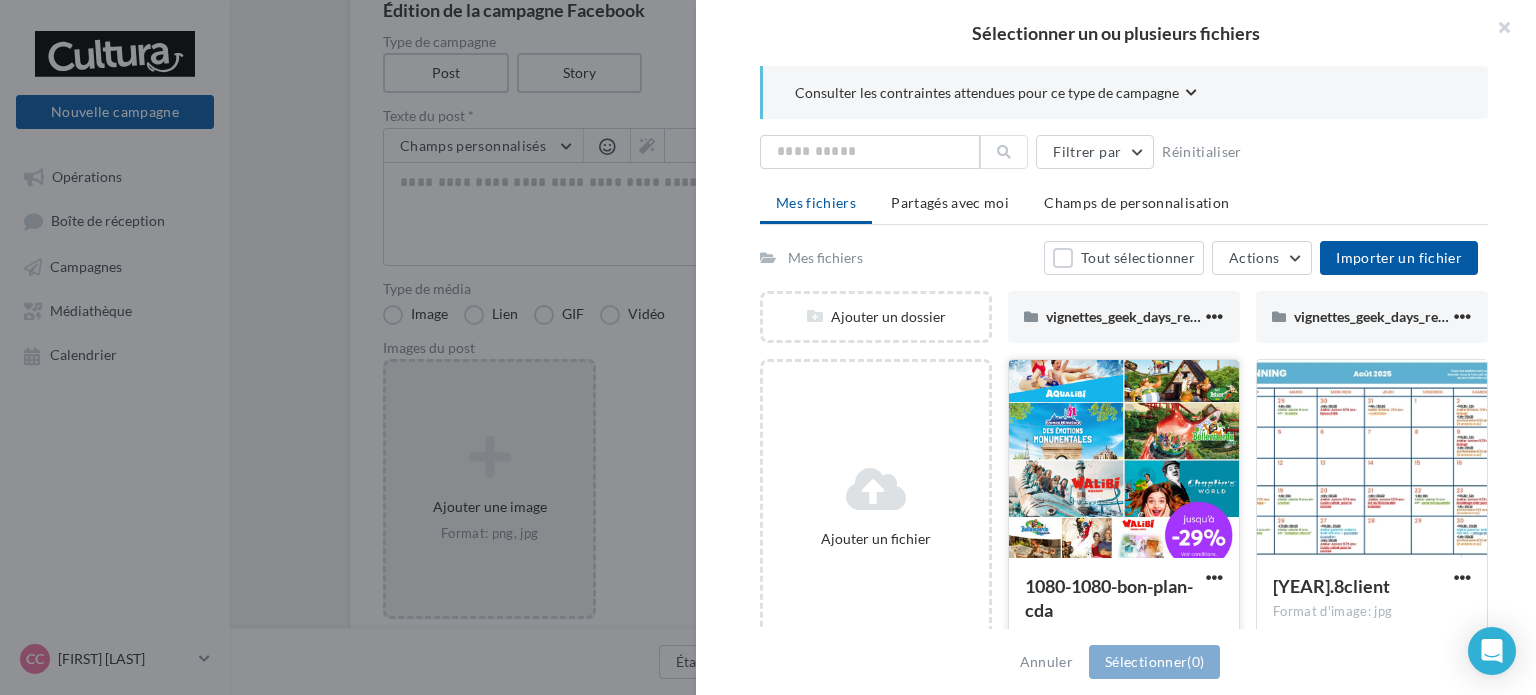 drag, startPoint x: 1105, startPoint y: 519, endPoint x: 1109, endPoint y: 534, distance: 15.524175 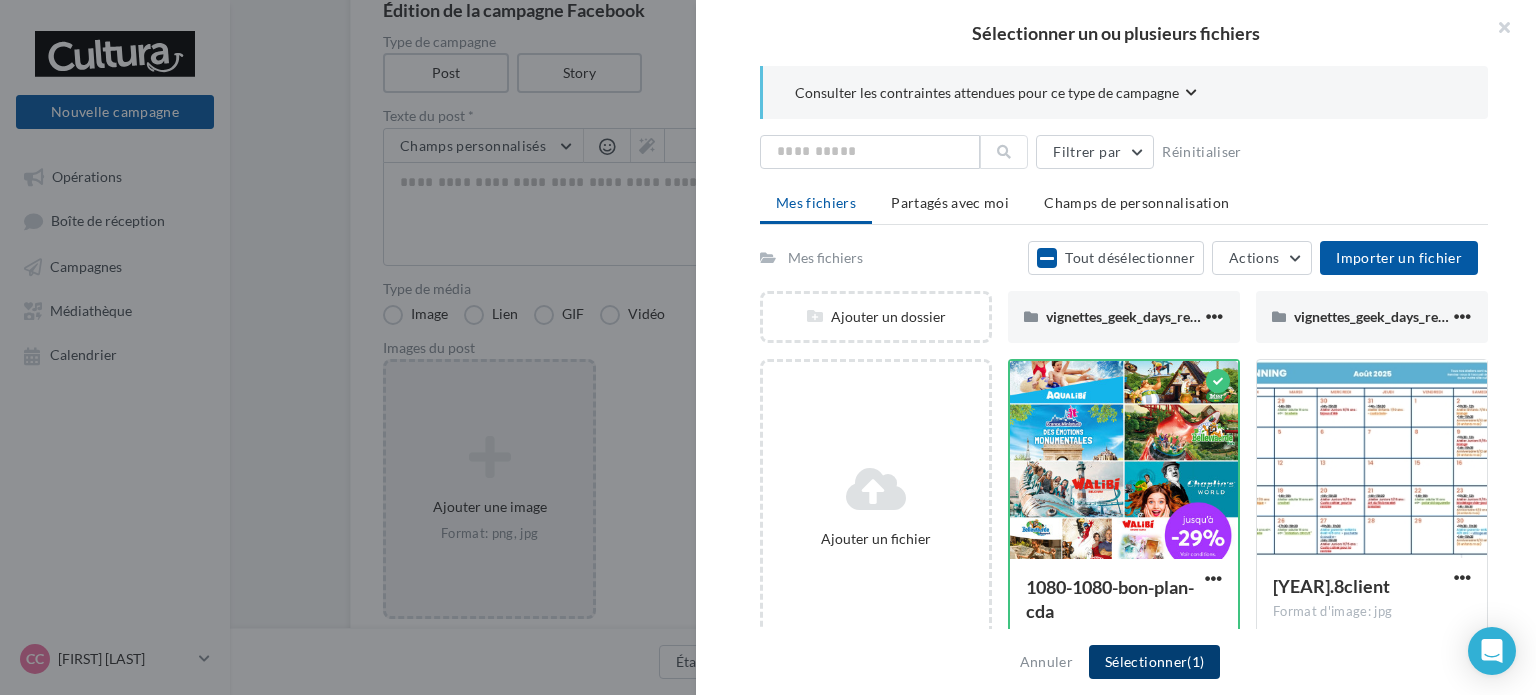 click on "Sélectionner   (1)" at bounding box center (1154, 662) 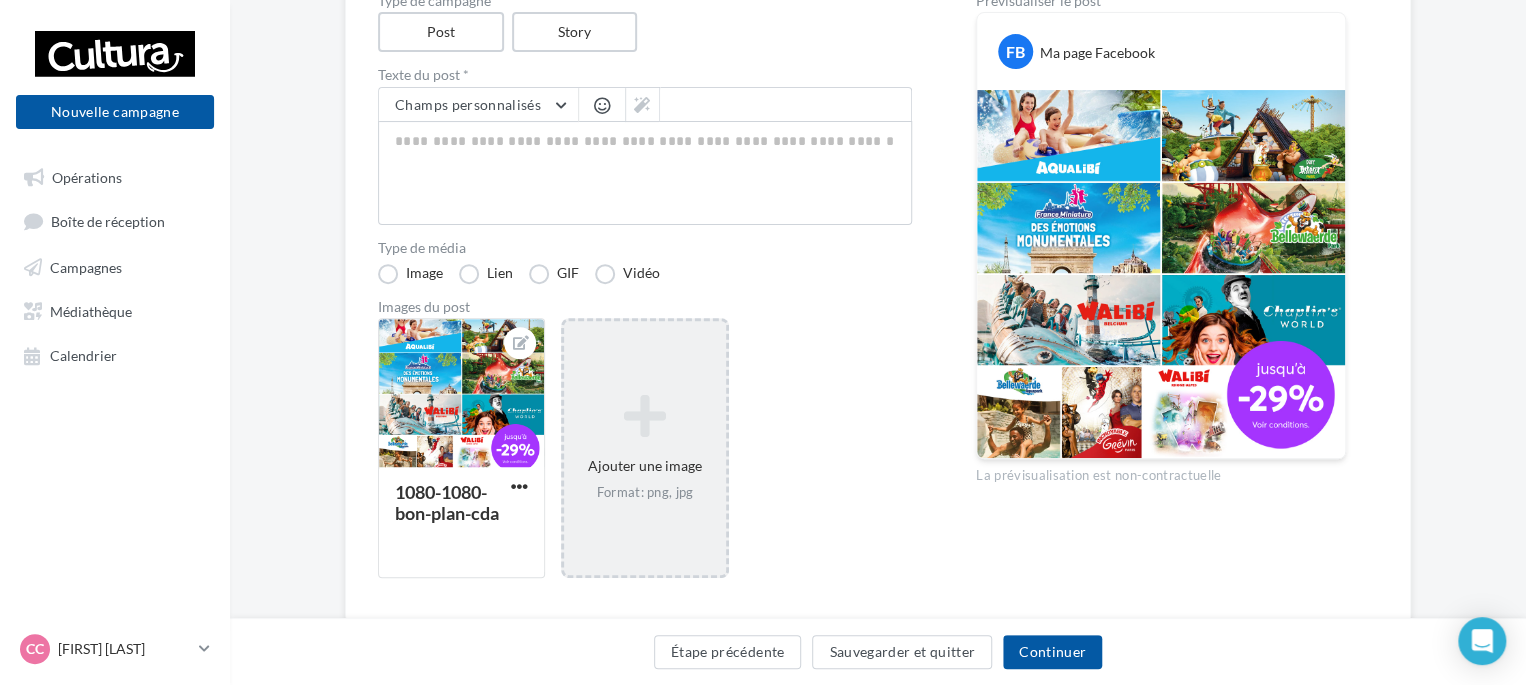 scroll, scrollTop: 197, scrollLeft: 0, axis: vertical 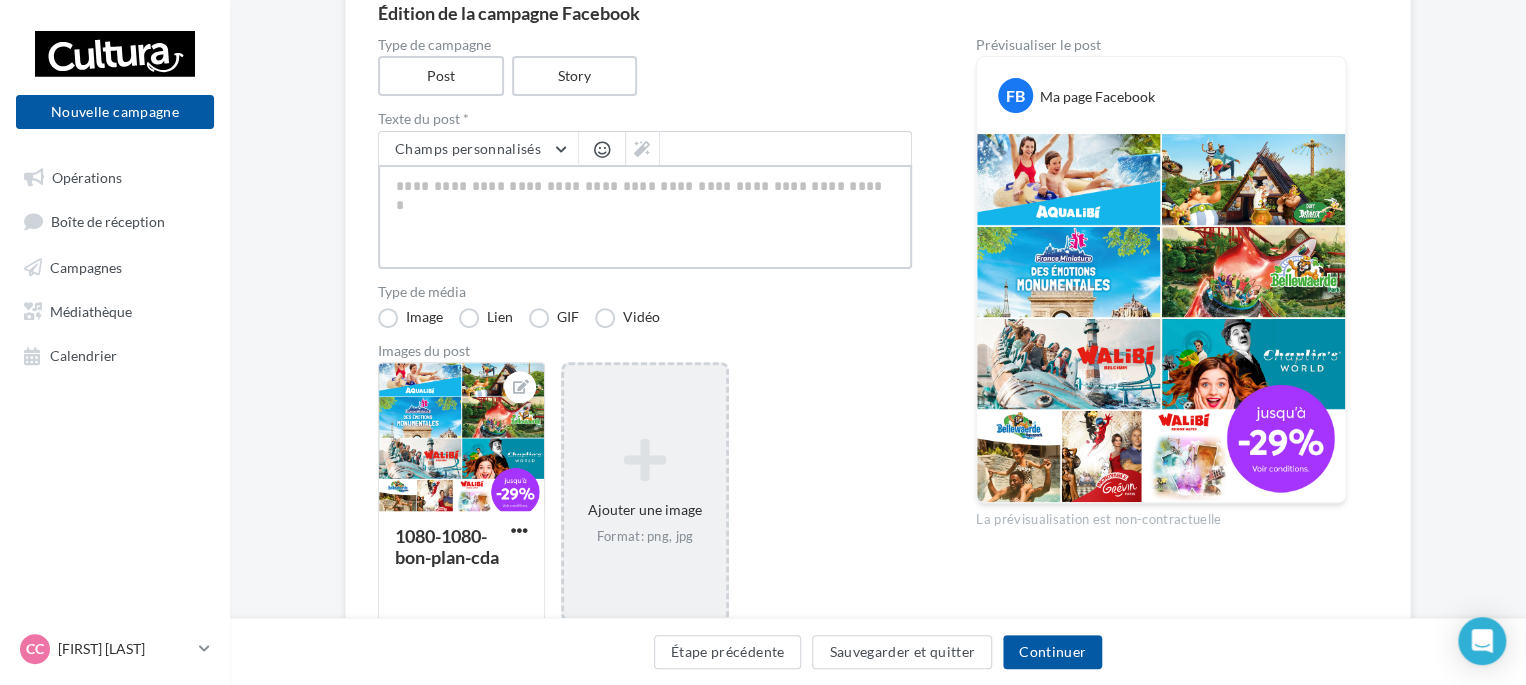 click at bounding box center [645, 217] 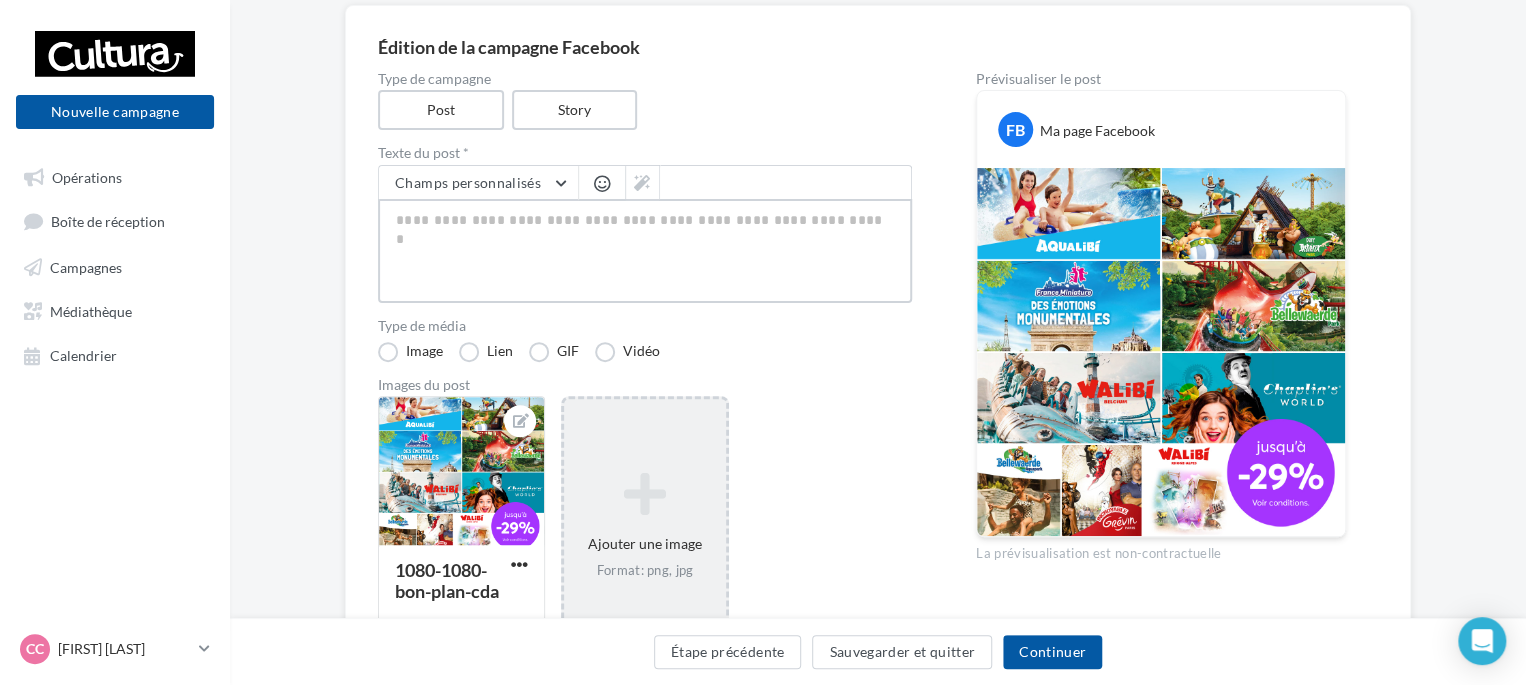 scroll, scrollTop: 197, scrollLeft: 0, axis: vertical 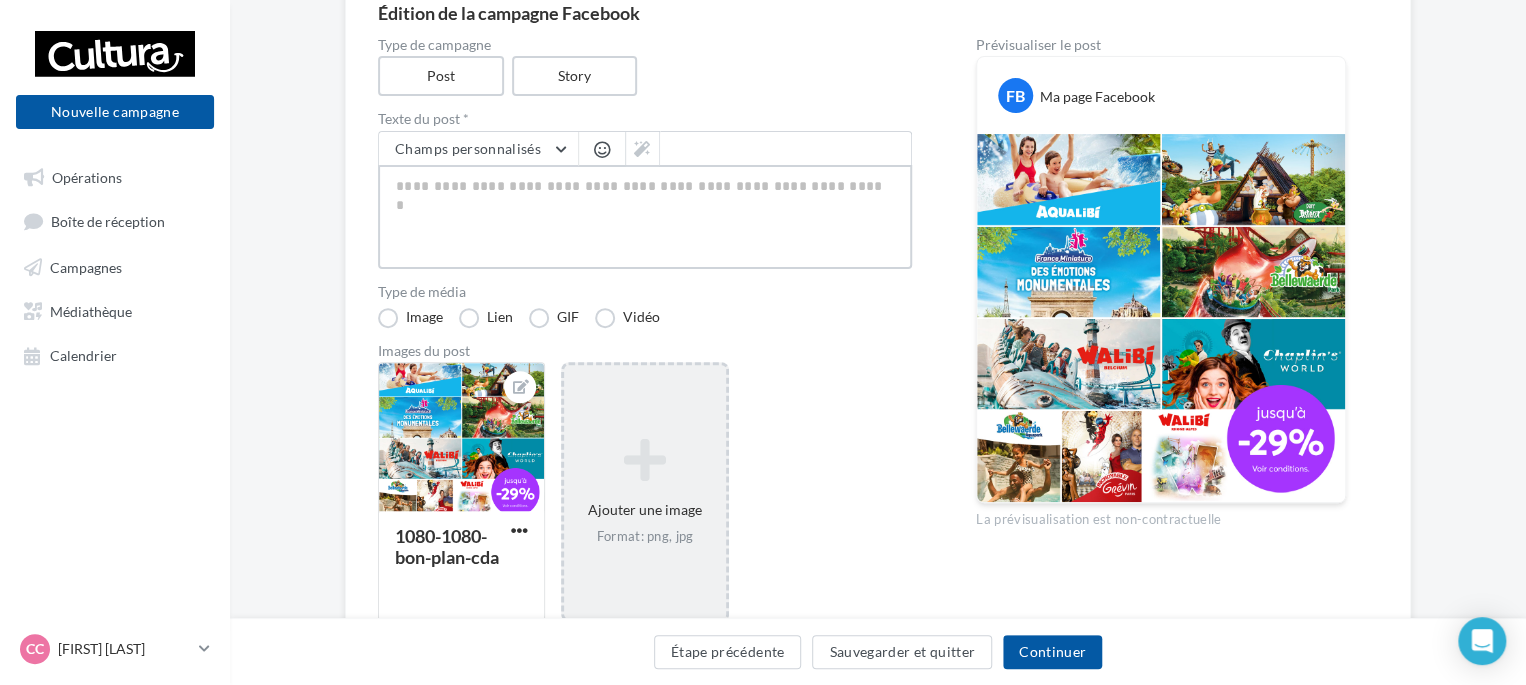 type on "*" 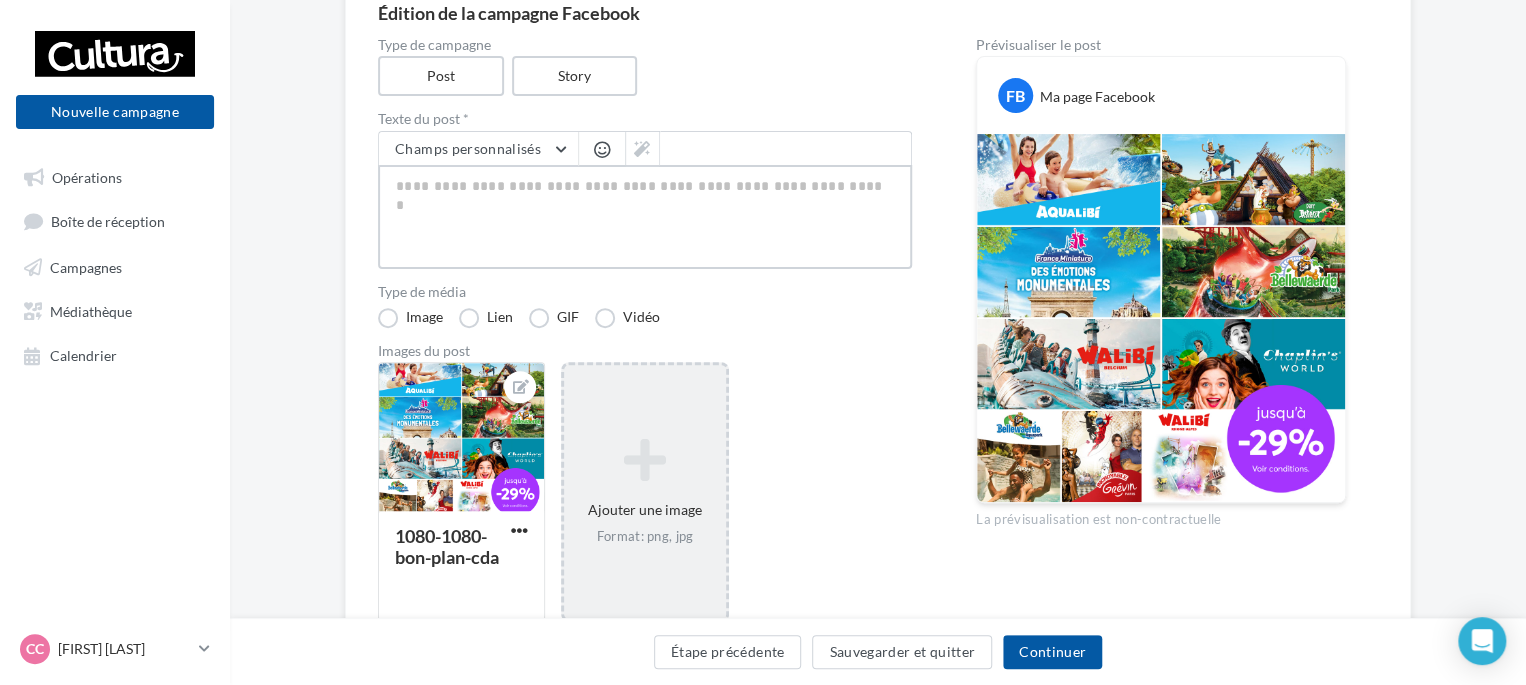 type on "*" 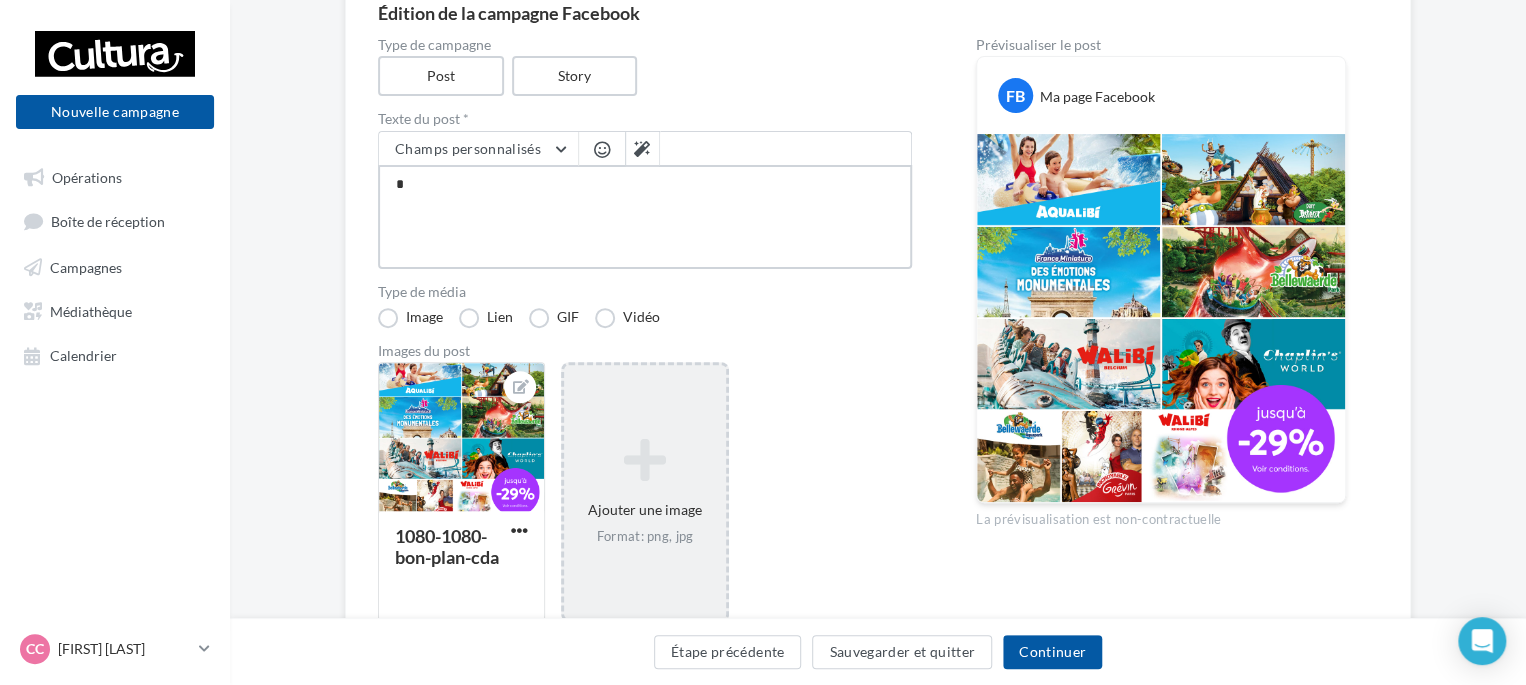 type on "**" 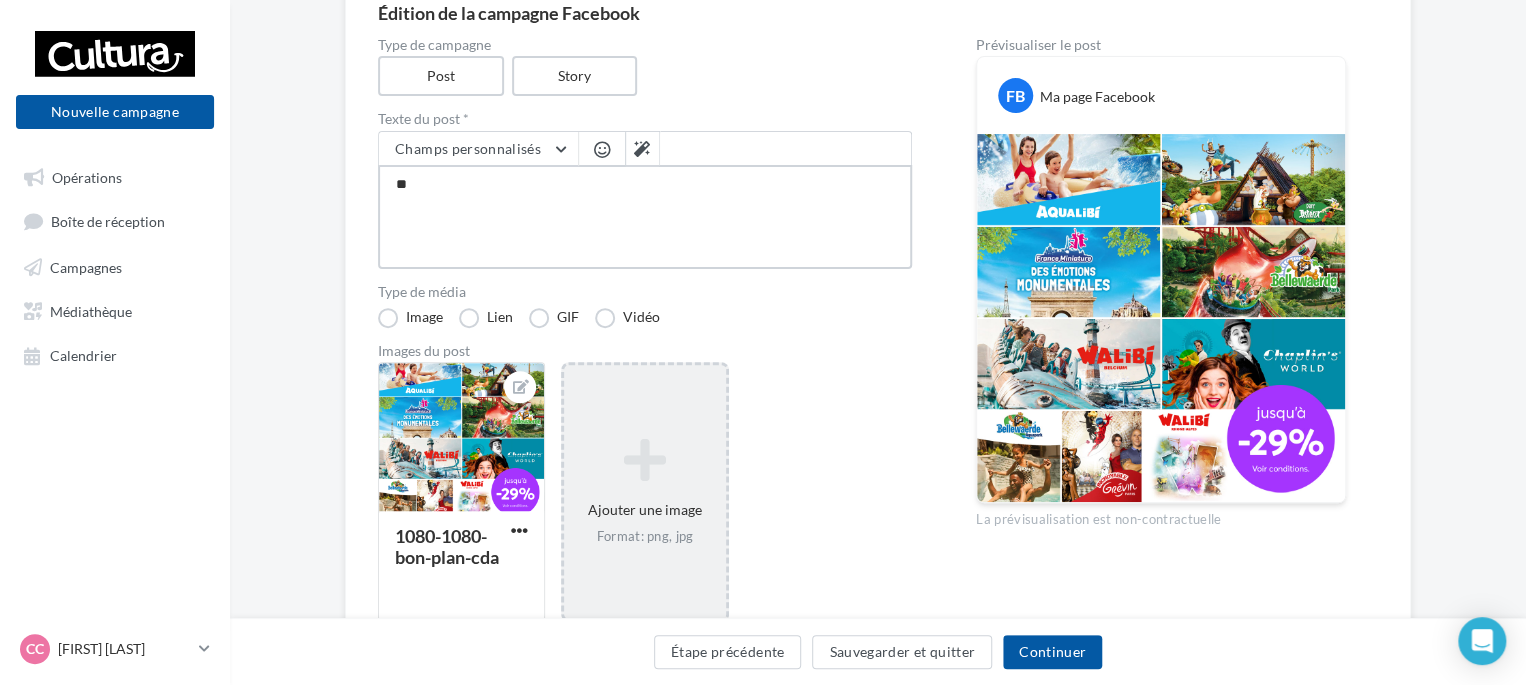 type on "***" 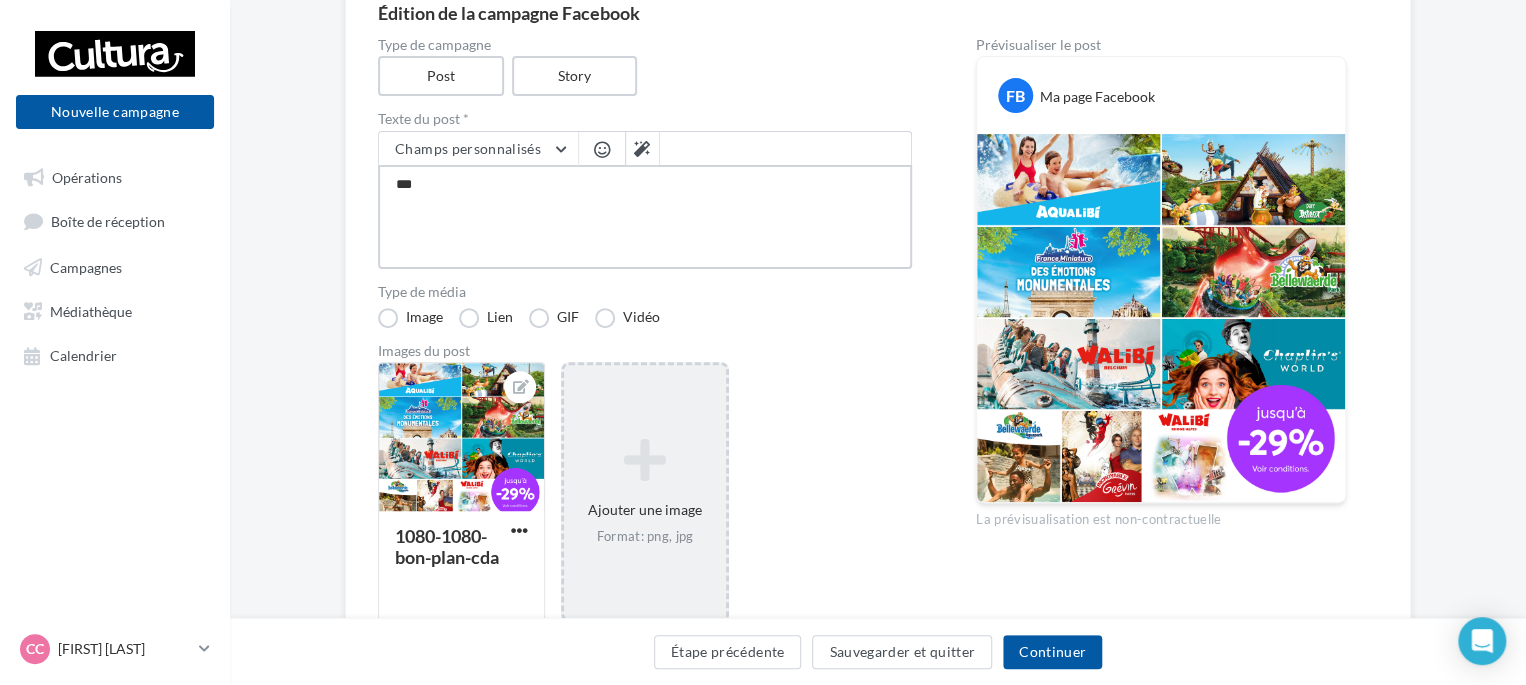 type on "****" 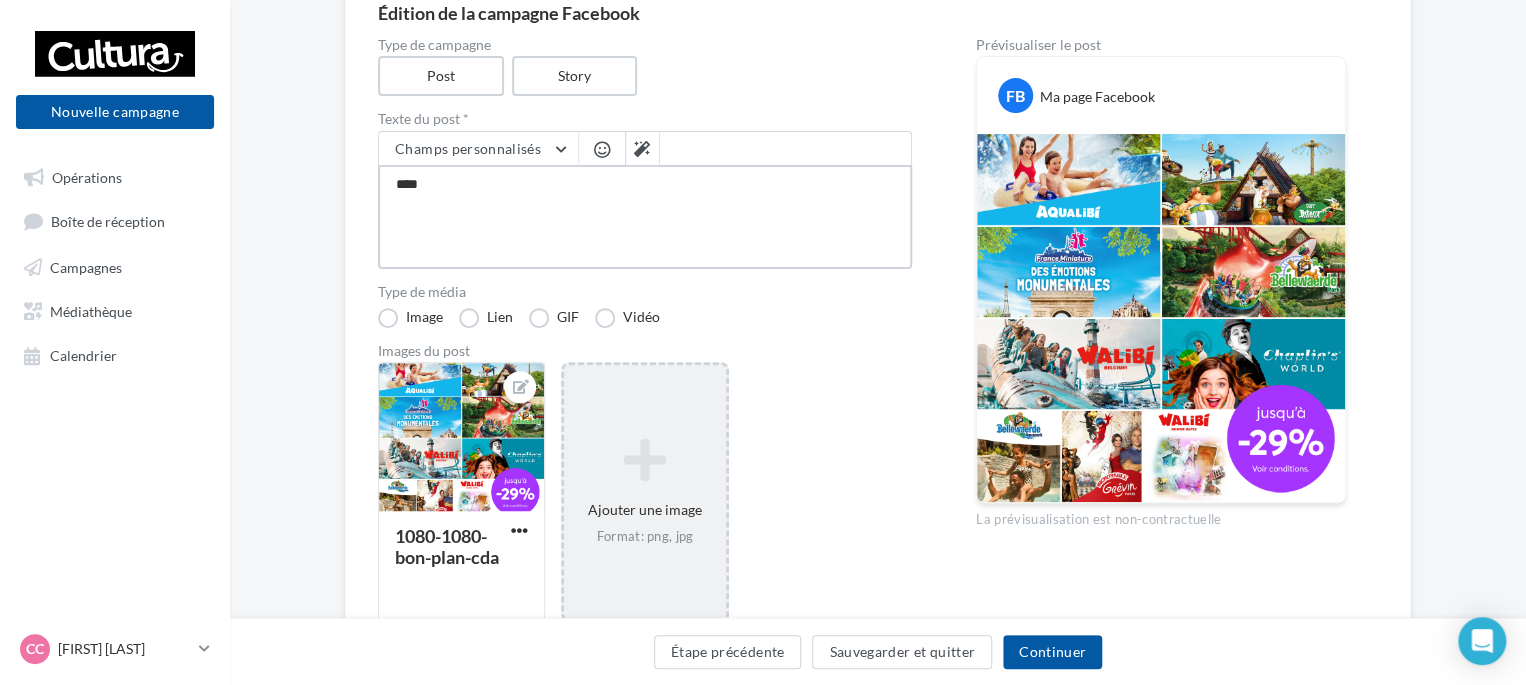 type on "****" 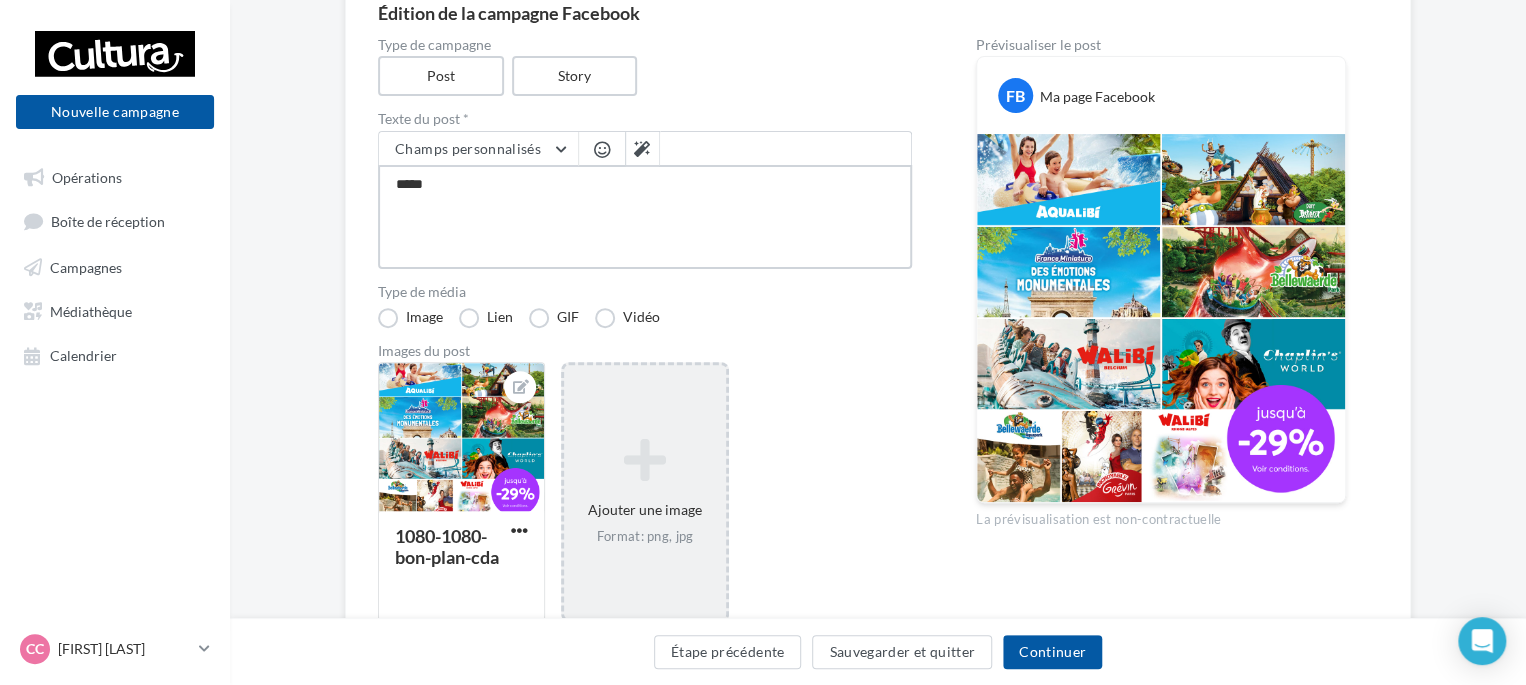 type on "******" 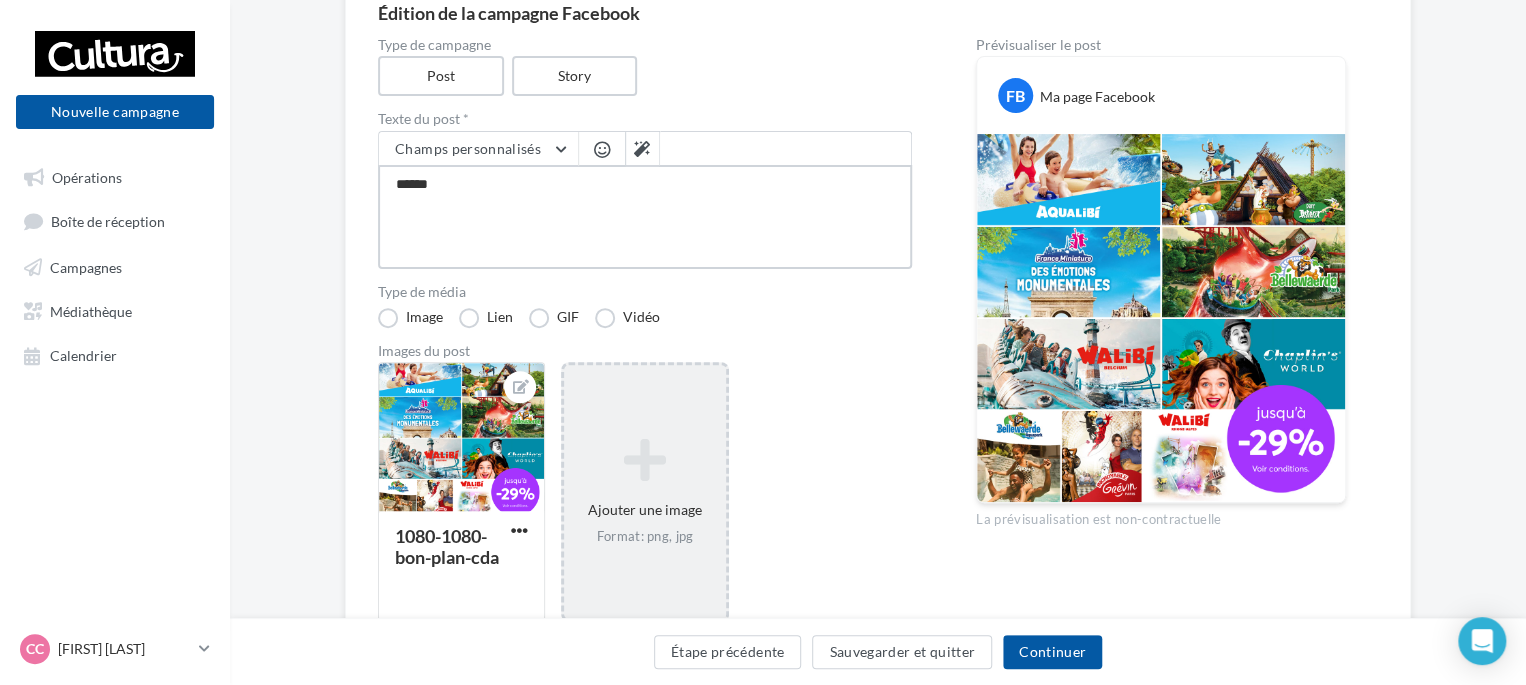 type on "*******" 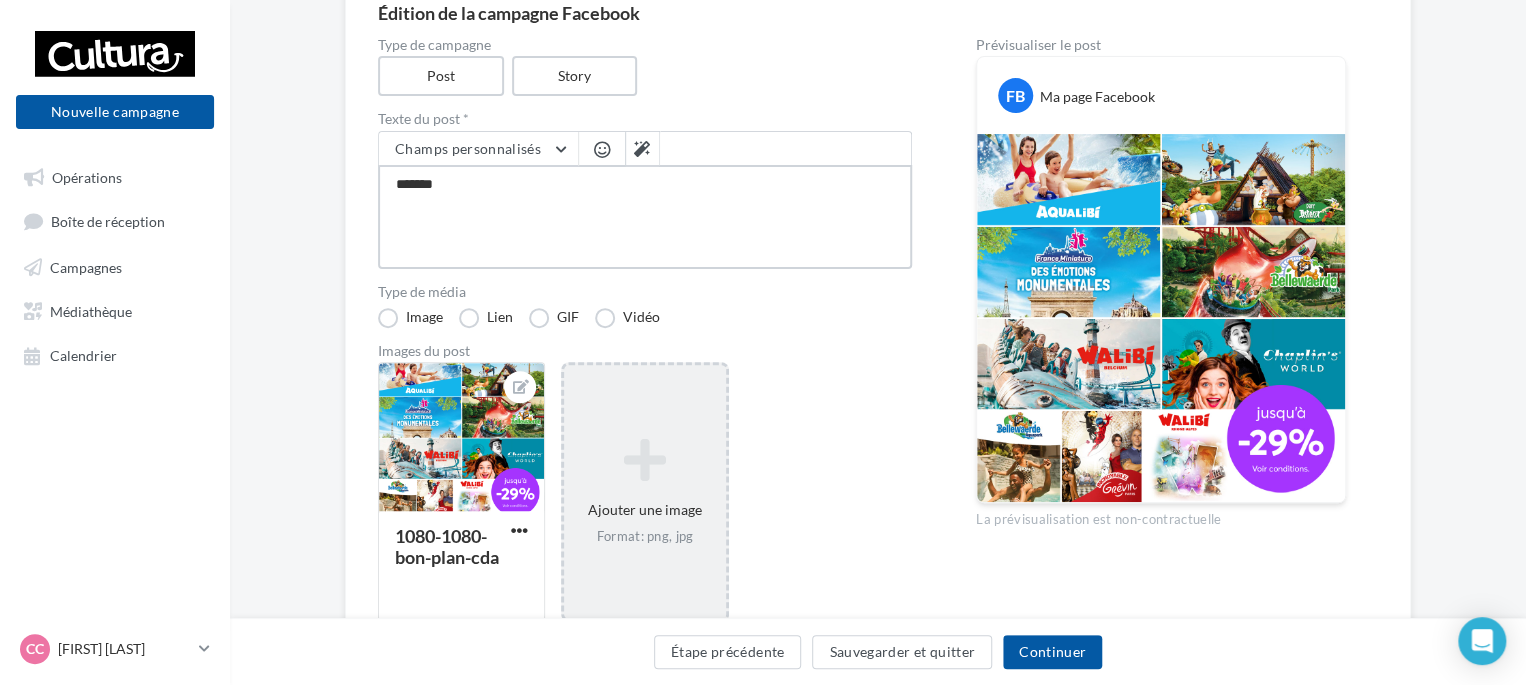 type on "********" 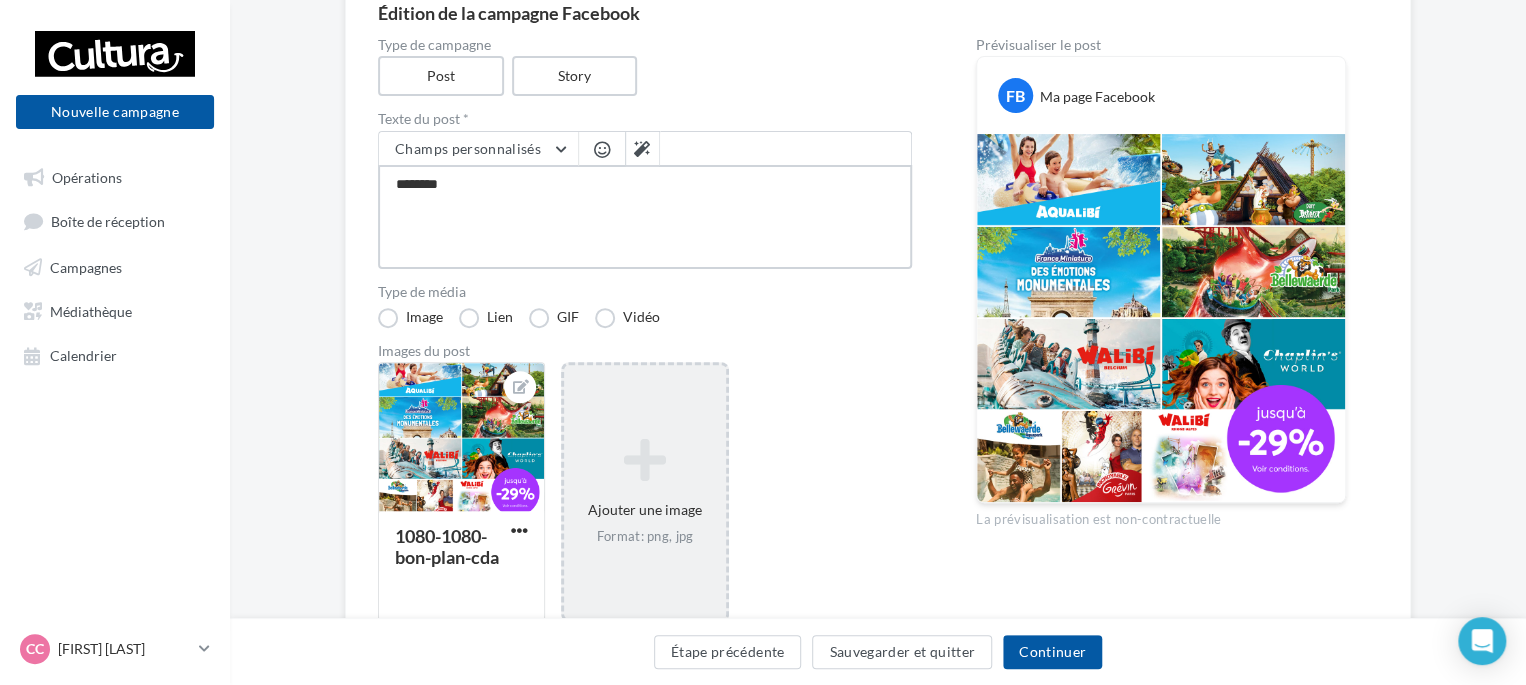 type on "*********" 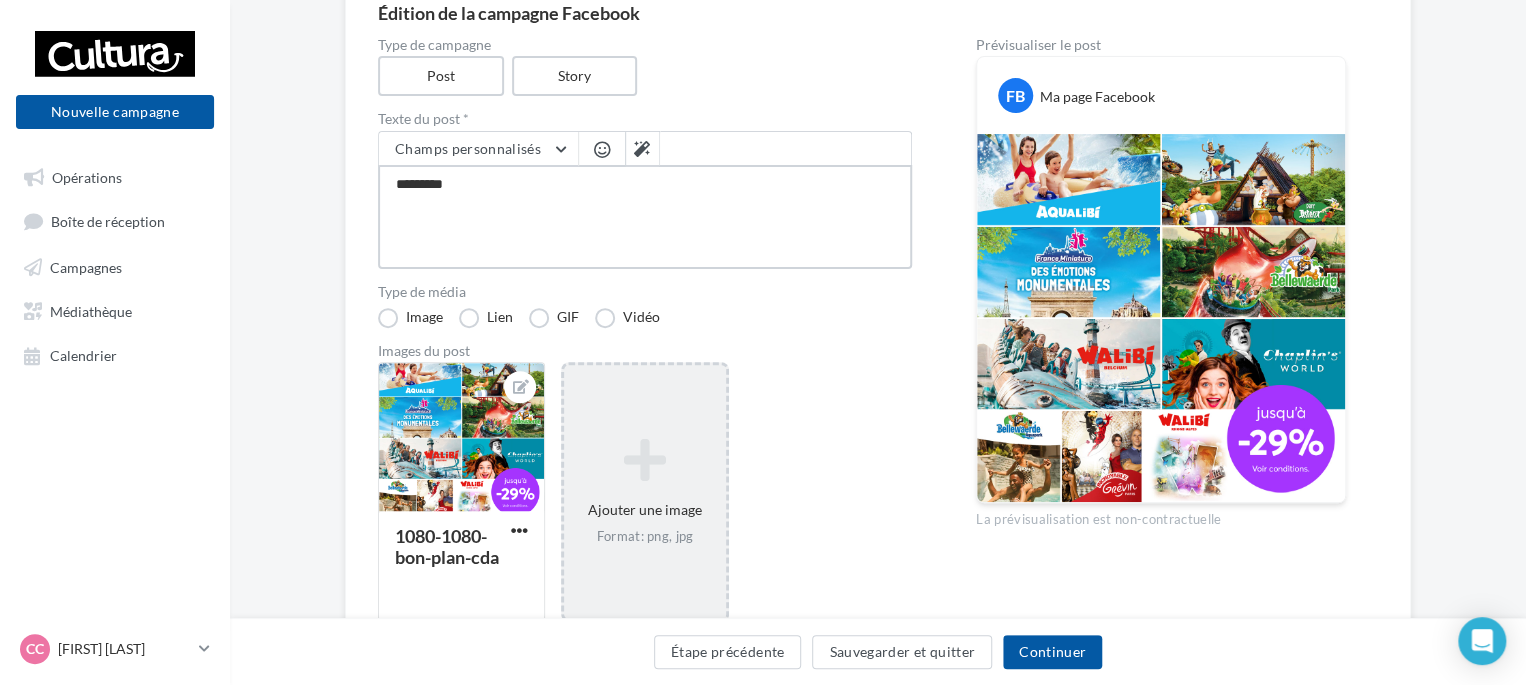 type on "**********" 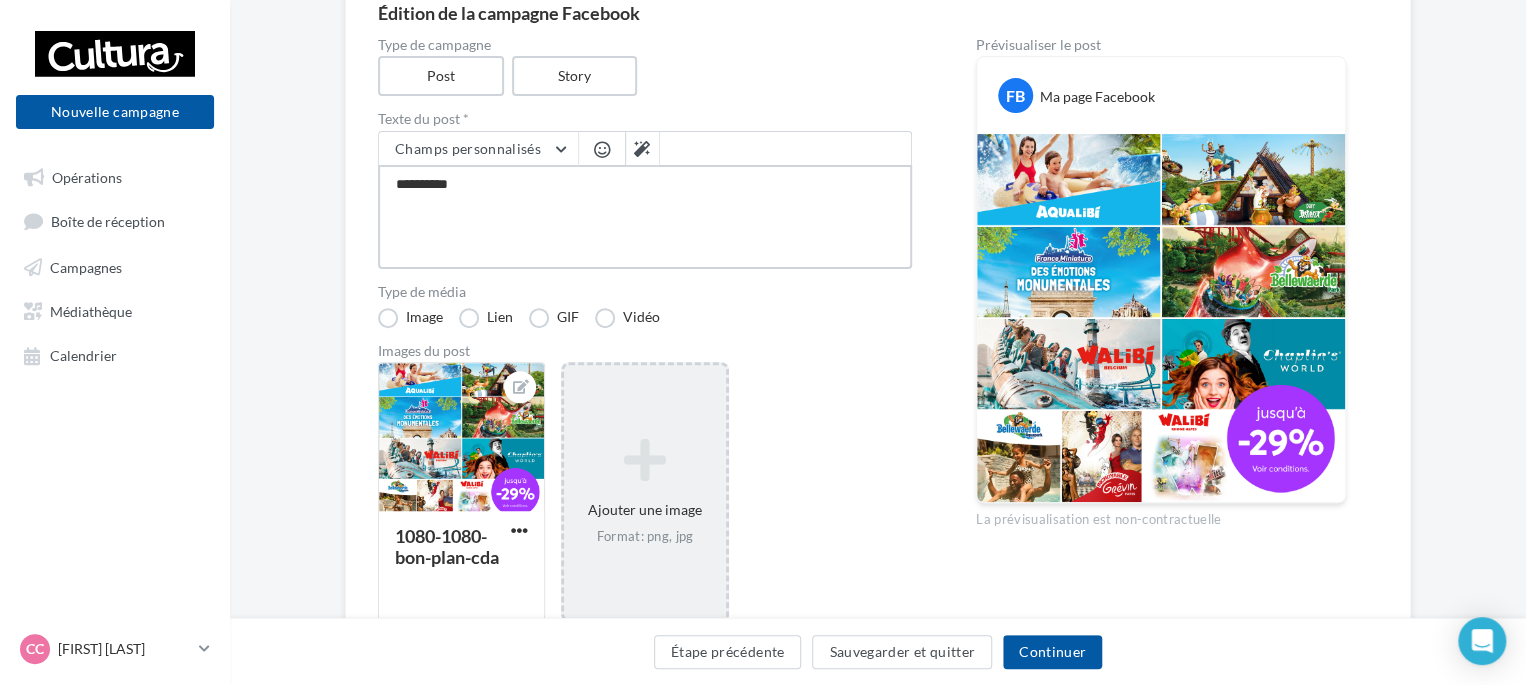 type on "**********" 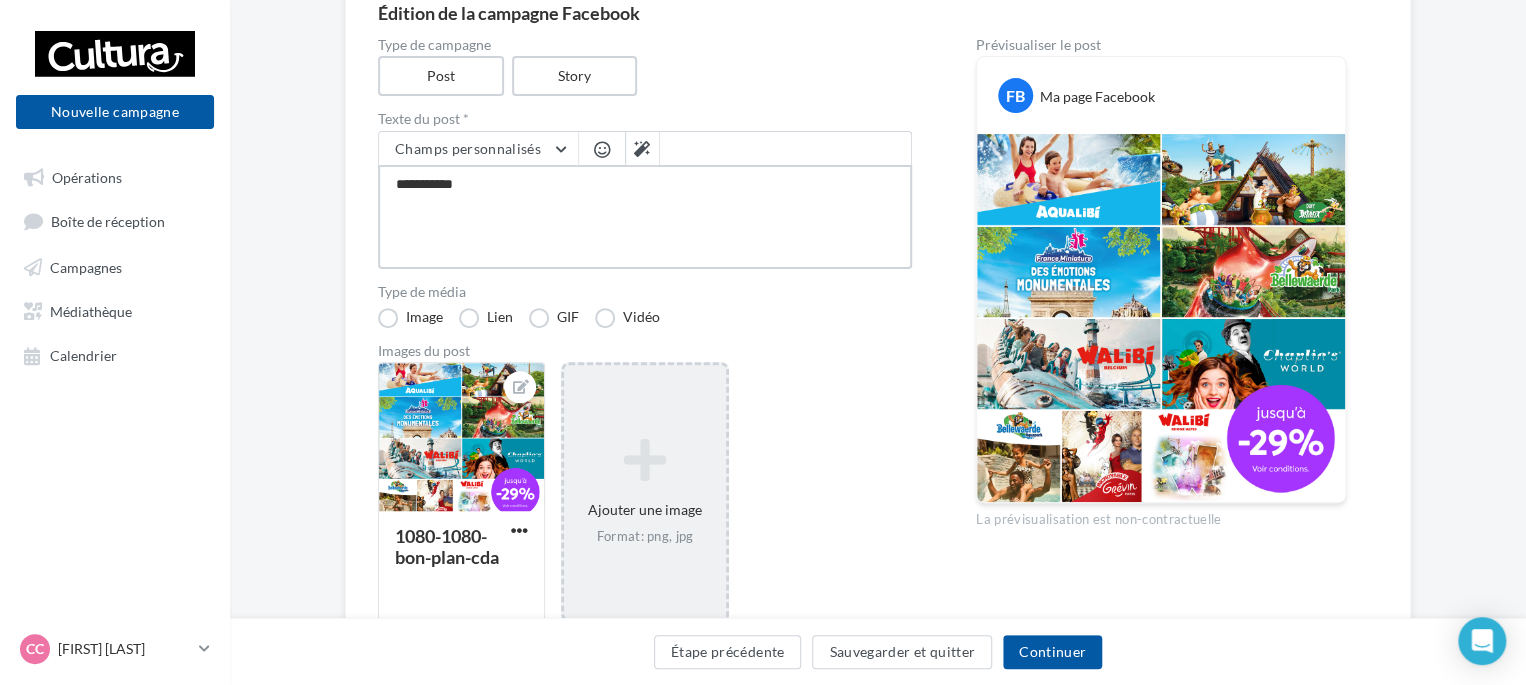 type on "**********" 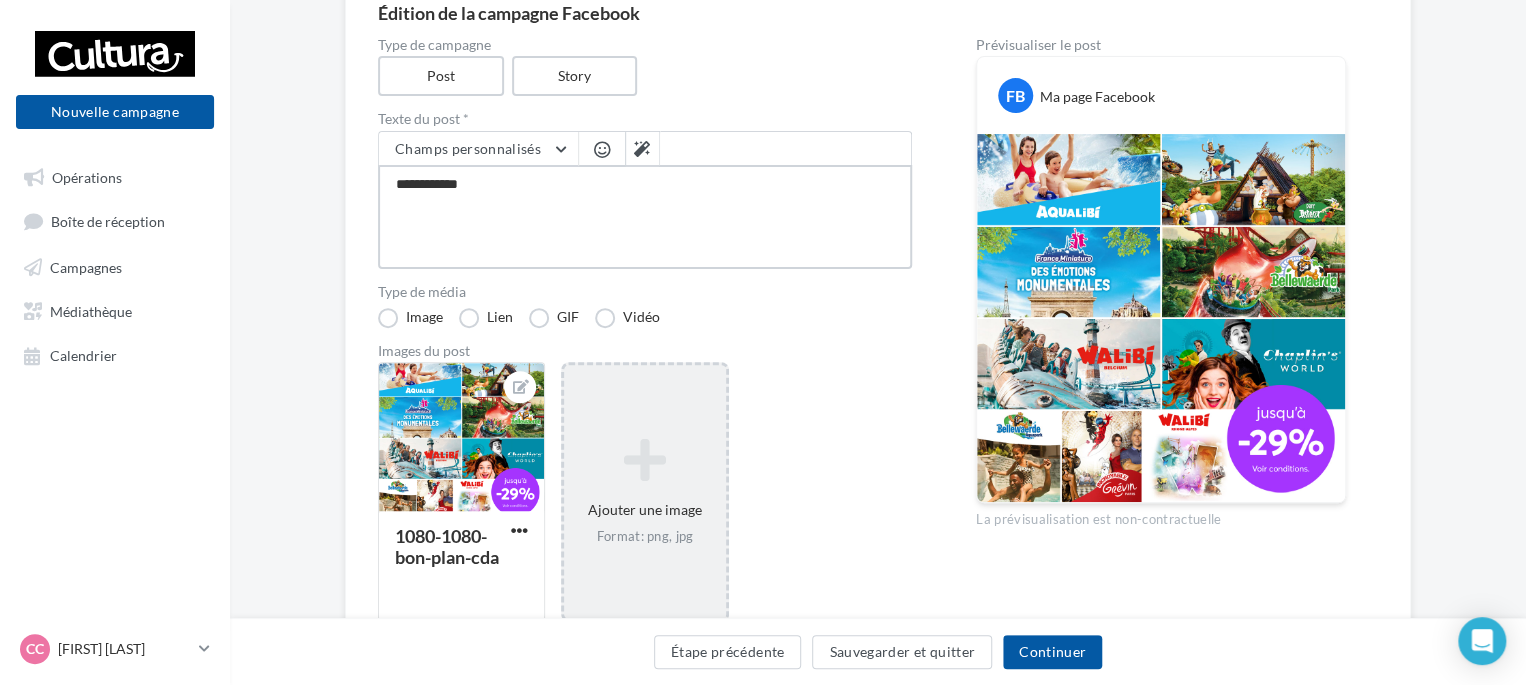 type on "**********" 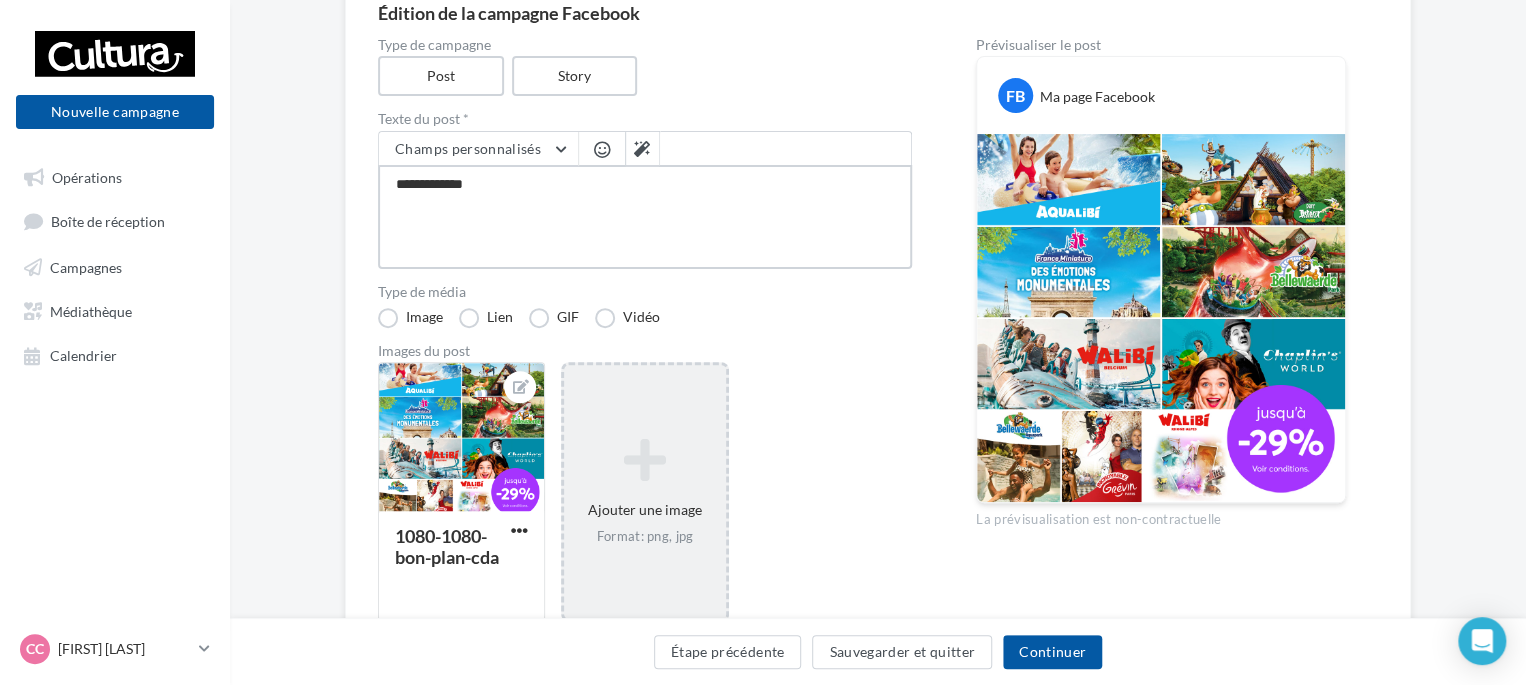type on "**********" 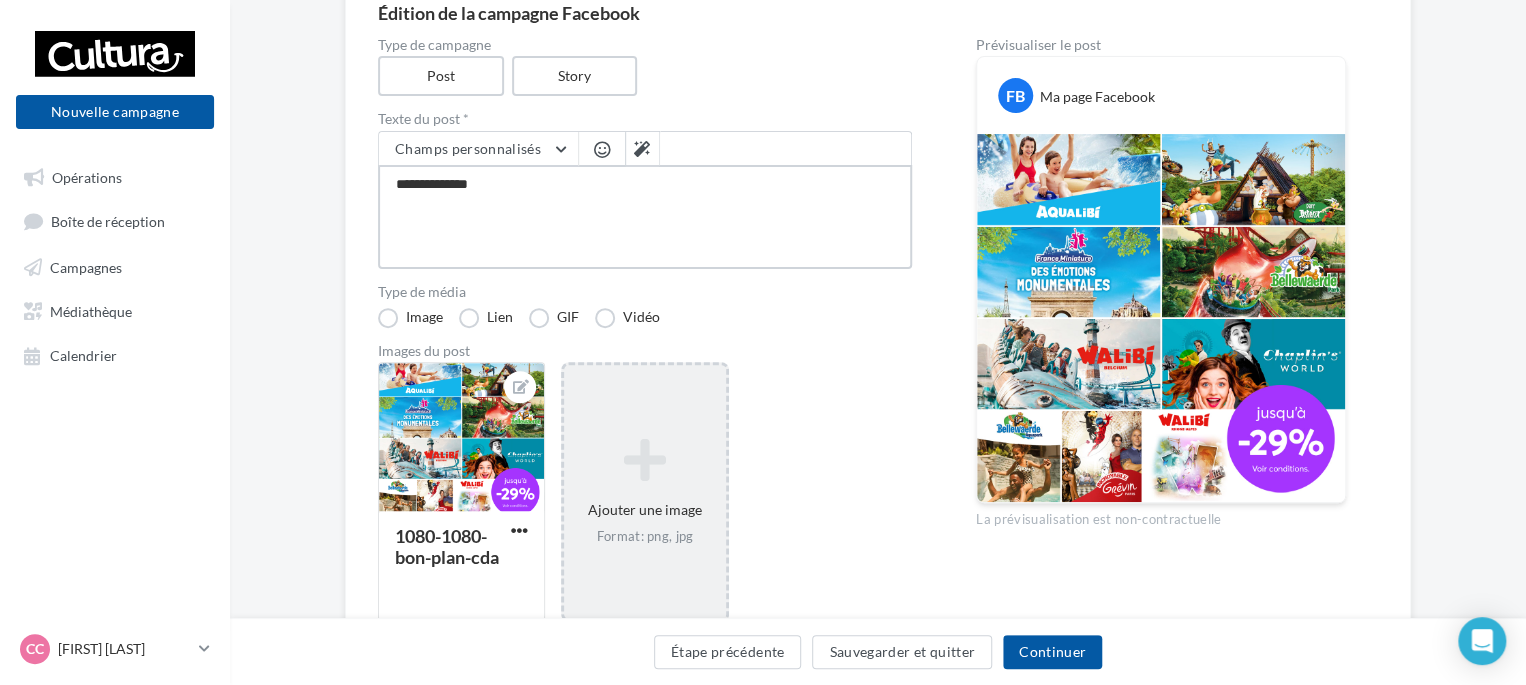 type on "**********" 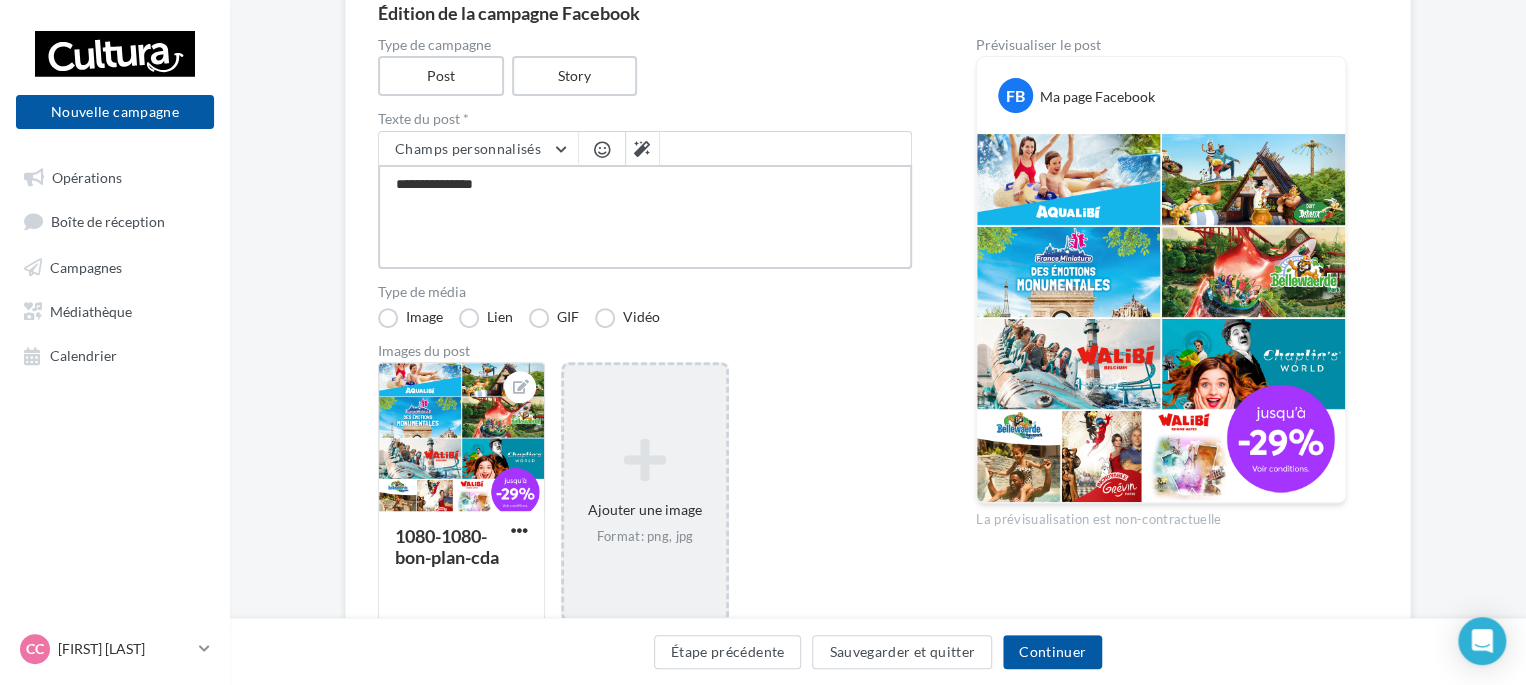 type on "**********" 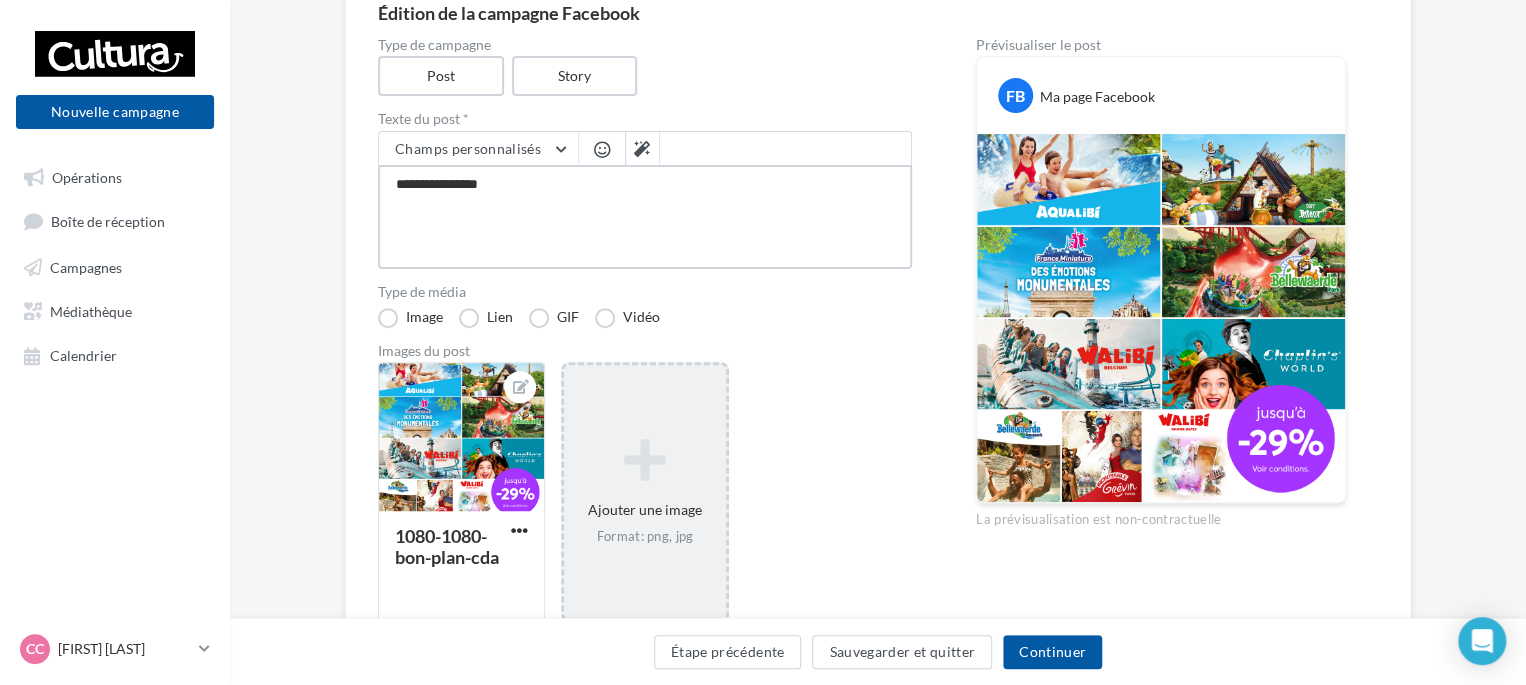 type on "**********" 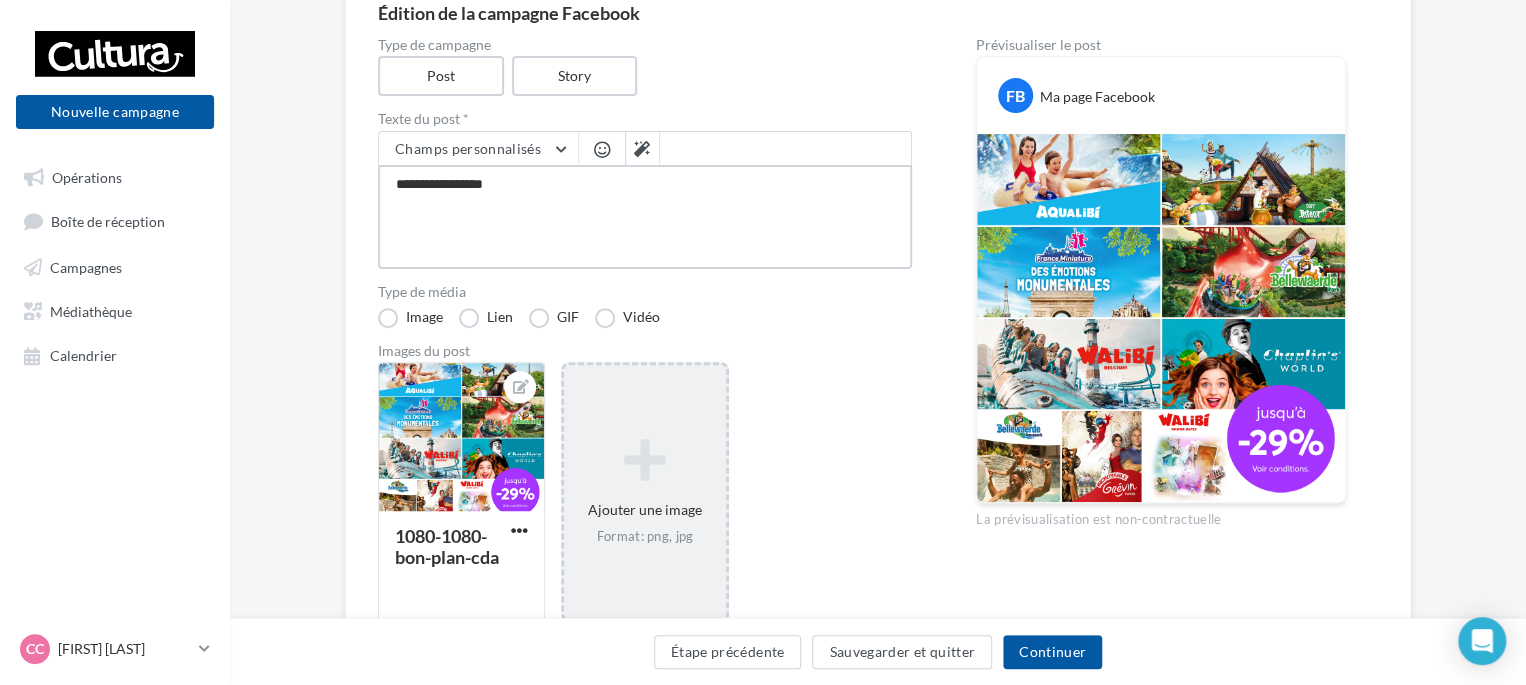 type on "**********" 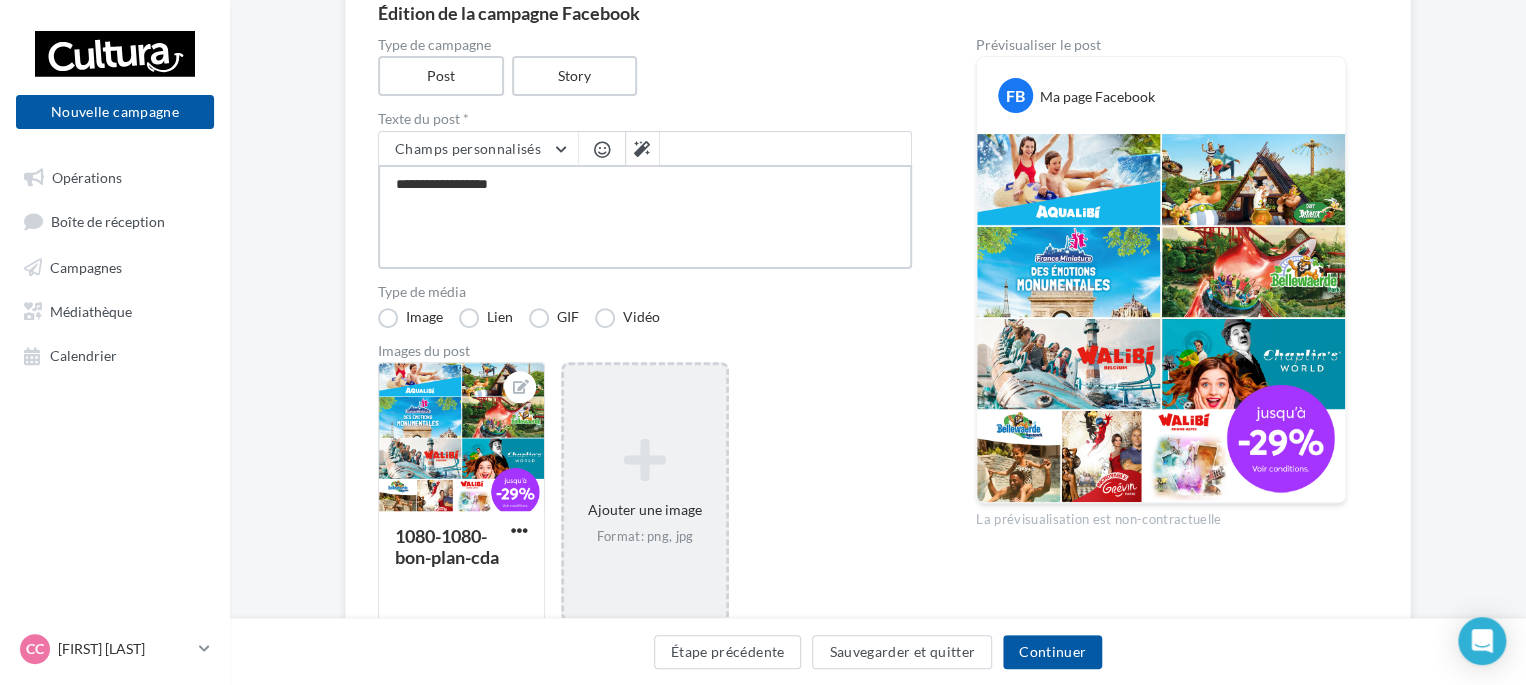 type on "**********" 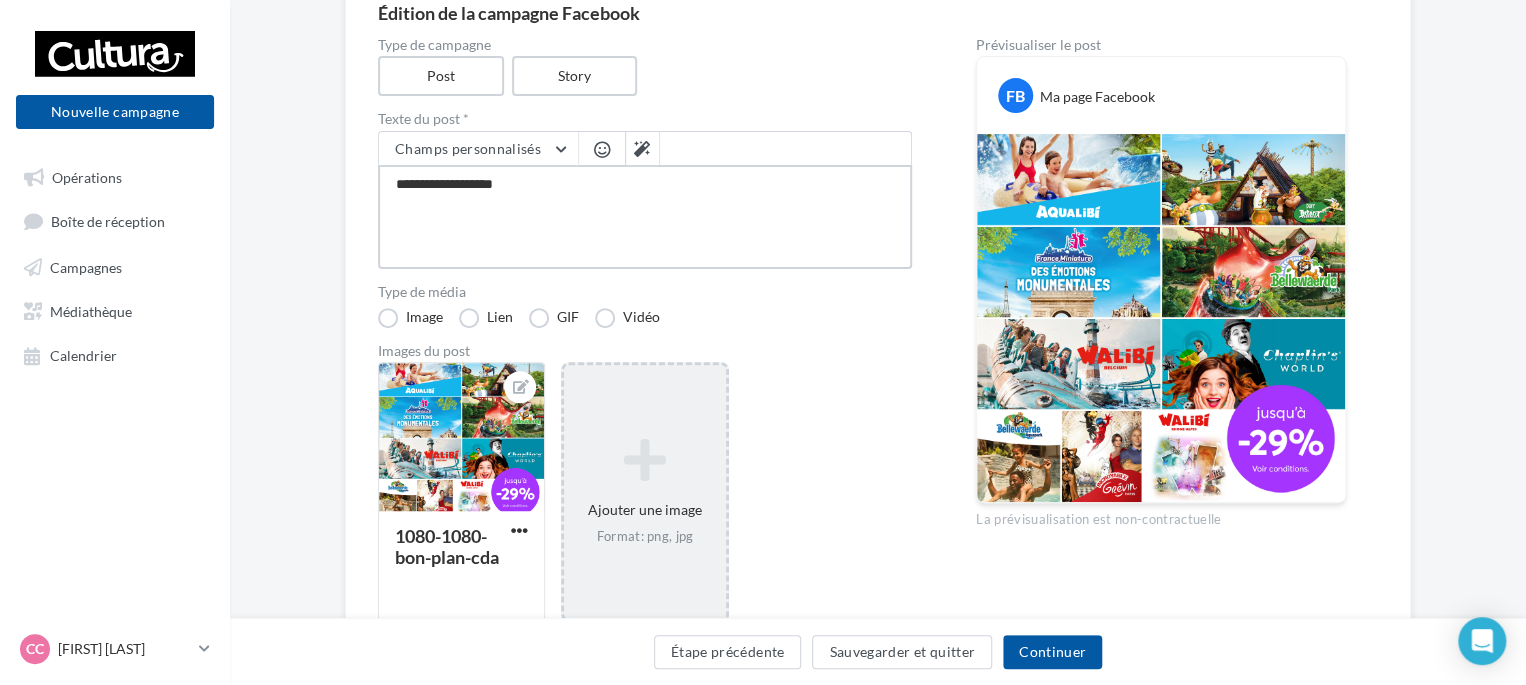 type on "**********" 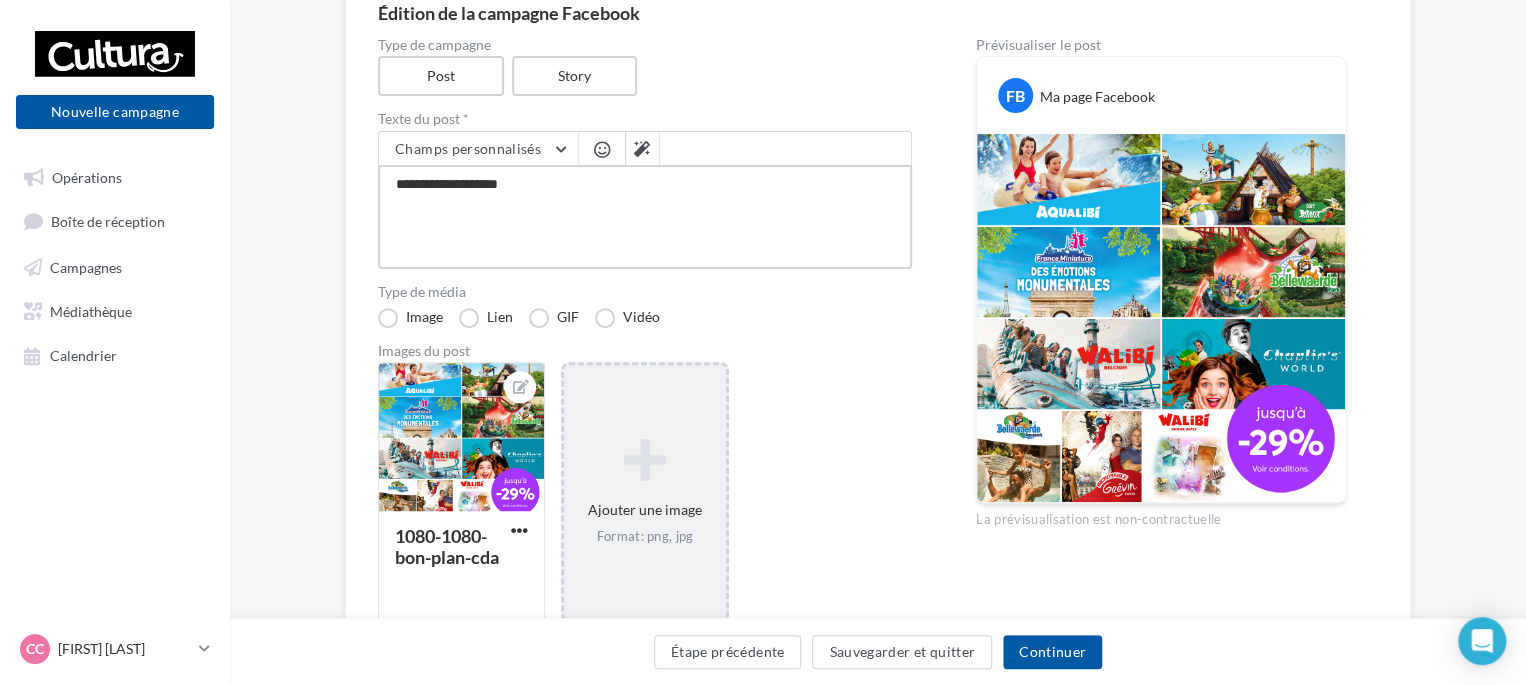 type on "**********" 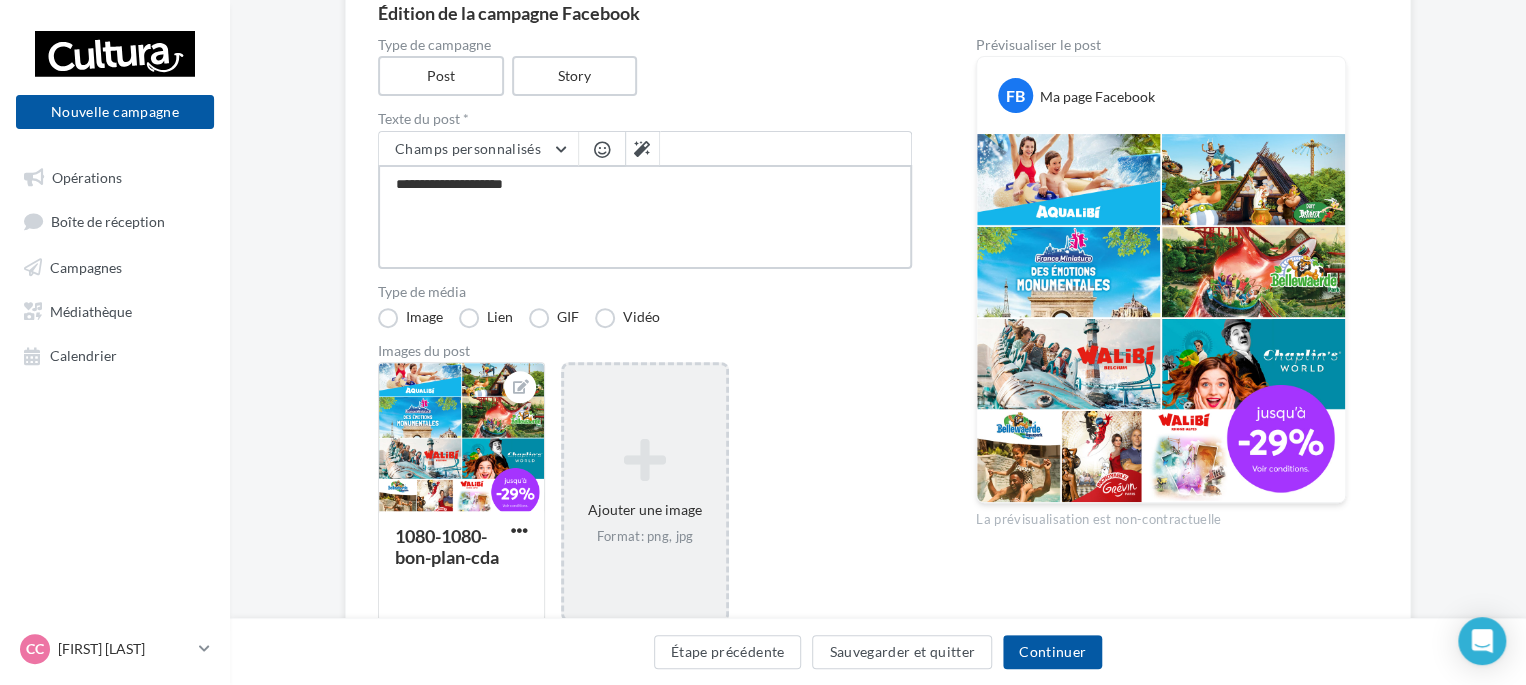 type on "**********" 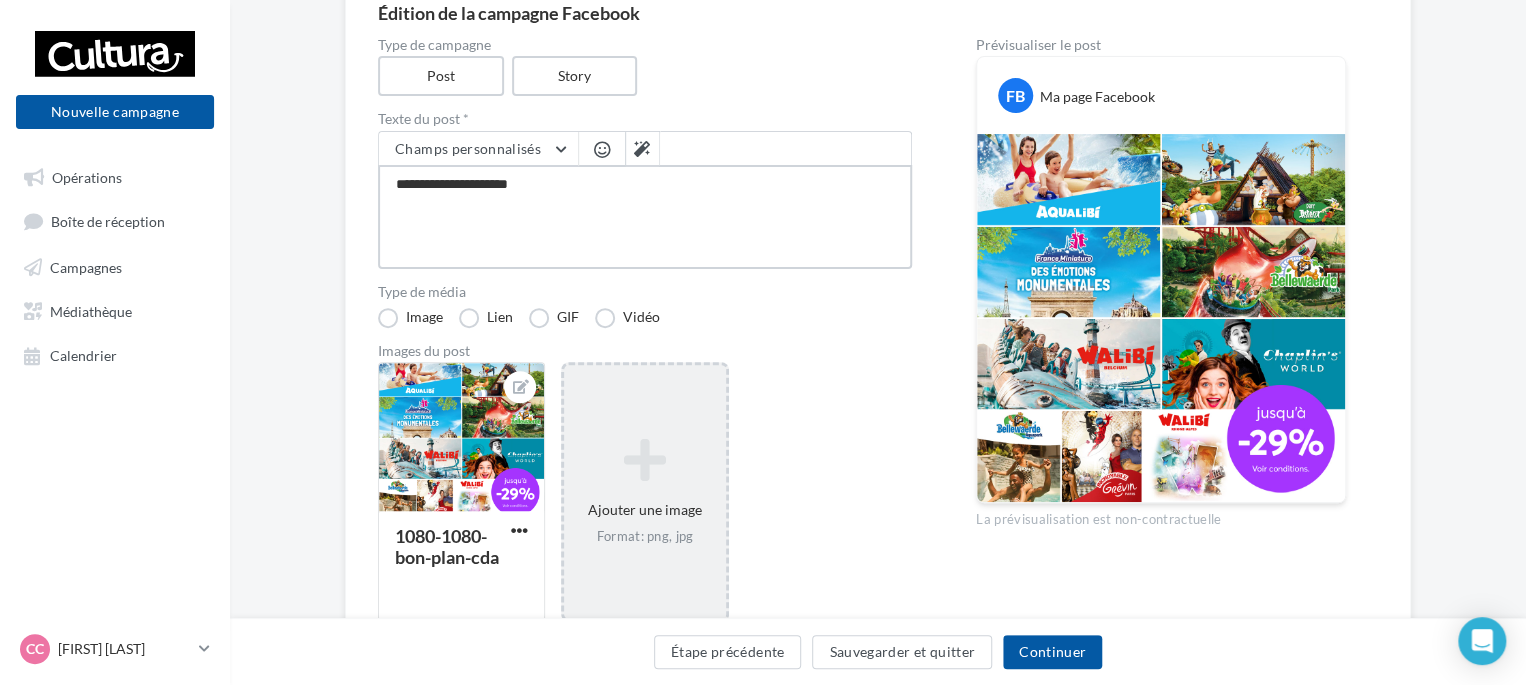 type on "**********" 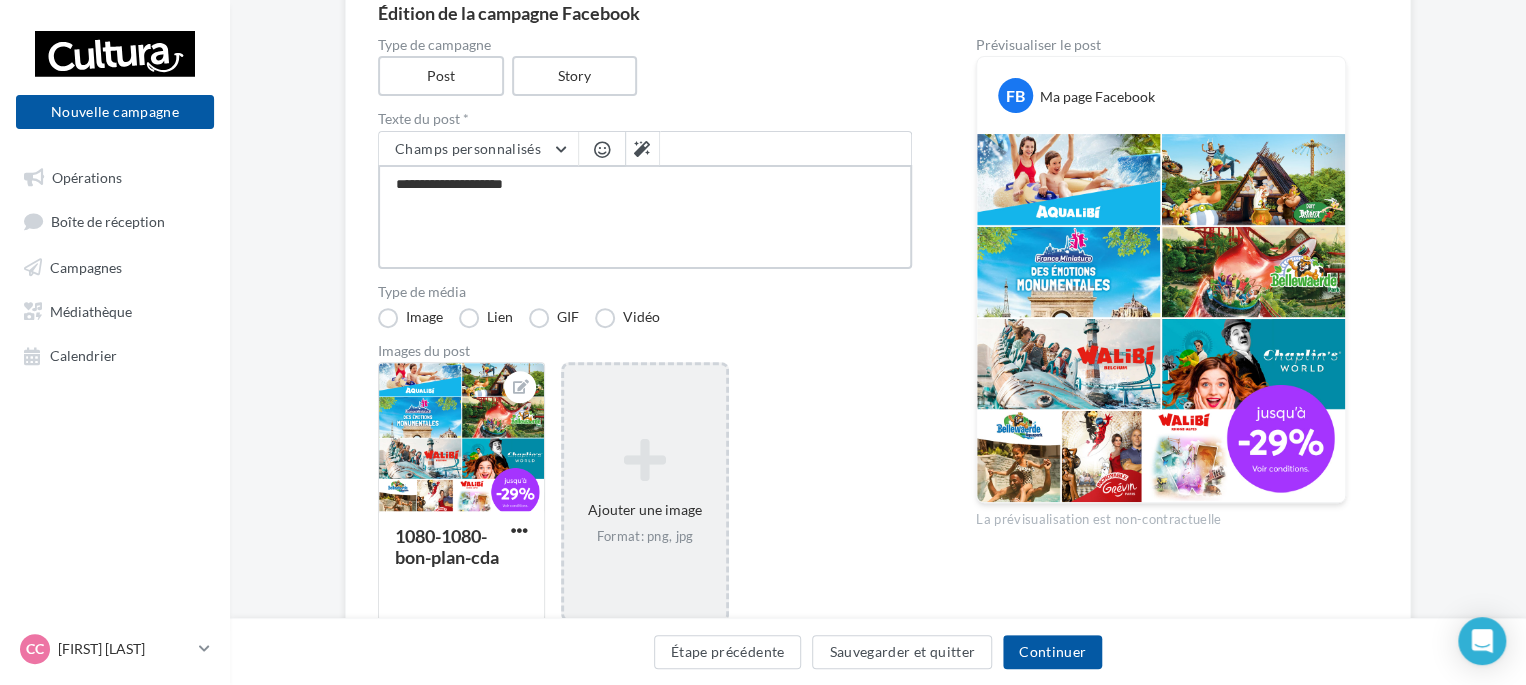 type on "**********" 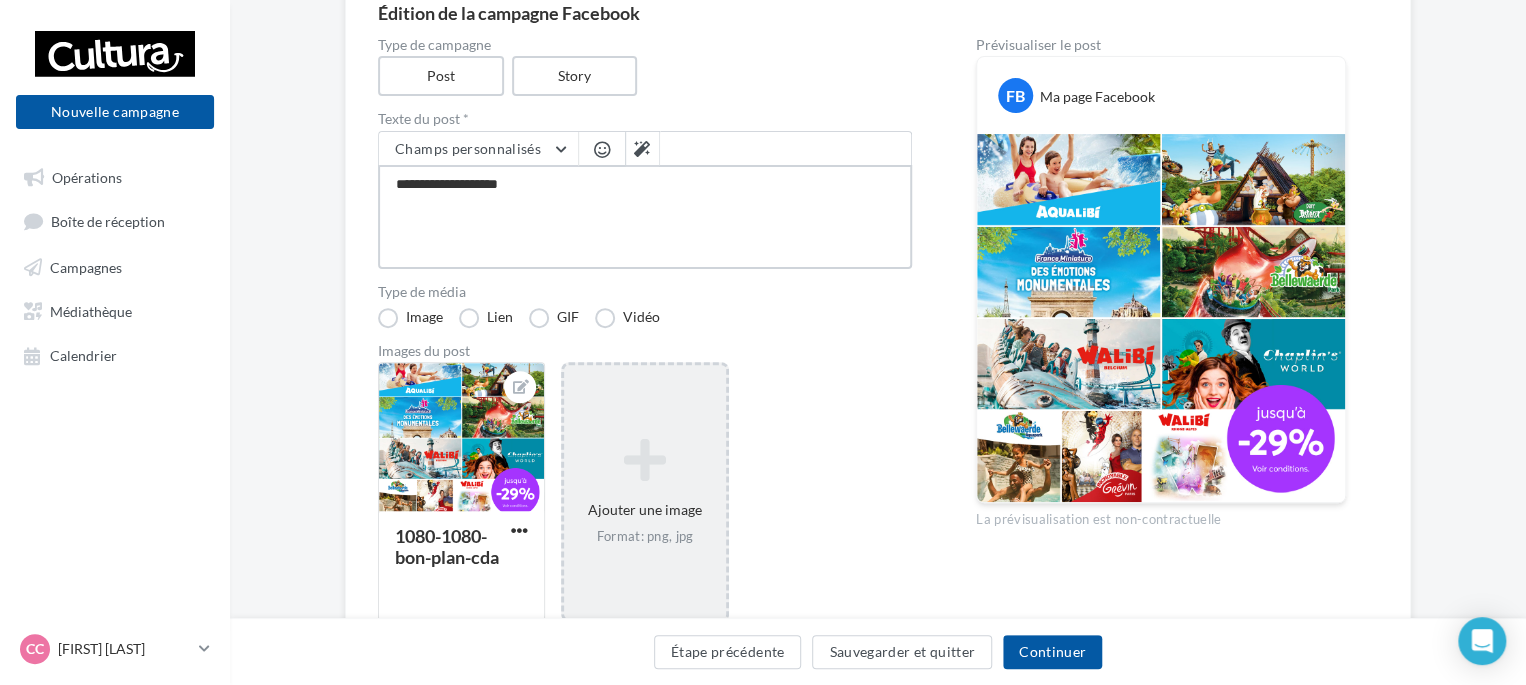 type on "**********" 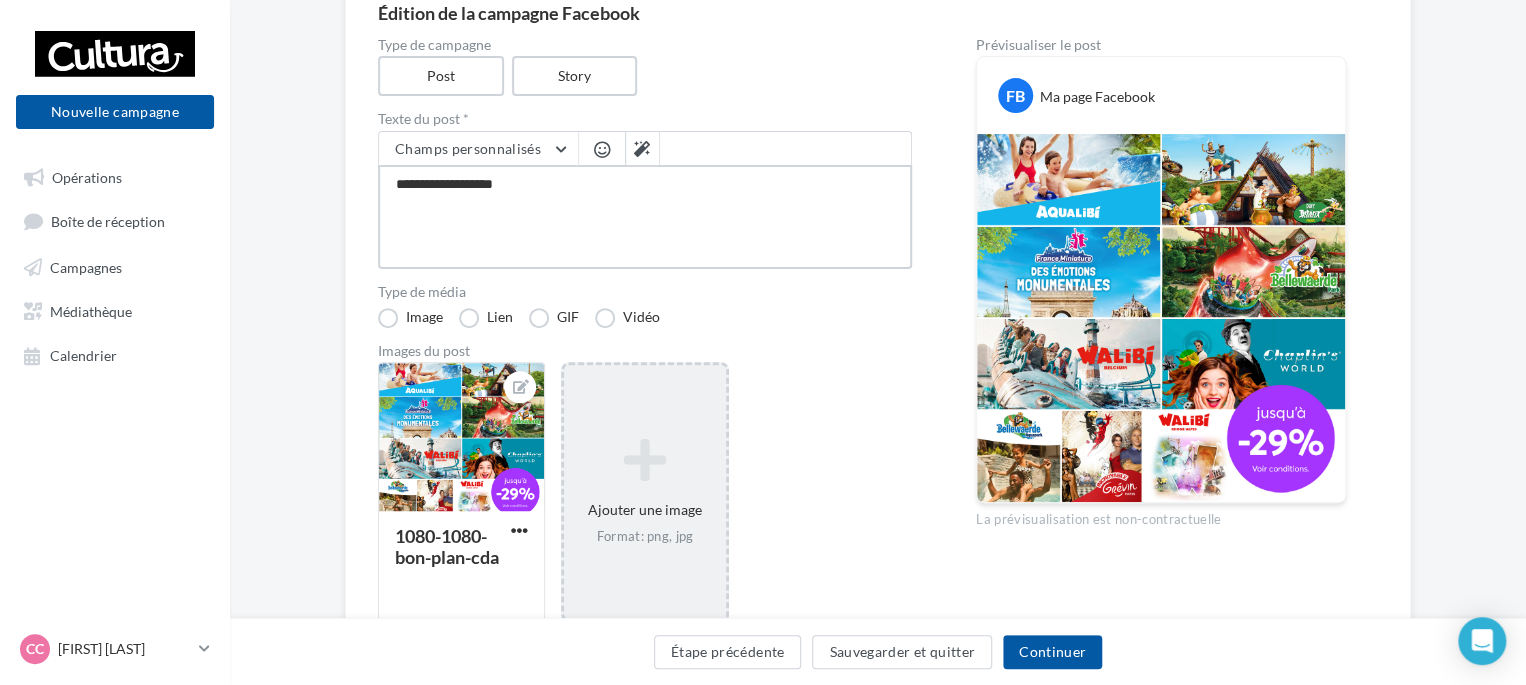 type on "**********" 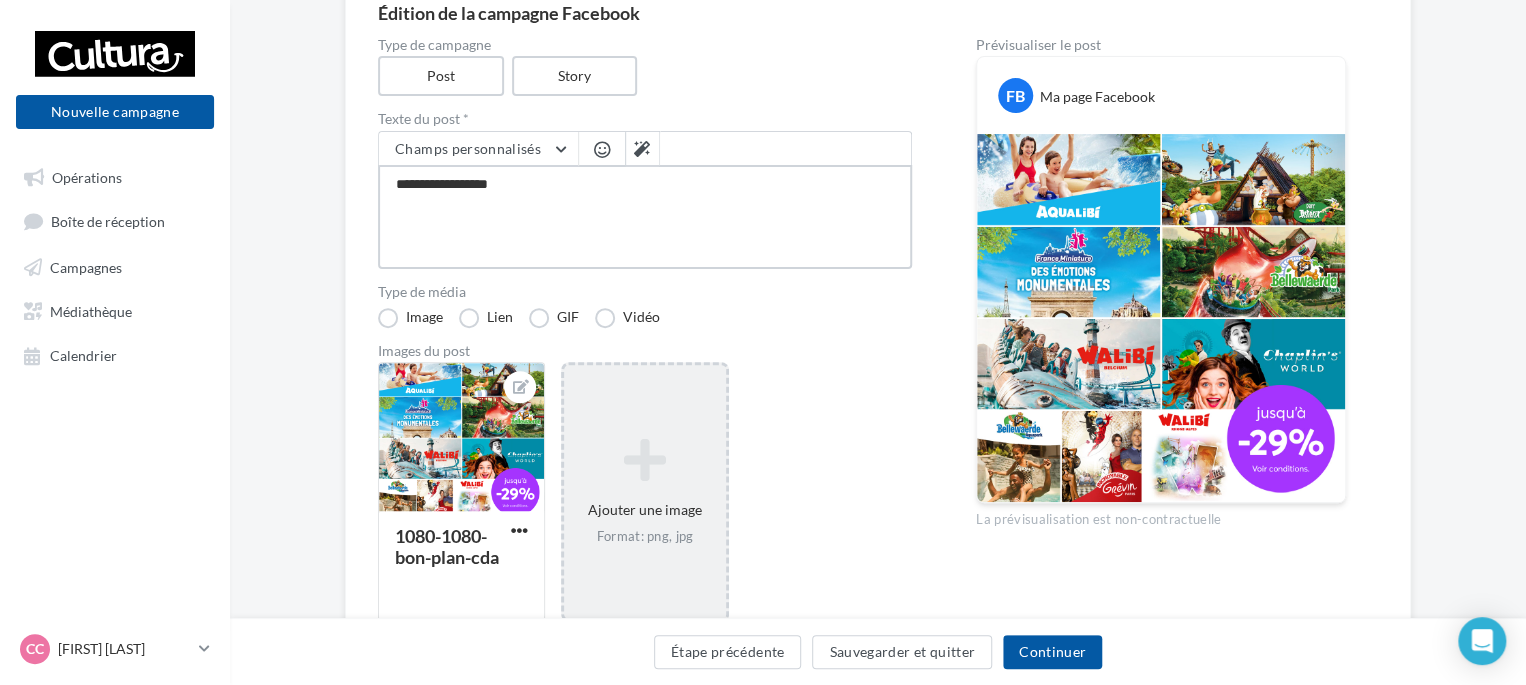 type on "**********" 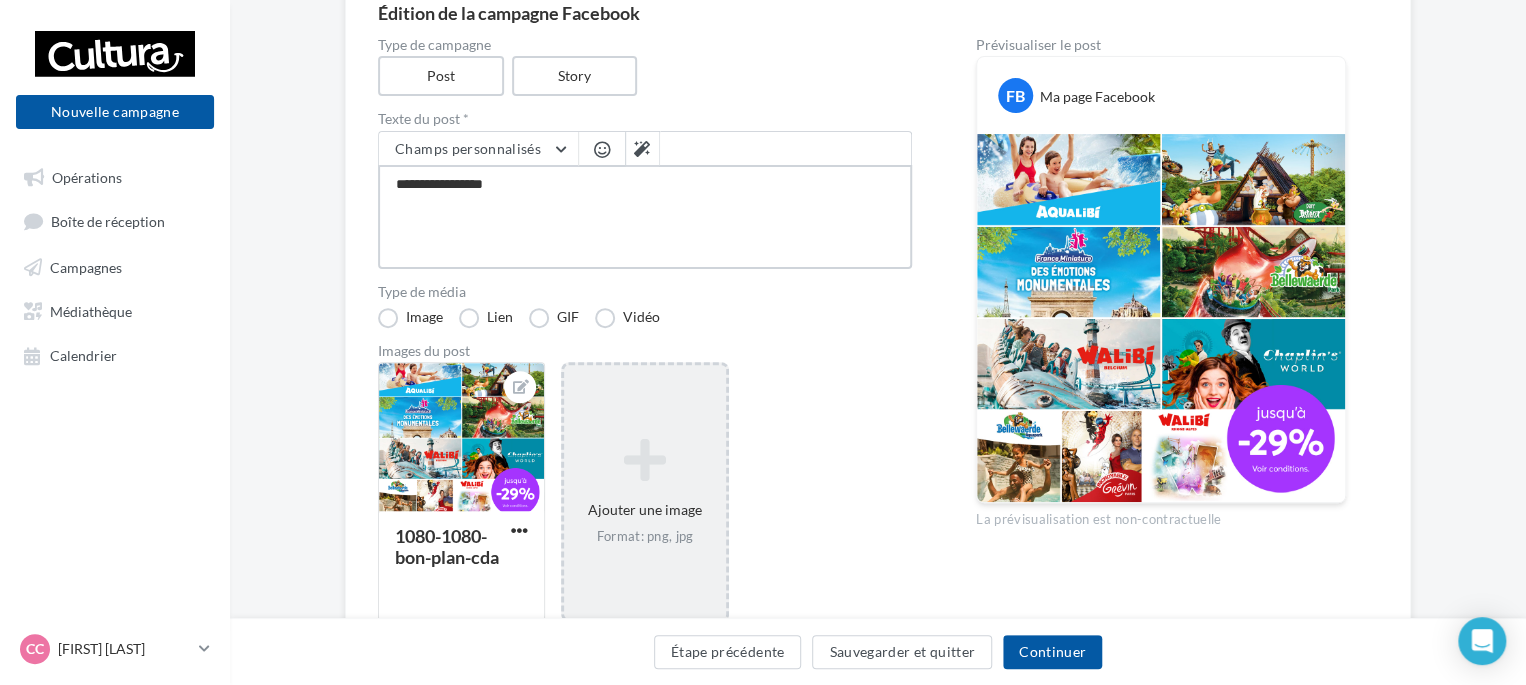 type on "**********" 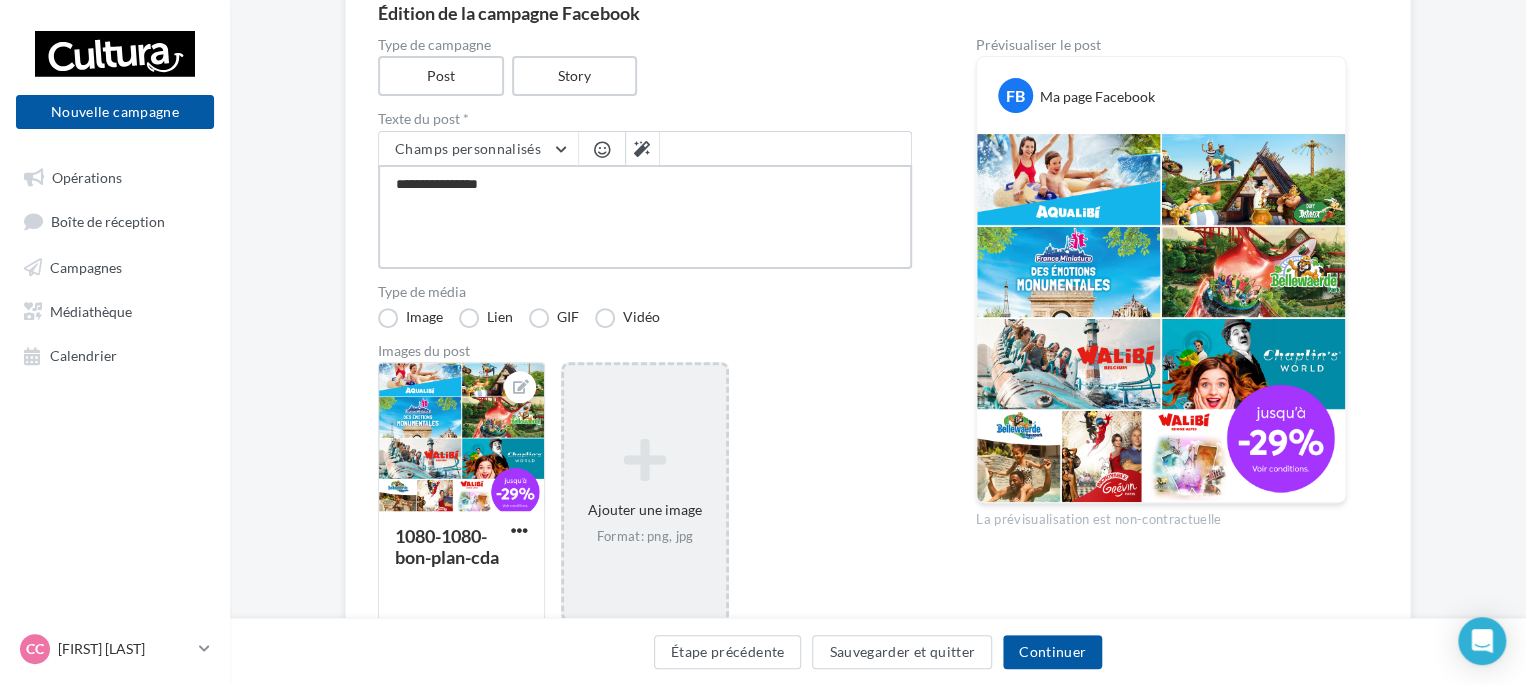 type on "**********" 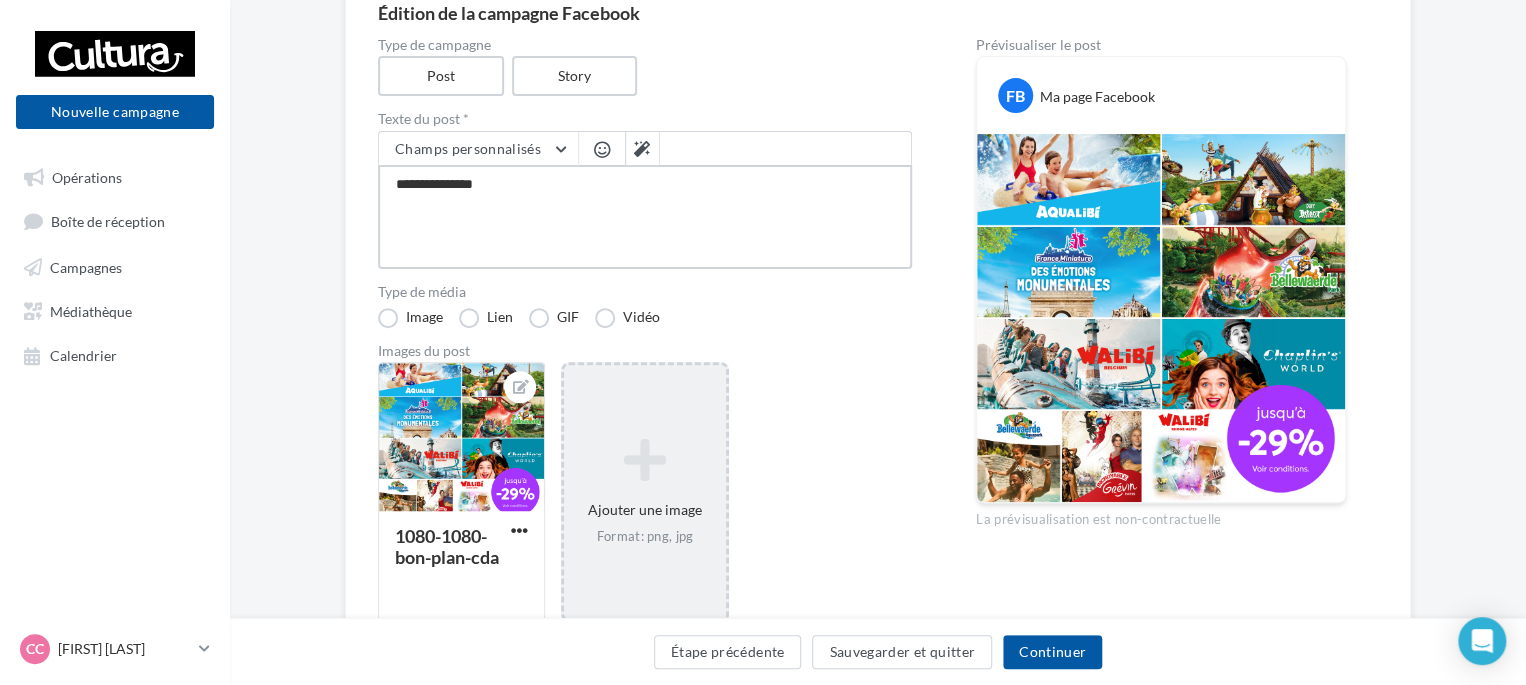 type on "**********" 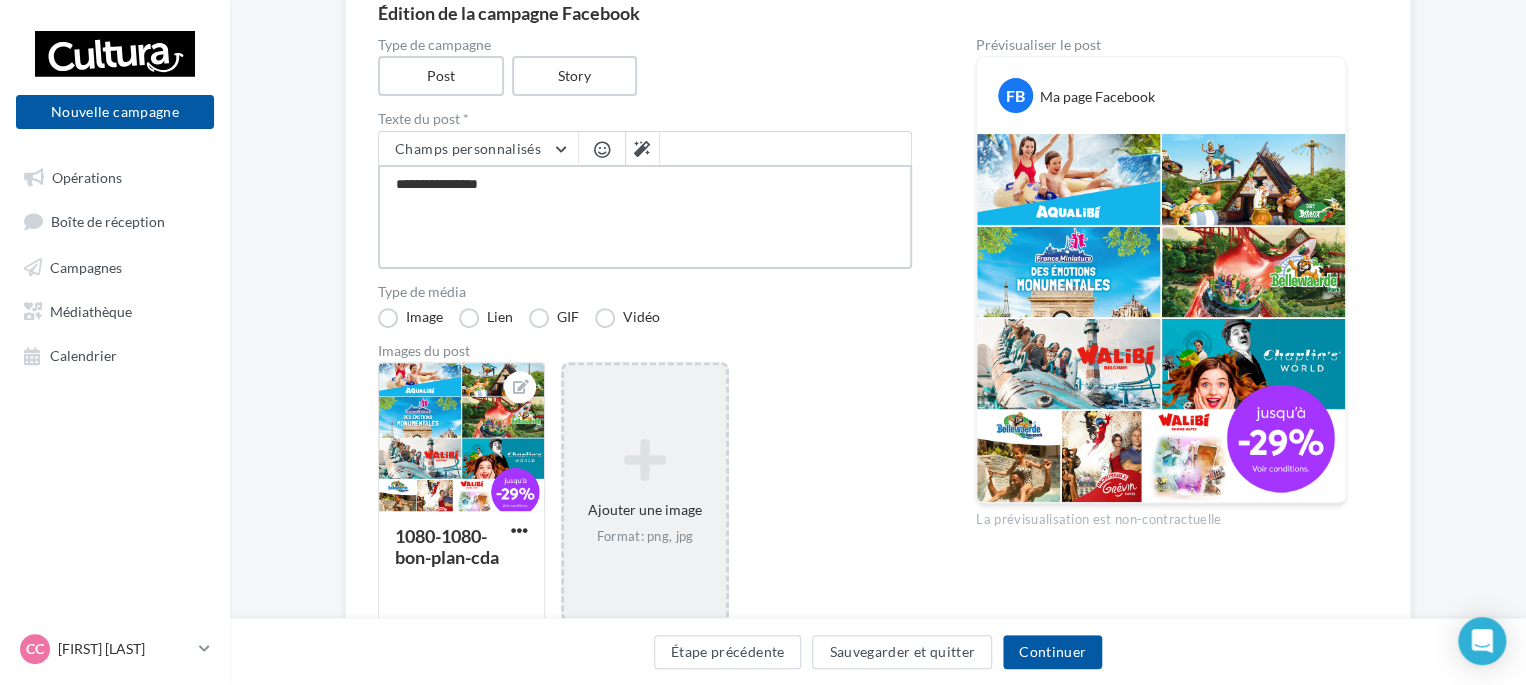 type on "**********" 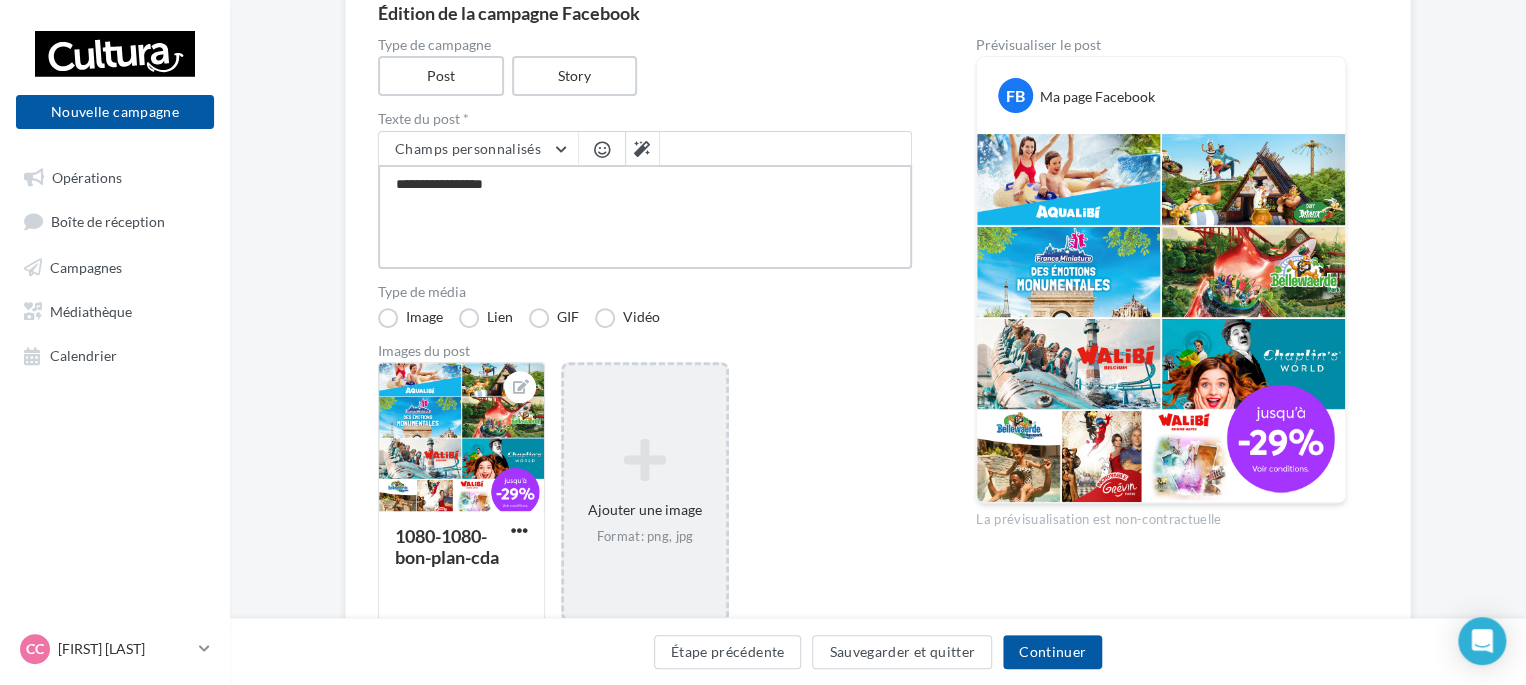 type on "**********" 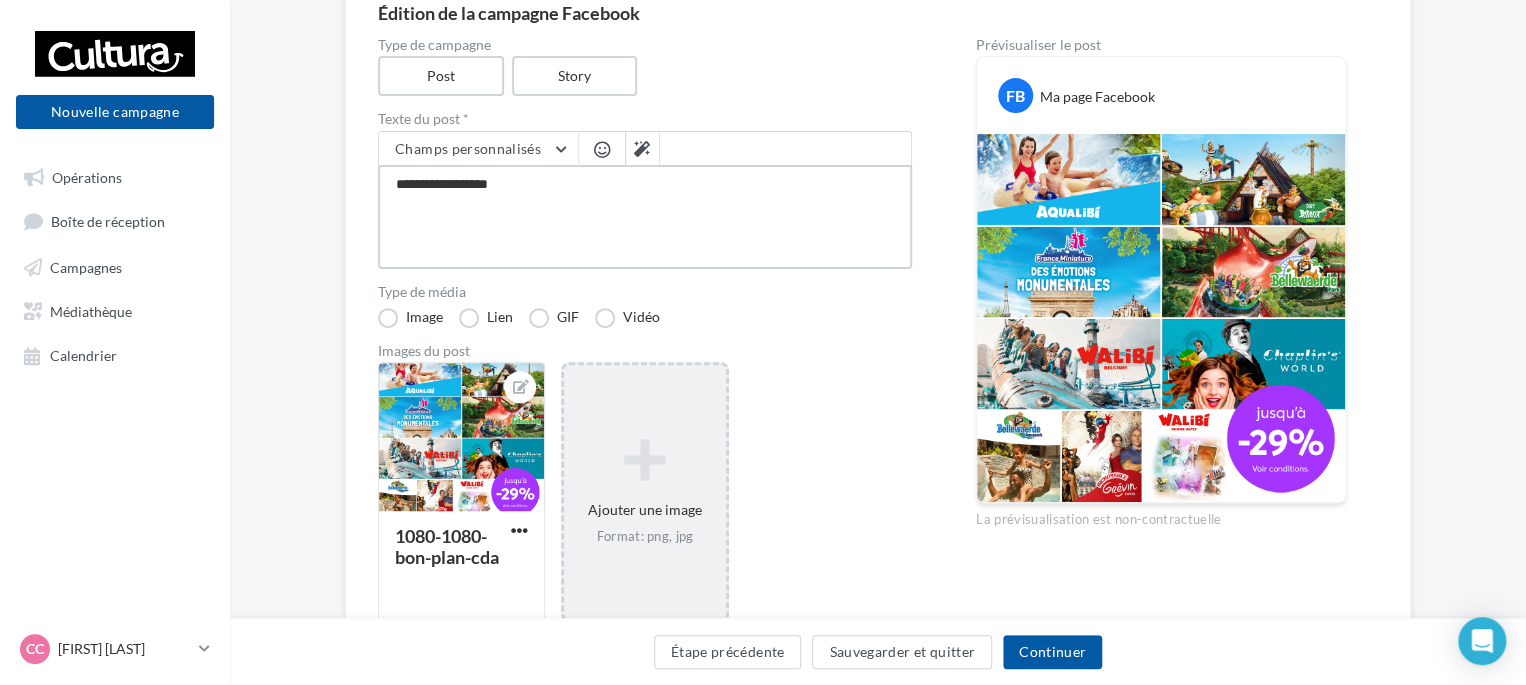 type on "**********" 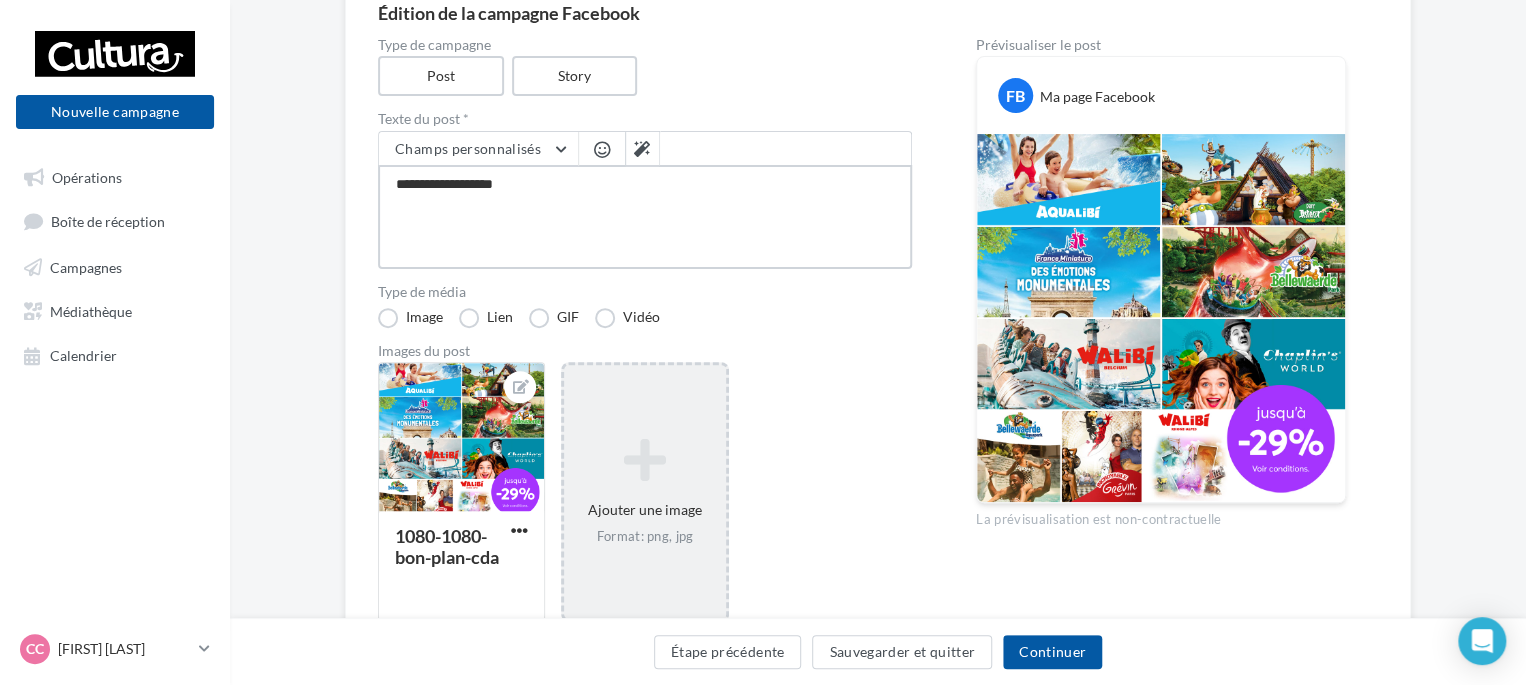 type on "**********" 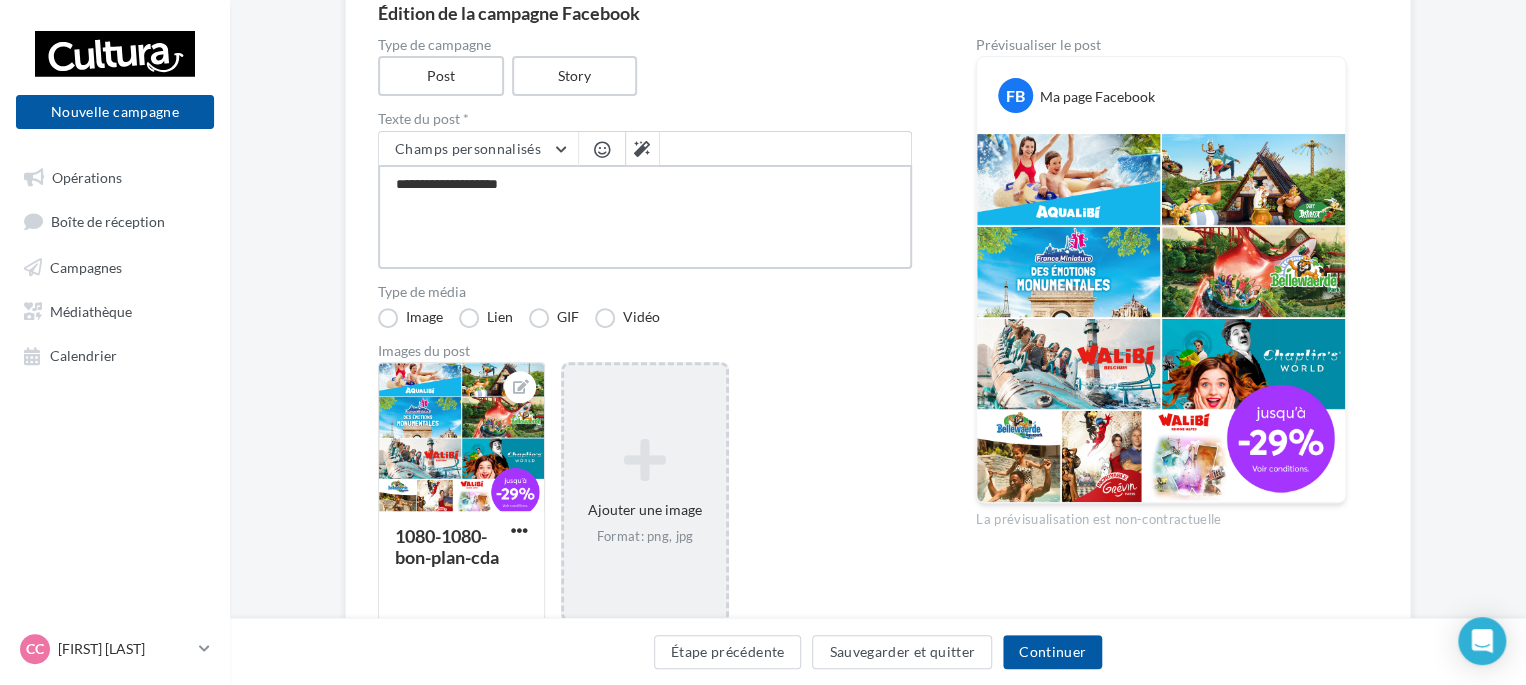 type on "**********" 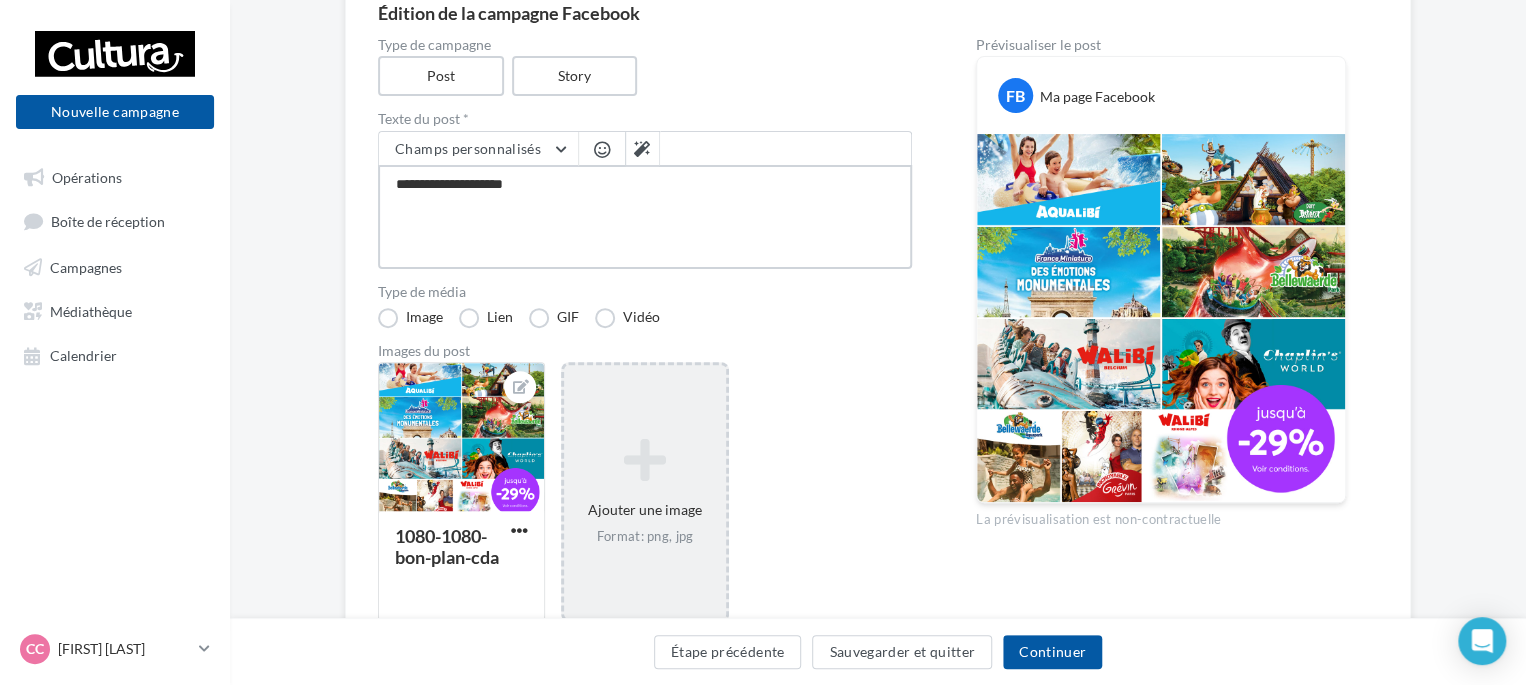 type on "**********" 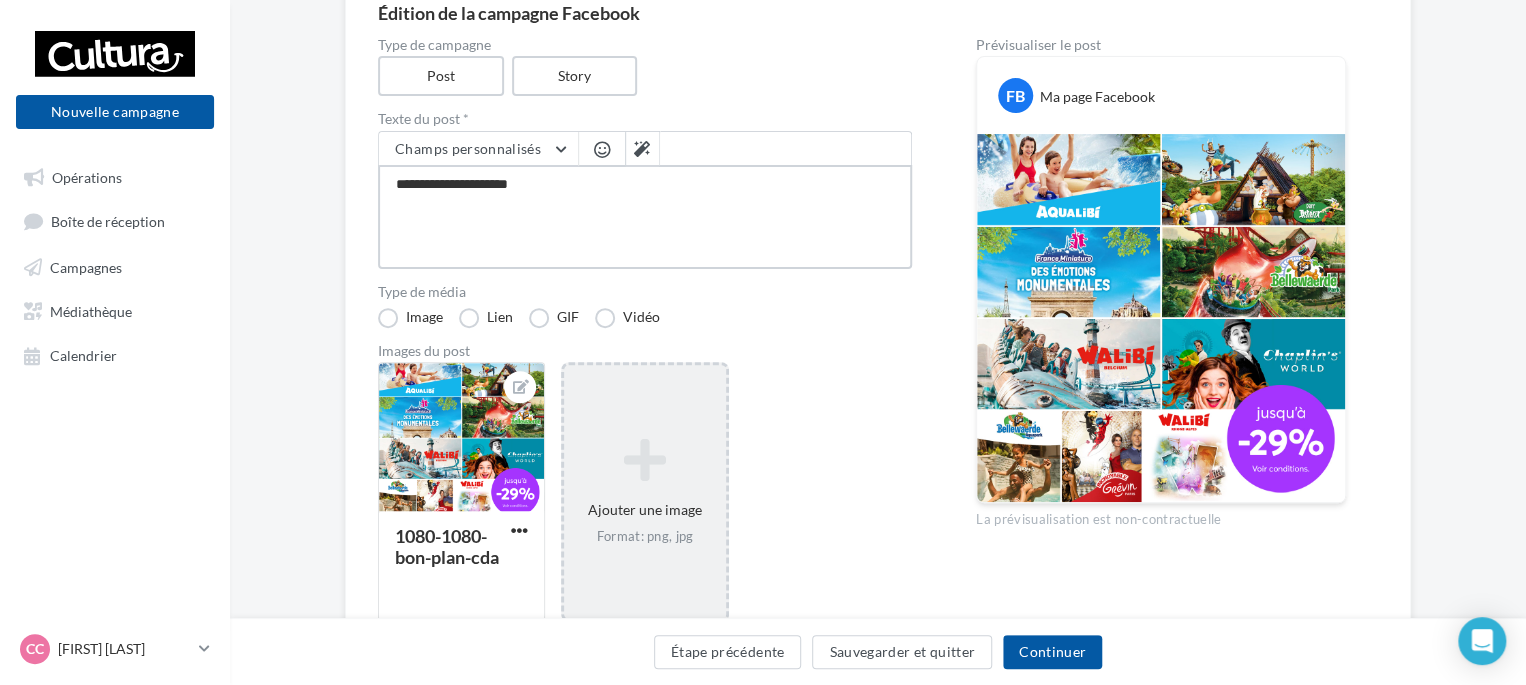 type on "**********" 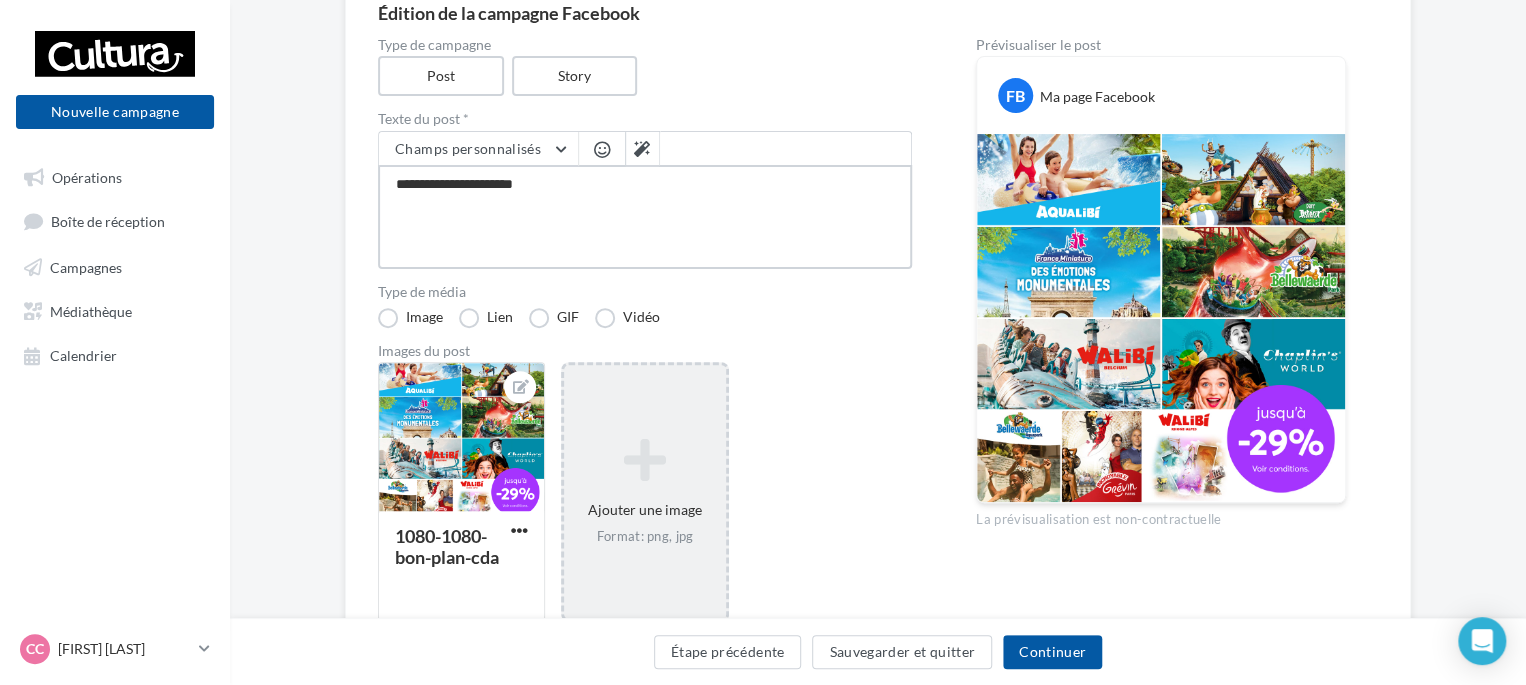 type on "**********" 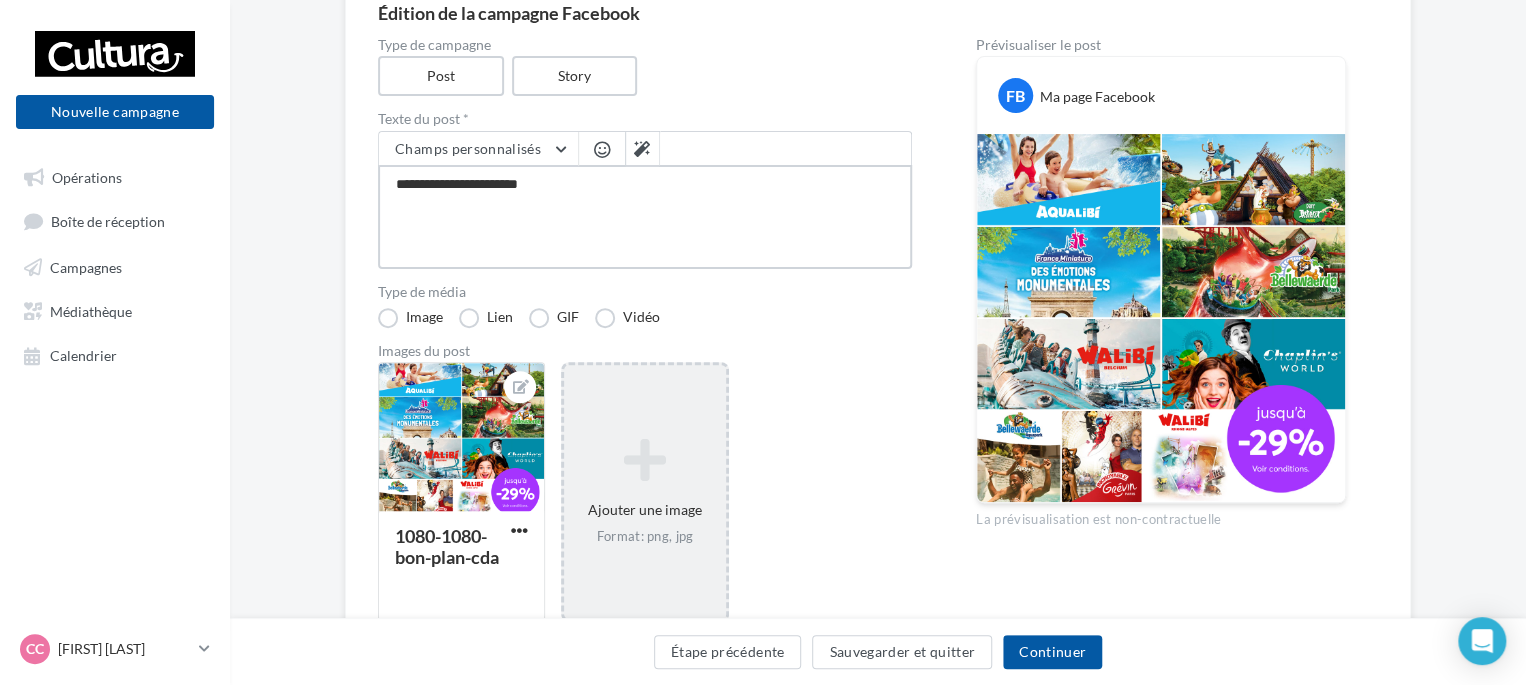 type on "**********" 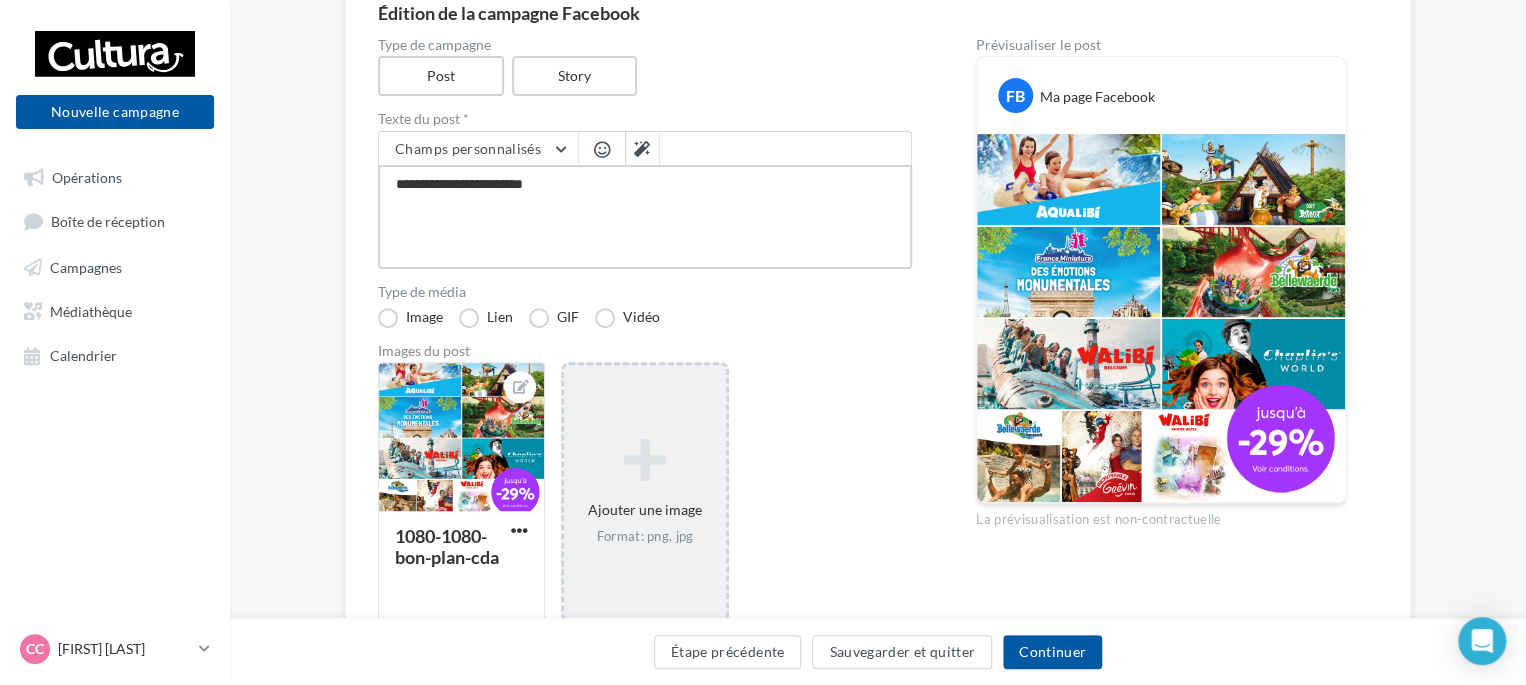 type on "**********" 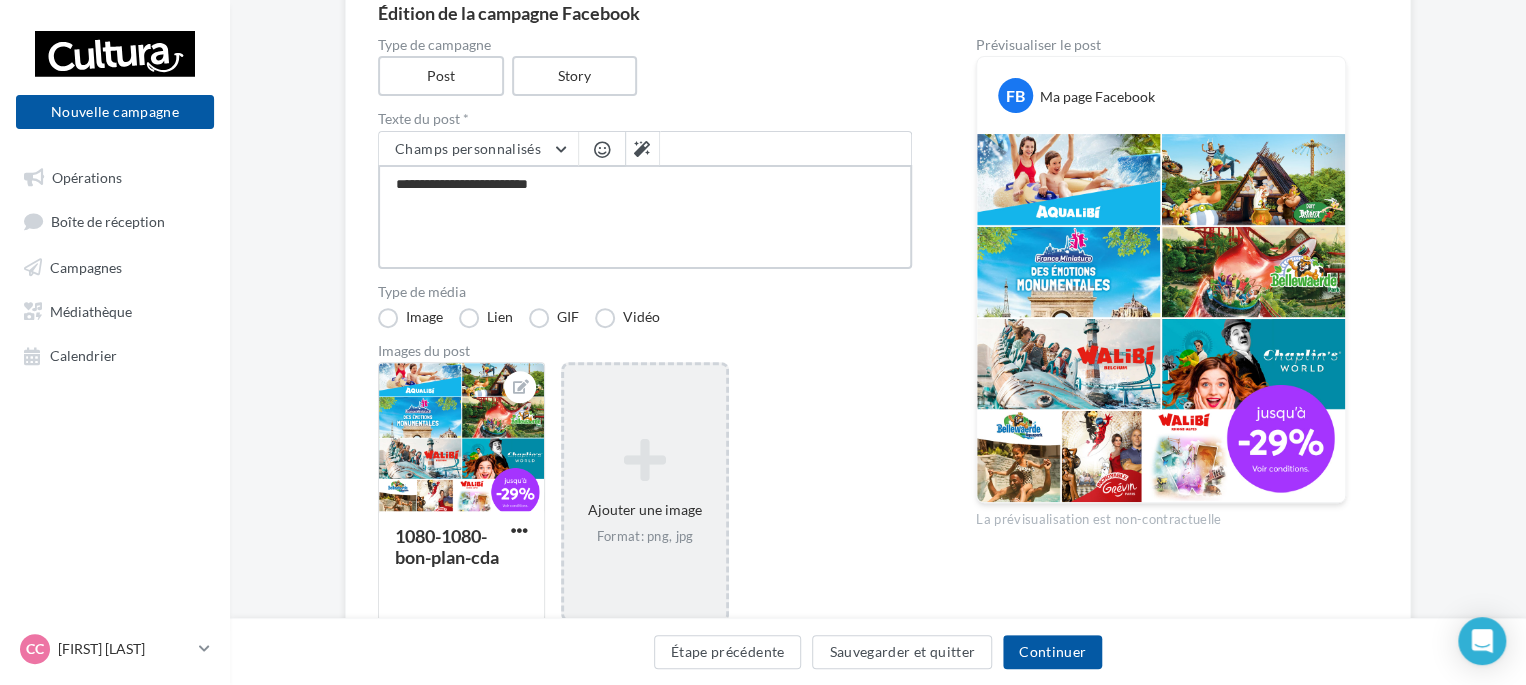 type on "**********" 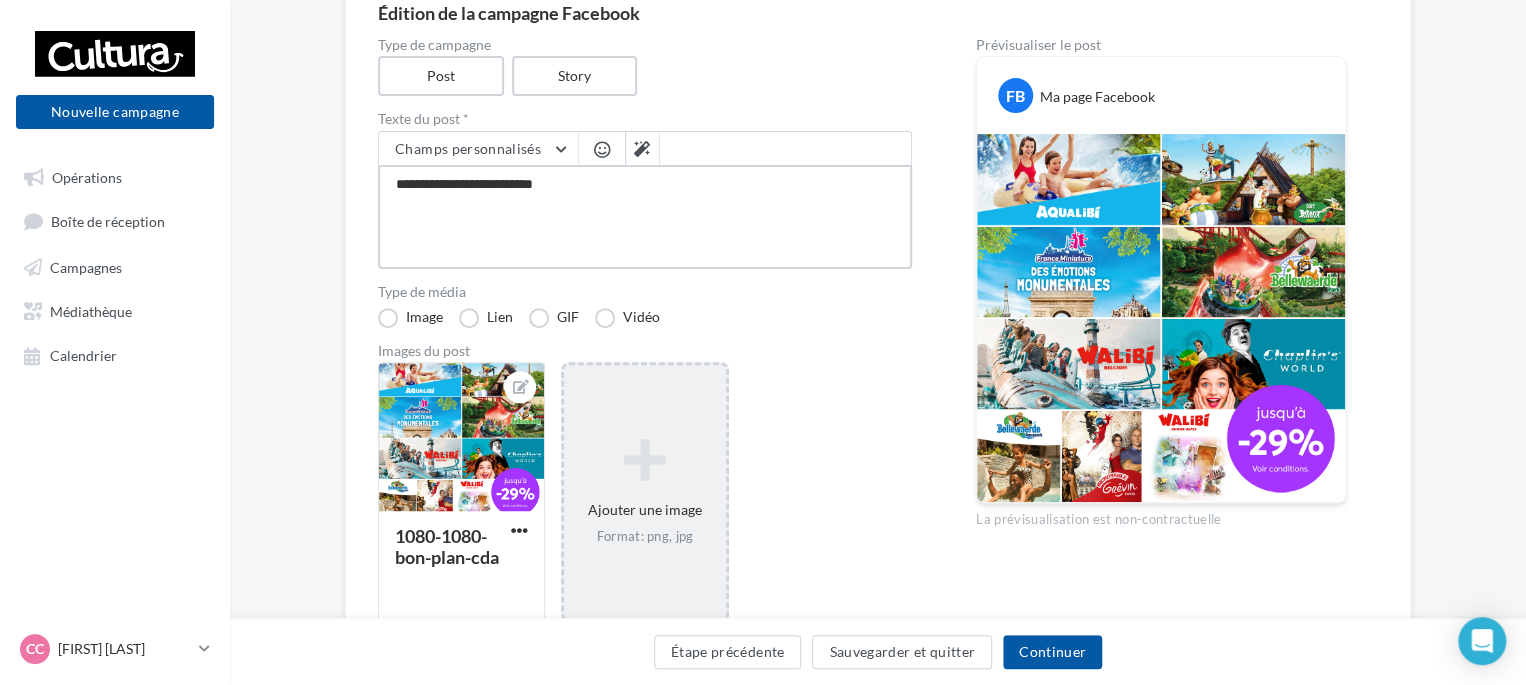 type on "**********" 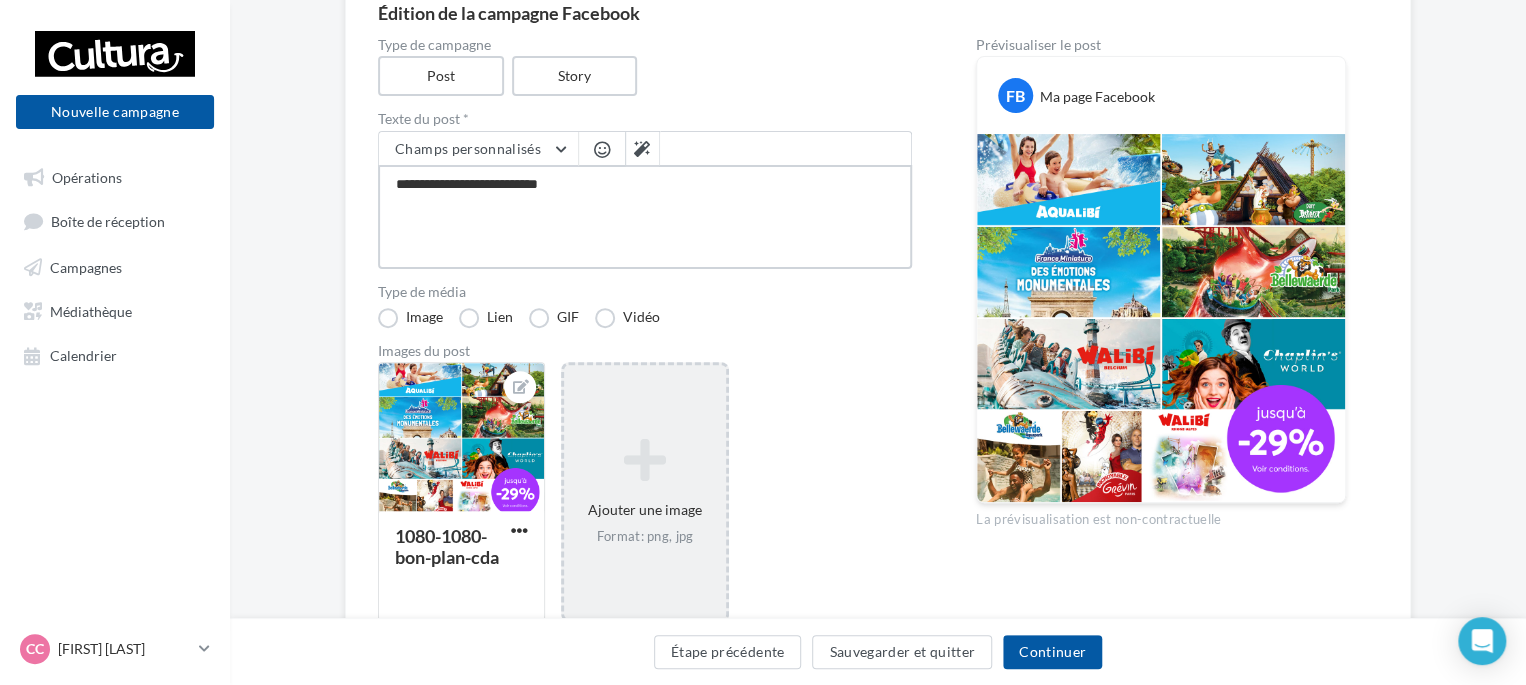 type on "**********" 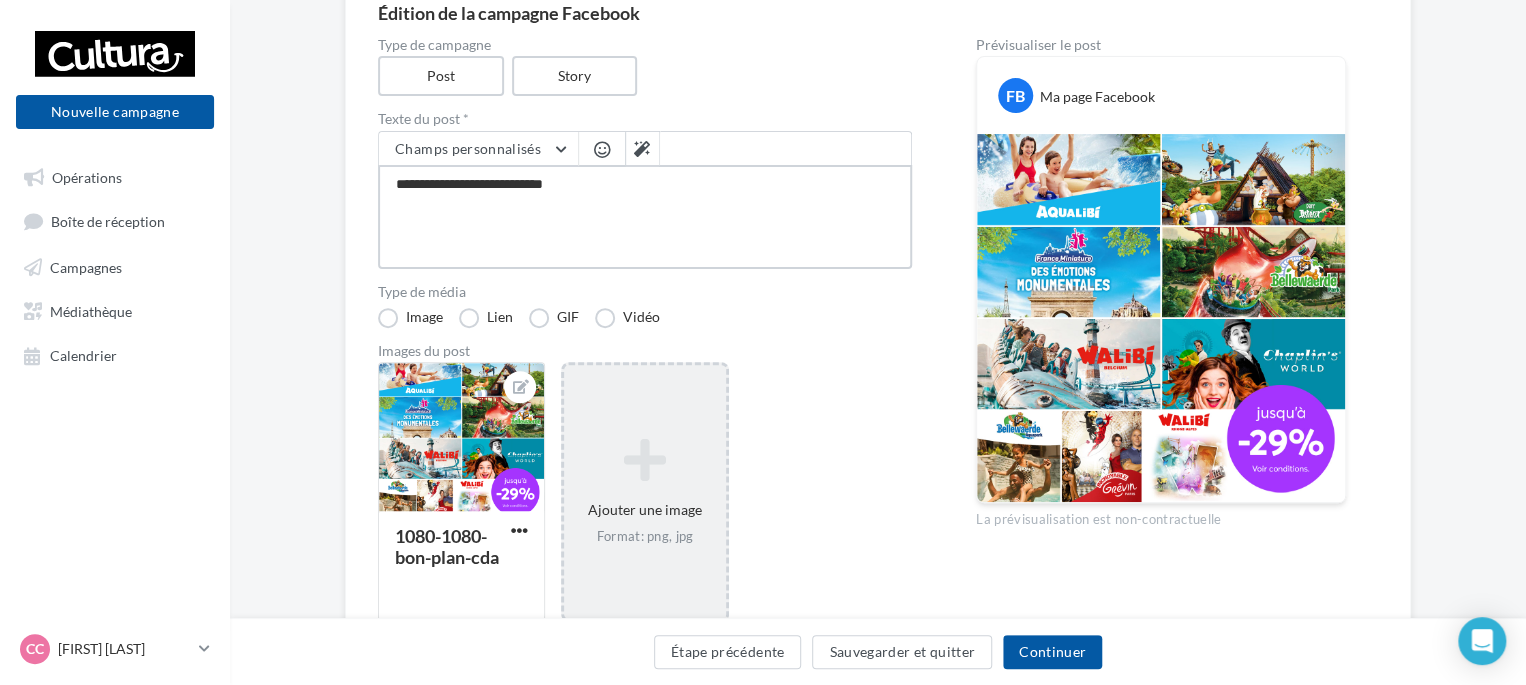 type on "**********" 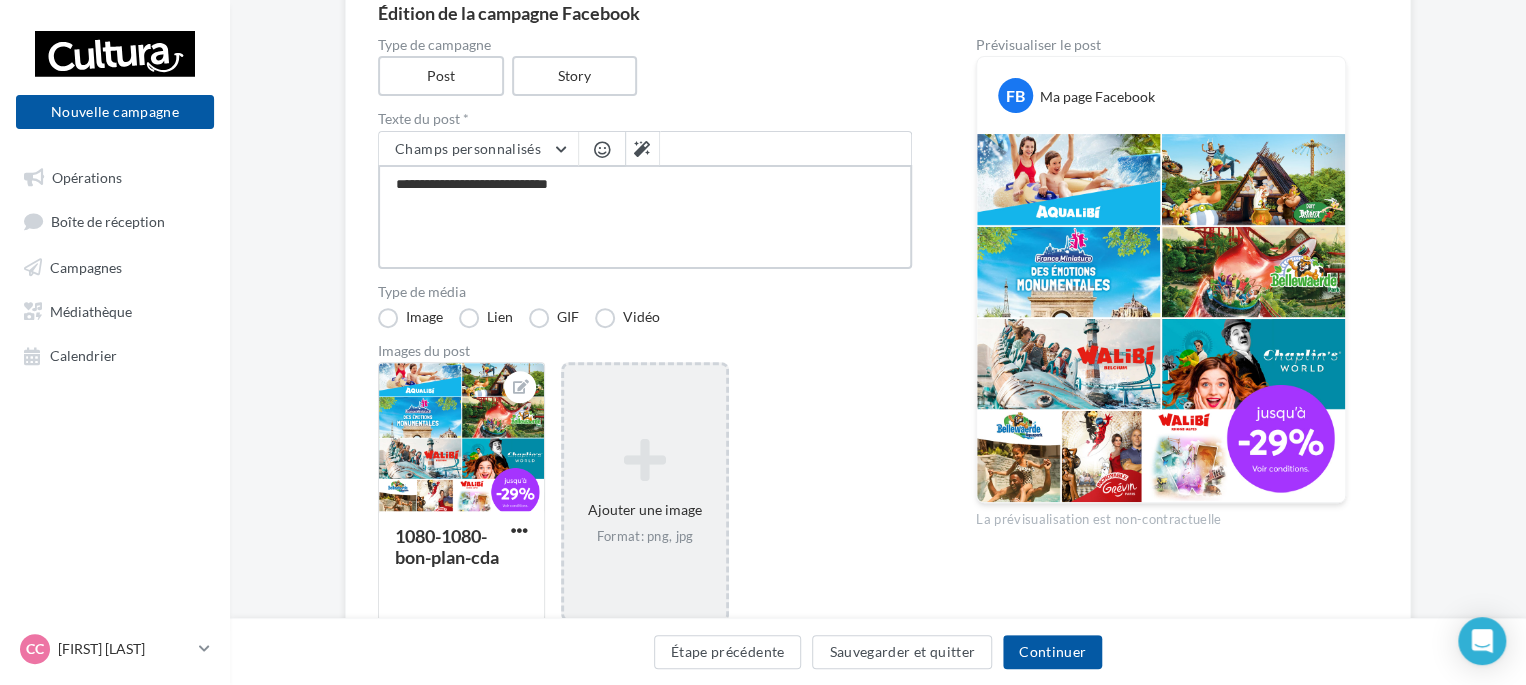 type on "**********" 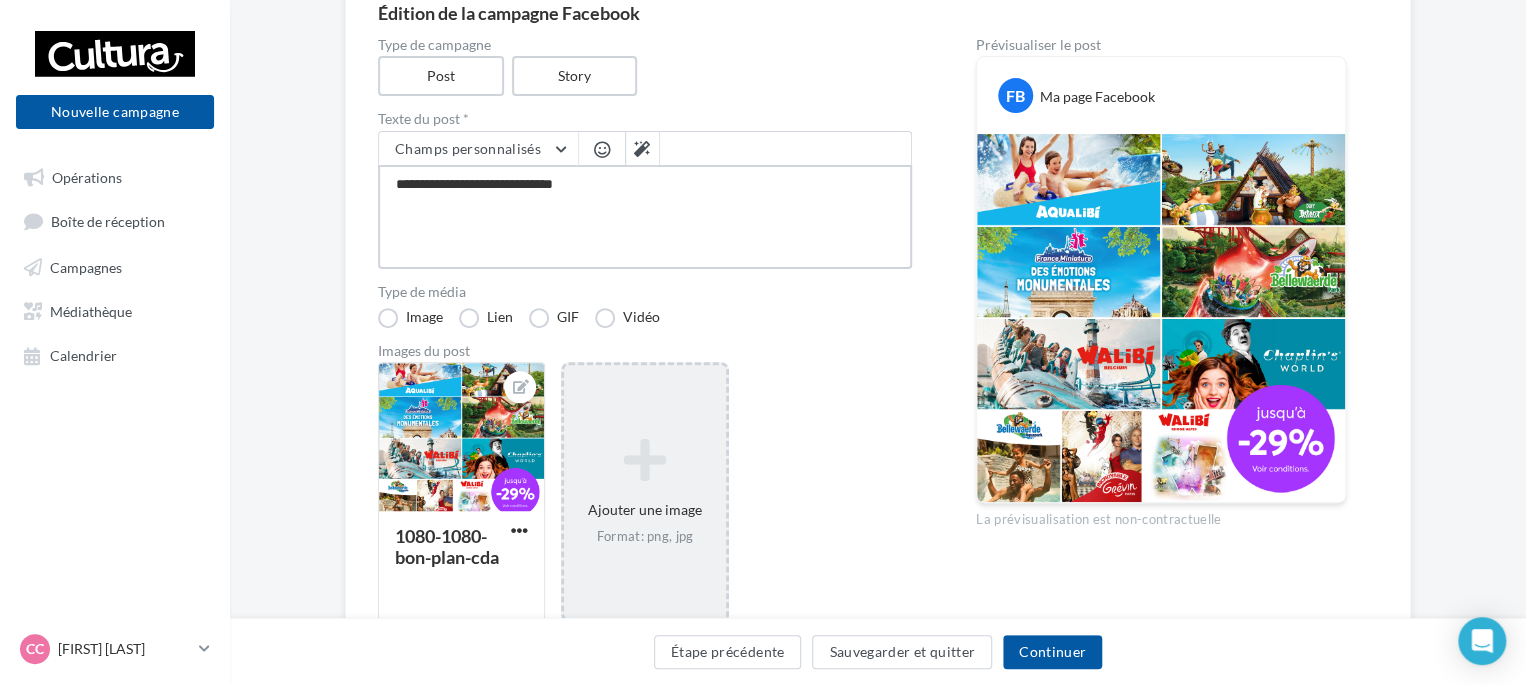 type on "**********" 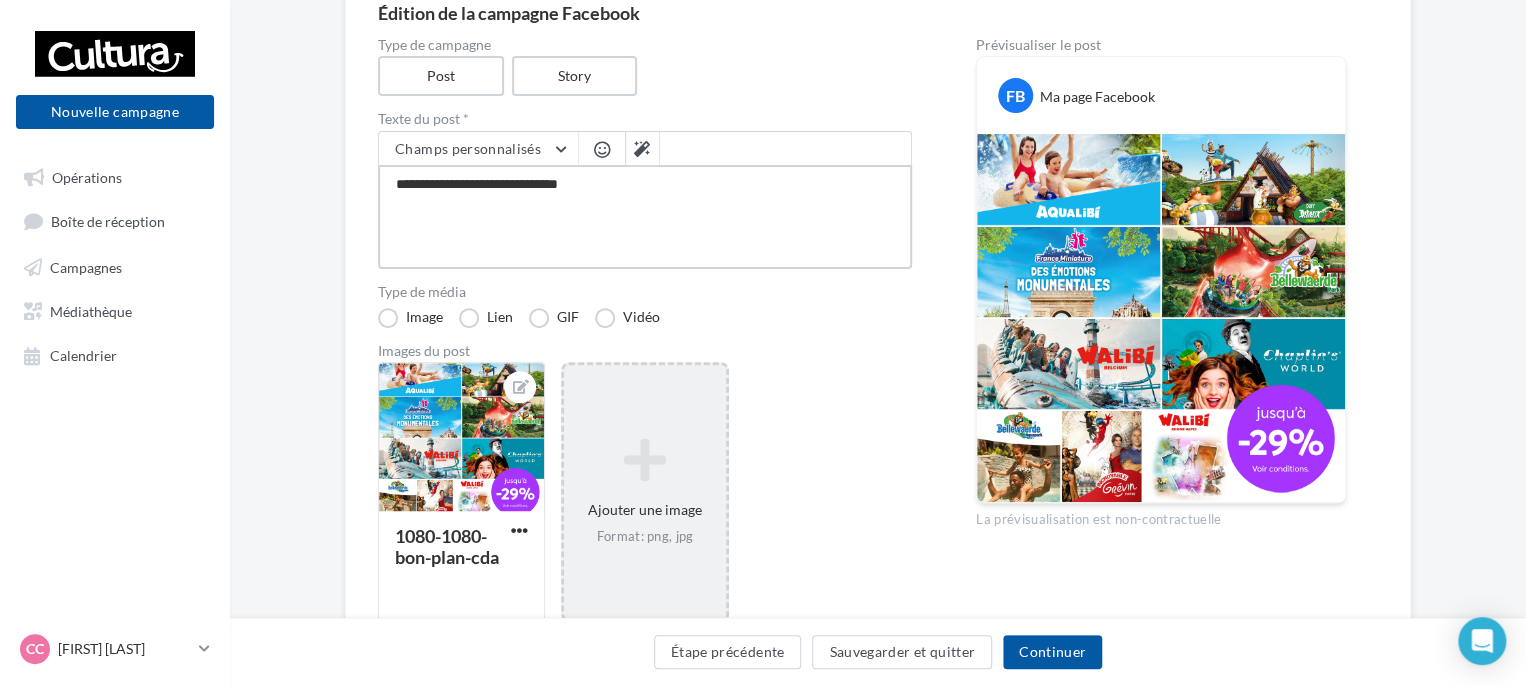 type on "**********" 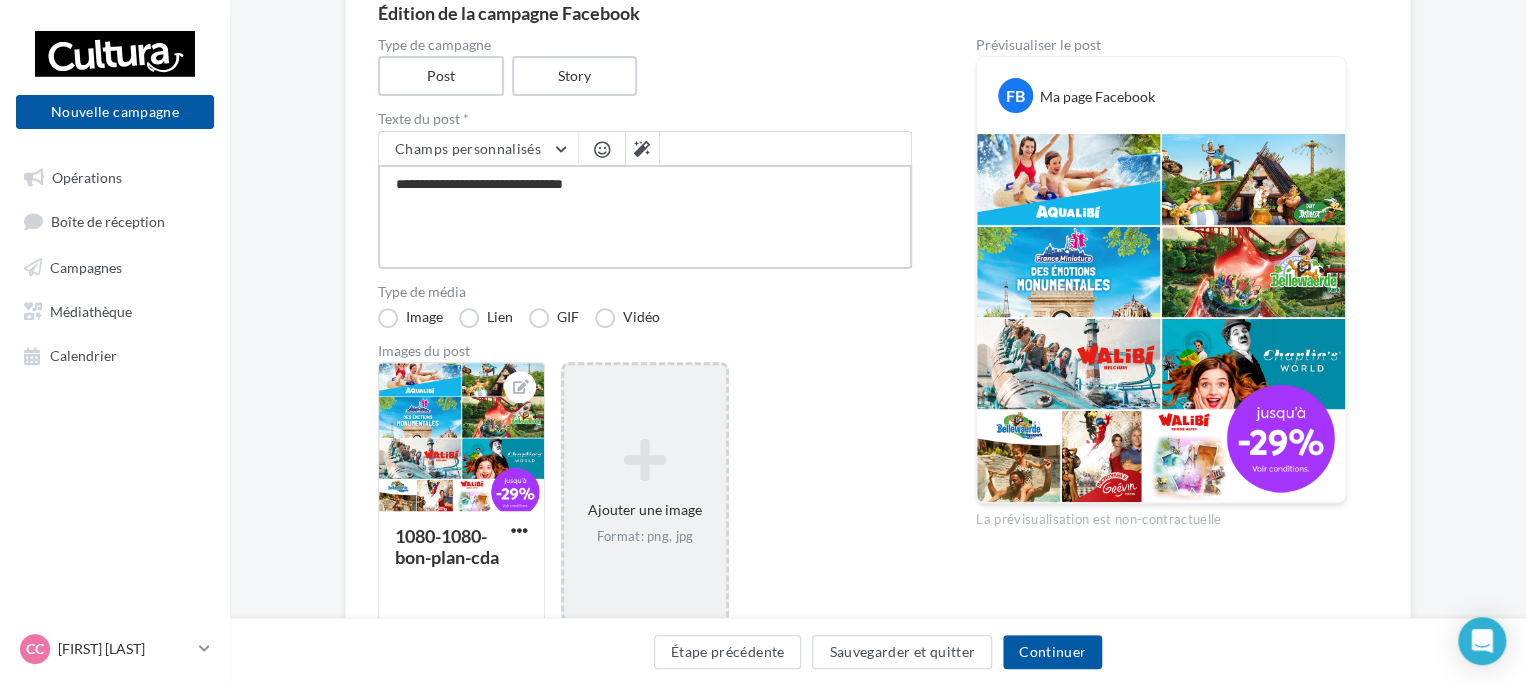 type on "**********" 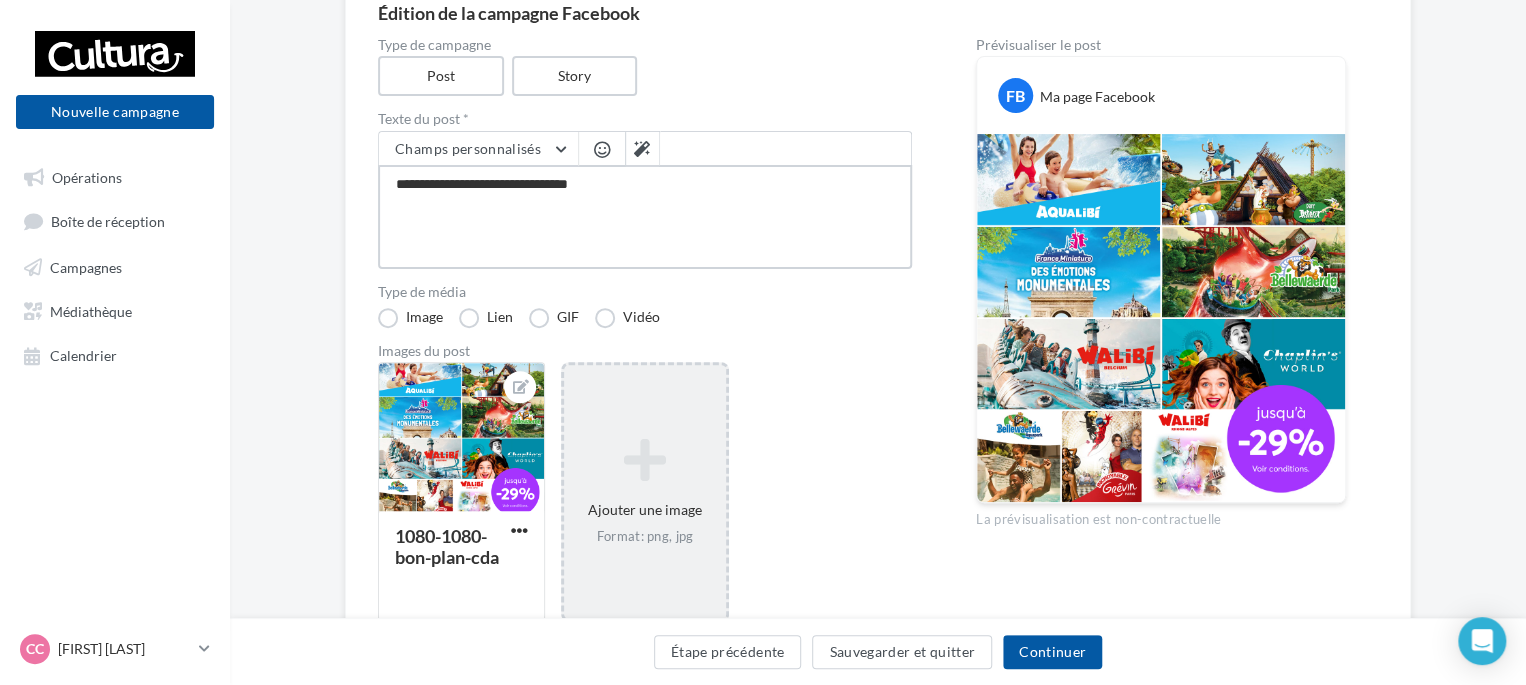 type on "**********" 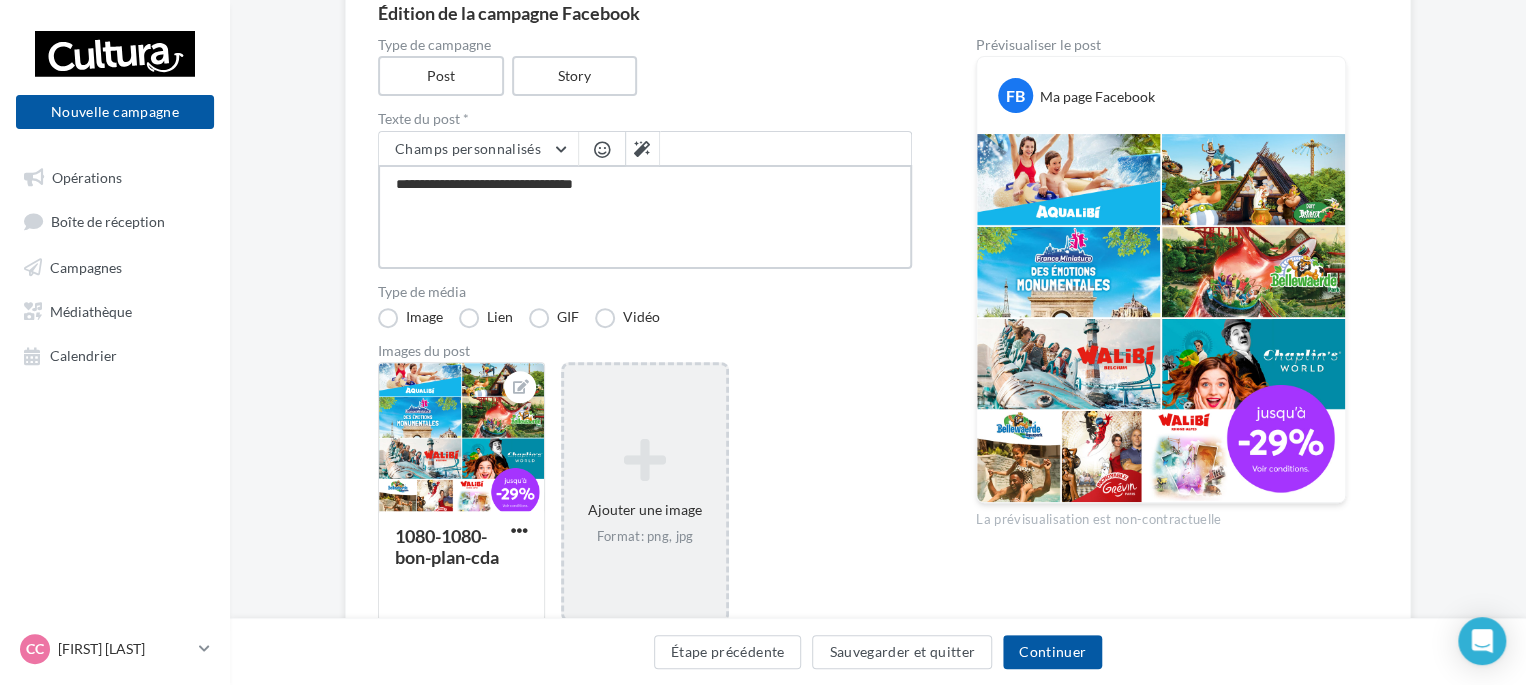 type on "**********" 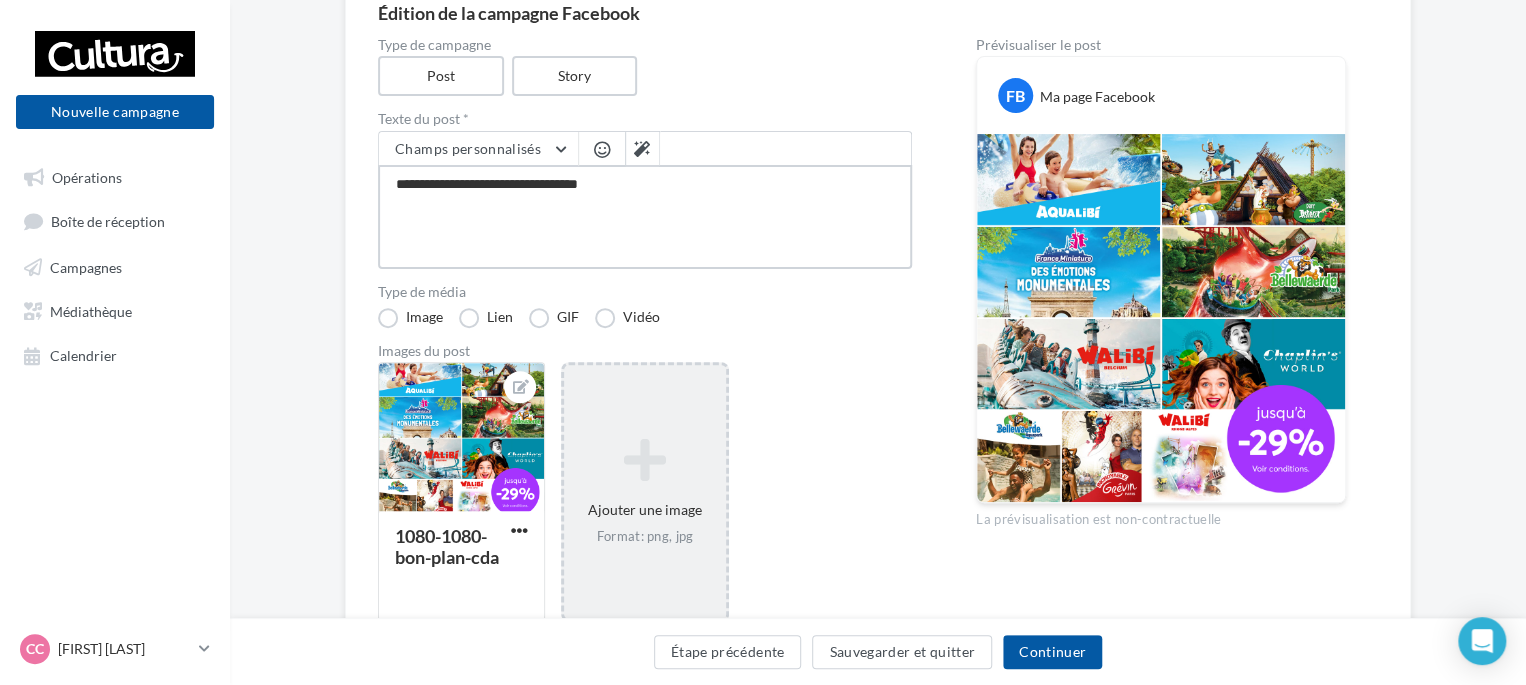type on "**********" 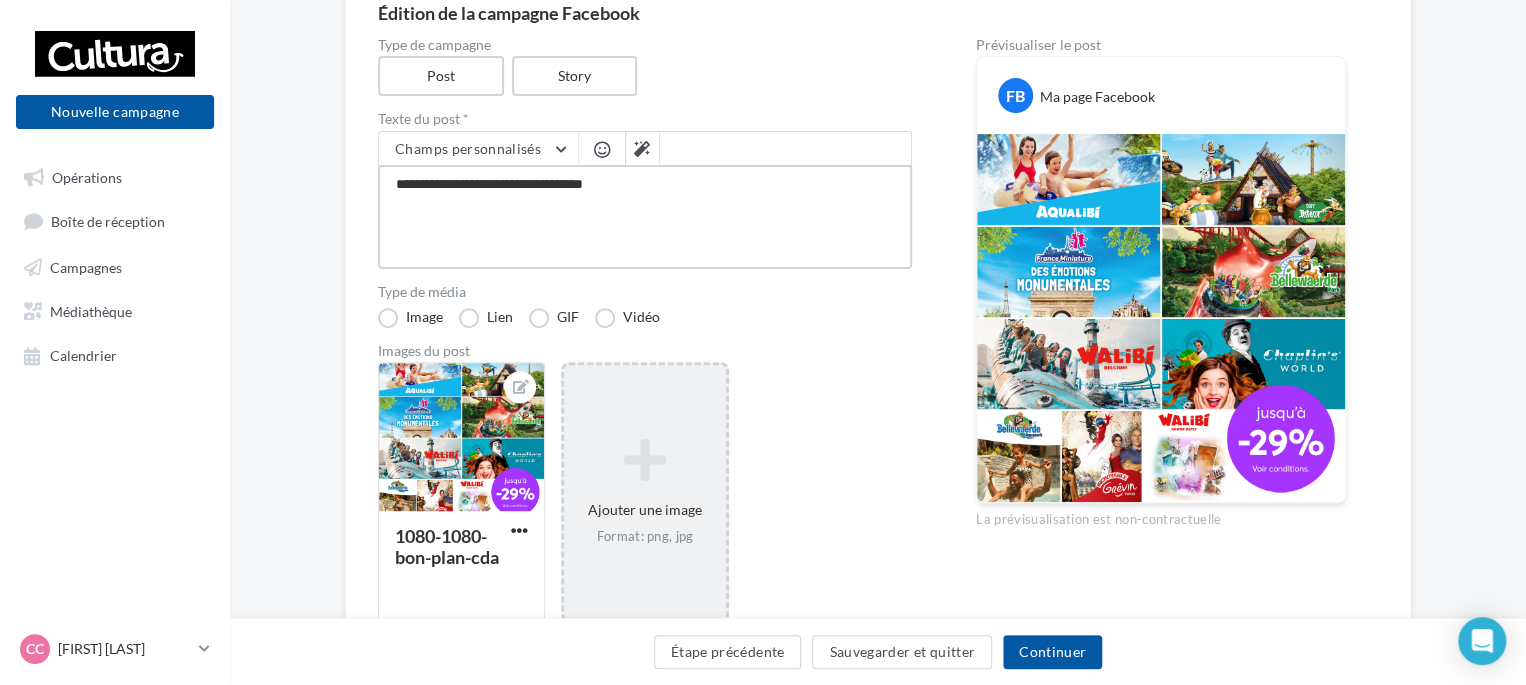 type on "**********" 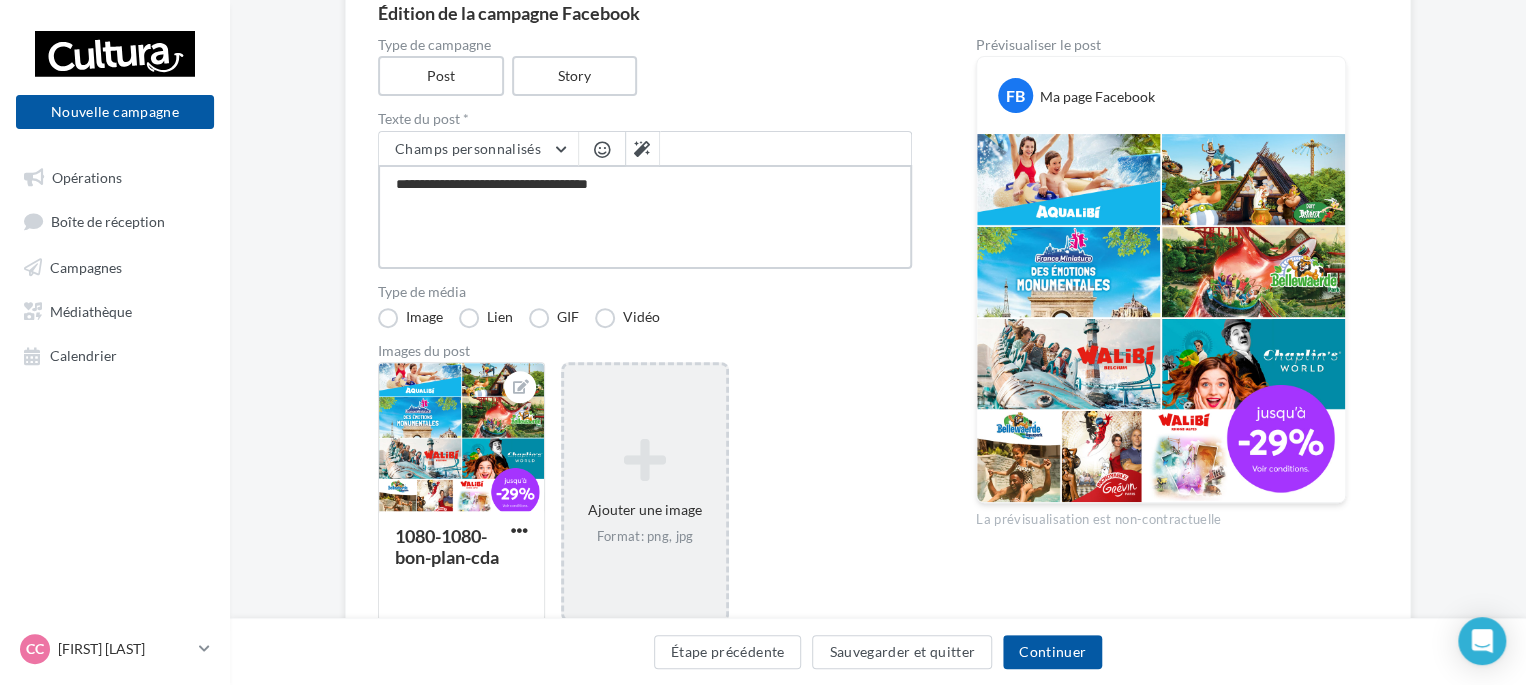 type on "**********" 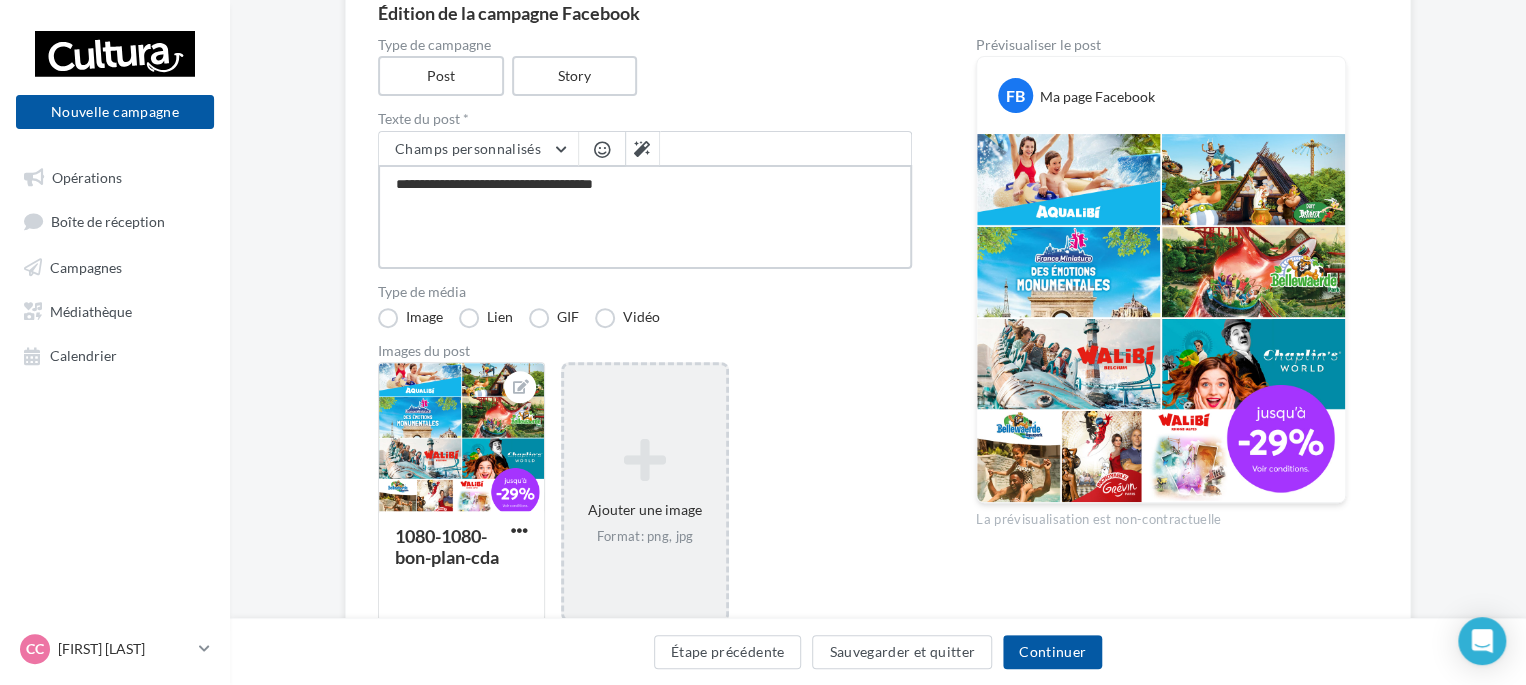 type on "**********" 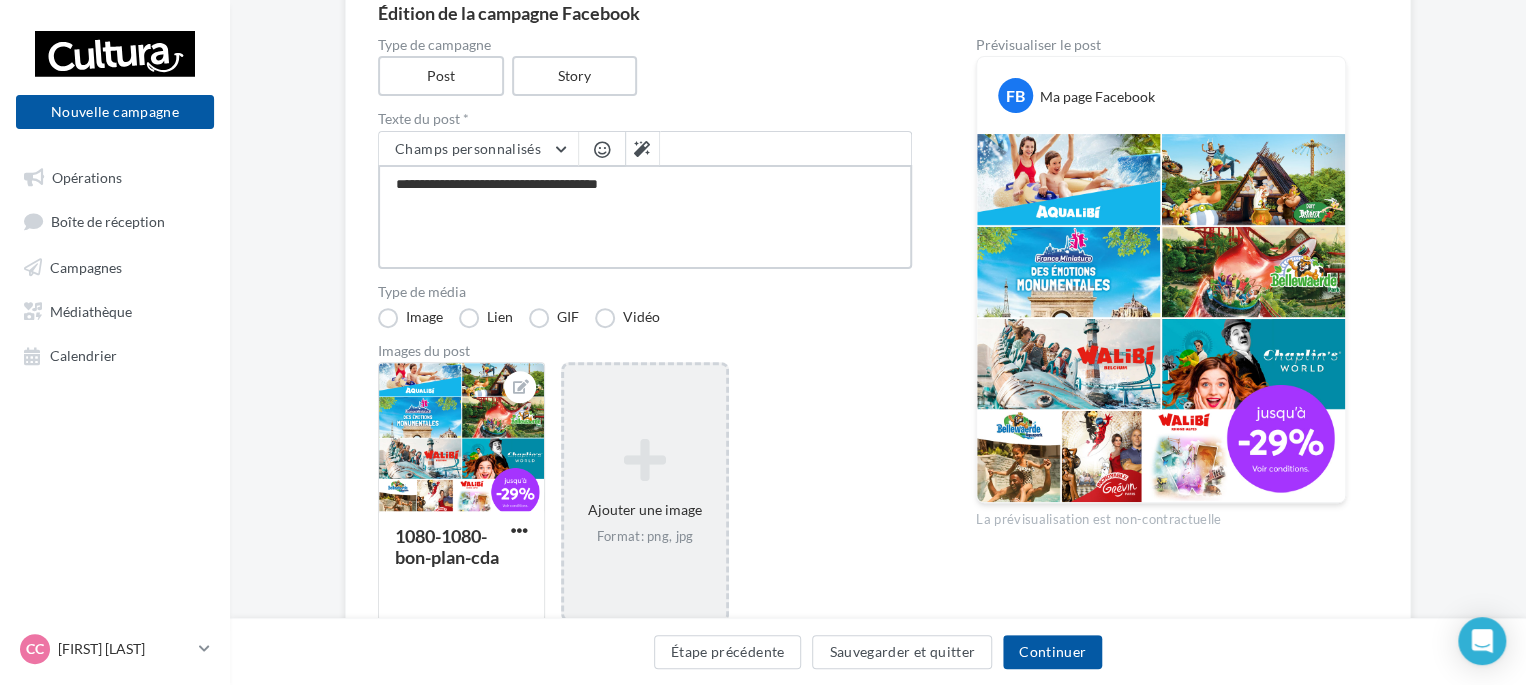 type on "**********" 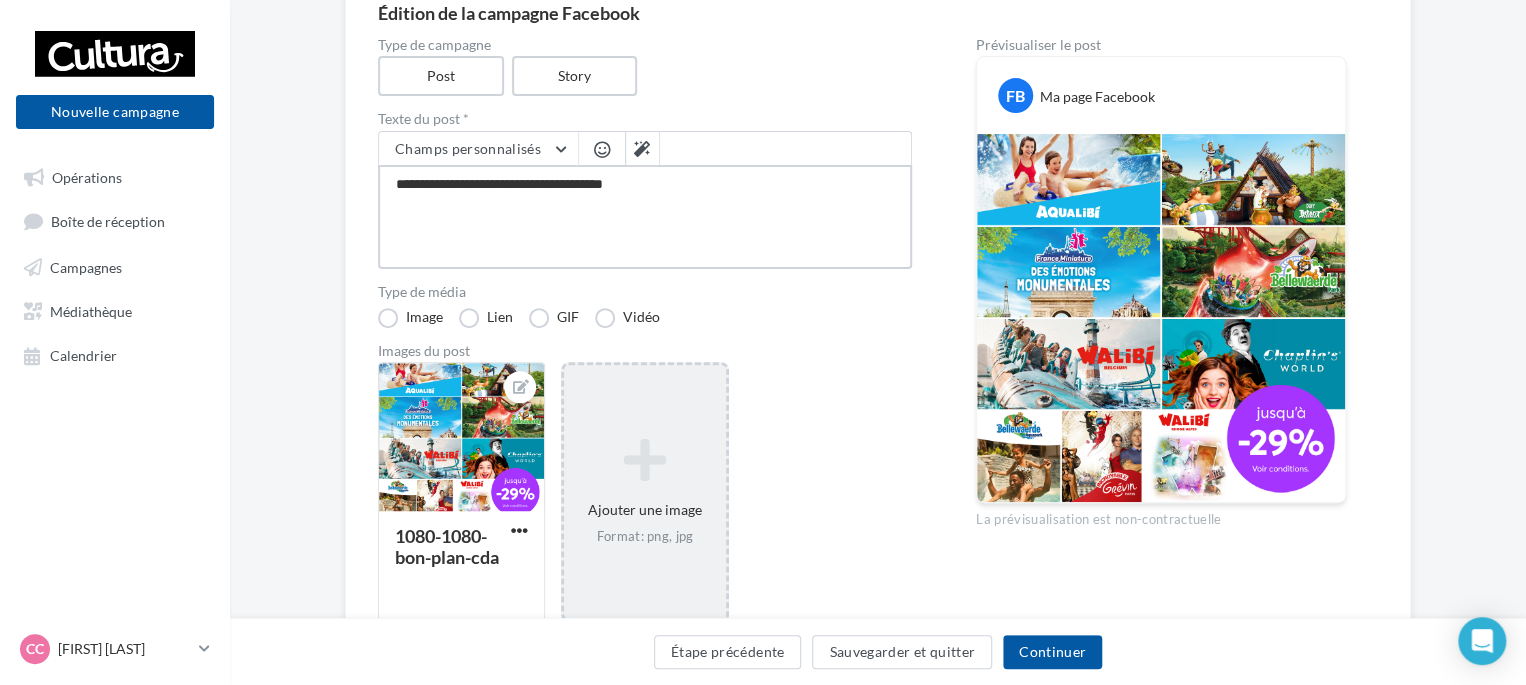 type on "**********" 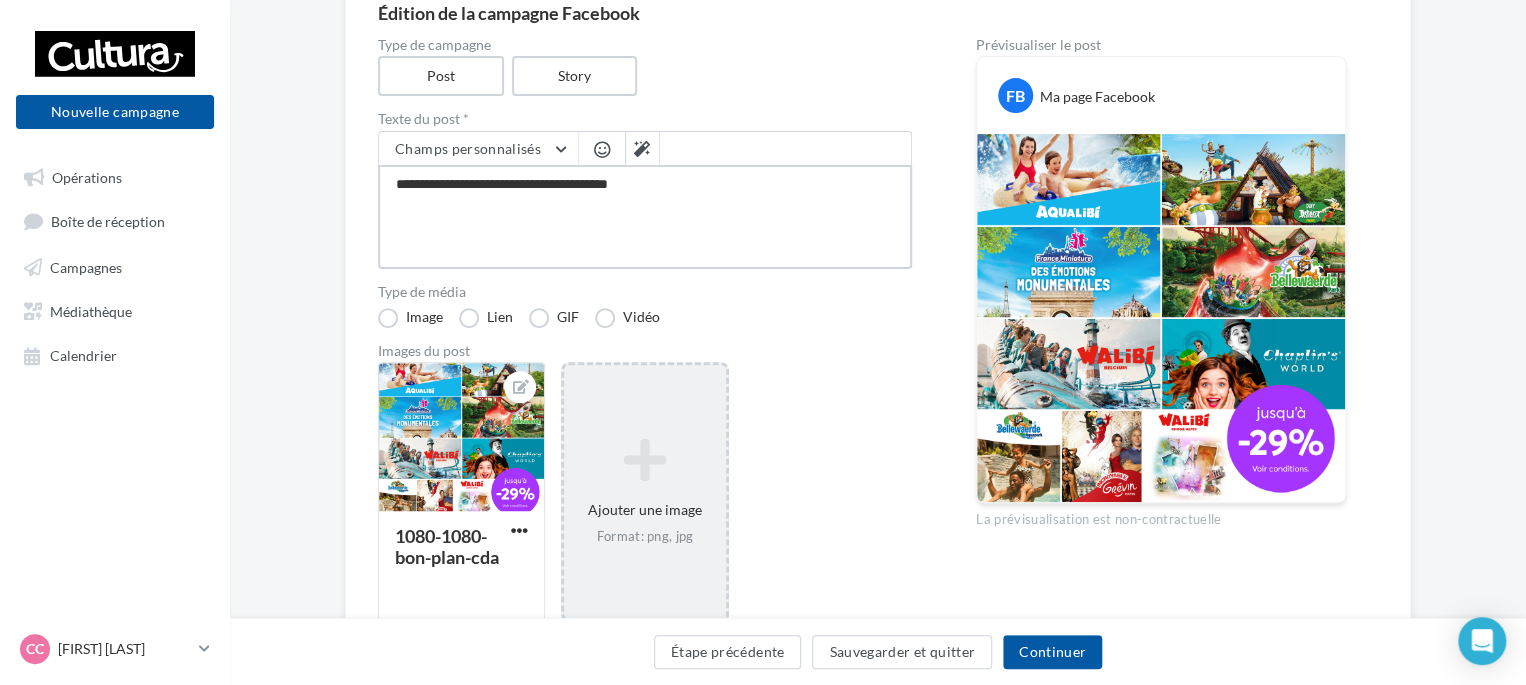 type on "**********" 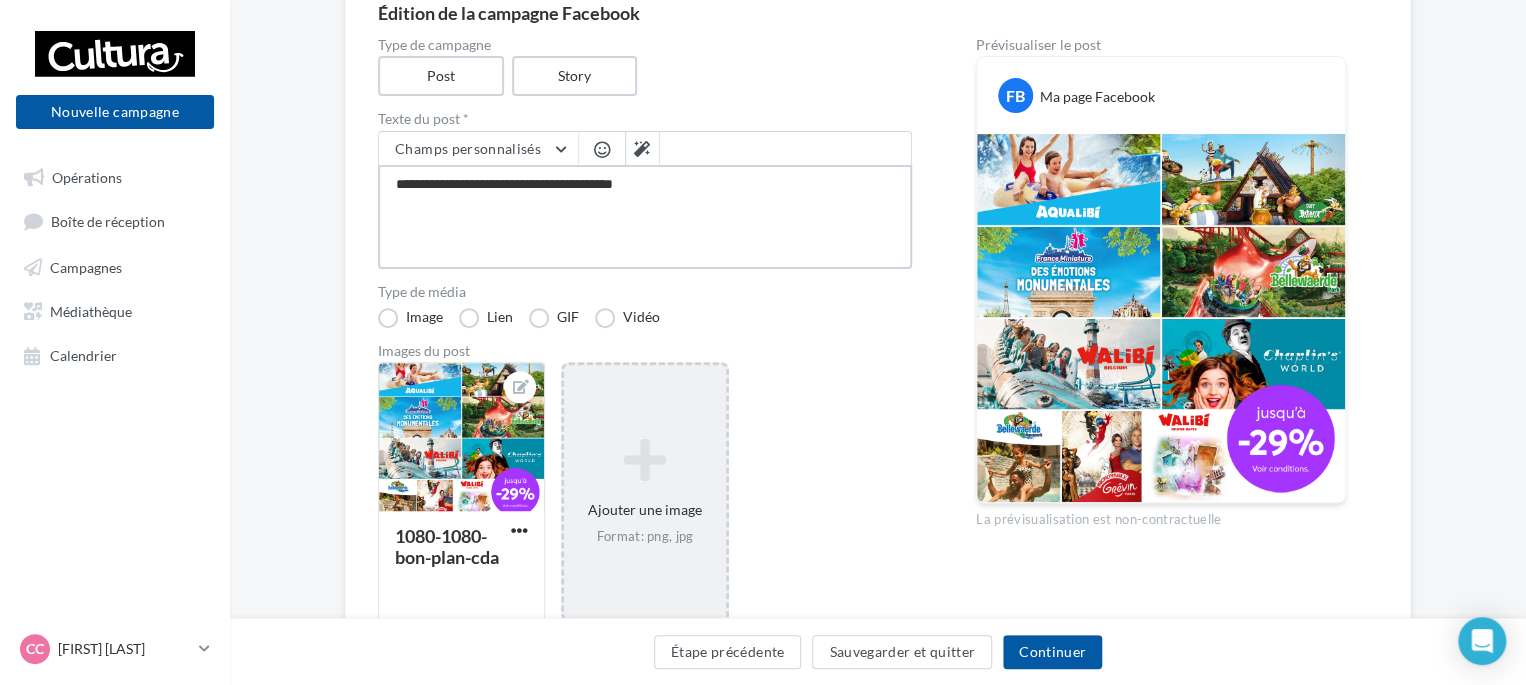 type on "**********" 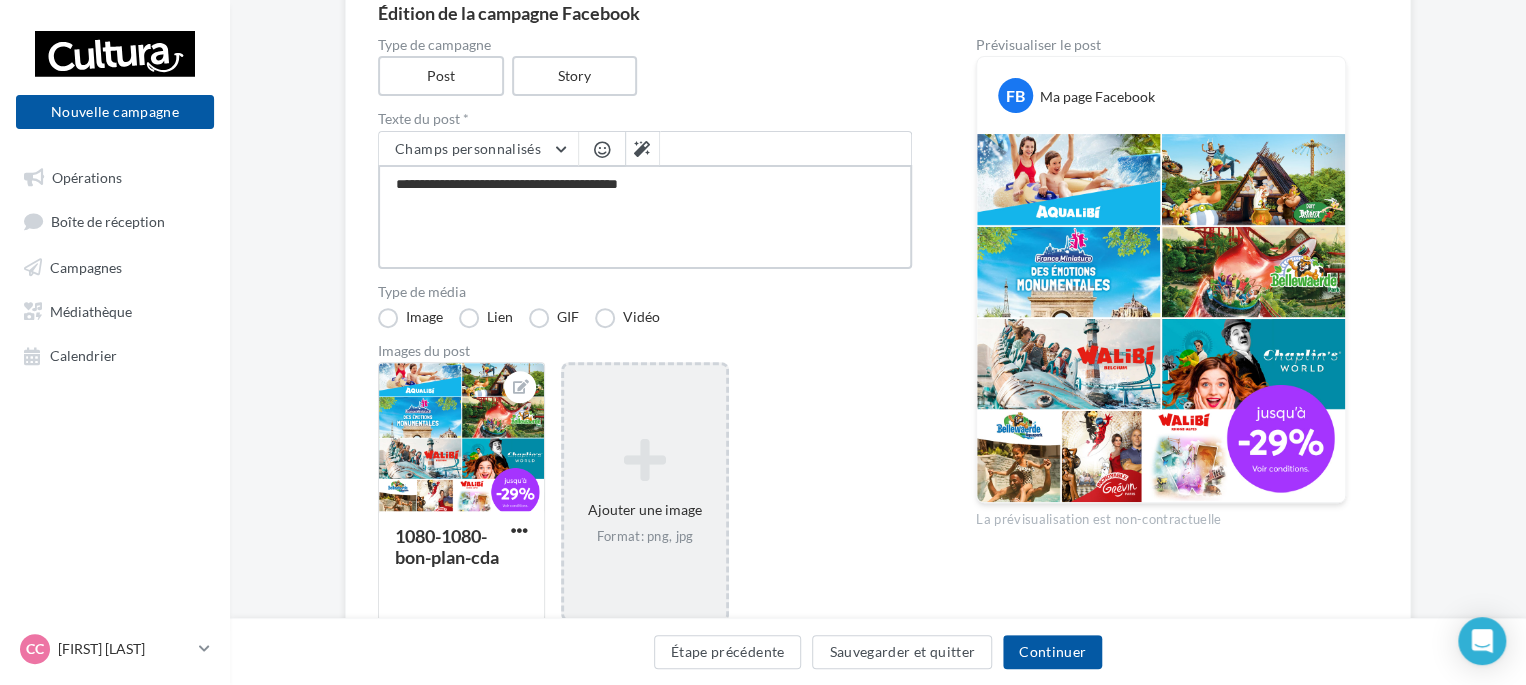 type on "**********" 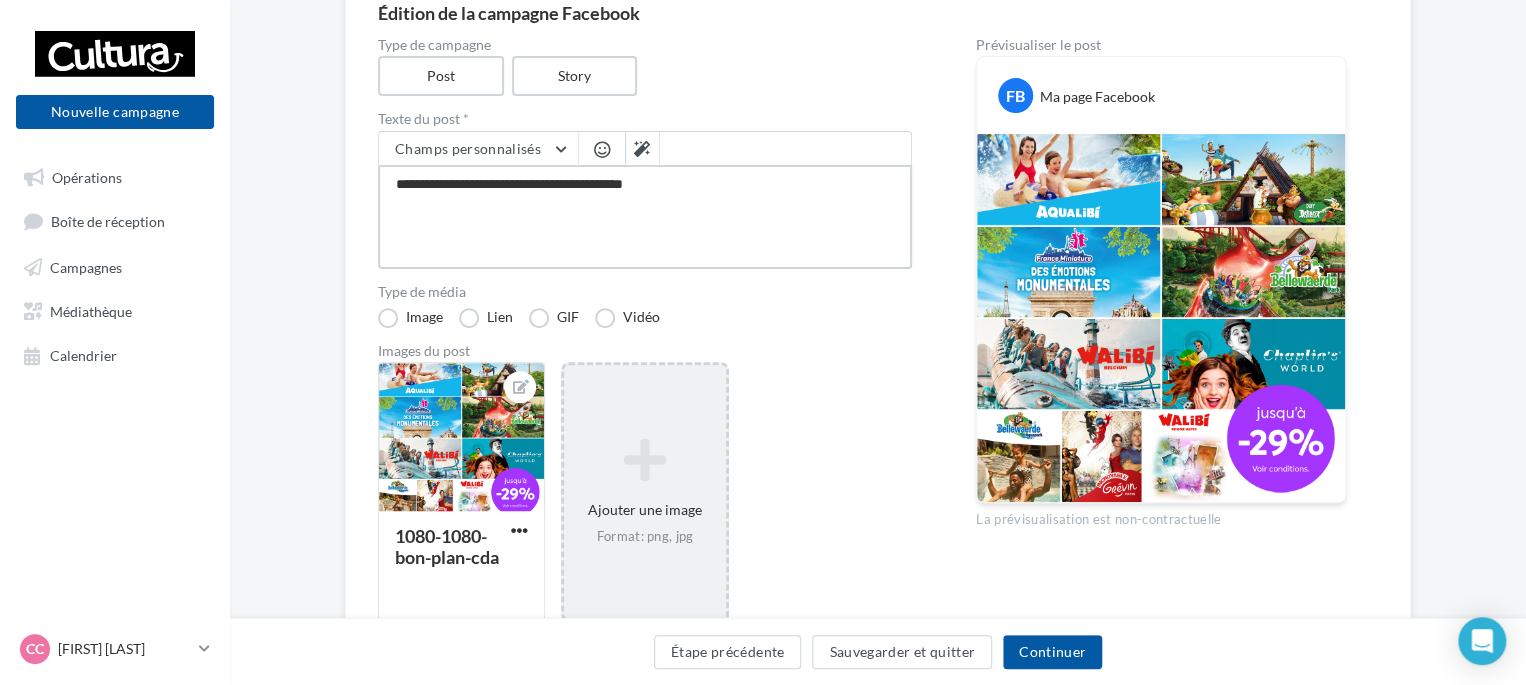 type on "**********" 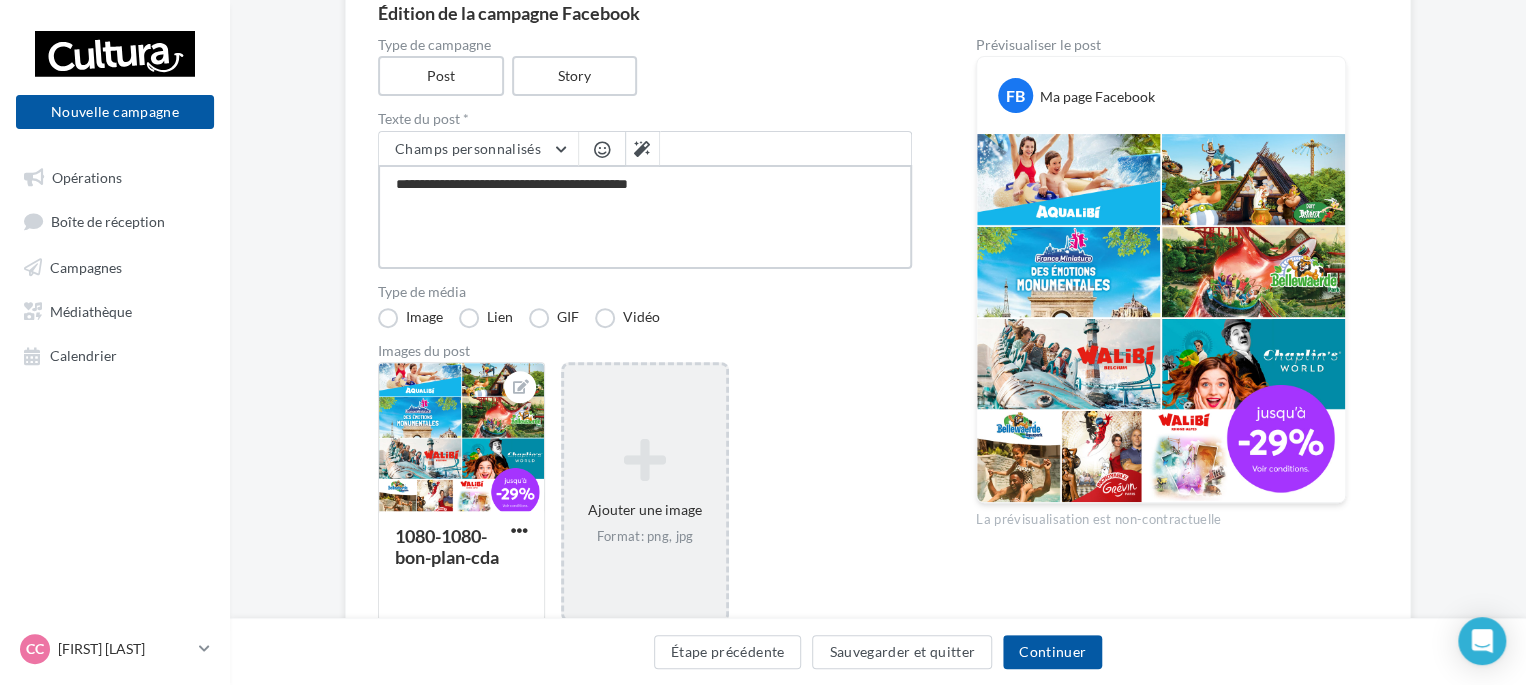 type on "**********" 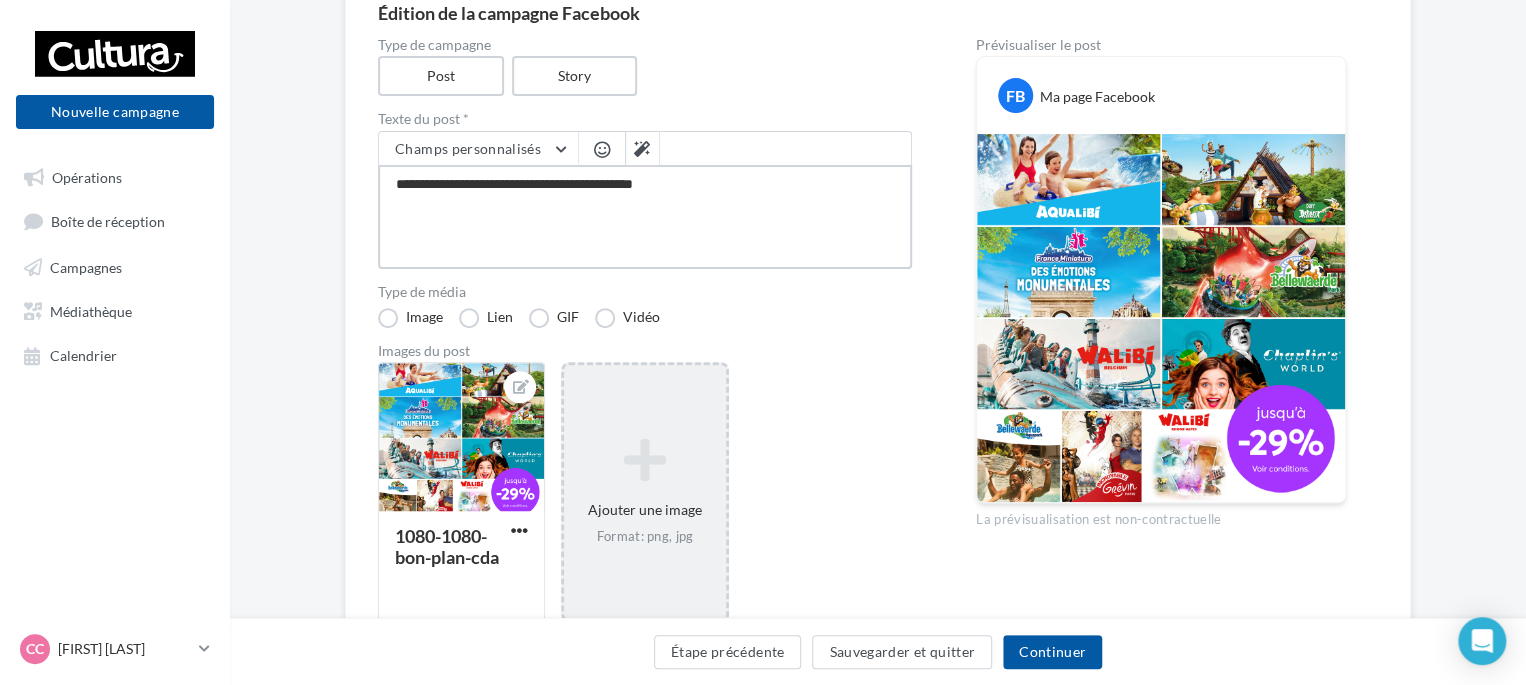 type on "**********" 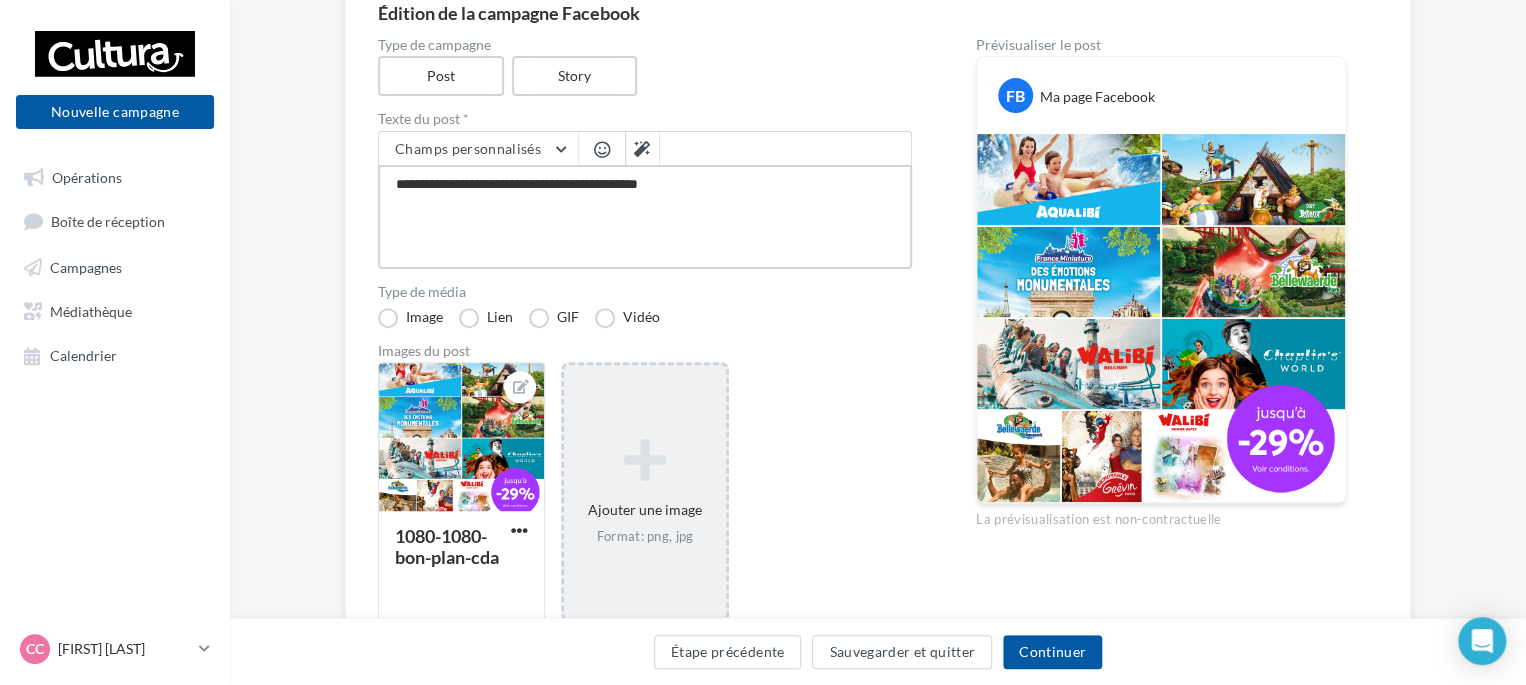 type on "**********" 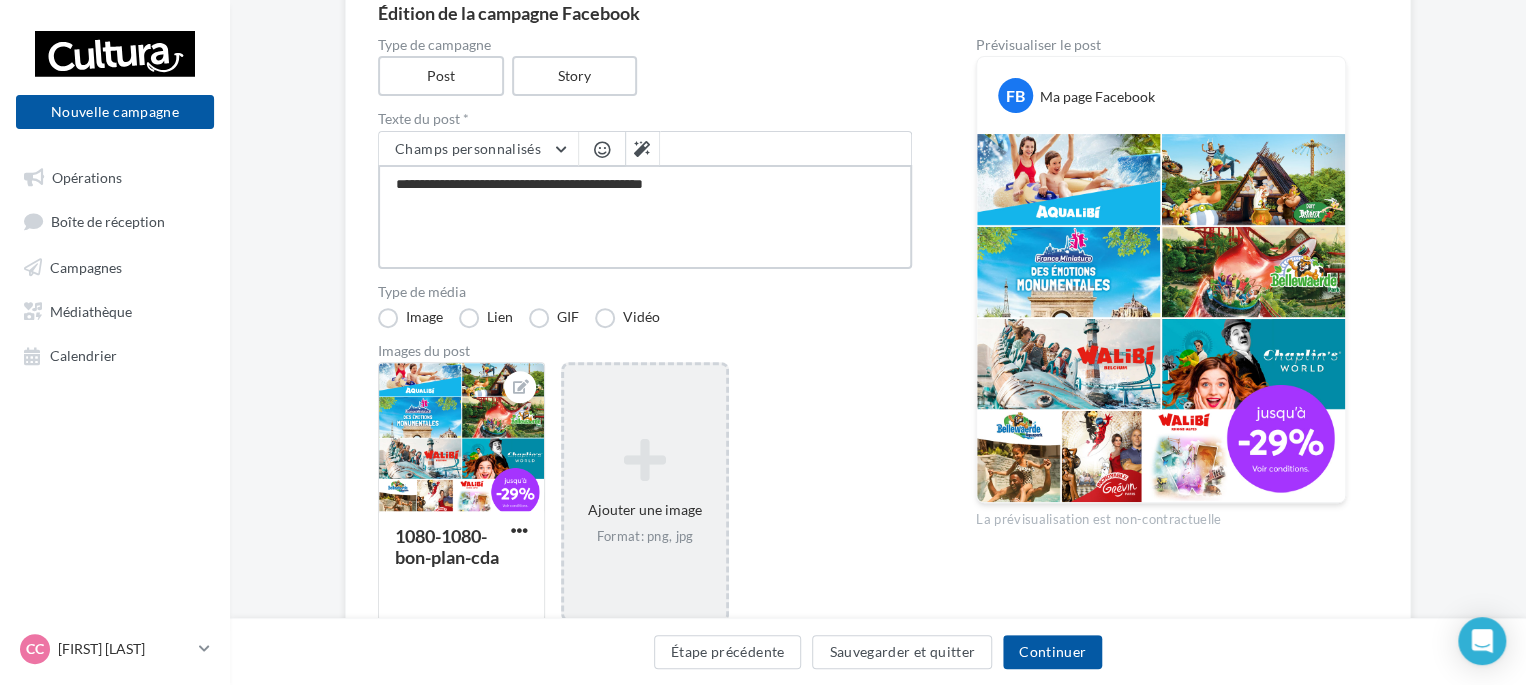 type on "**********" 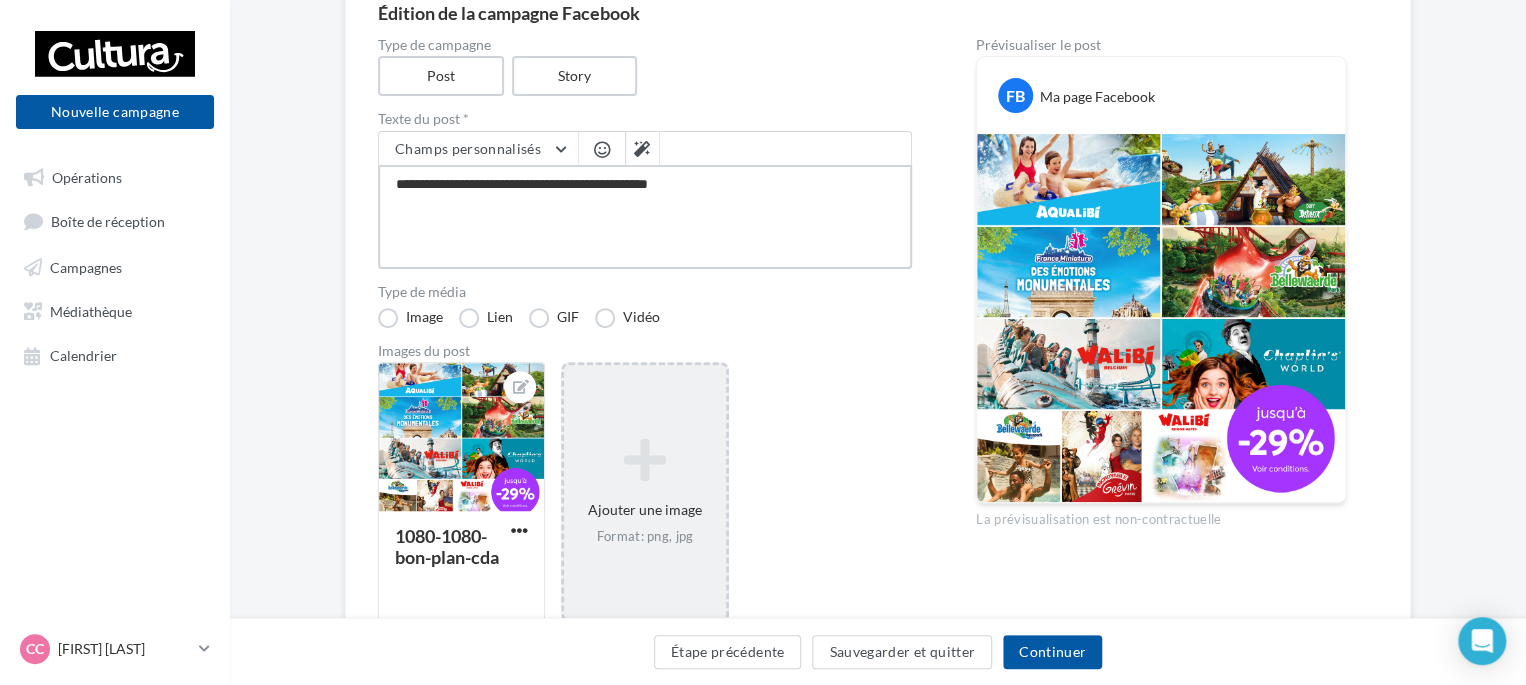 type on "**********" 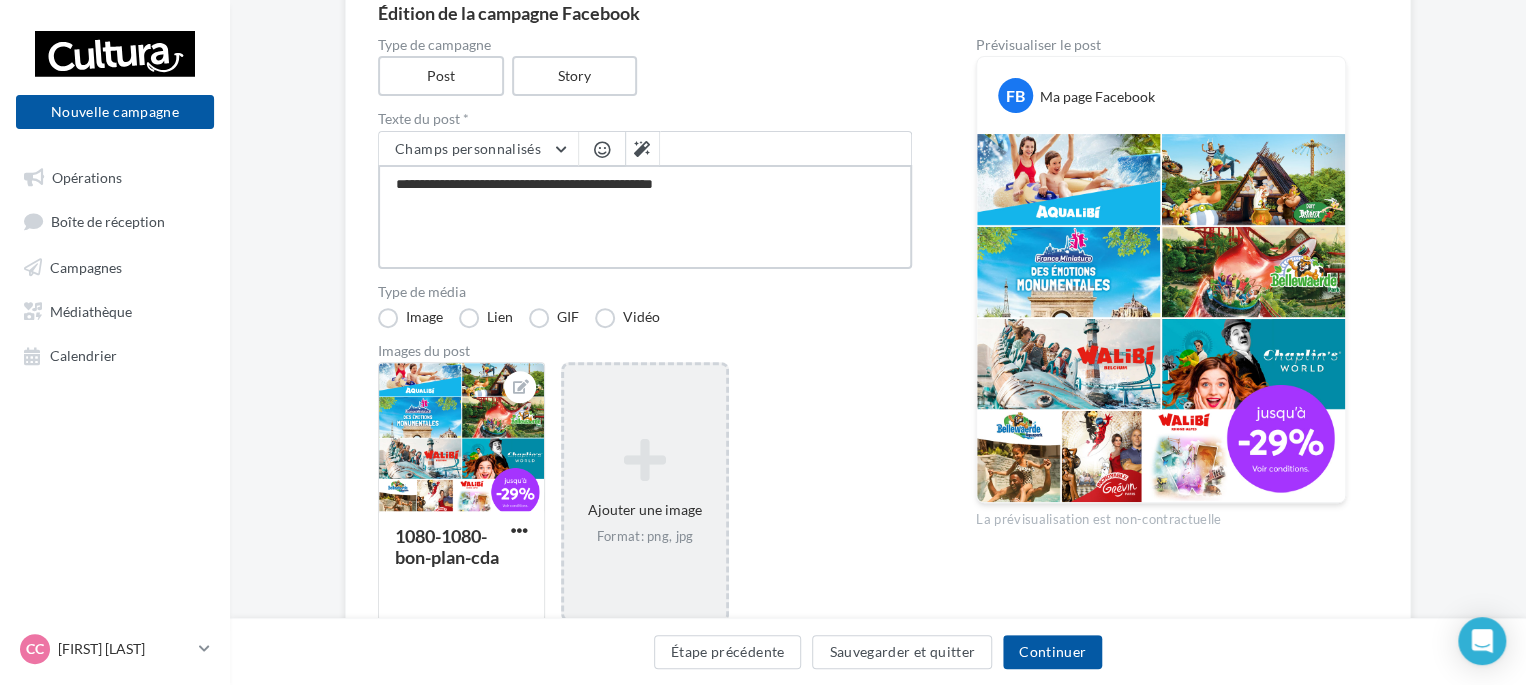 type on "**********" 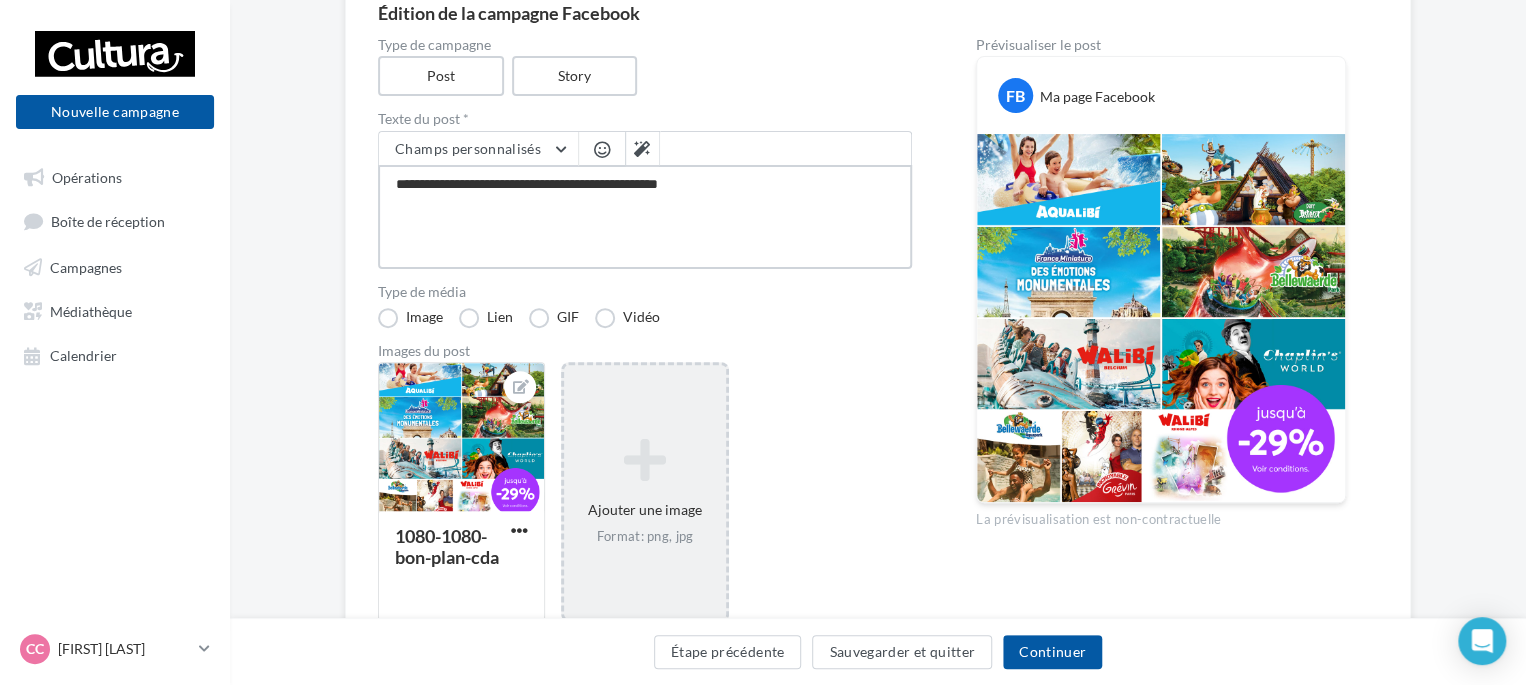 type on "**********" 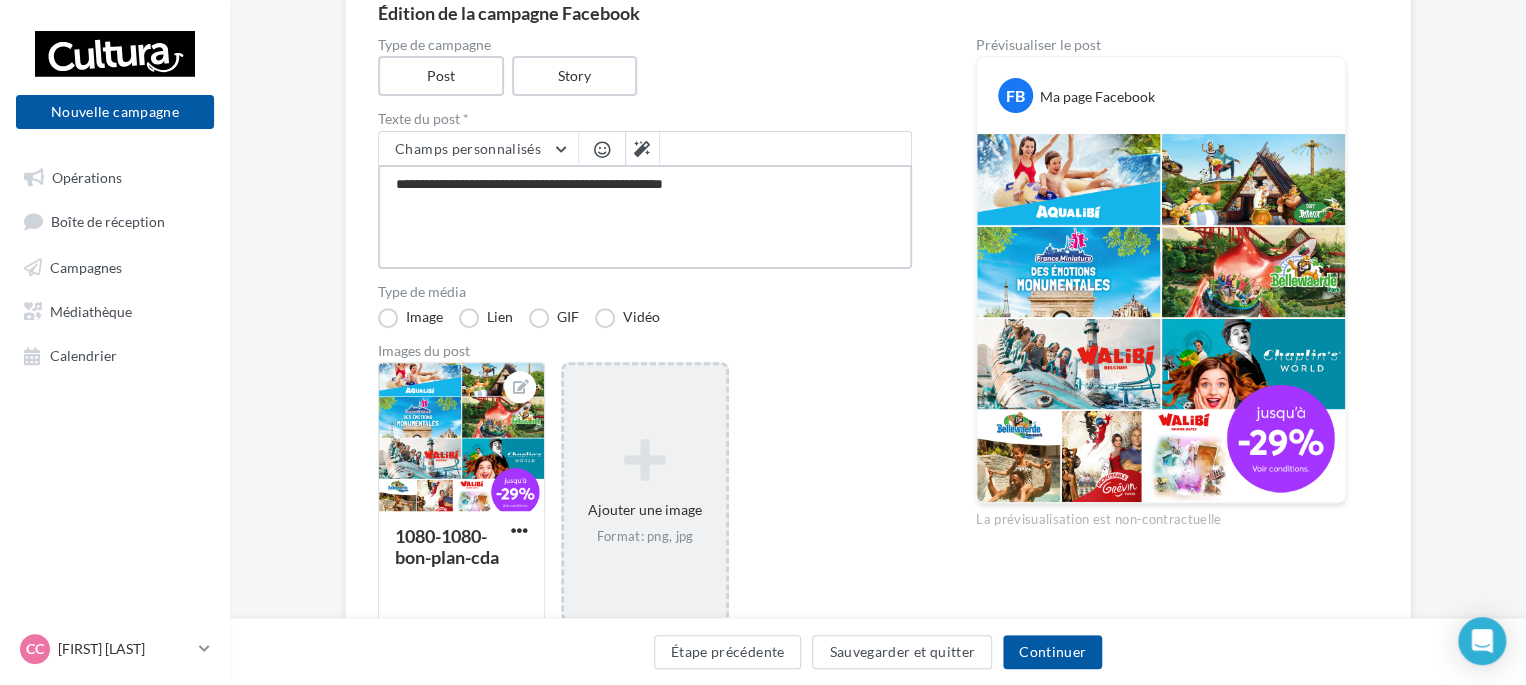 type on "**********" 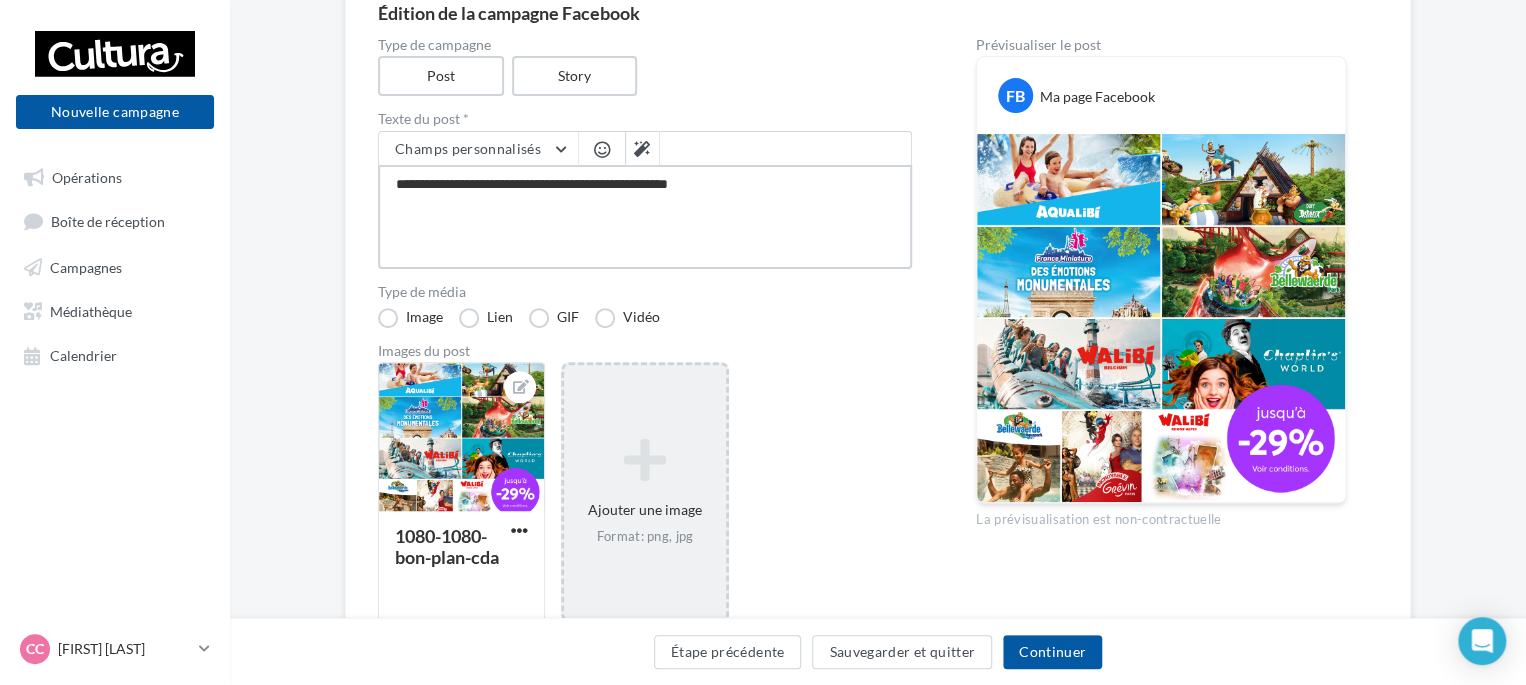 type on "**********" 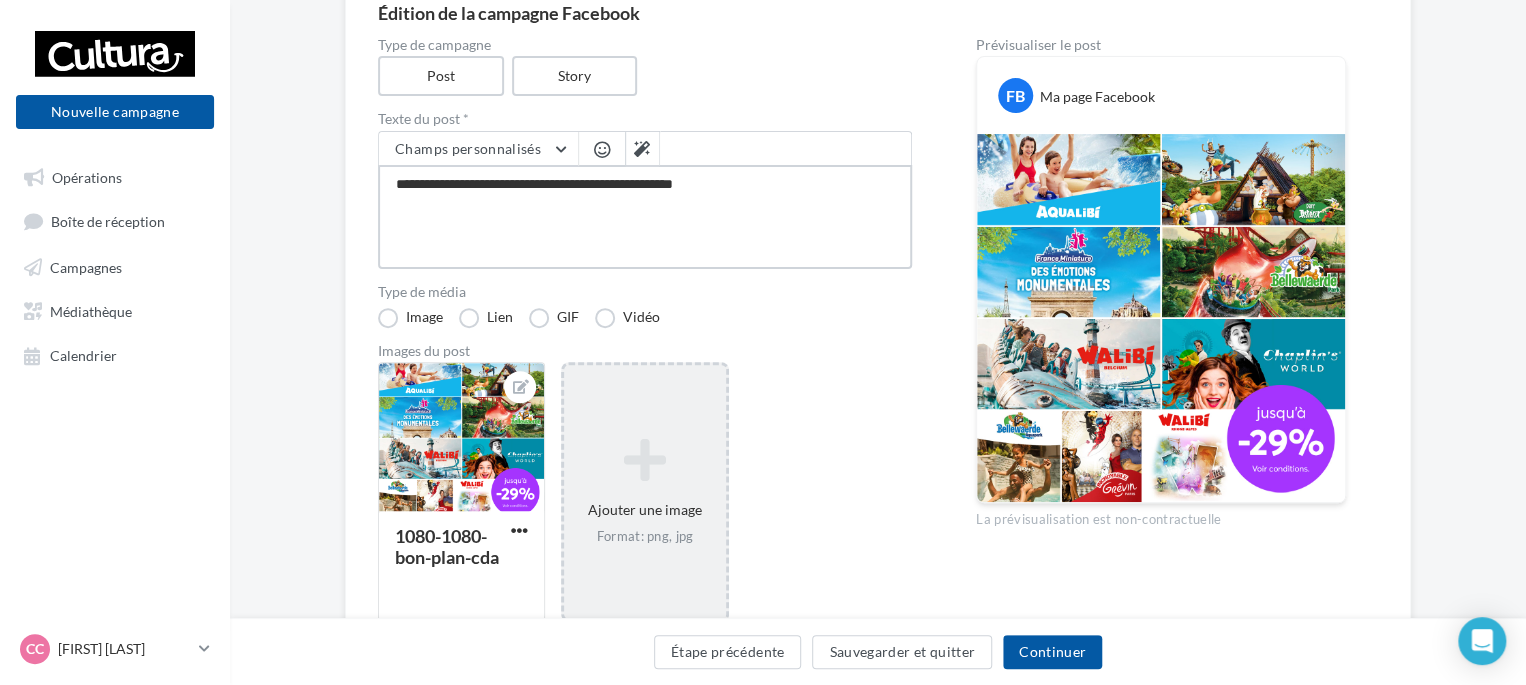 type on "**********" 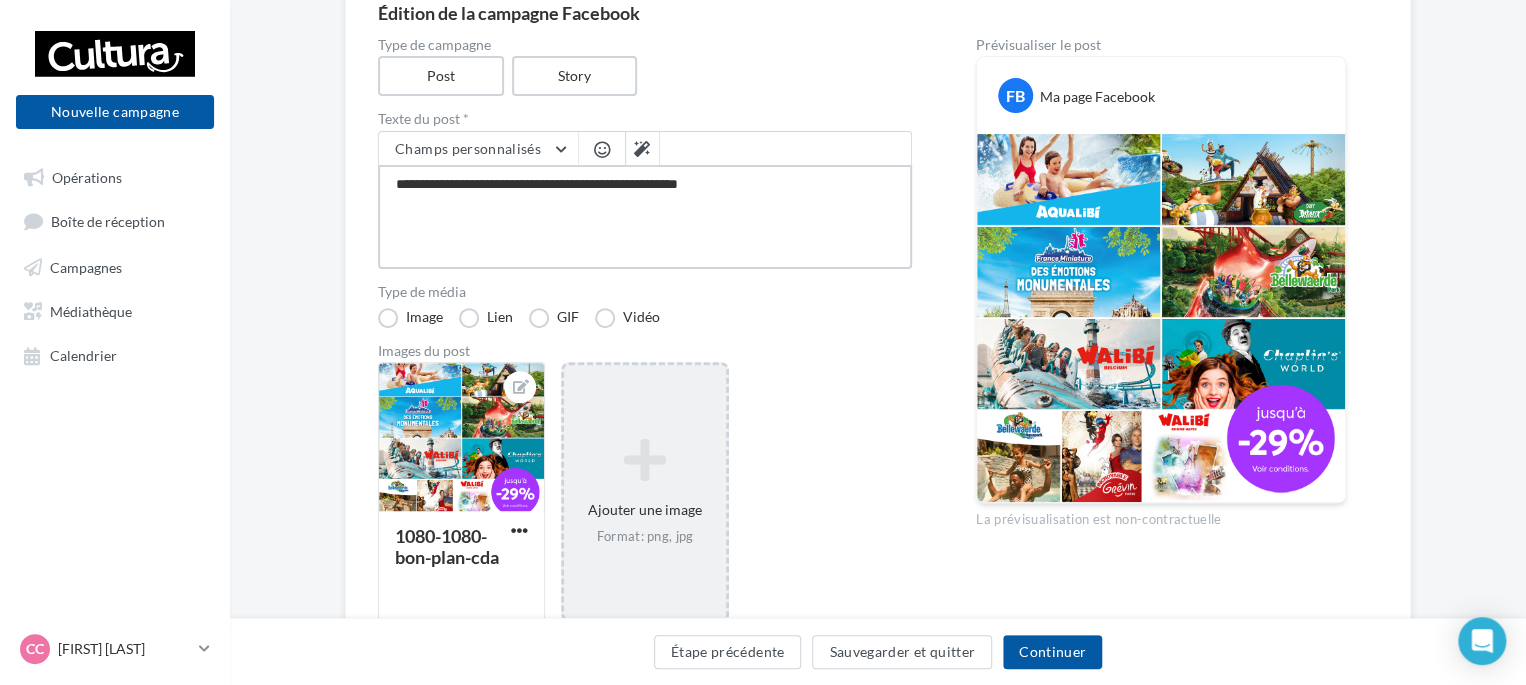 type on "**********" 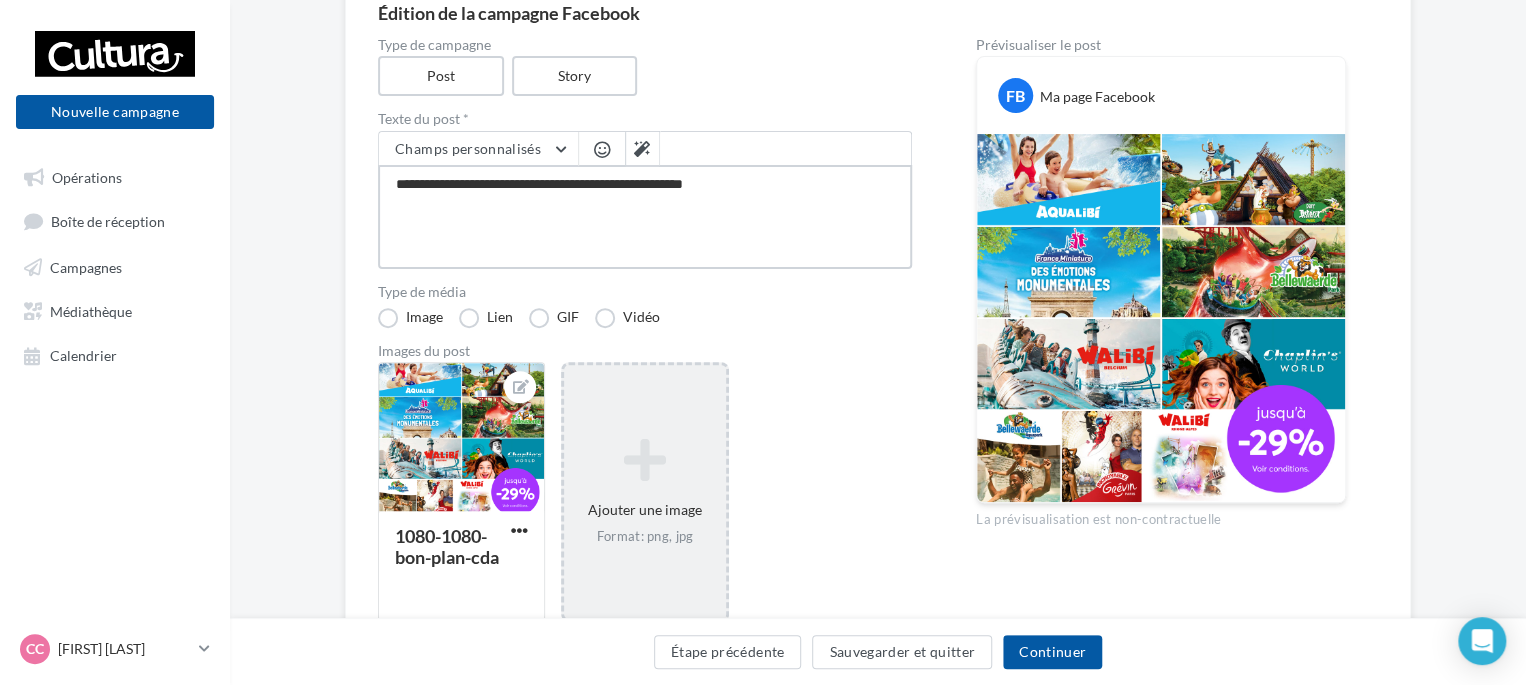 type on "**********" 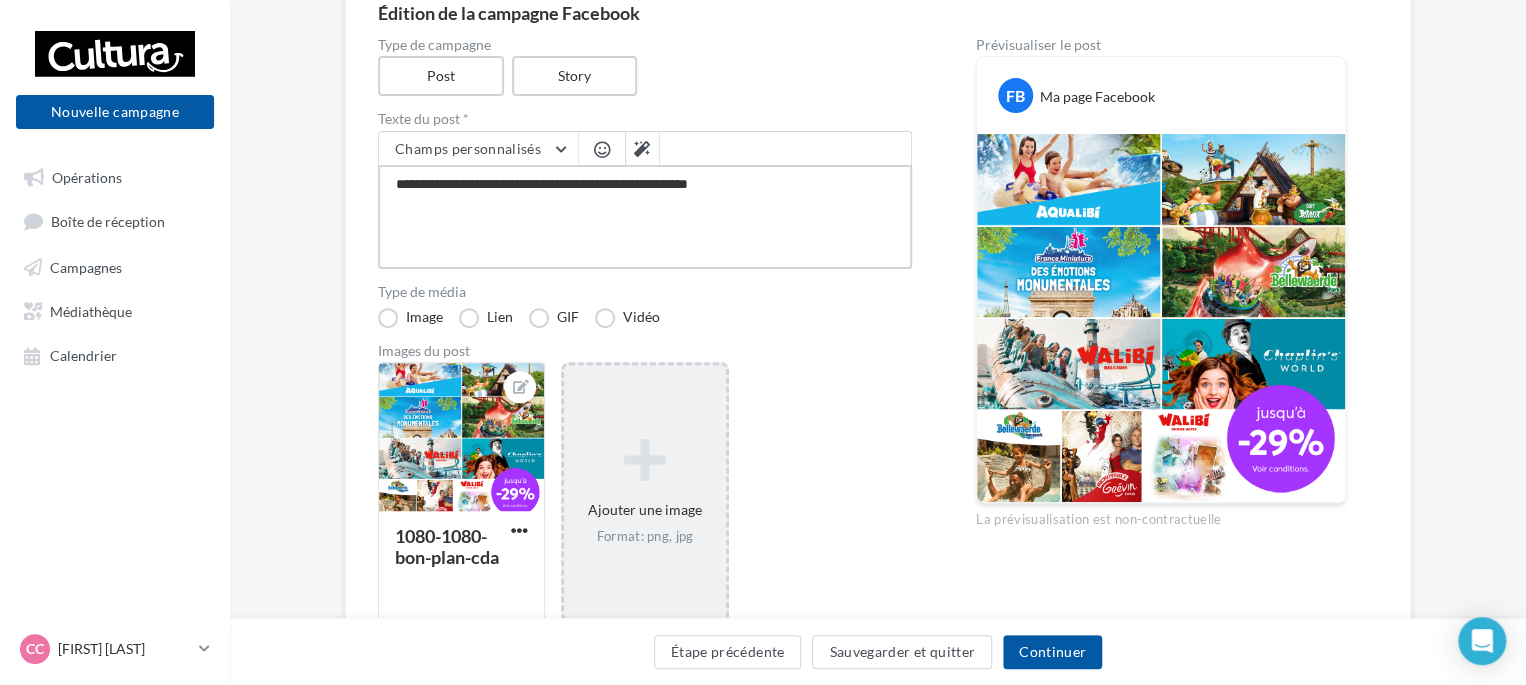 type on "**********" 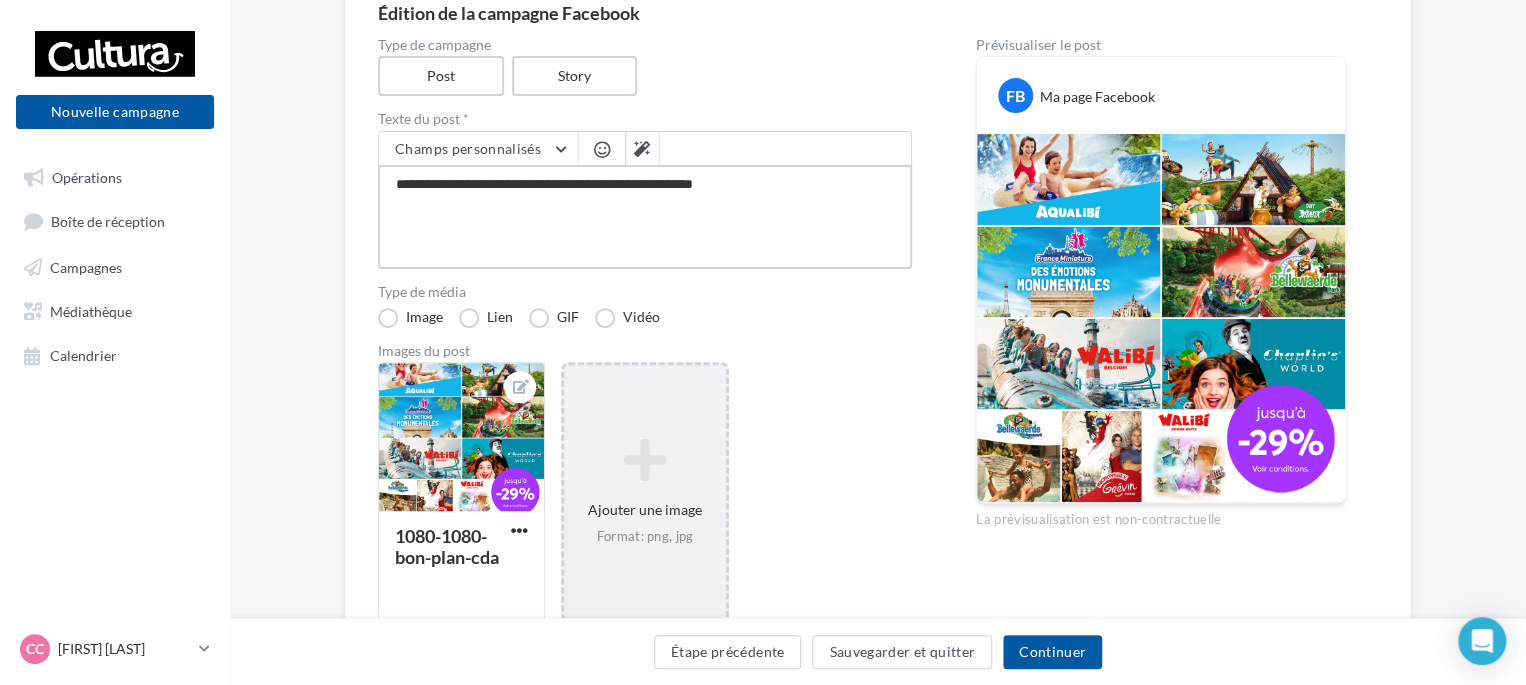 type on "**********" 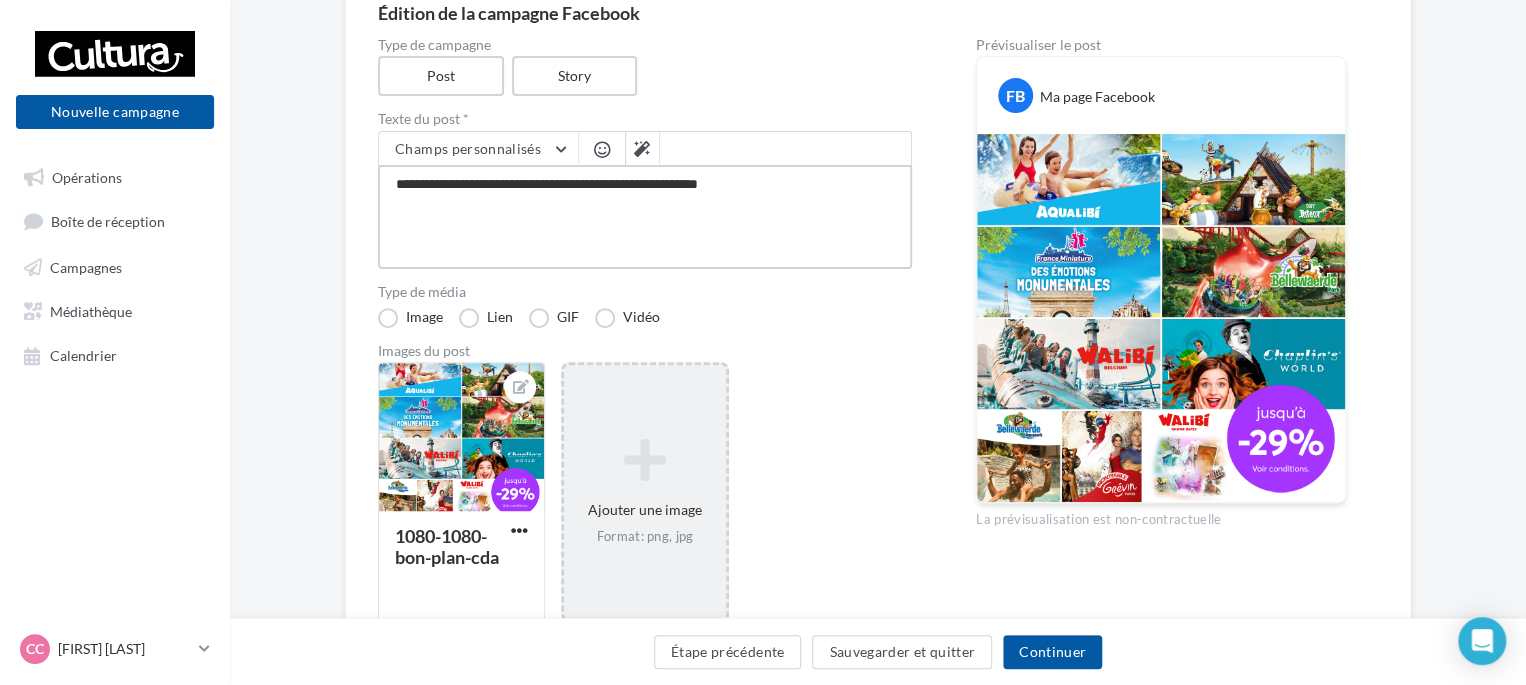 type on "**********" 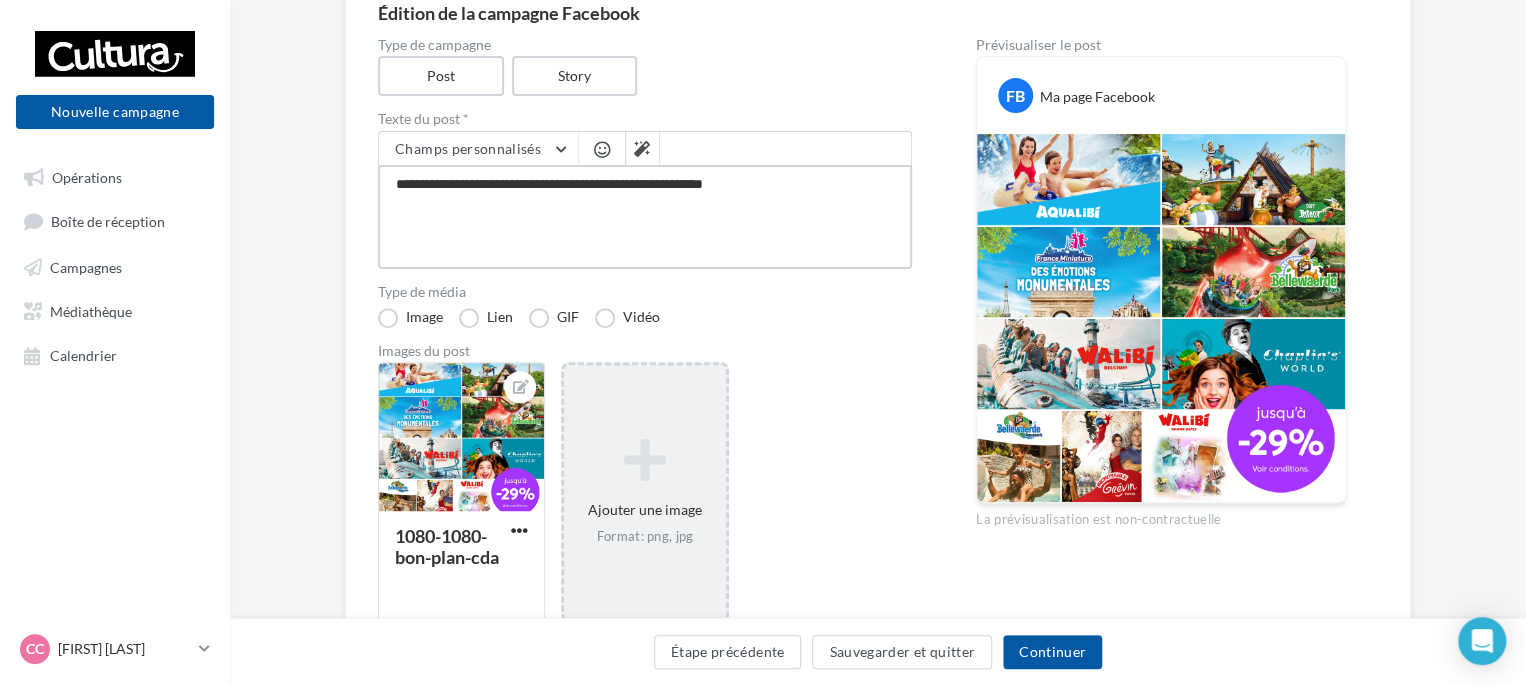 type on "**********" 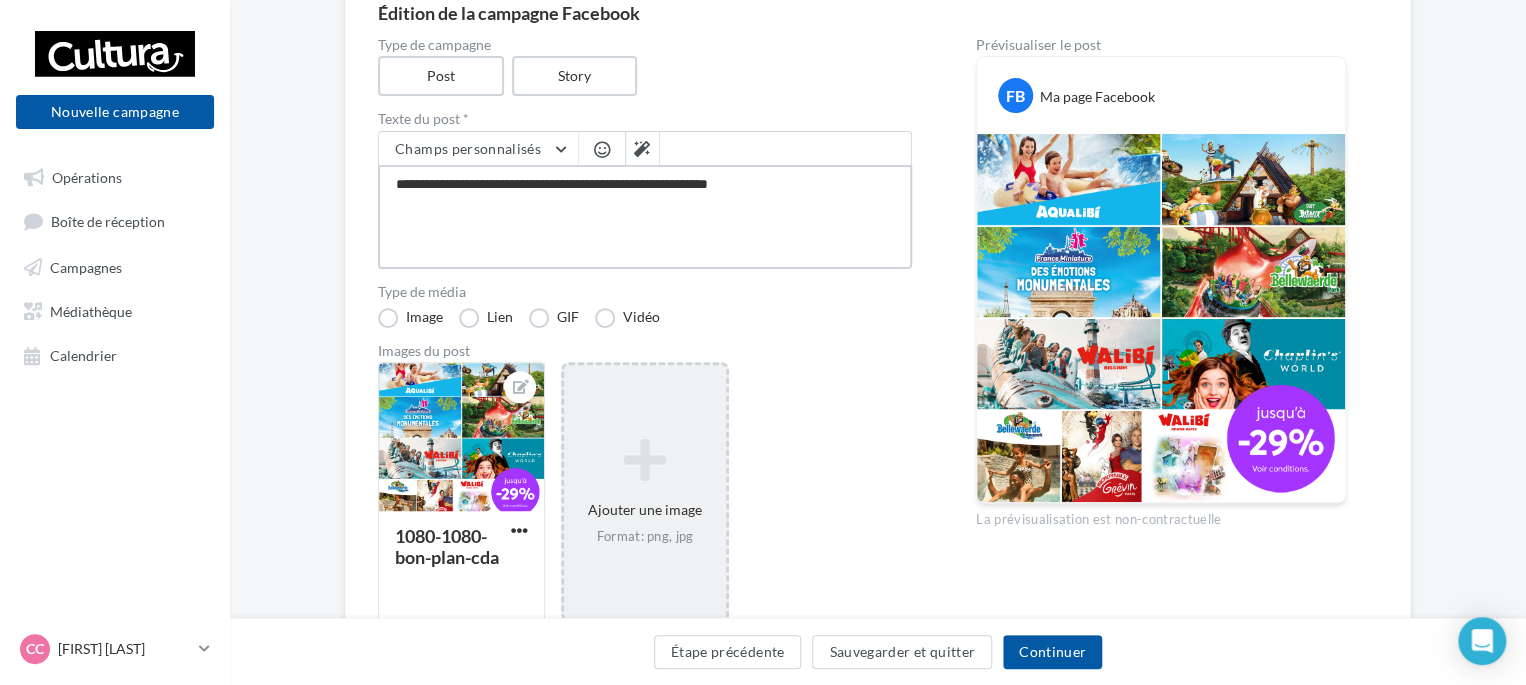 type on "**********" 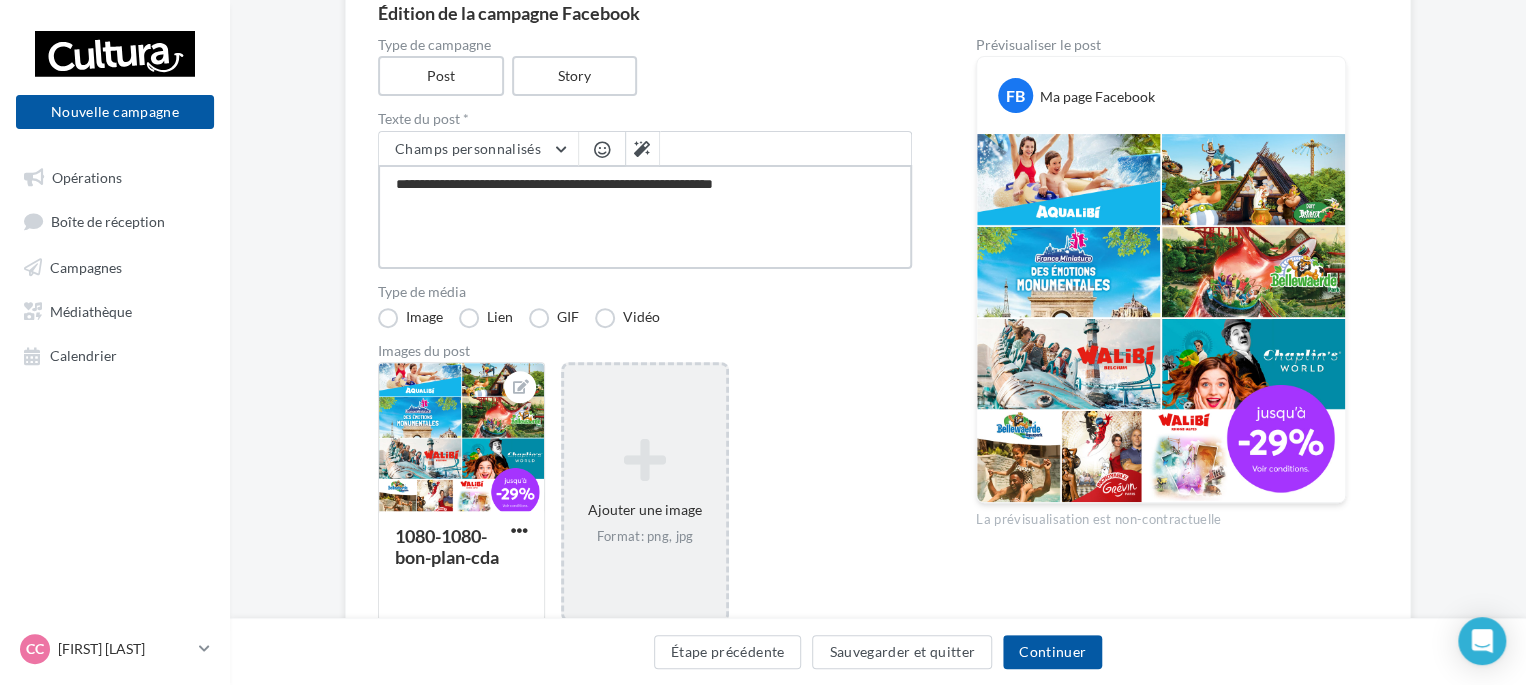 type on "**********" 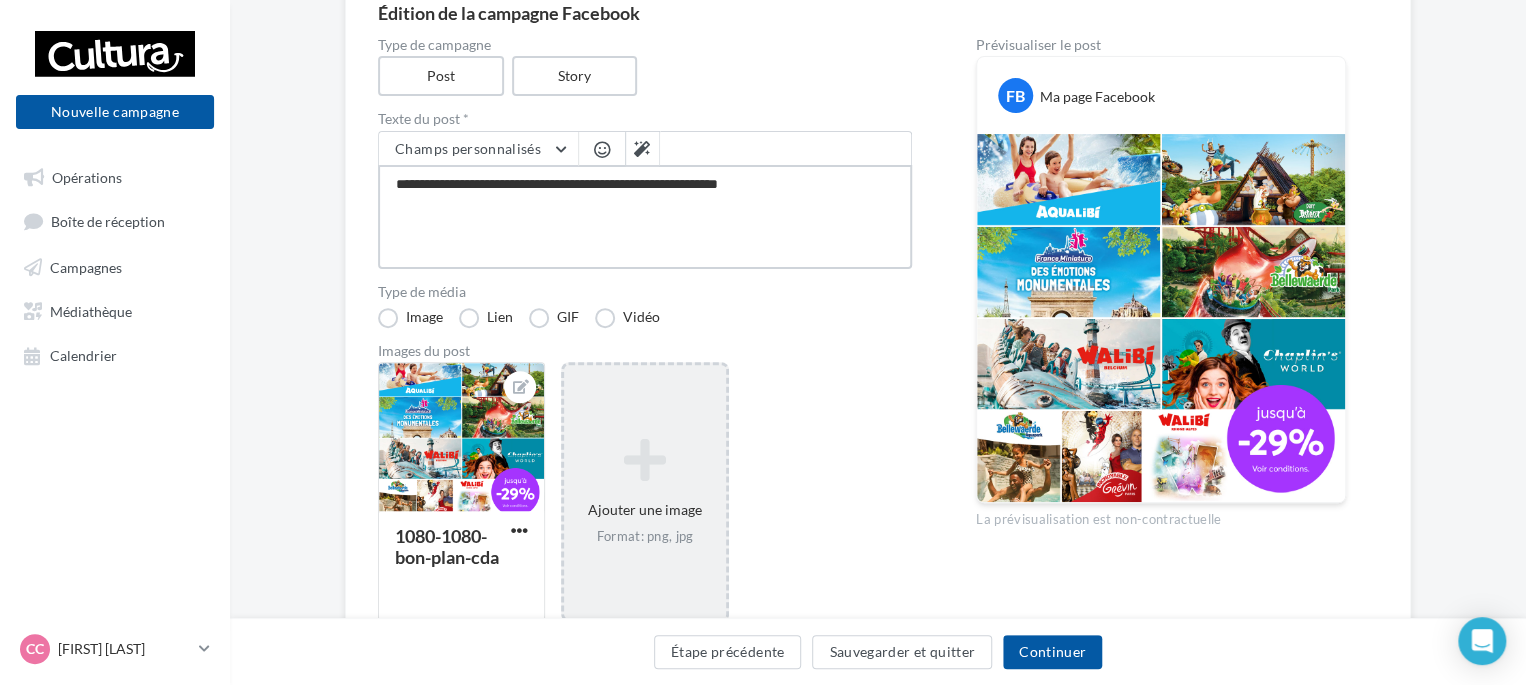 type on "**********" 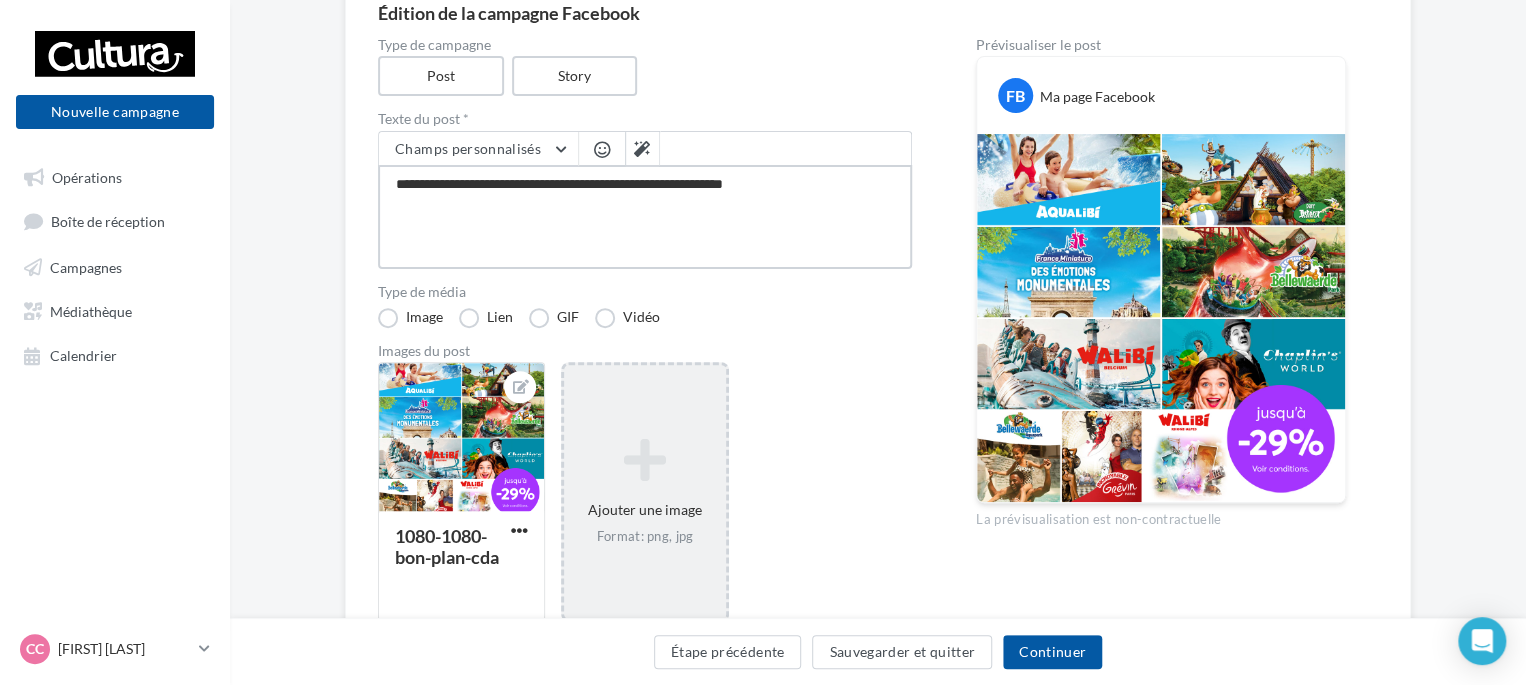type on "**********" 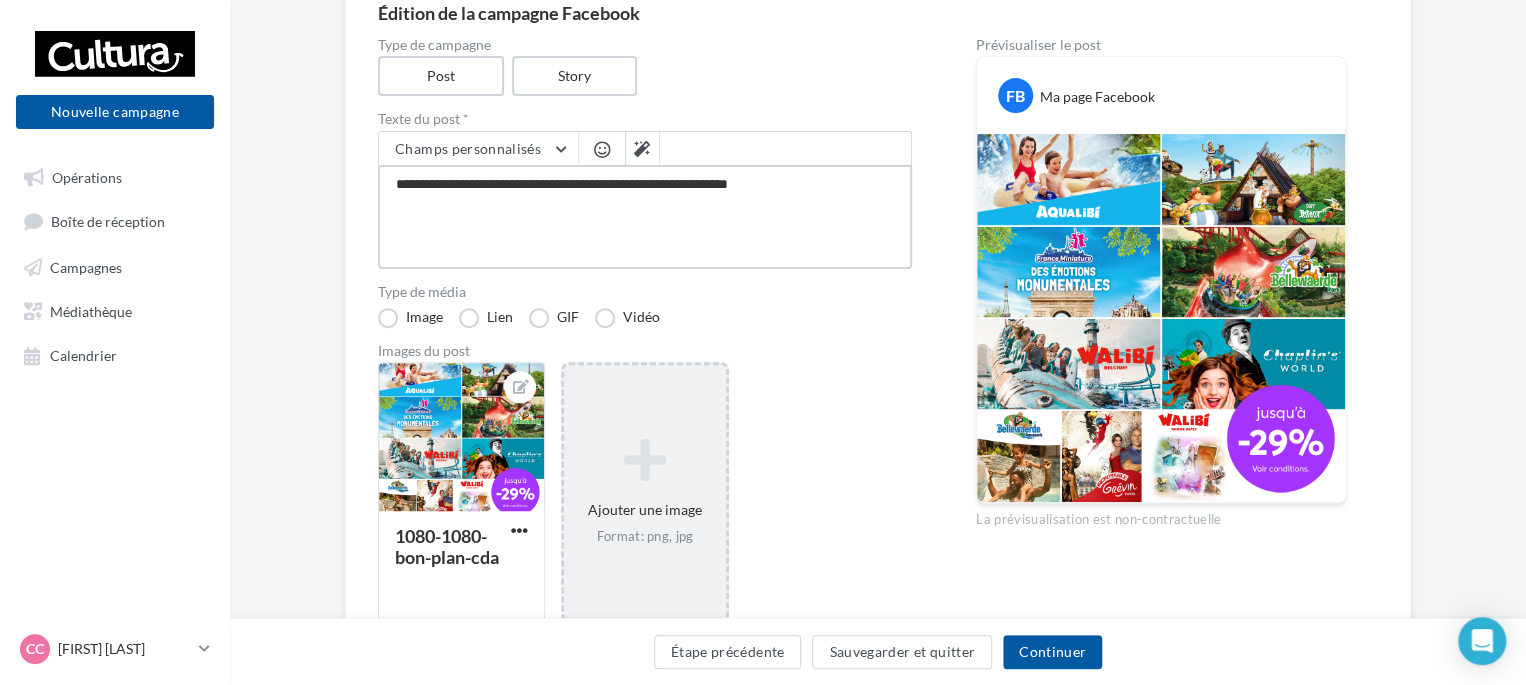 type on "**********" 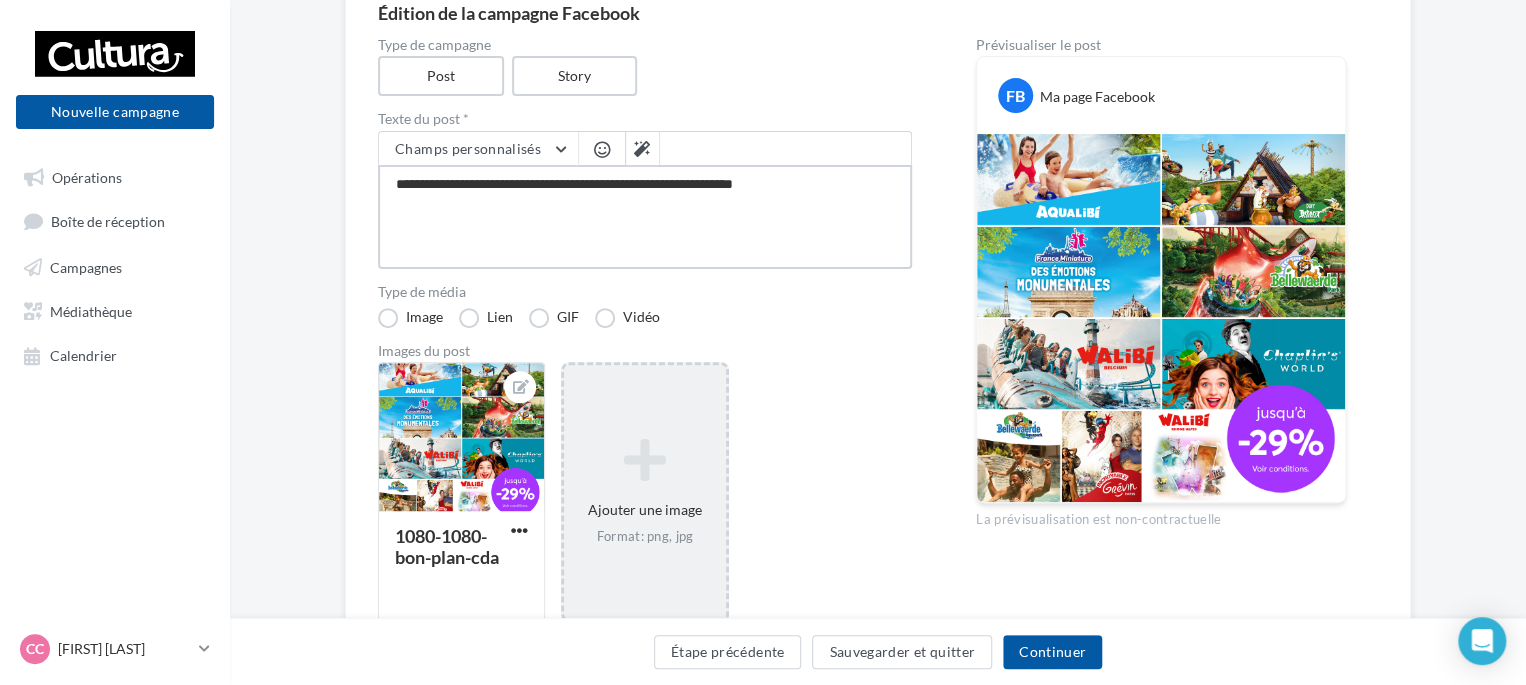 type on "**********" 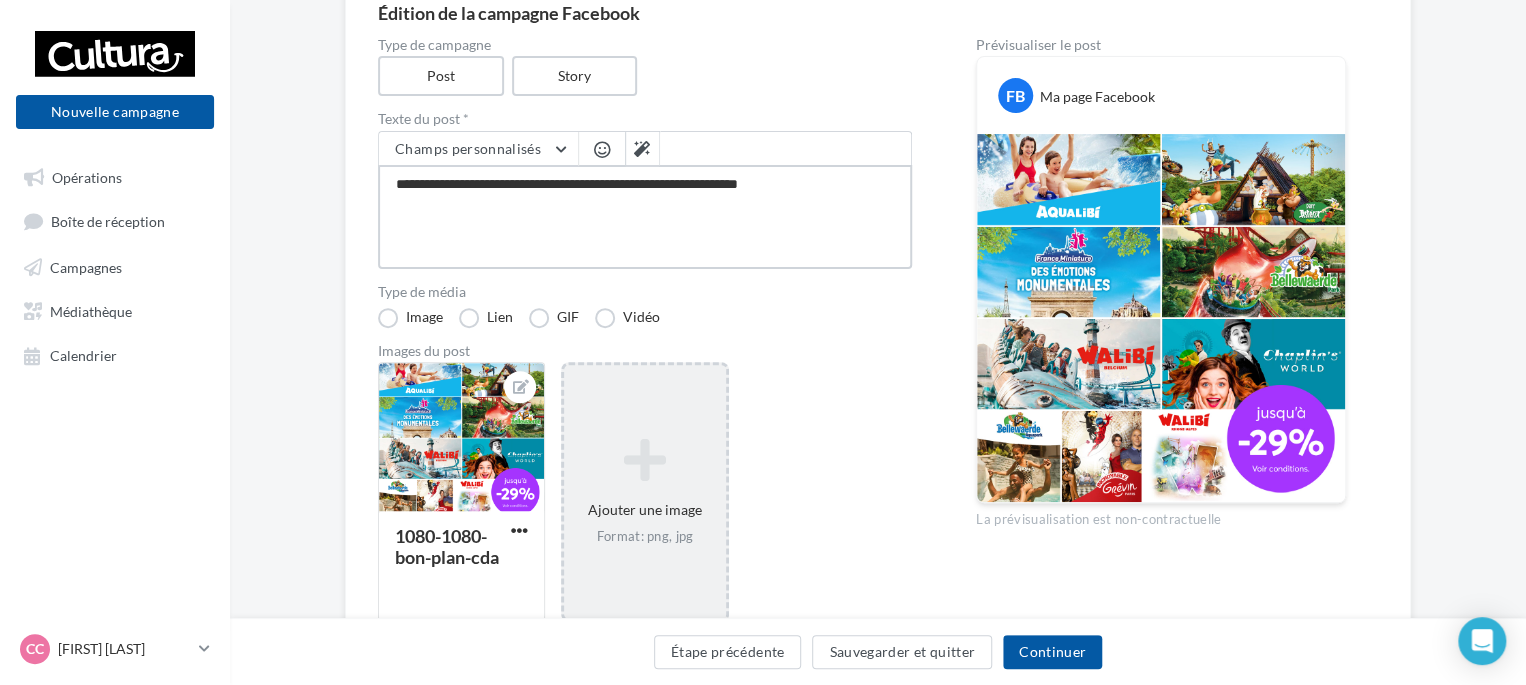 type on "**********" 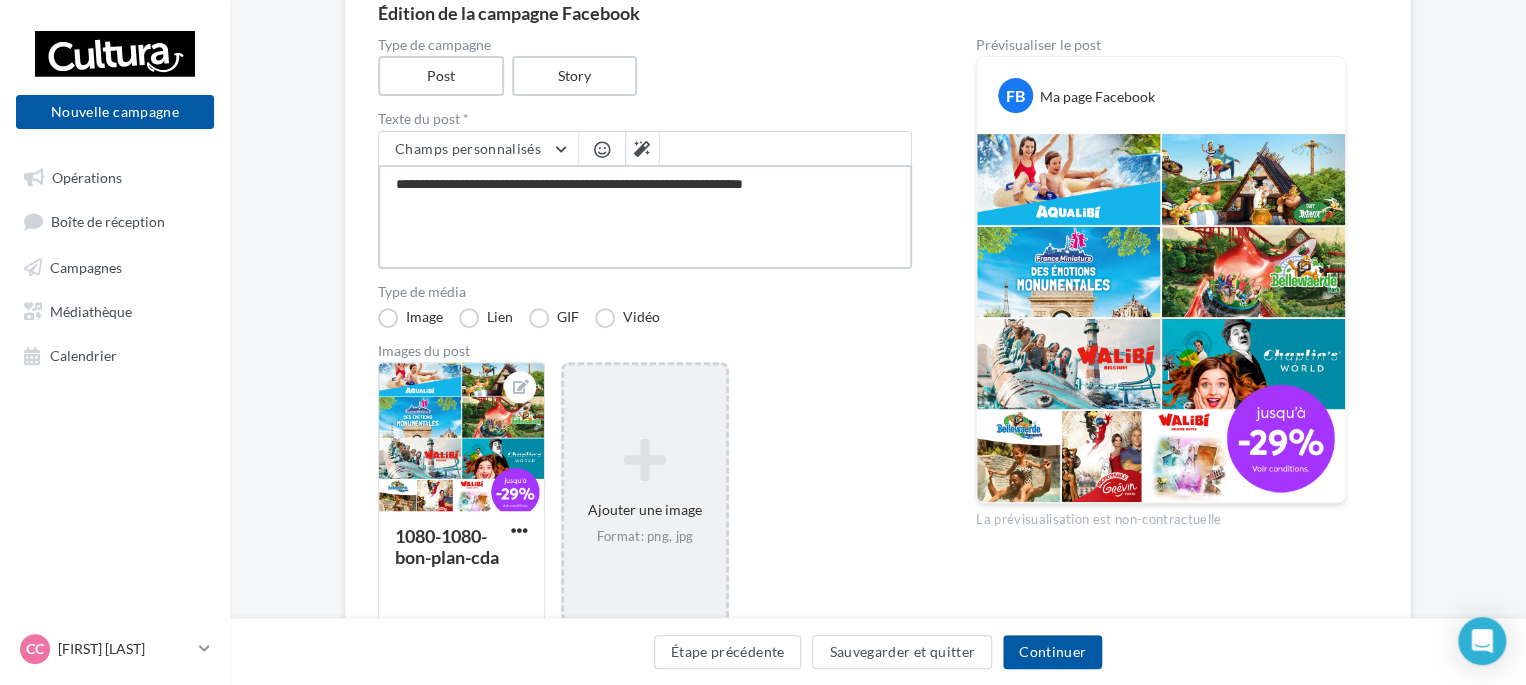 type on "**********" 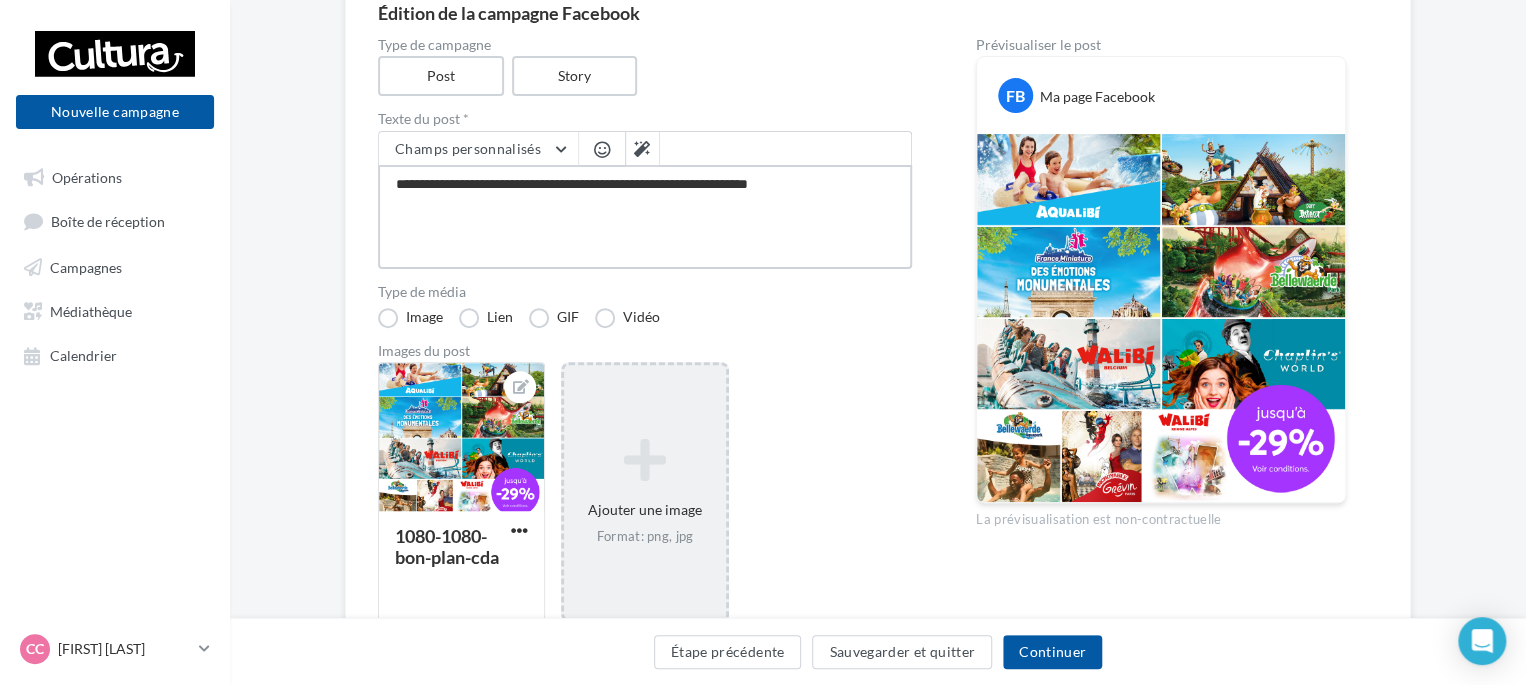 type on "**********" 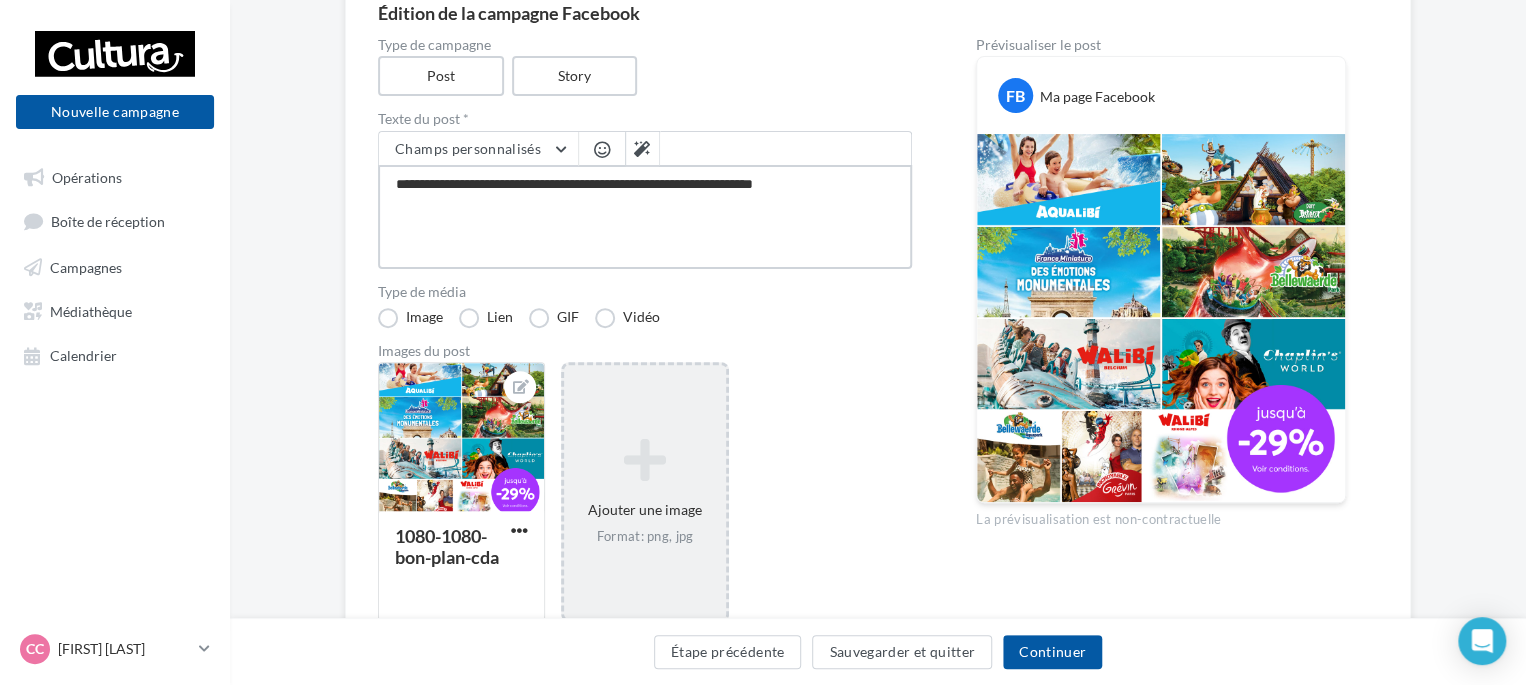 type on "**********" 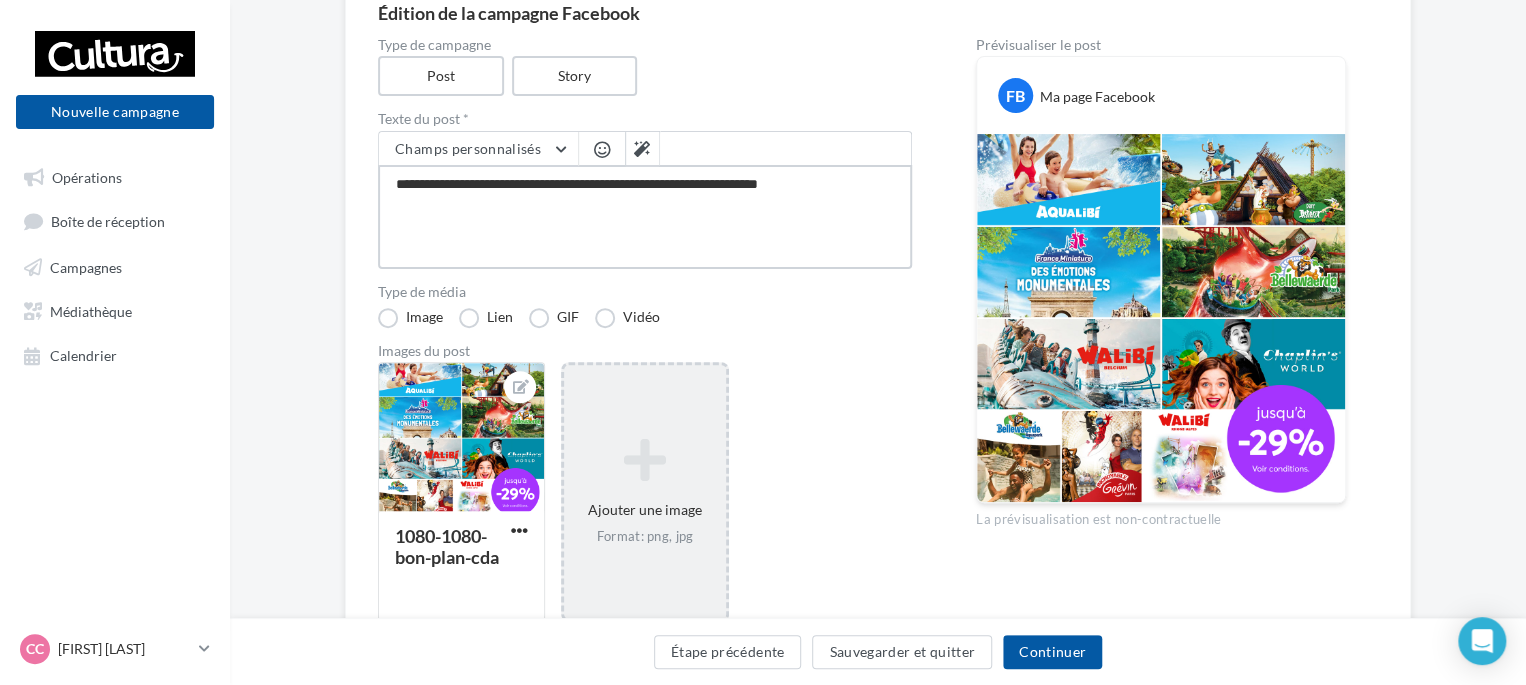 type on "**********" 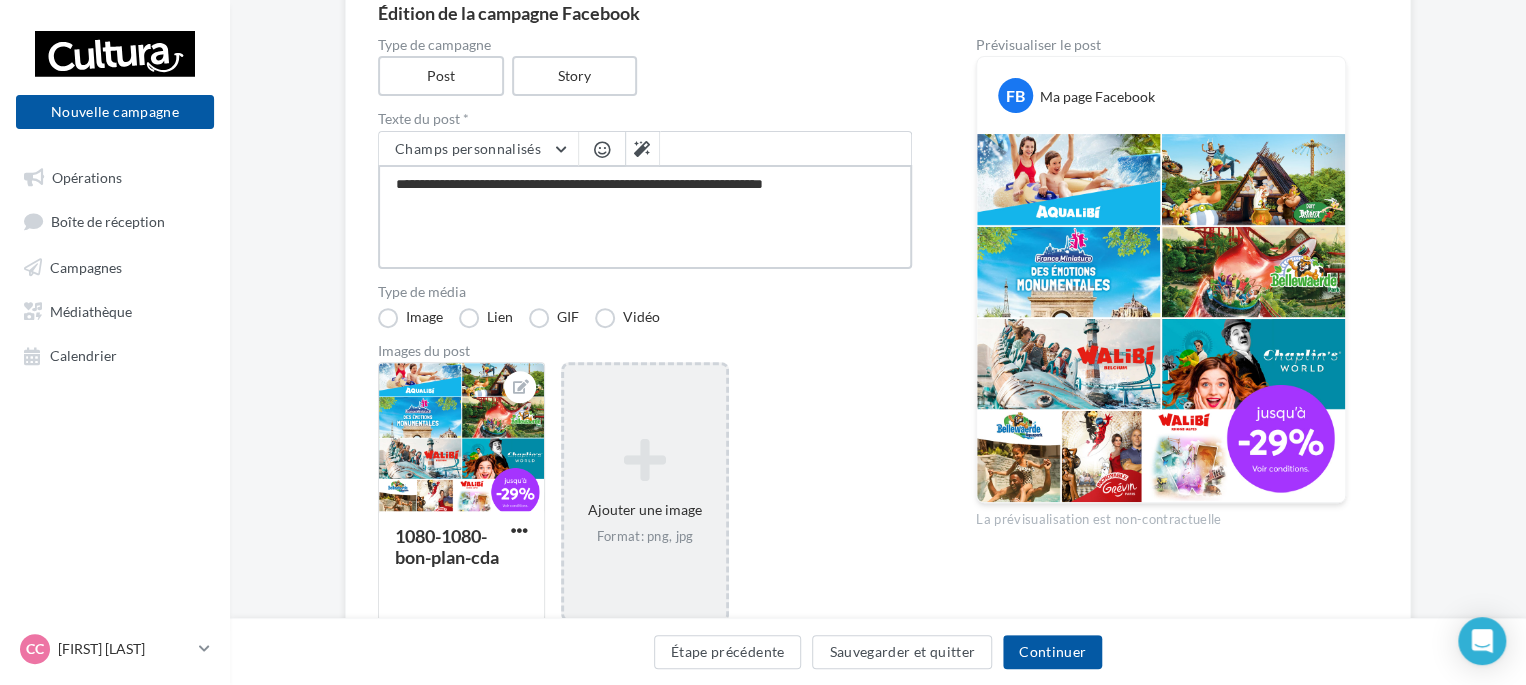 type on "**********" 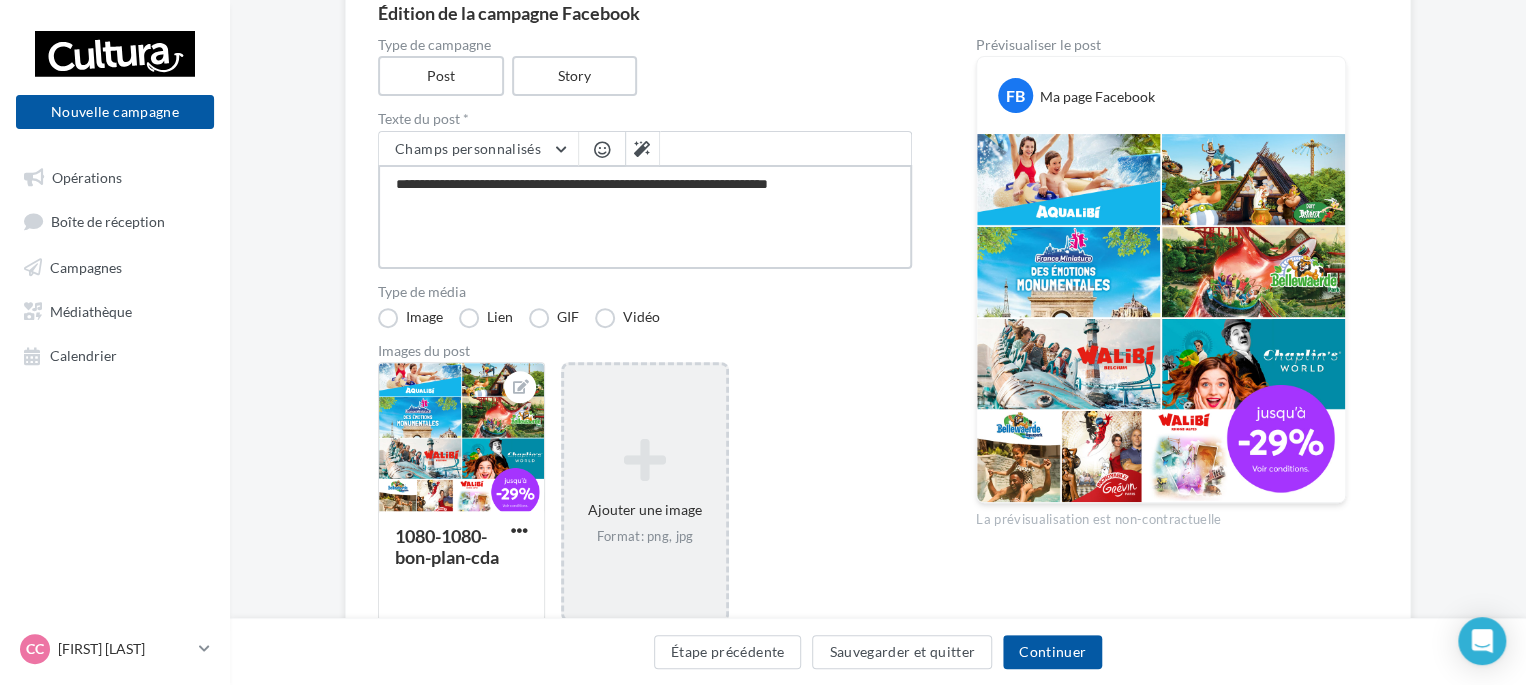 type on "**********" 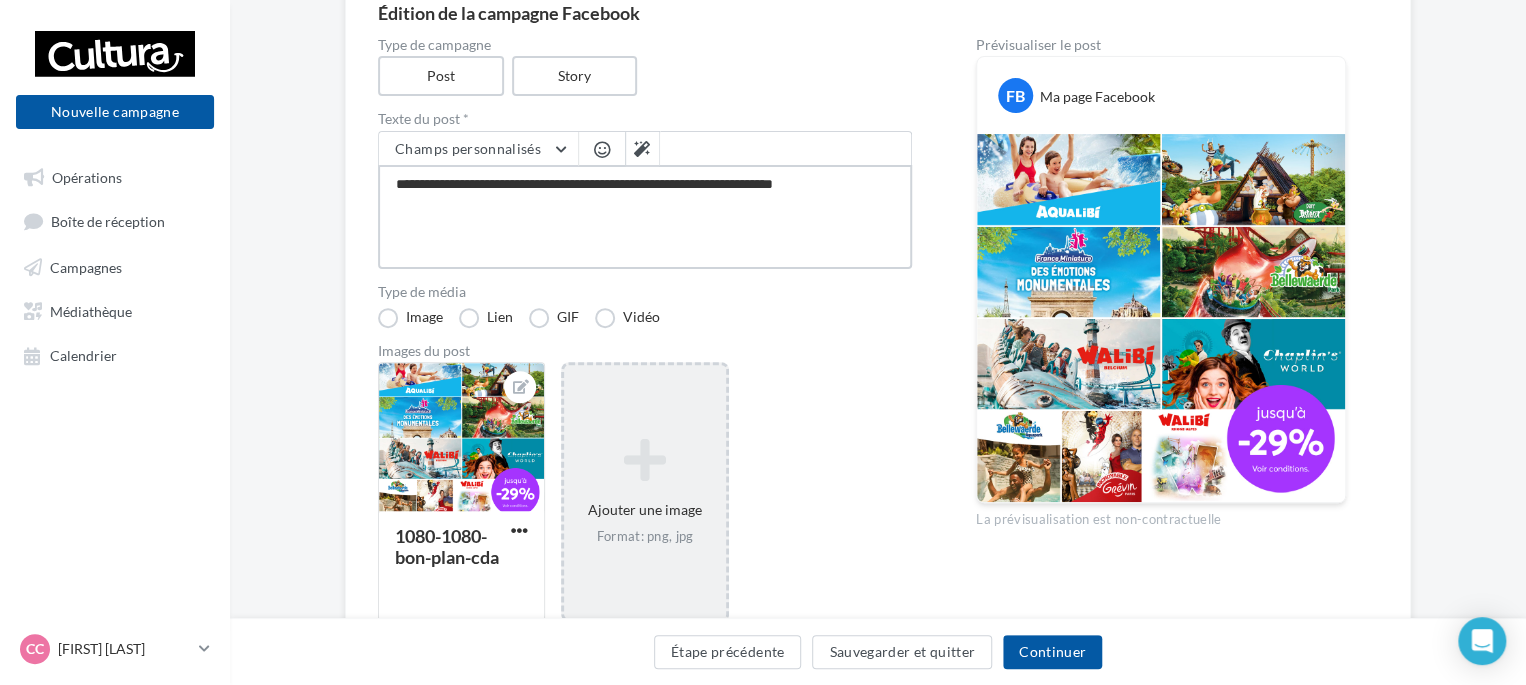 type on "**********" 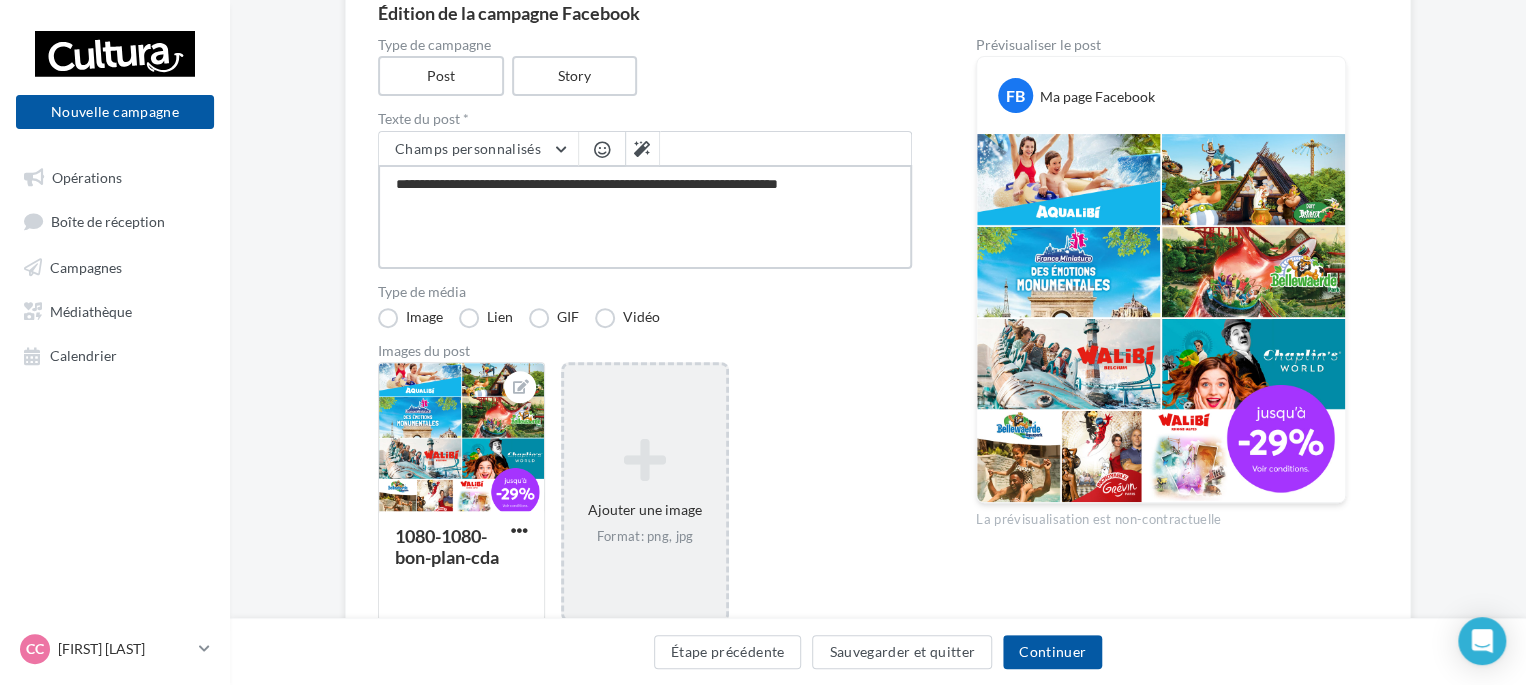 type on "**********" 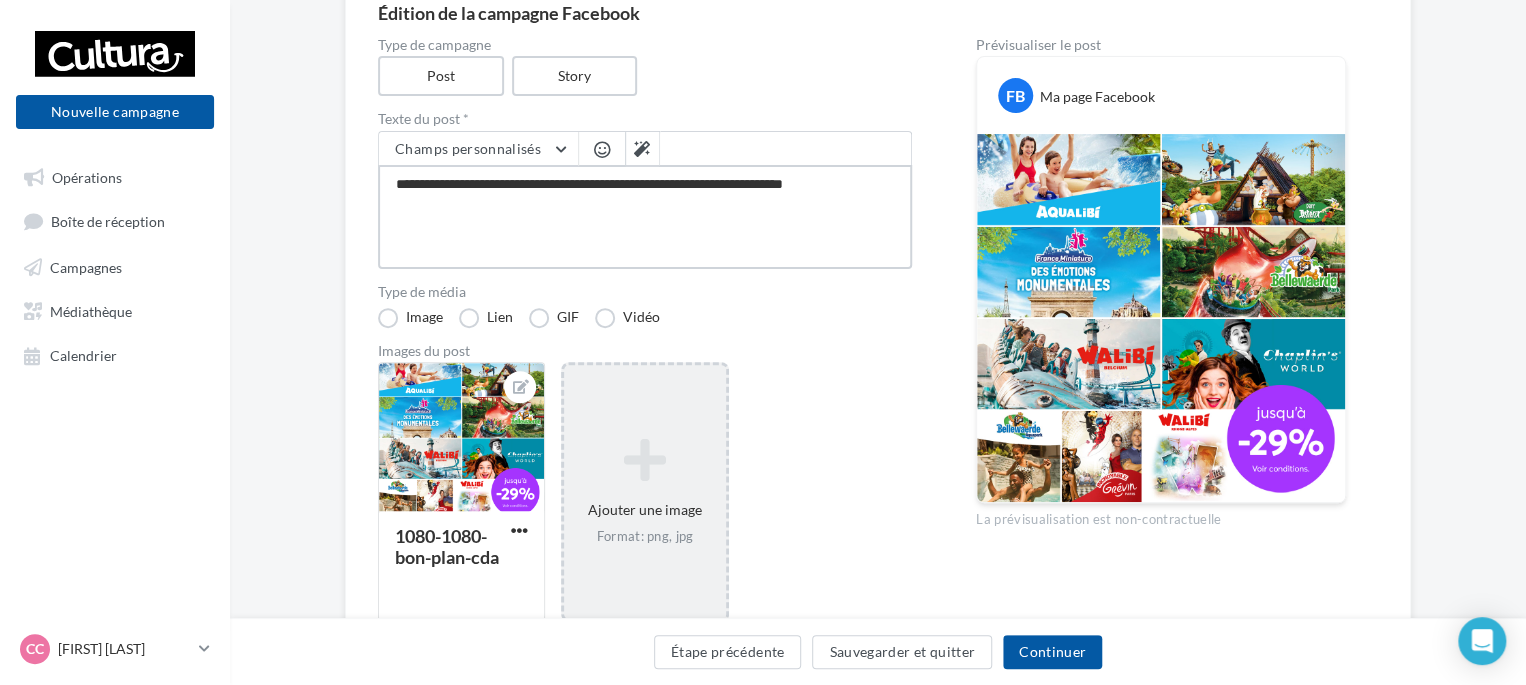 type on "**********" 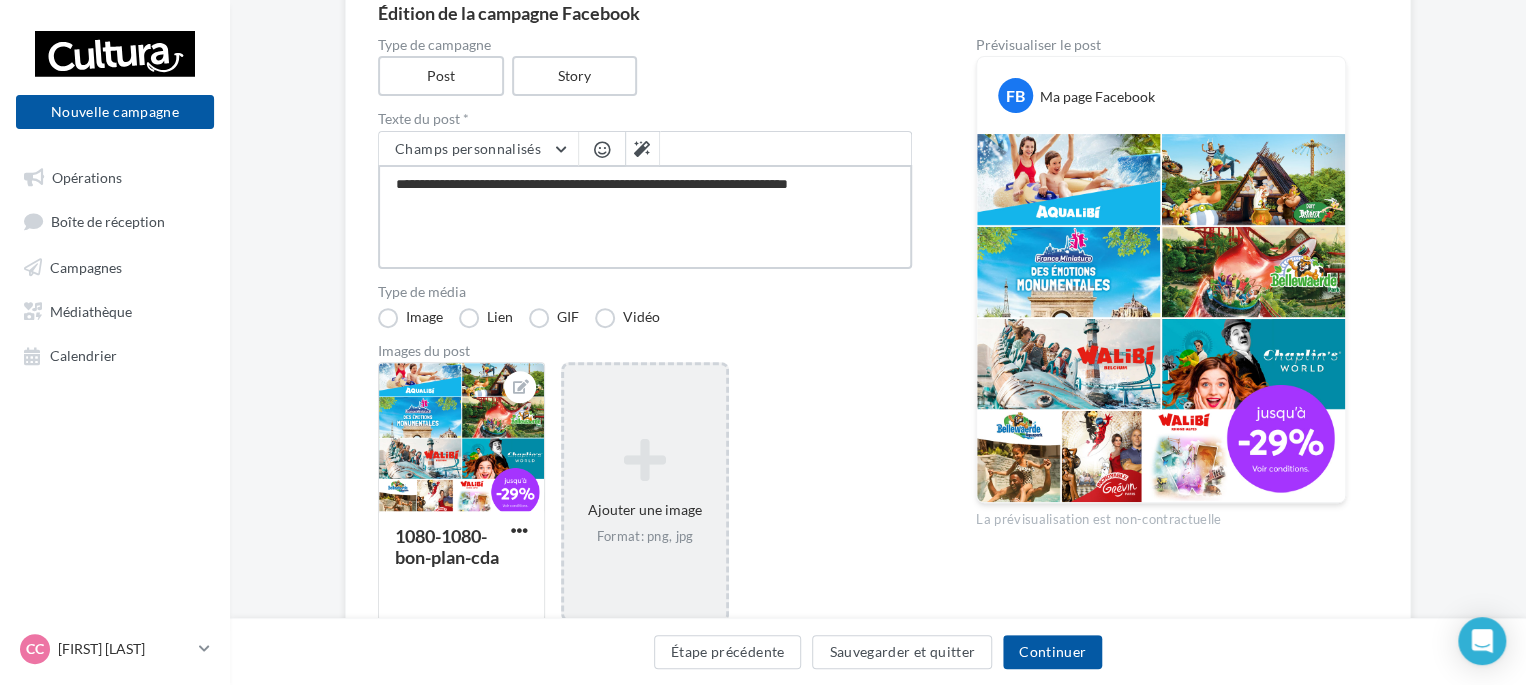 type on "**********" 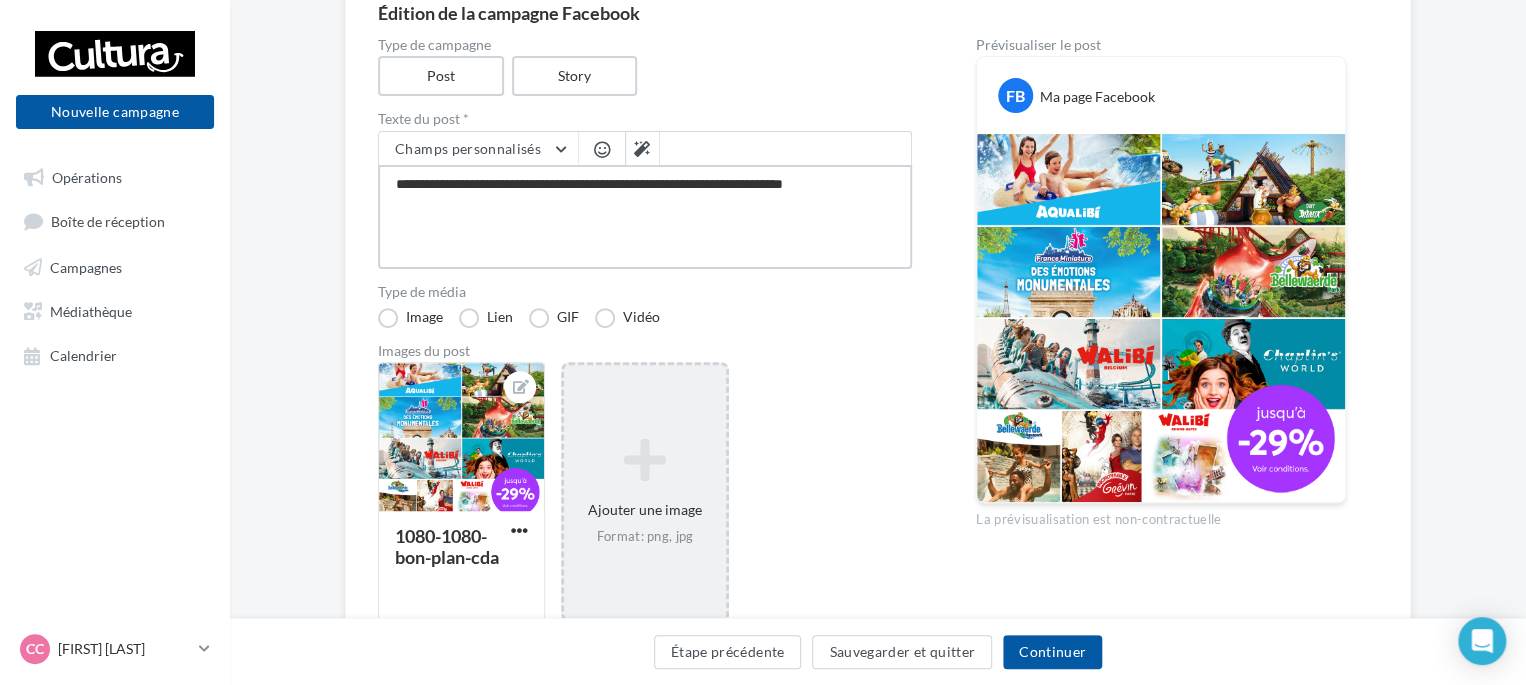 type on "**********" 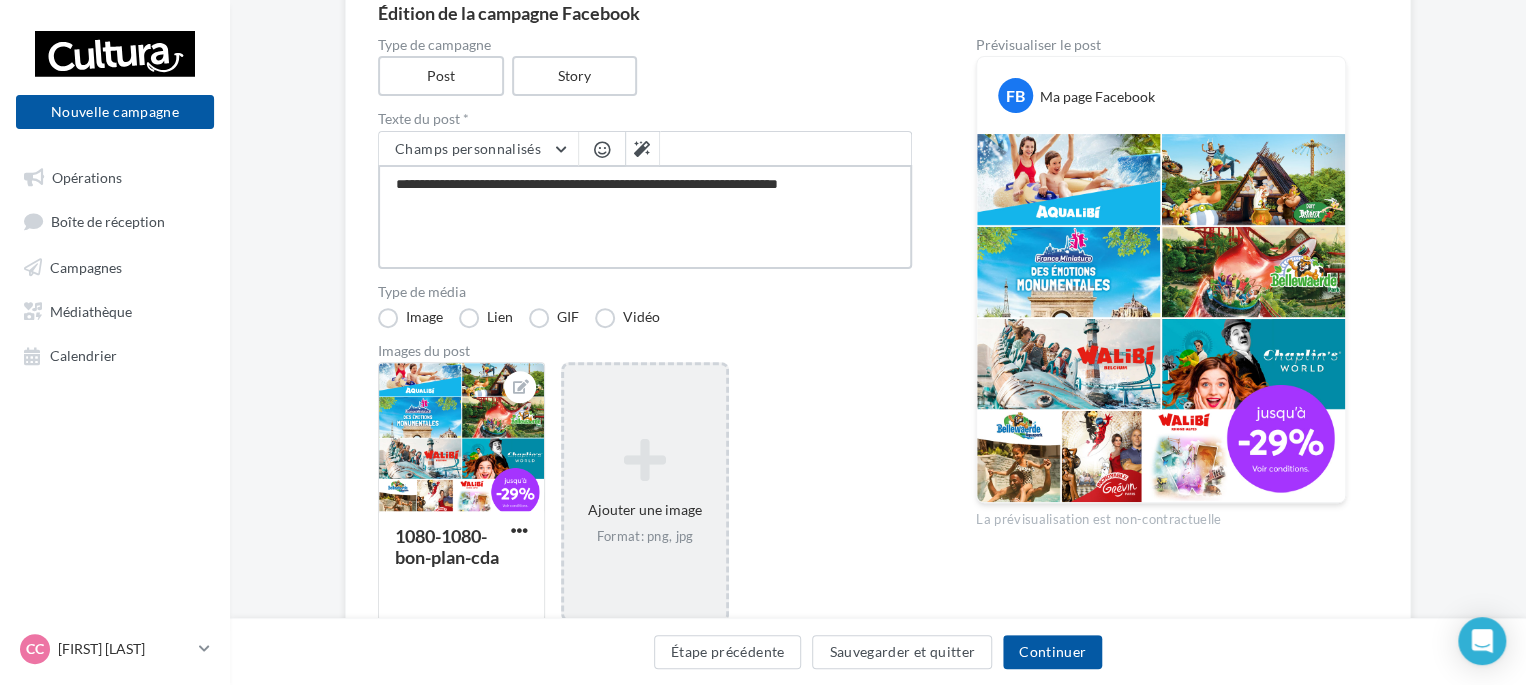 type on "**********" 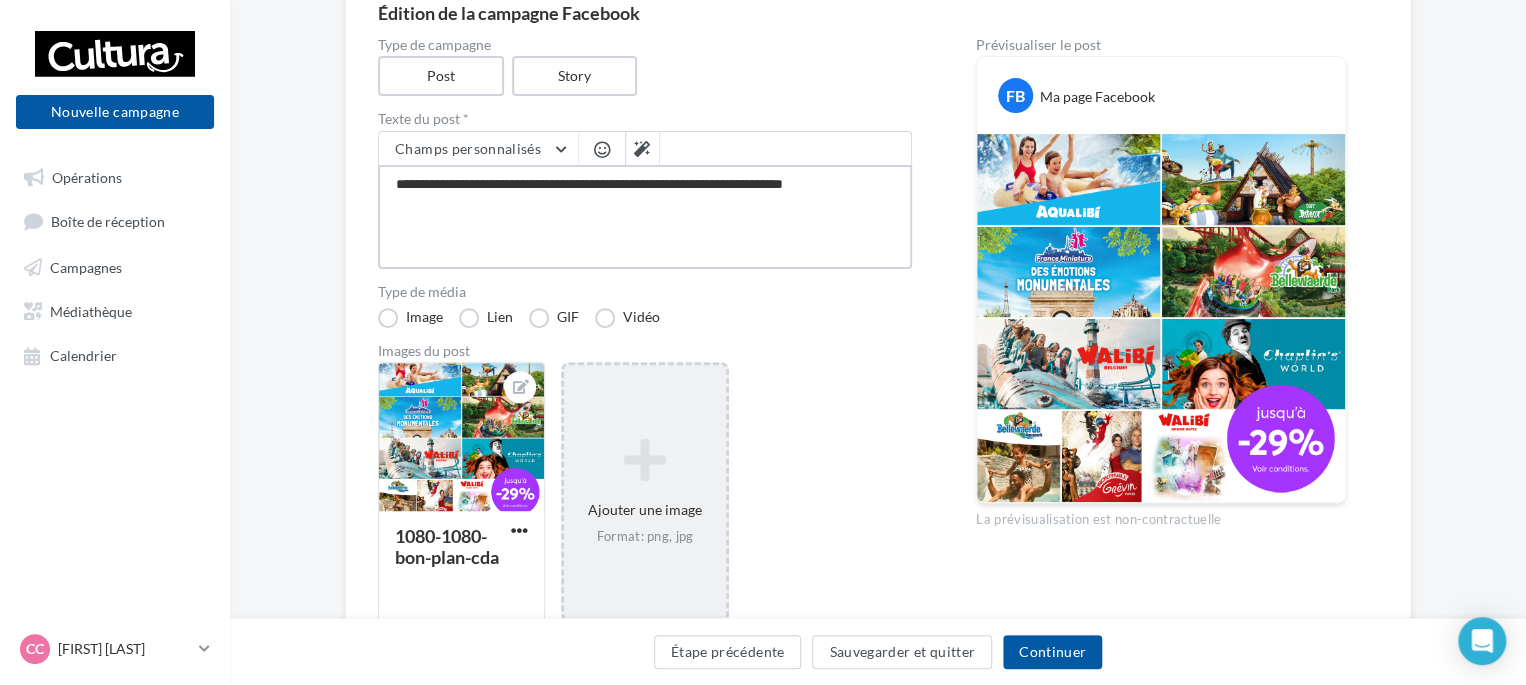 type on "**********" 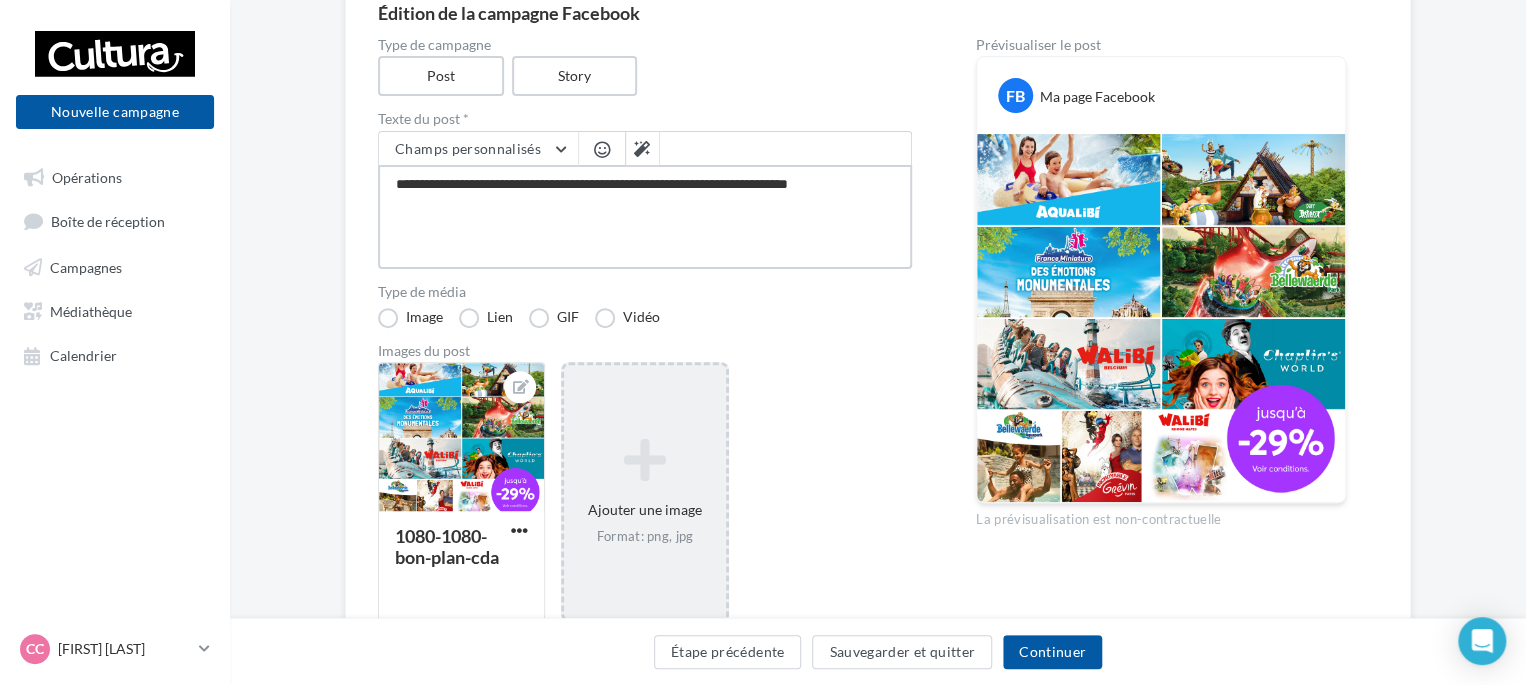 type on "**********" 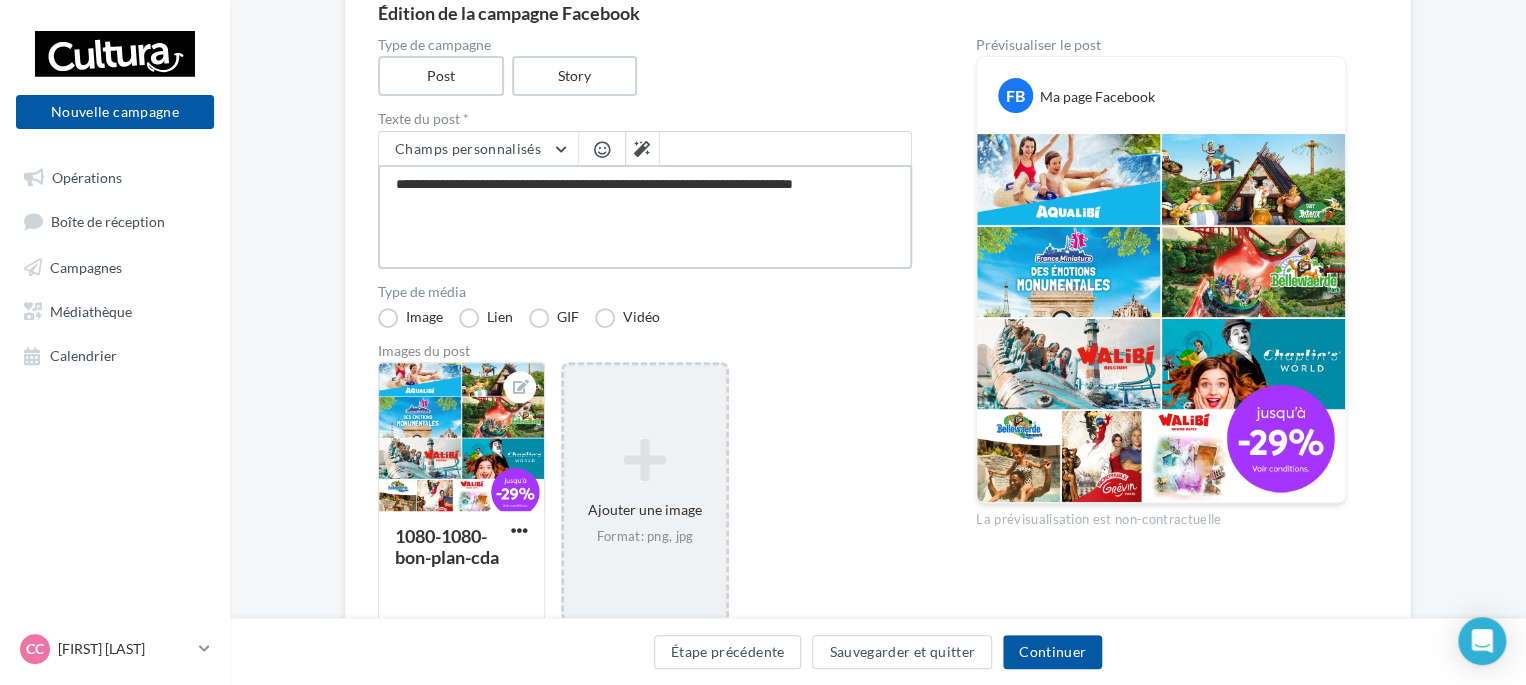 type on "**********" 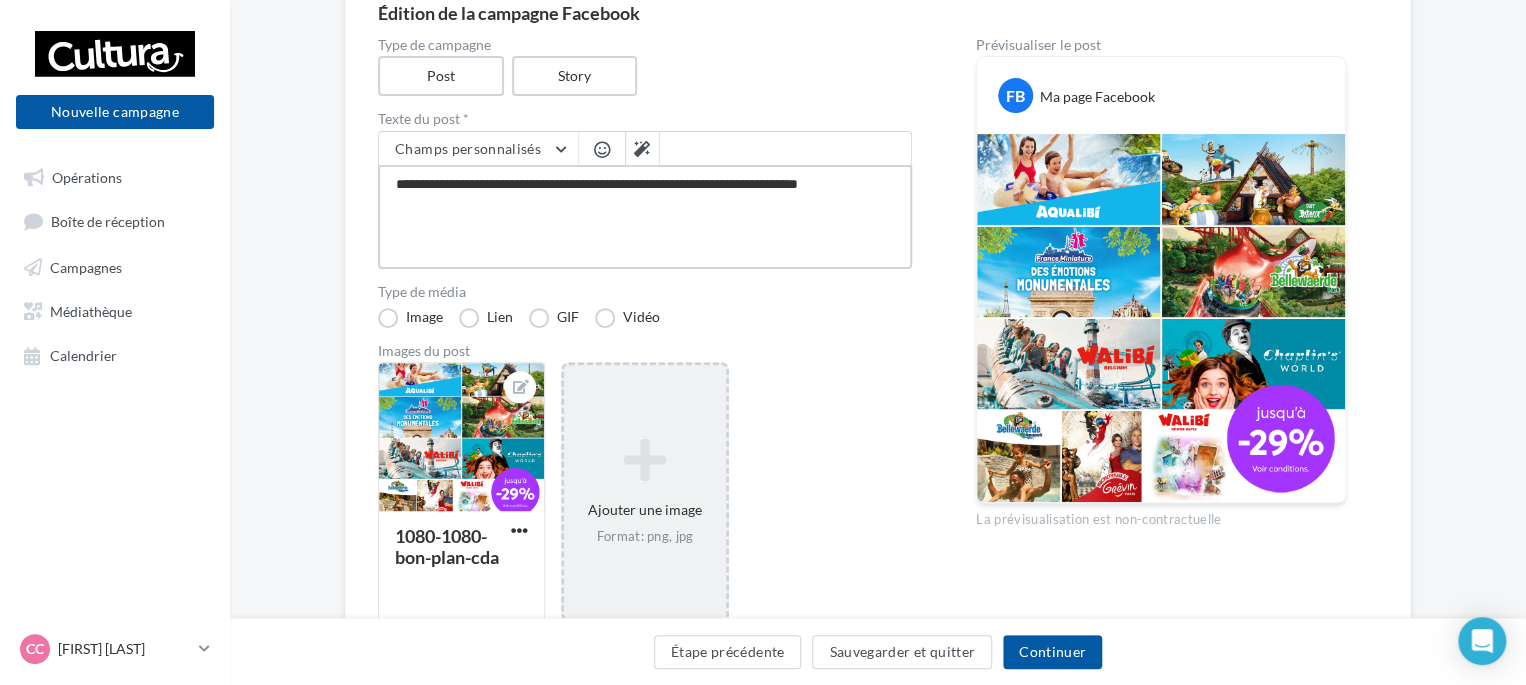 type on "**********" 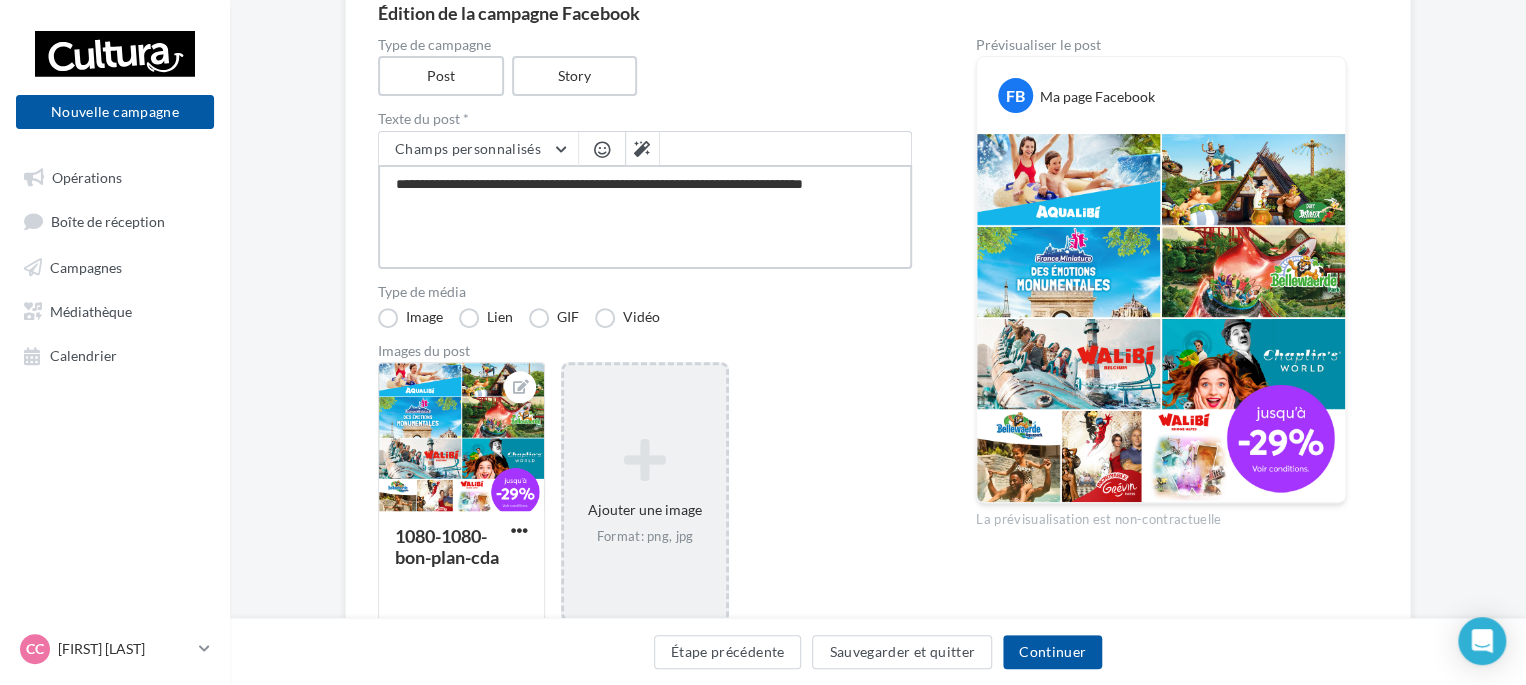 type on "**********" 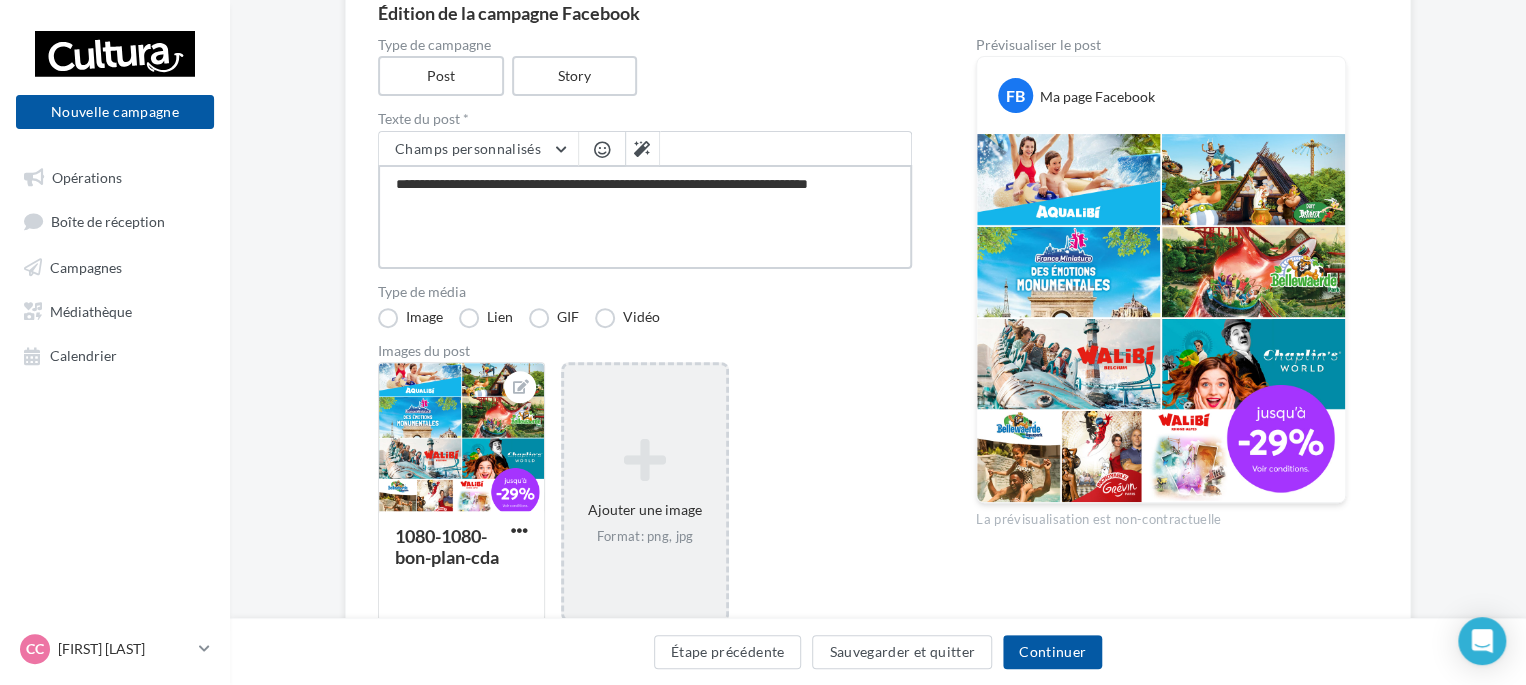 type on "**********" 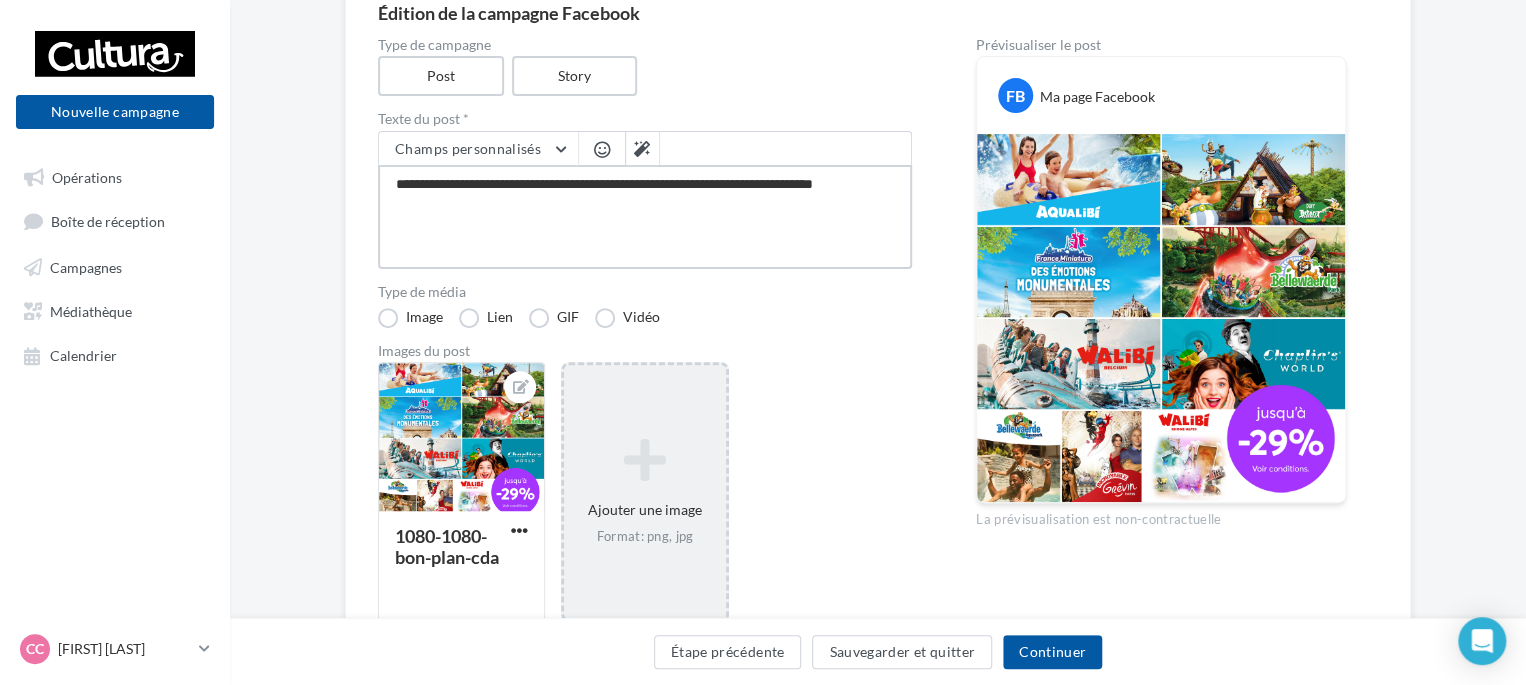 type on "**********" 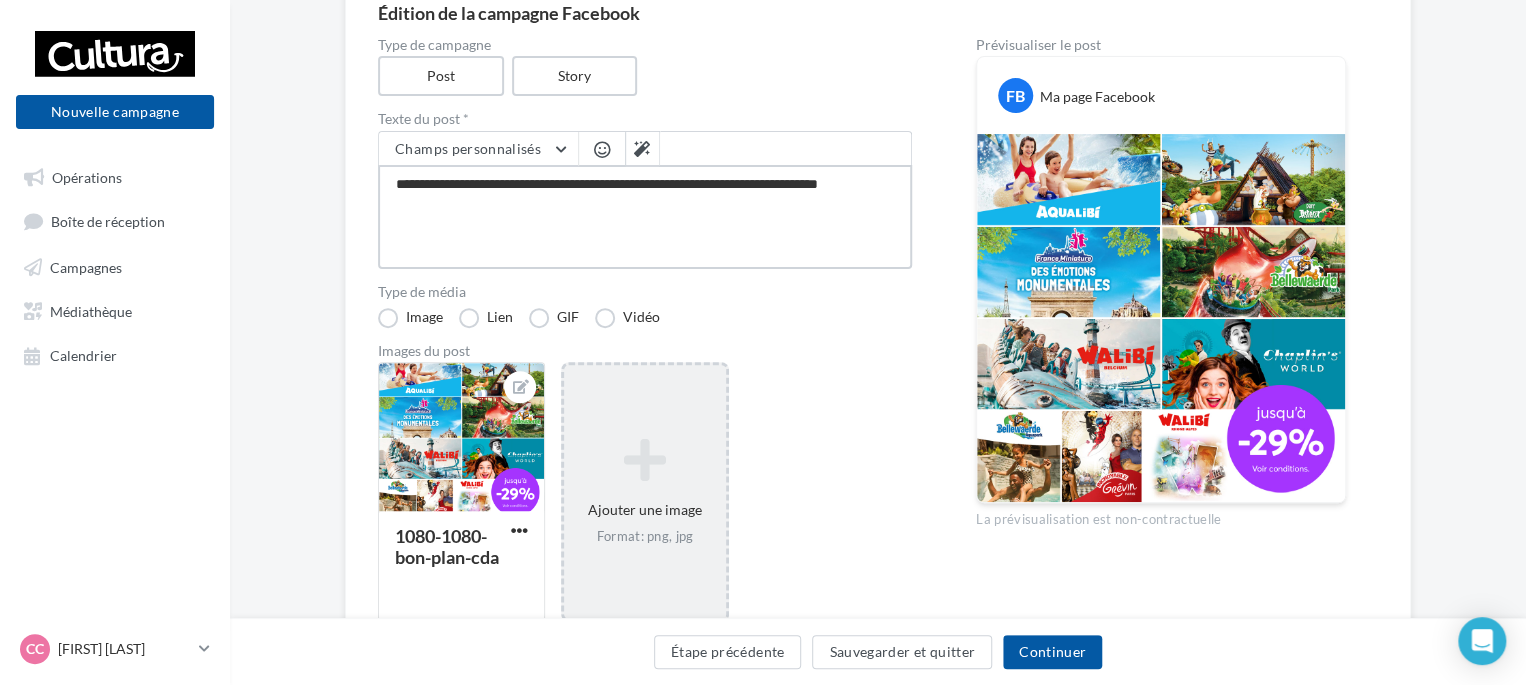 type on "**********" 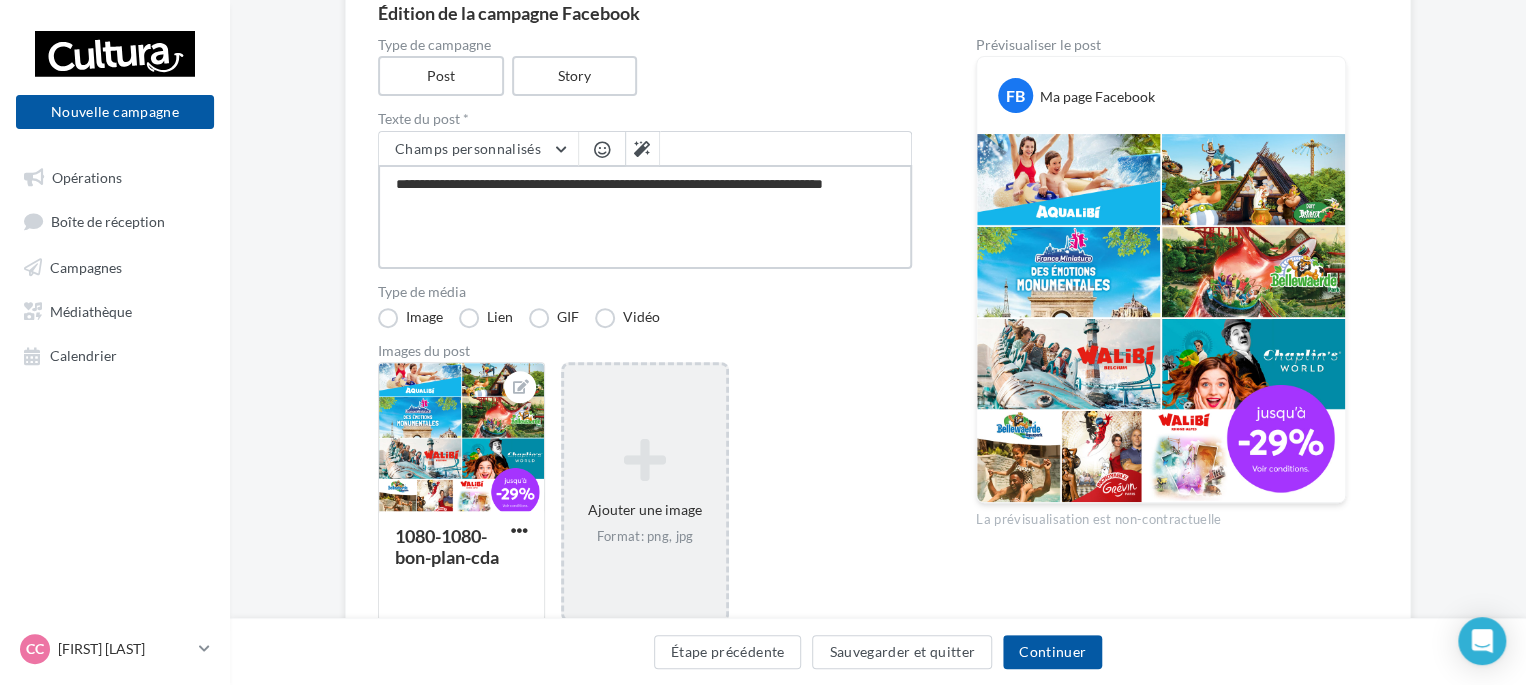 type on "**********" 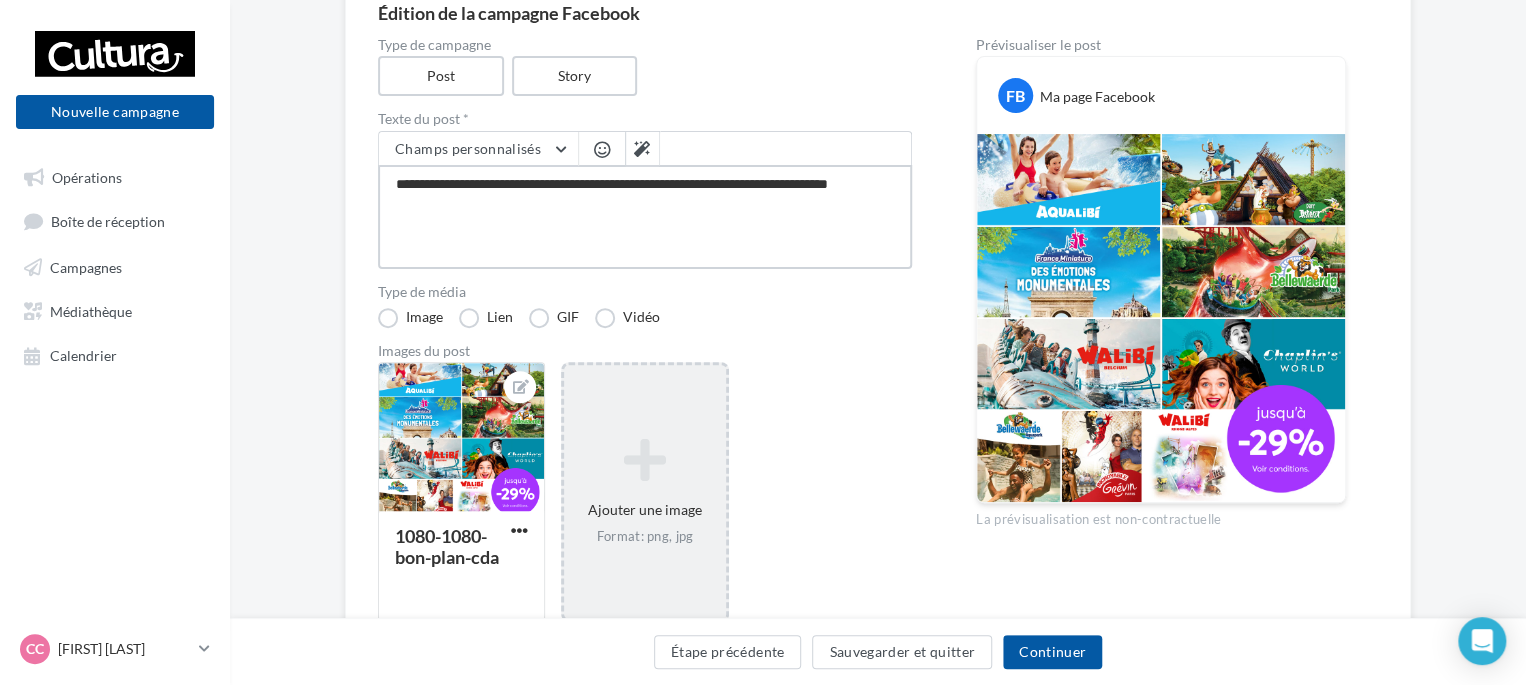 type on "**********" 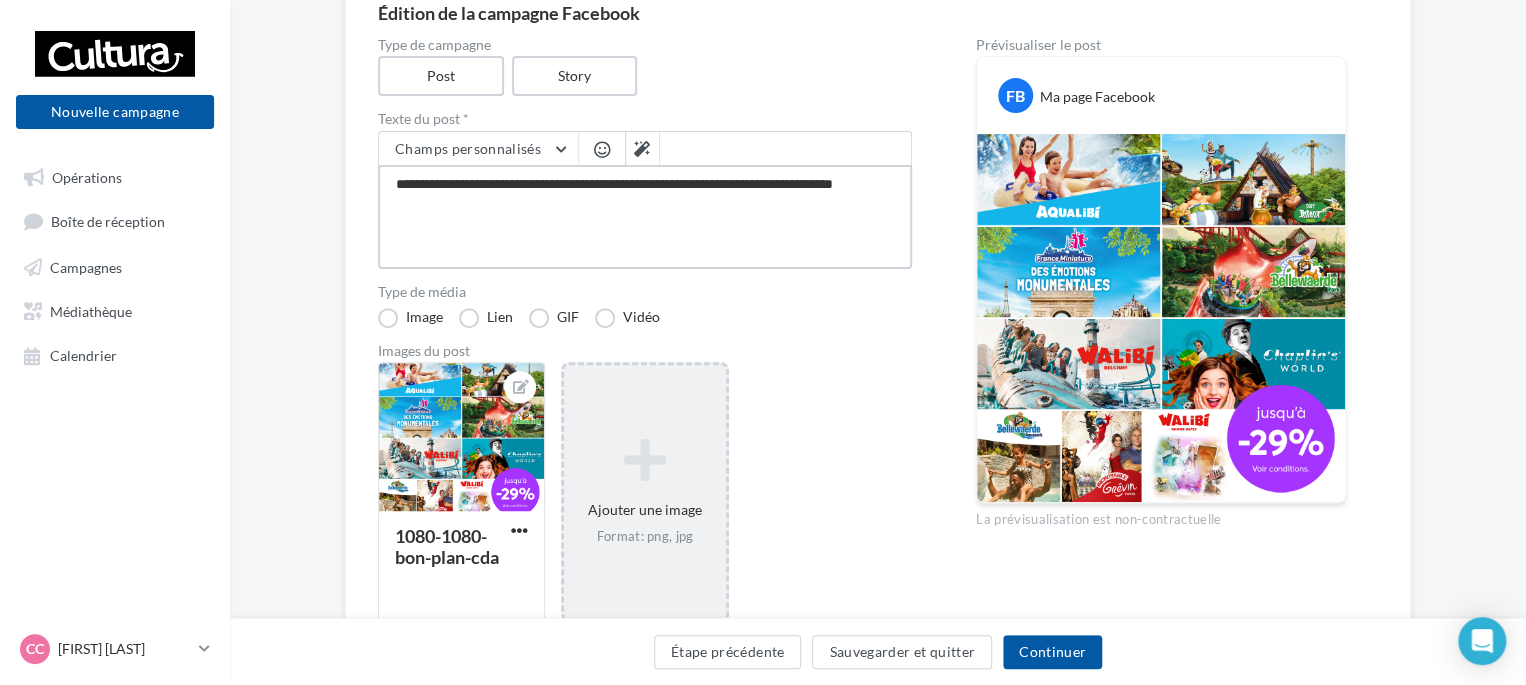 type on "**********" 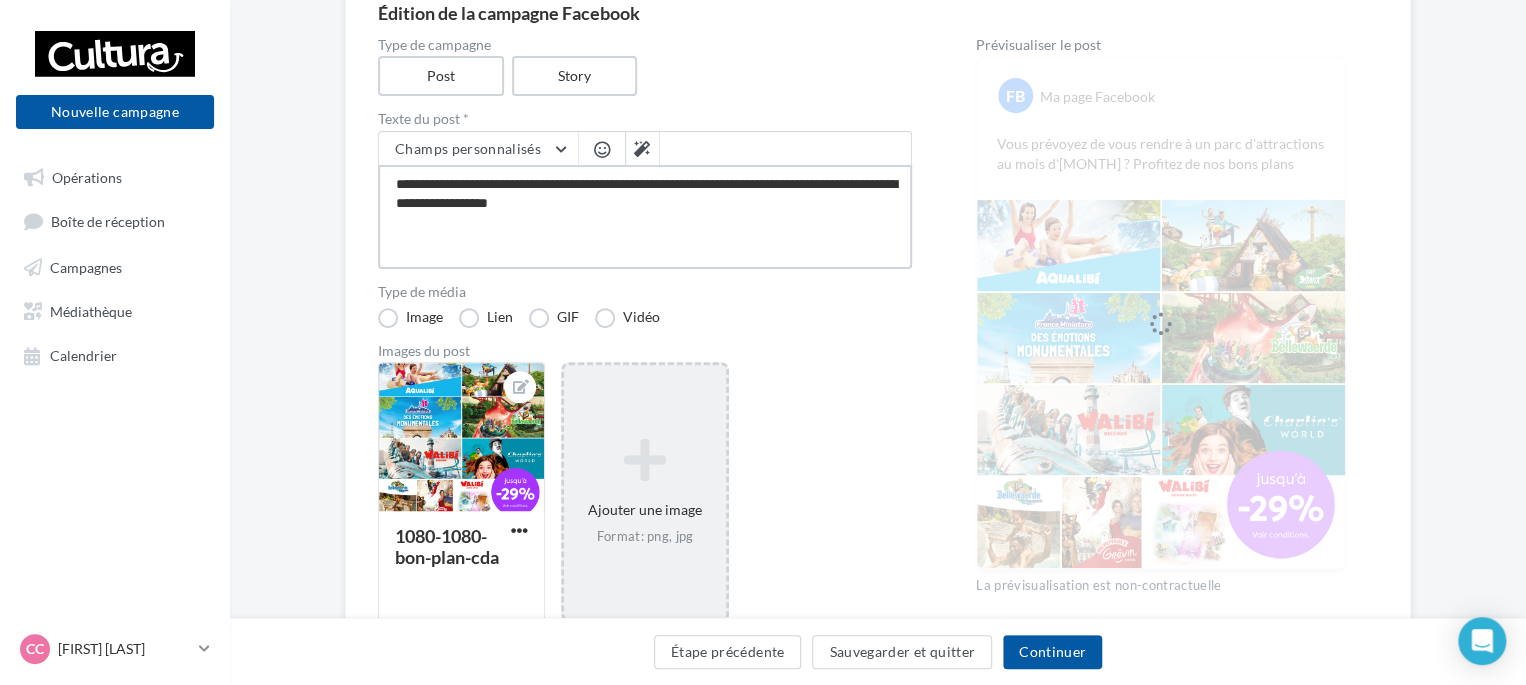 scroll, scrollTop: 297, scrollLeft: 32, axis: both 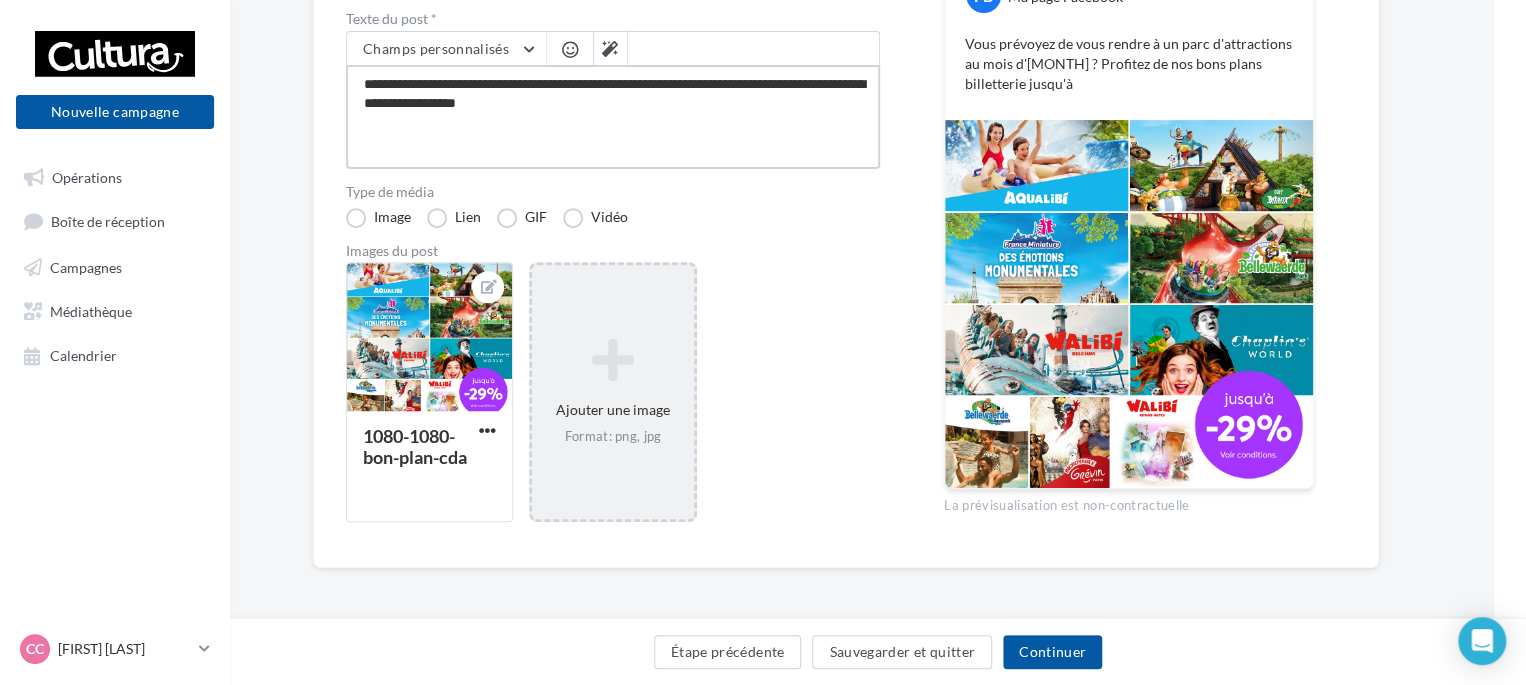 click on "**********" at bounding box center (613, 117) 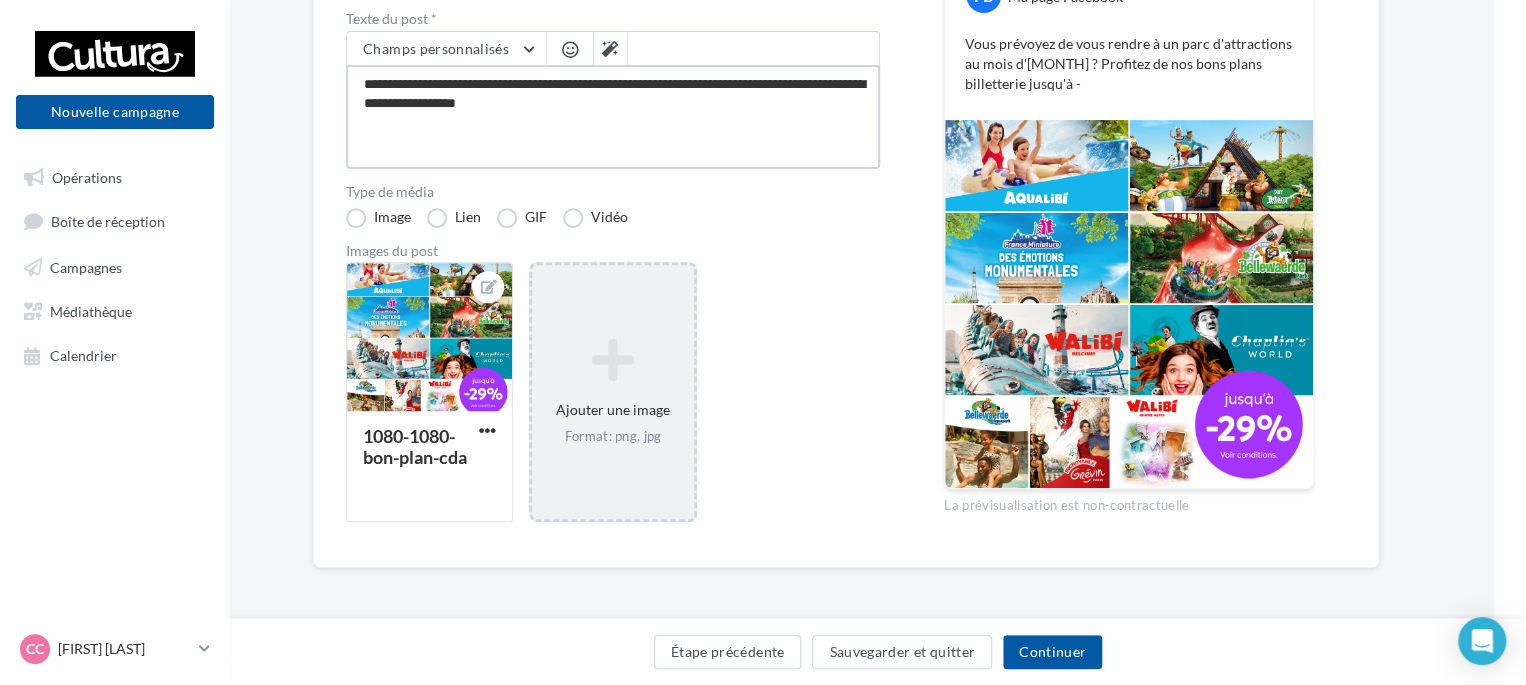 click on "**********" at bounding box center (613, 117) 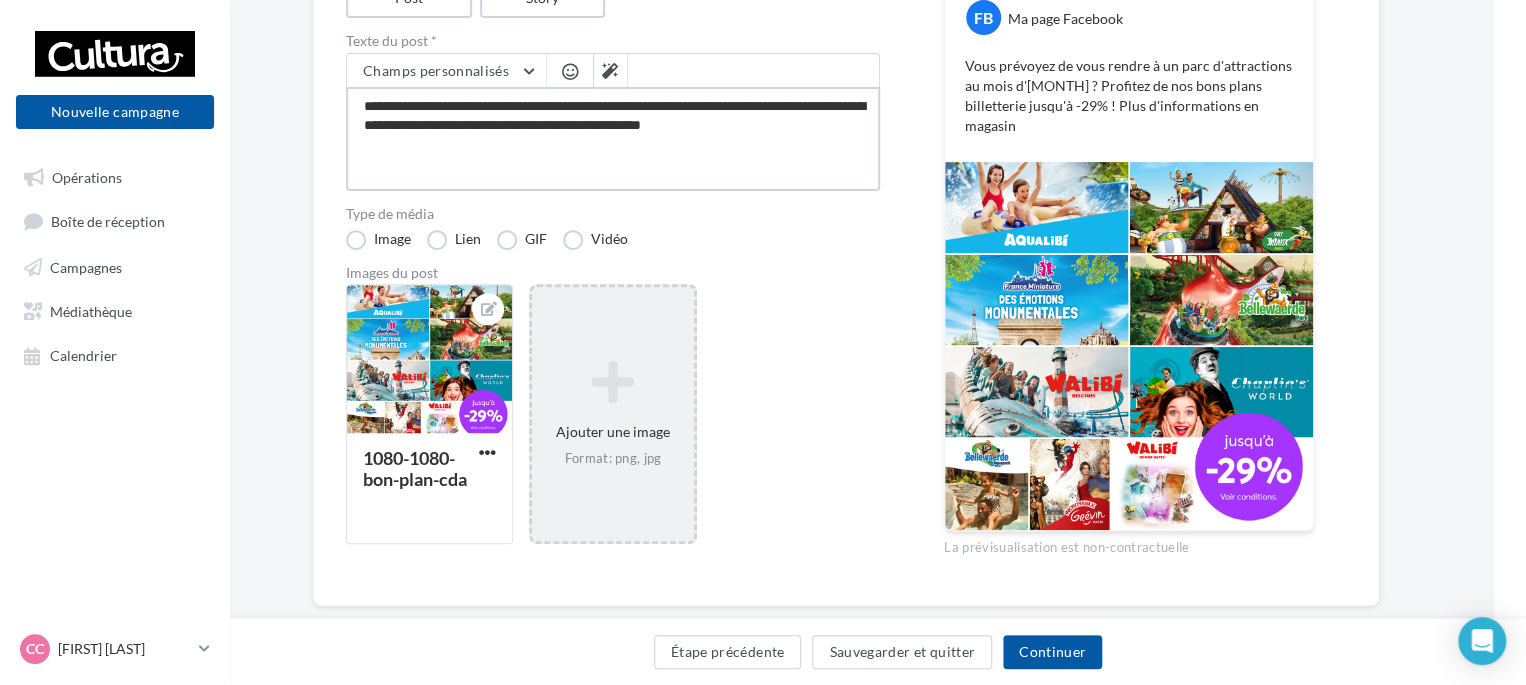 scroll, scrollTop: 297, scrollLeft: 32, axis: both 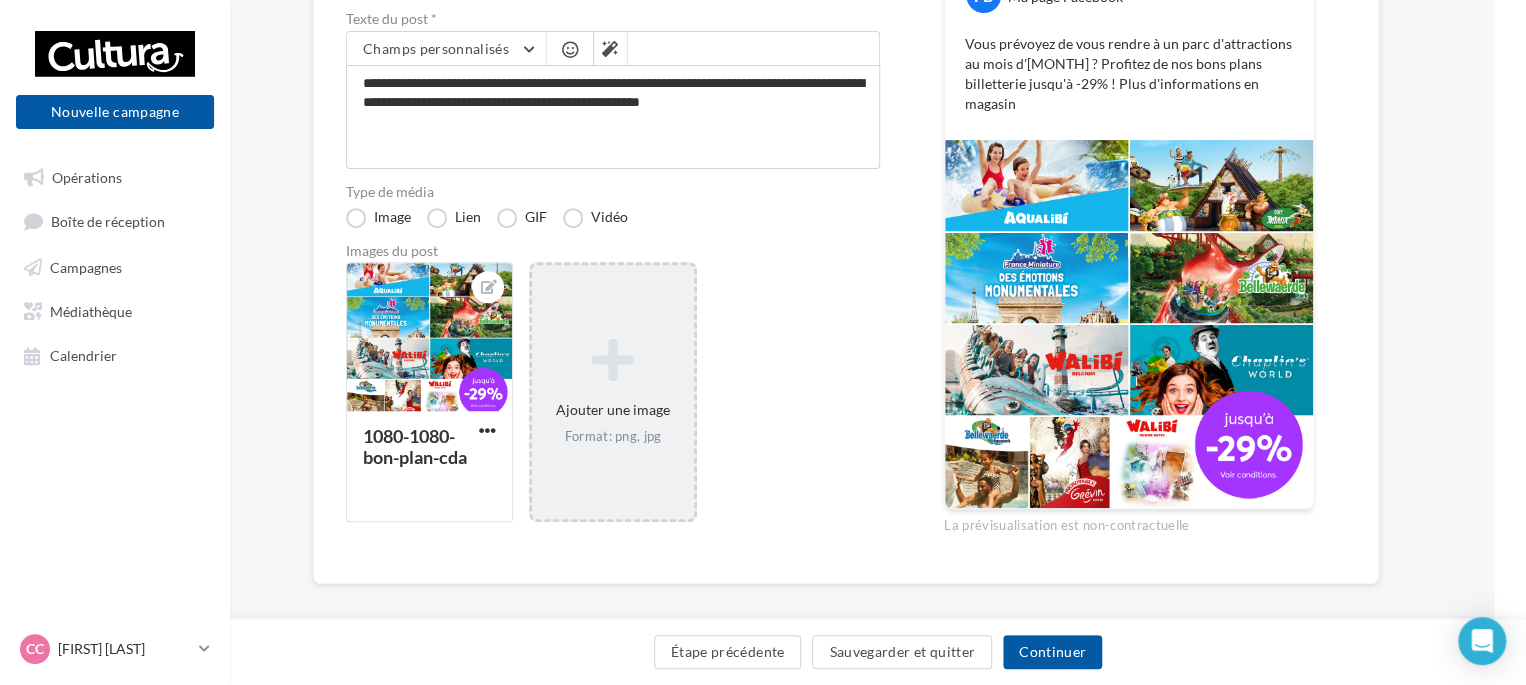click on "Ajouter une image     Format: png, jpg" at bounding box center (612, 392) 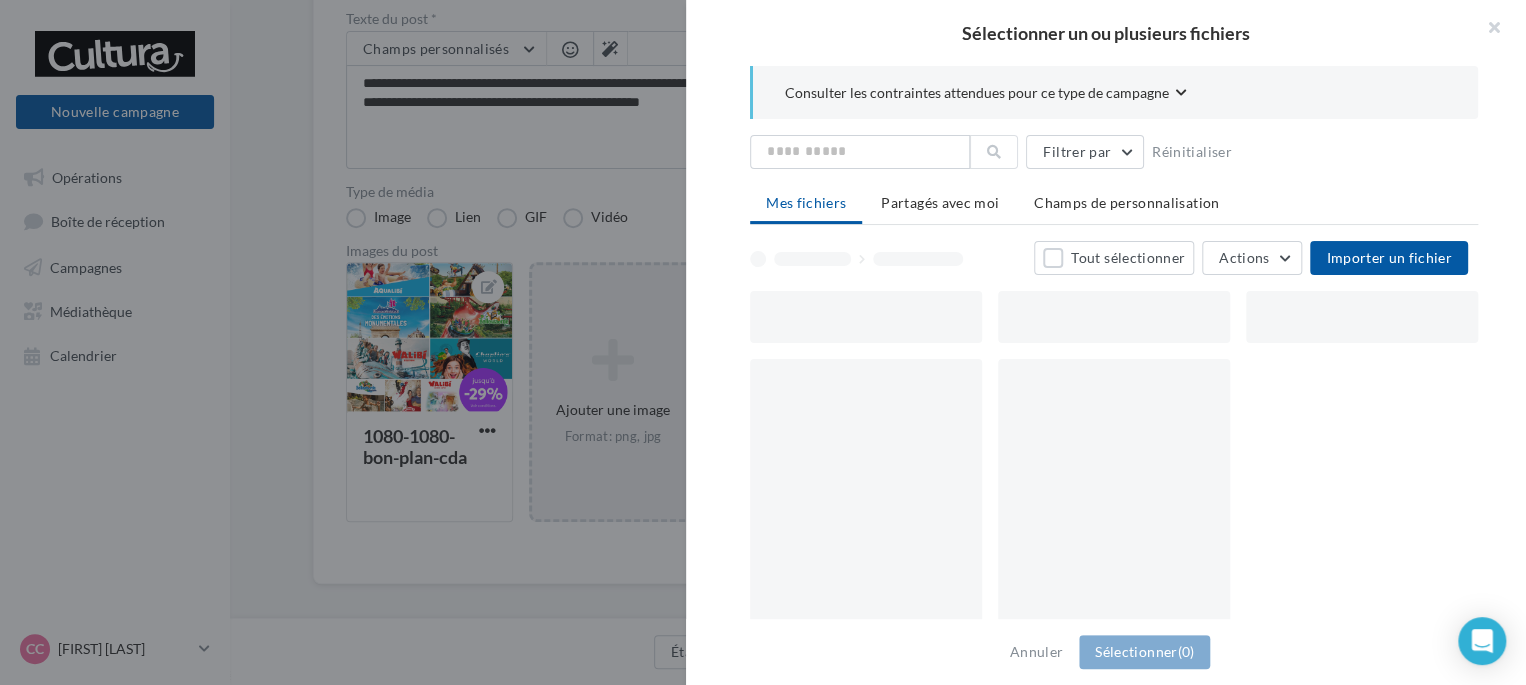 scroll, scrollTop: 287, scrollLeft: 32, axis: both 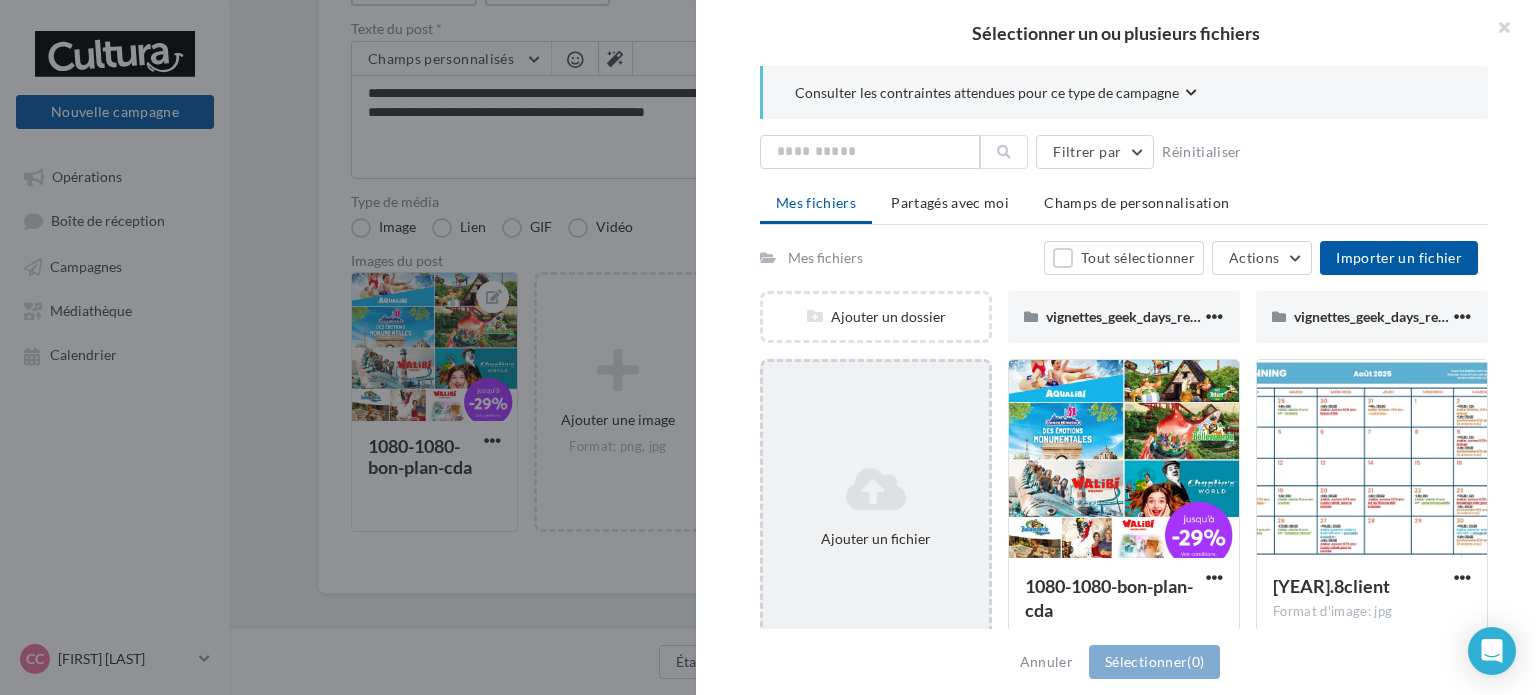 click at bounding box center [876, 489] 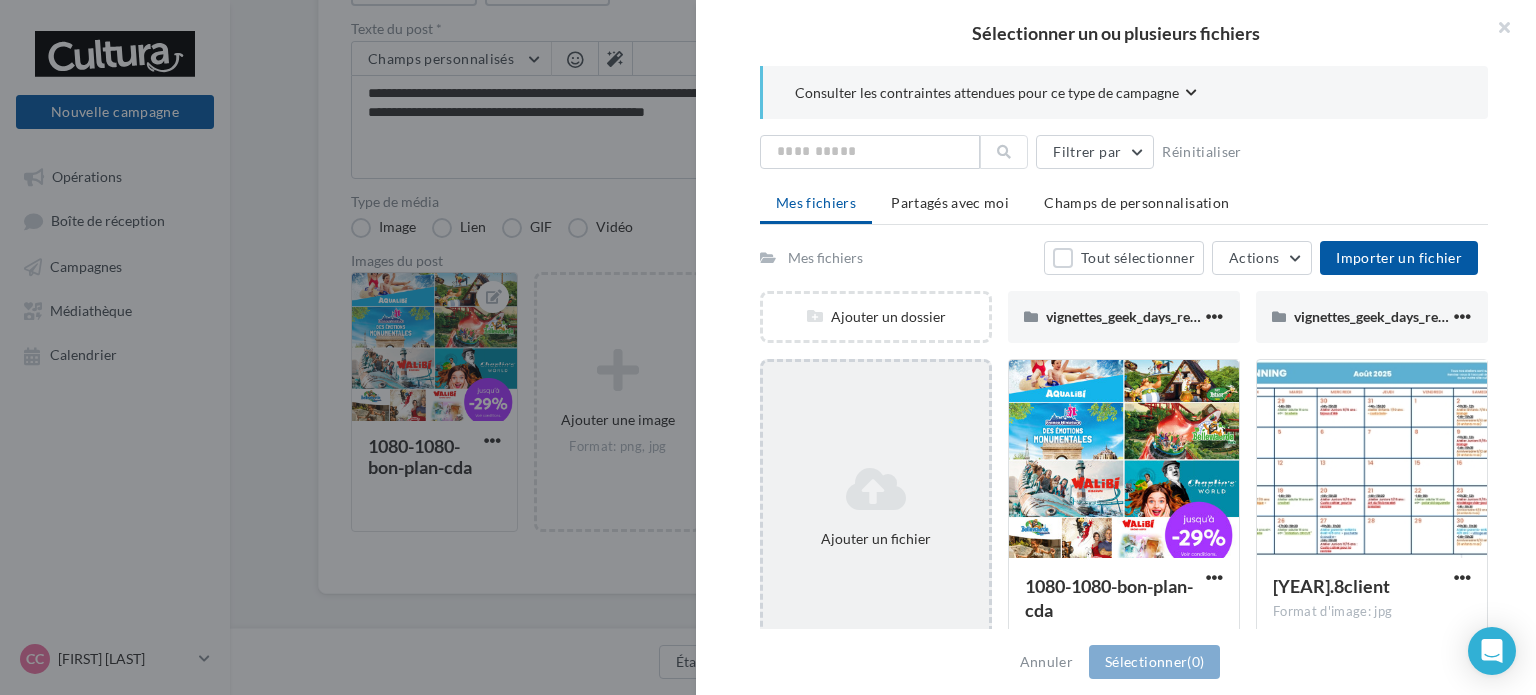 click on "Ajouter un fichier" at bounding box center [876, 539] 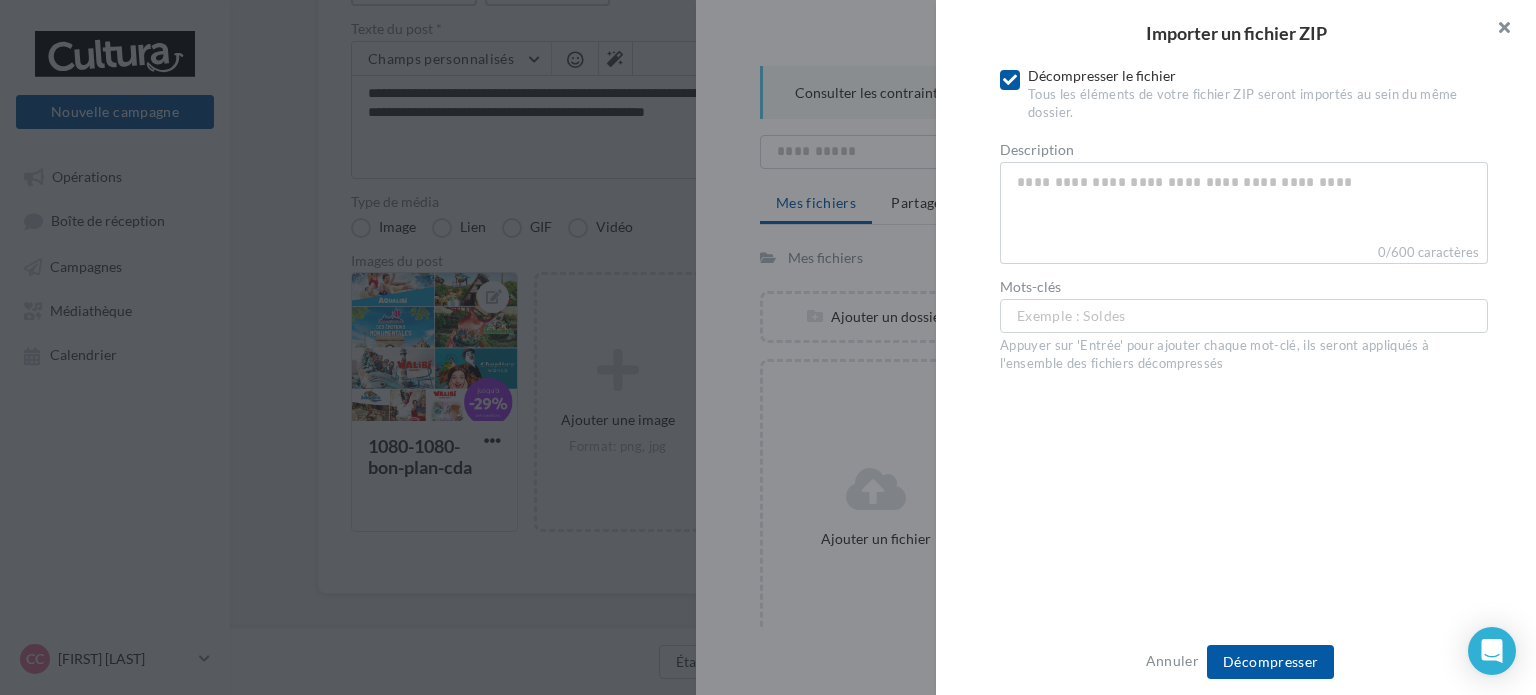click at bounding box center [1496, 30] 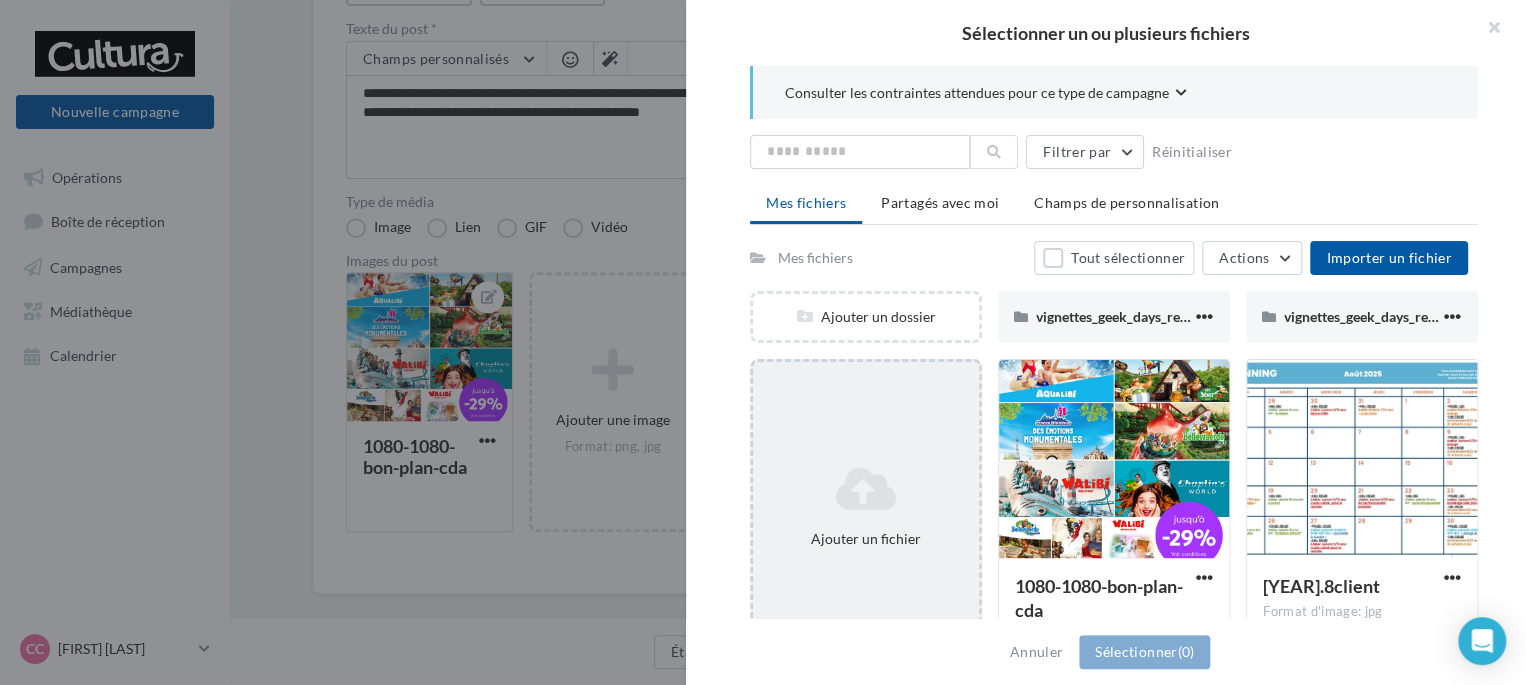 click at bounding box center [866, 489] 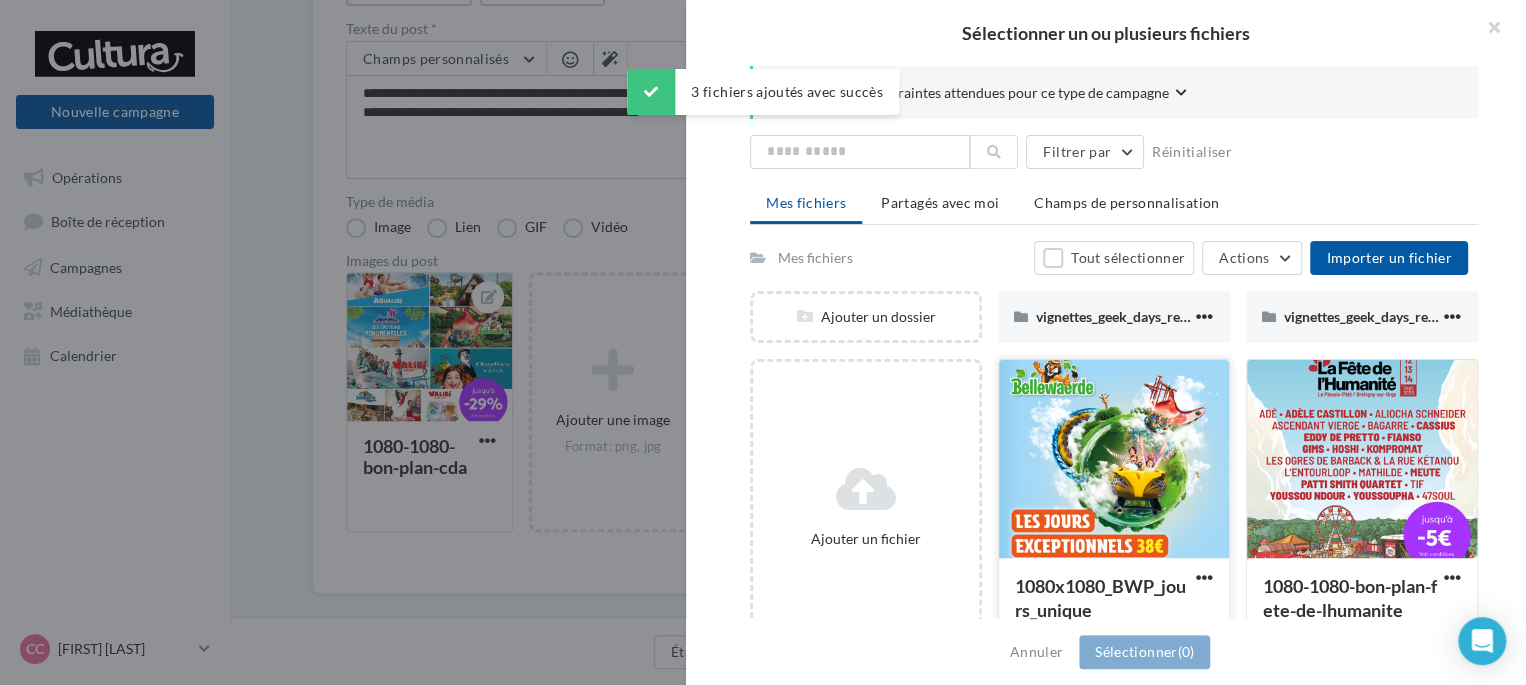 click at bounding box center [1114, 460] 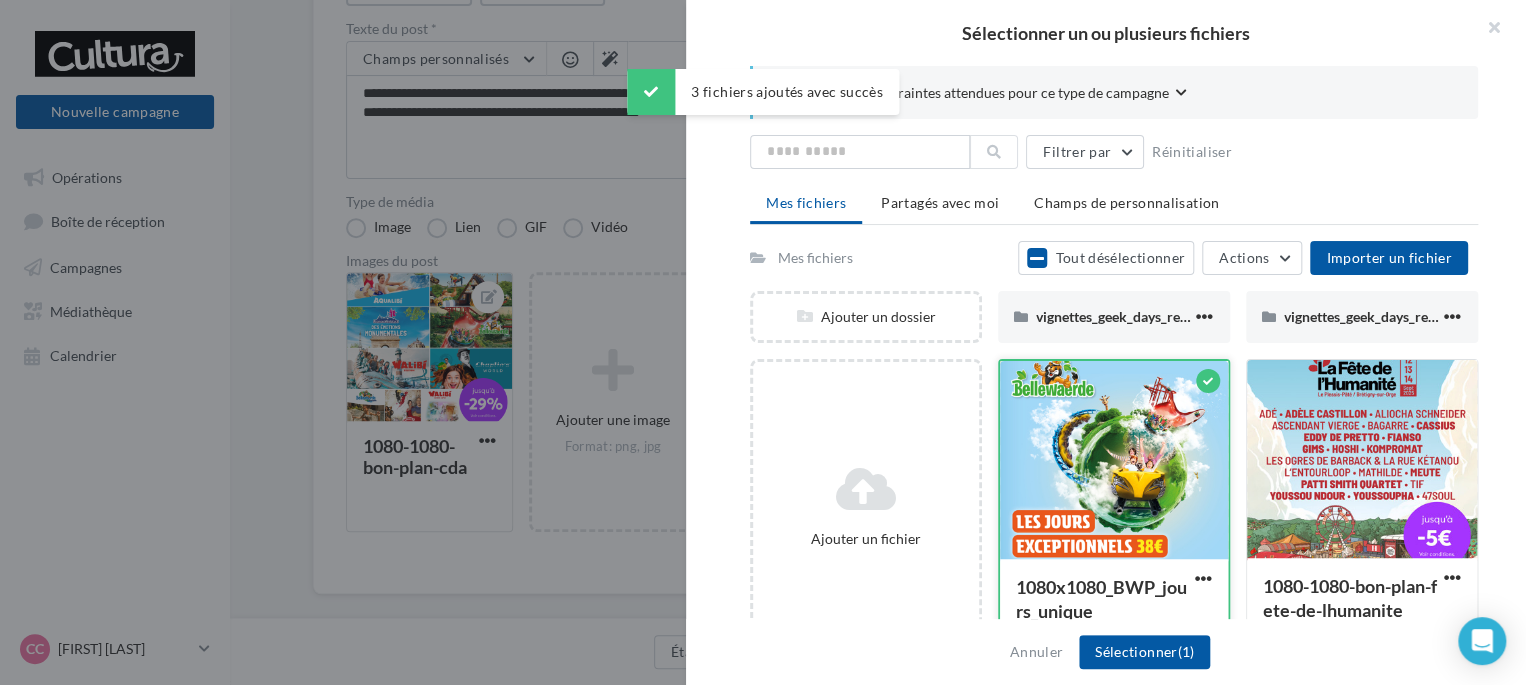 click at bounding box center [1114, 461] 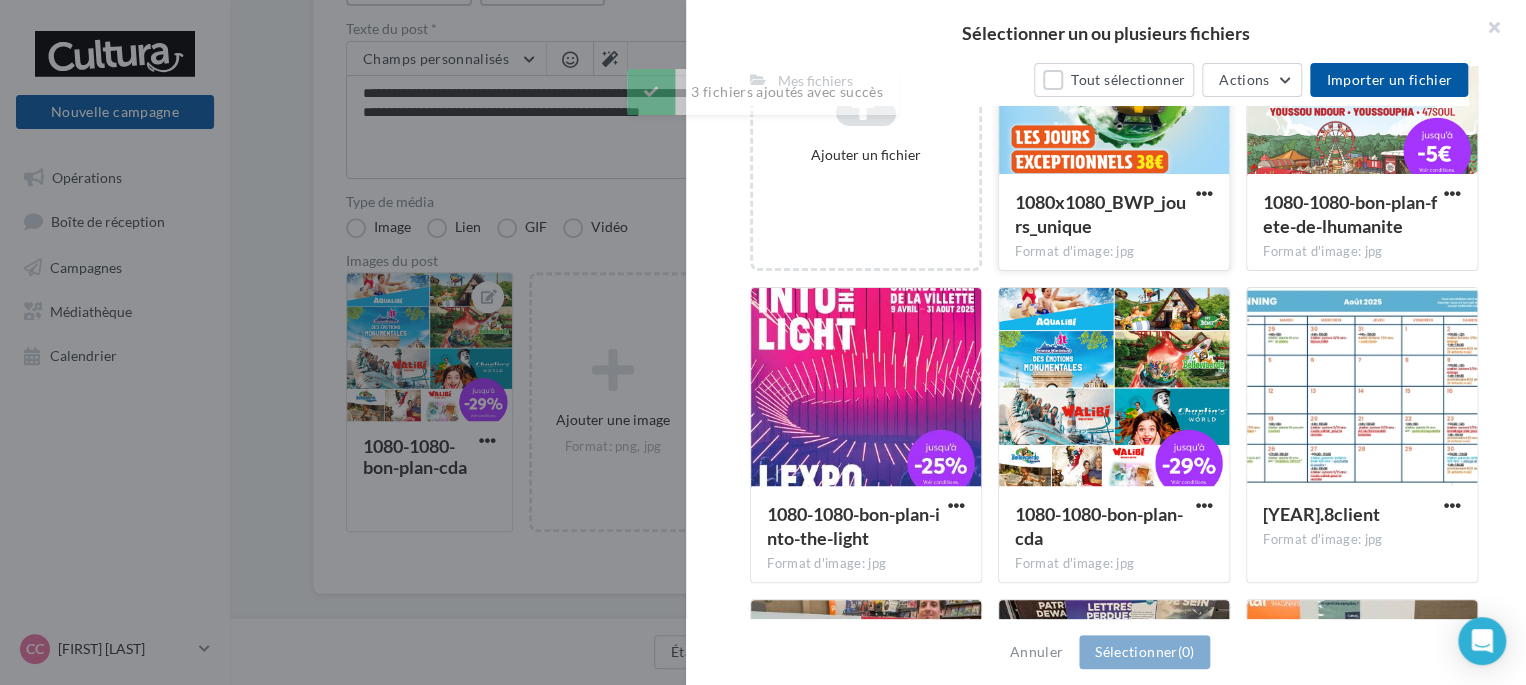 scroll, scrollTop: 350, scrollLeft: 0, axis: vertical 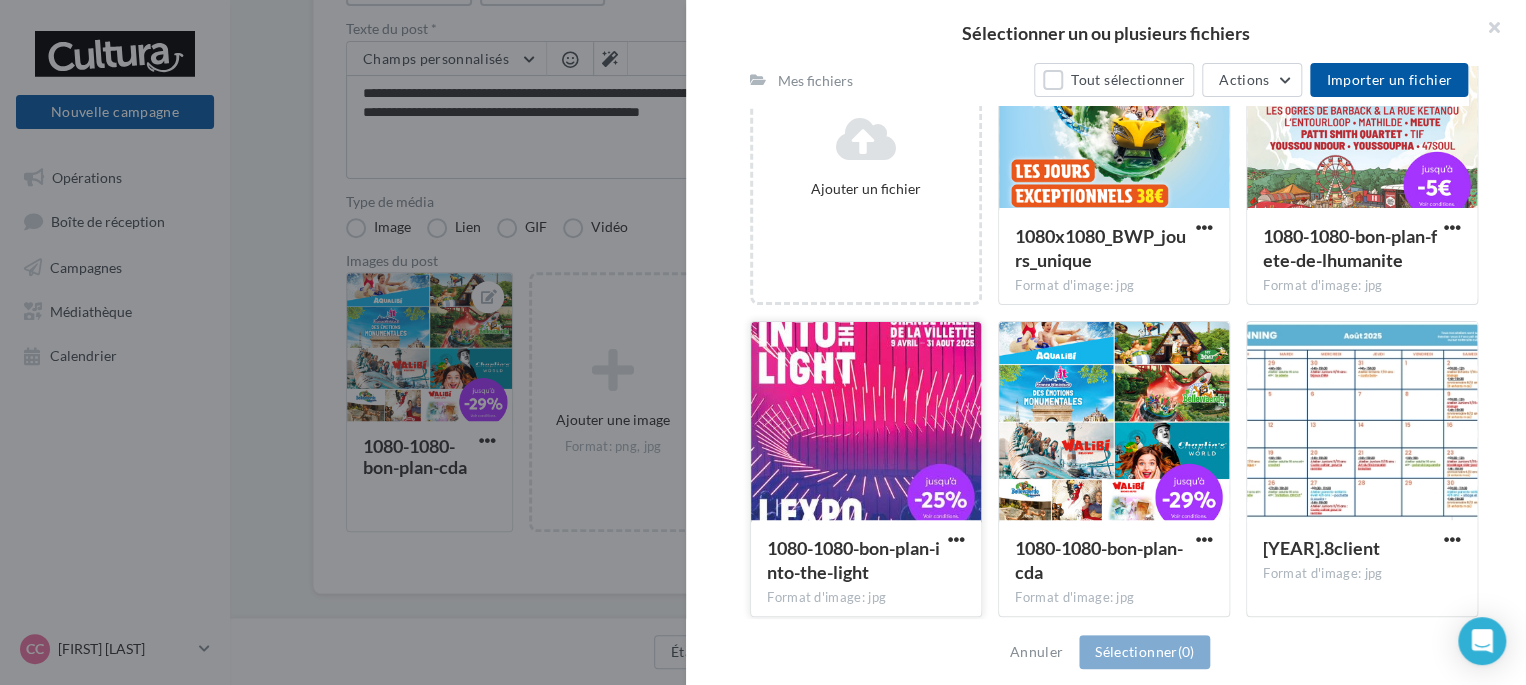 click at bounding box center [866, 422] 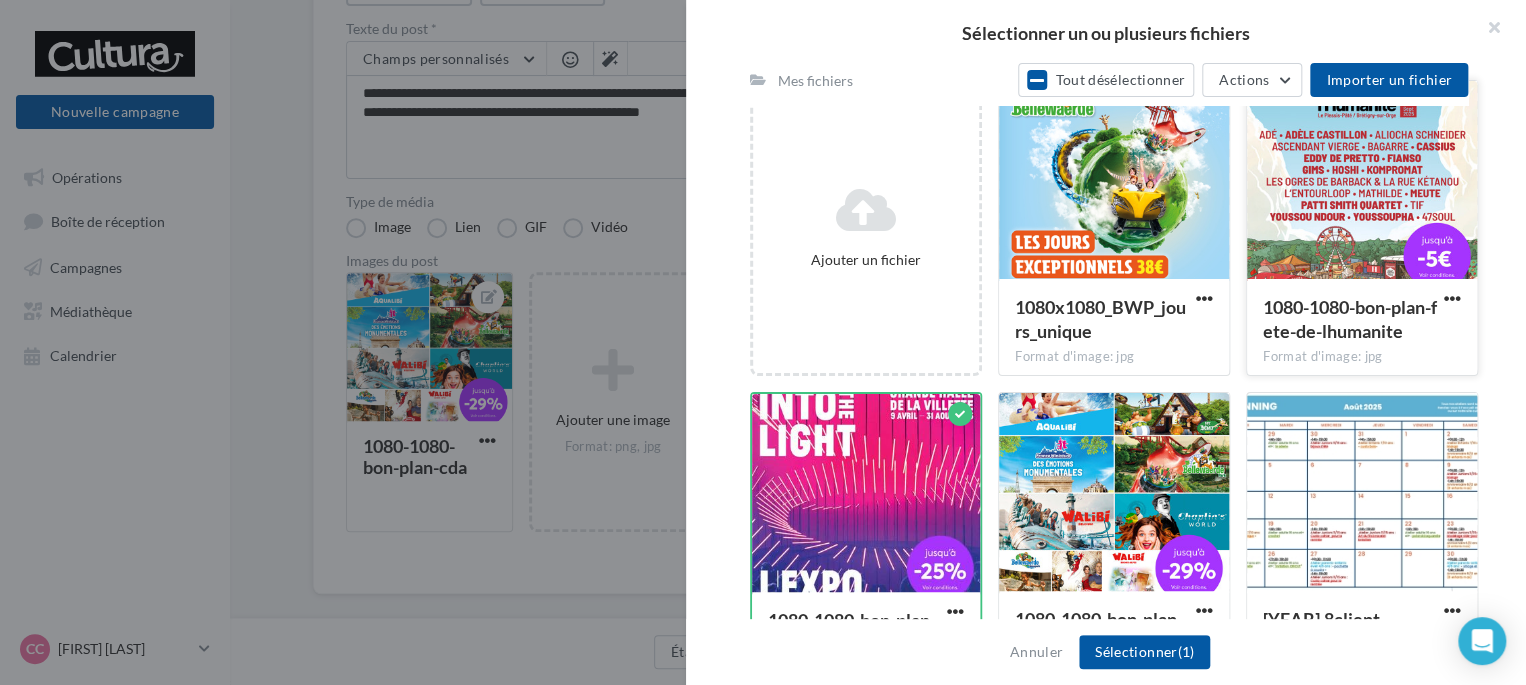 scroll, scrollTop: 250, scrollLeft: 0, axis: vertical 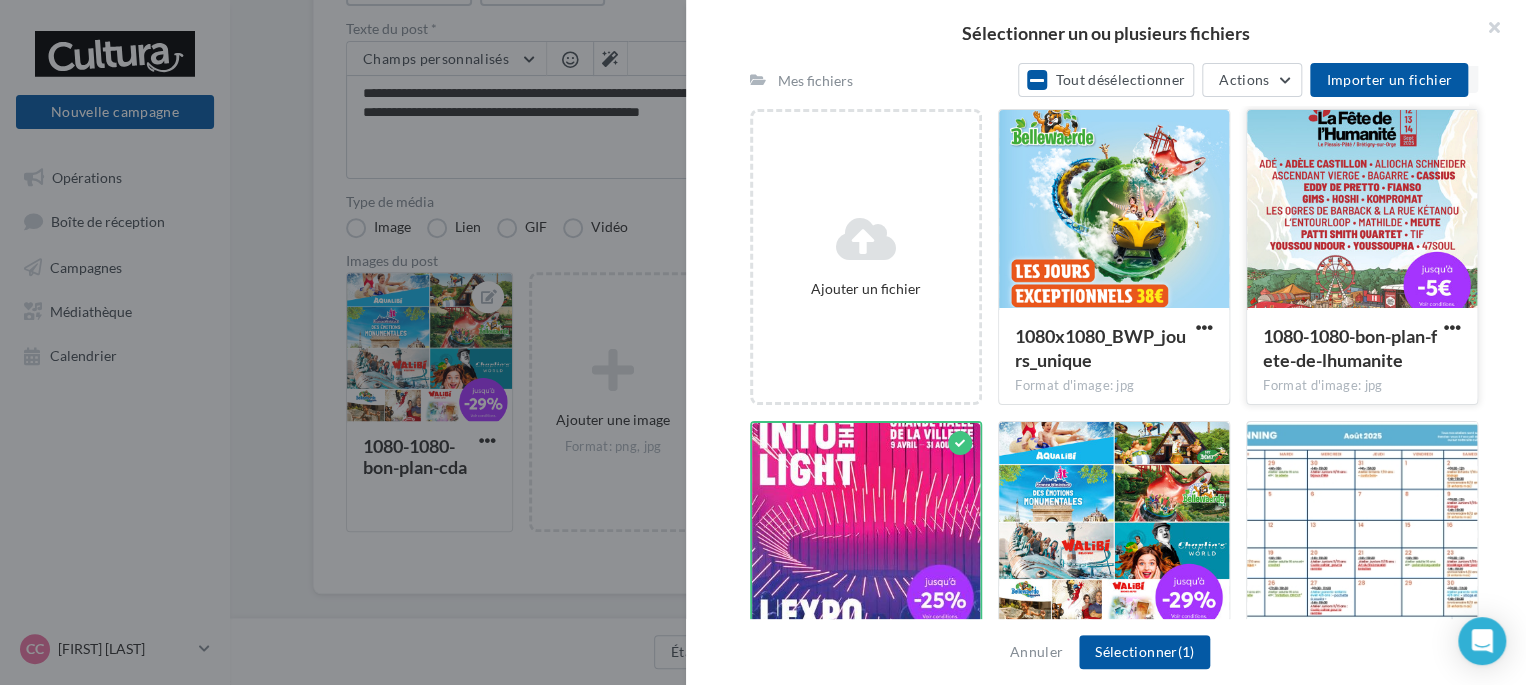 click on "1080-1080-bon-plan-fete-de-lhumanite  Format d'image: jpg" at bounding box center (1362, 355) 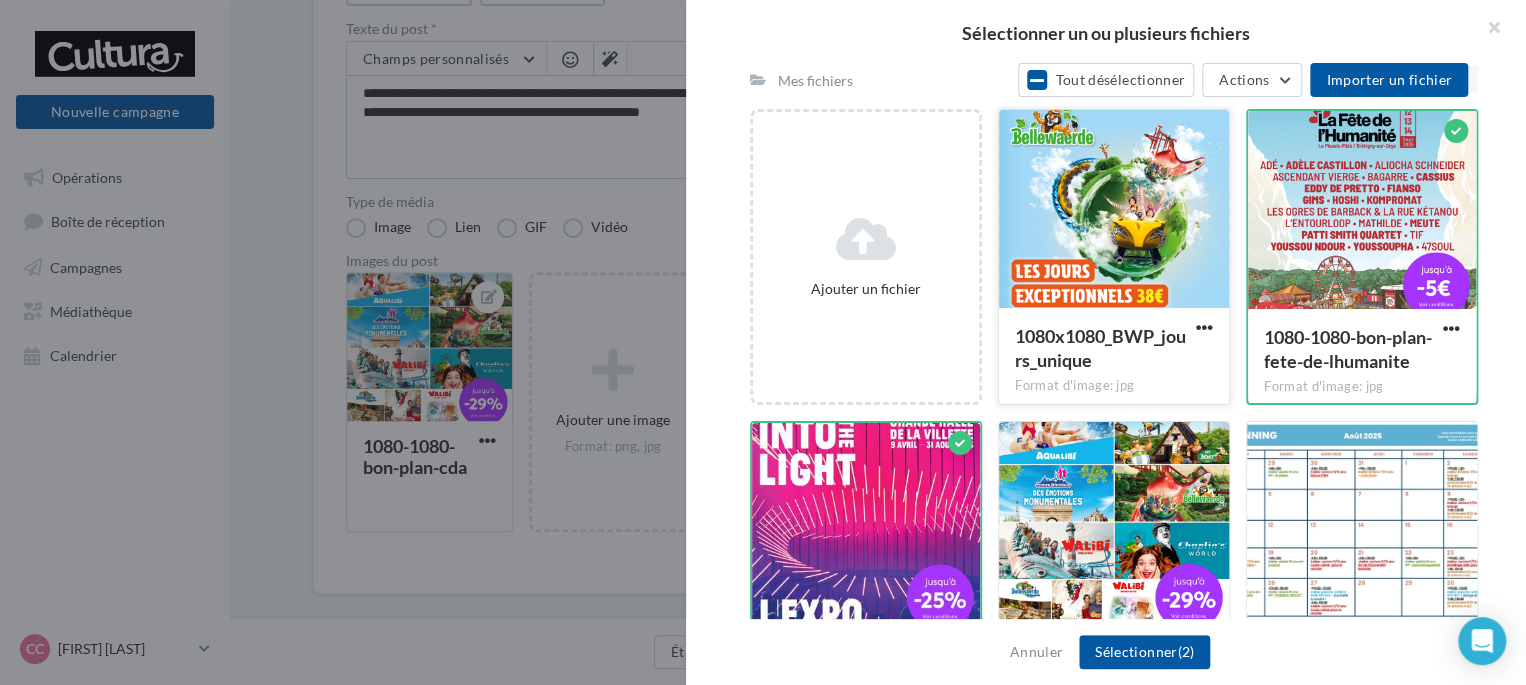 click at bounding box center [1114, 210] 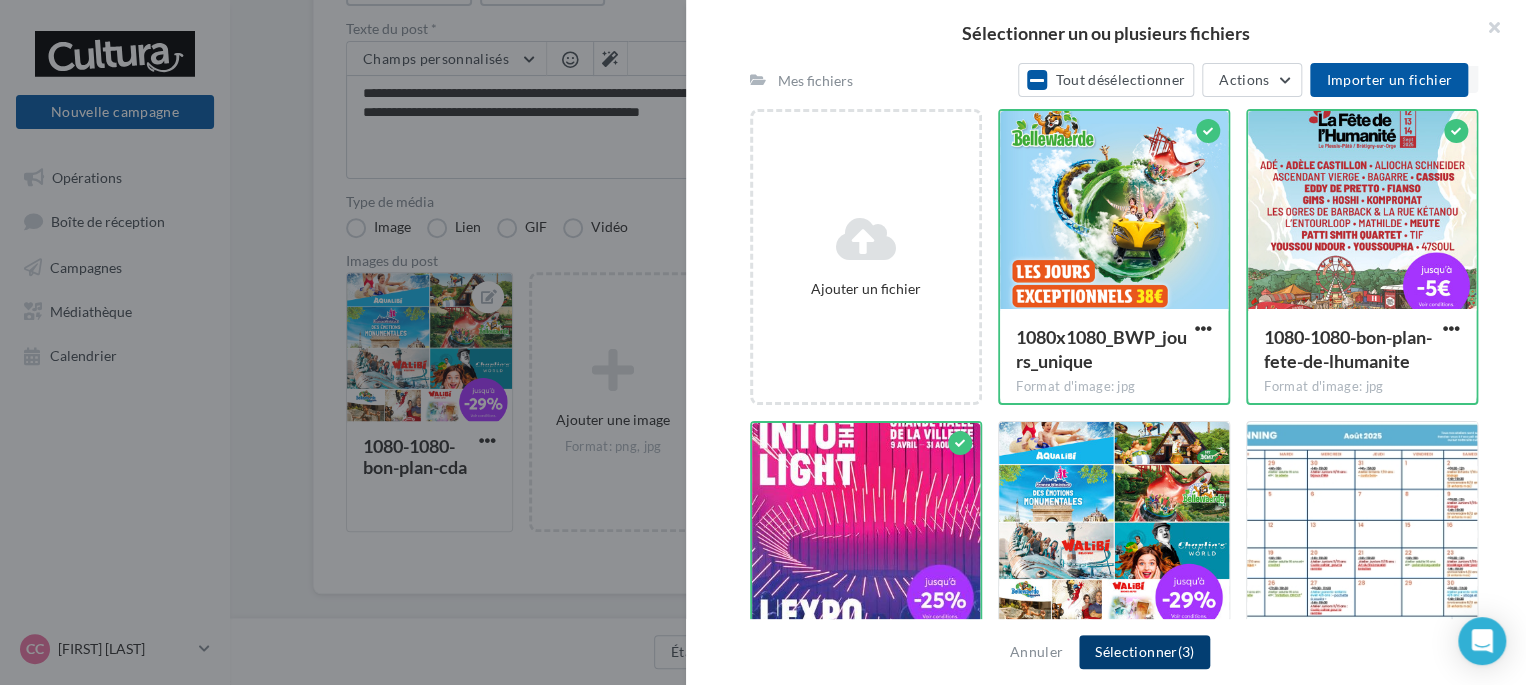 click on "Sélectionner   (3)" at bounding box center (1144, 652) 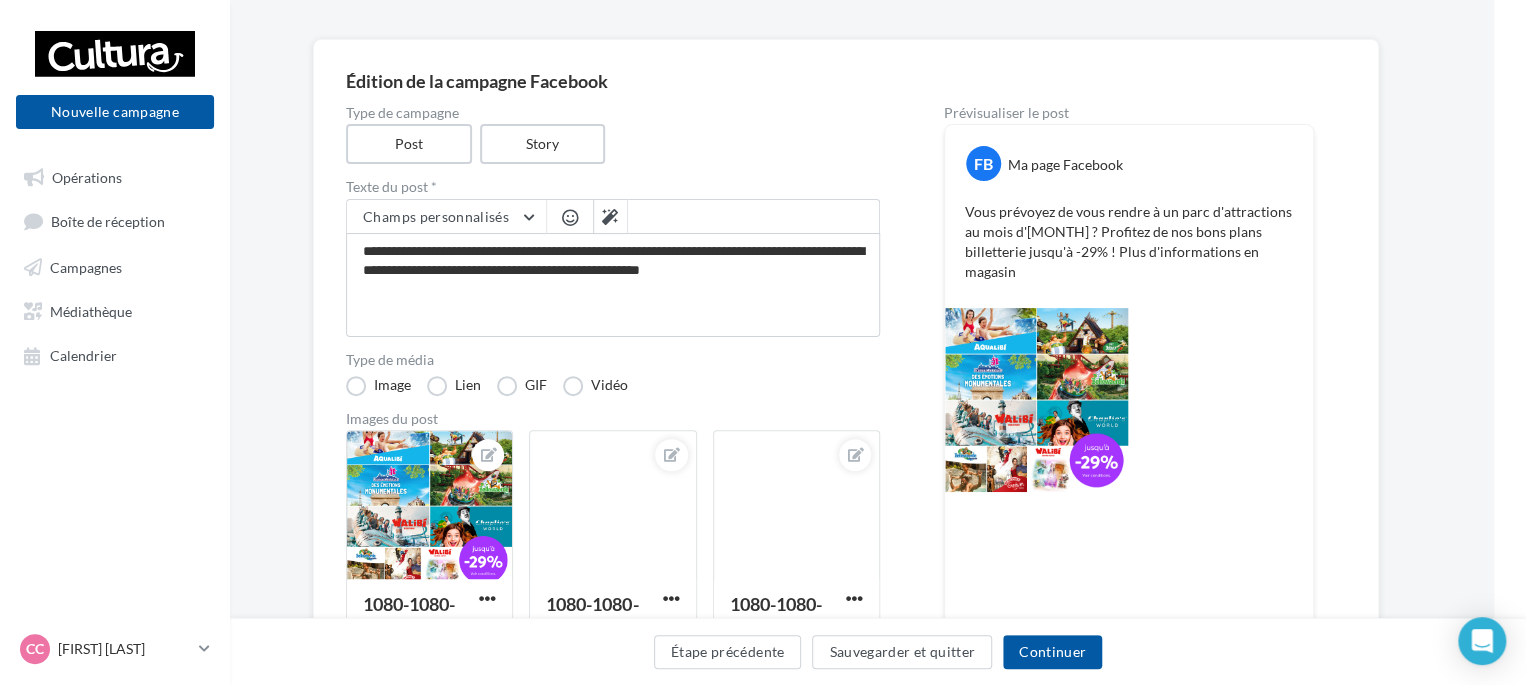 scroll, scrollTop: 87, scrollLeft: 32, axis: both 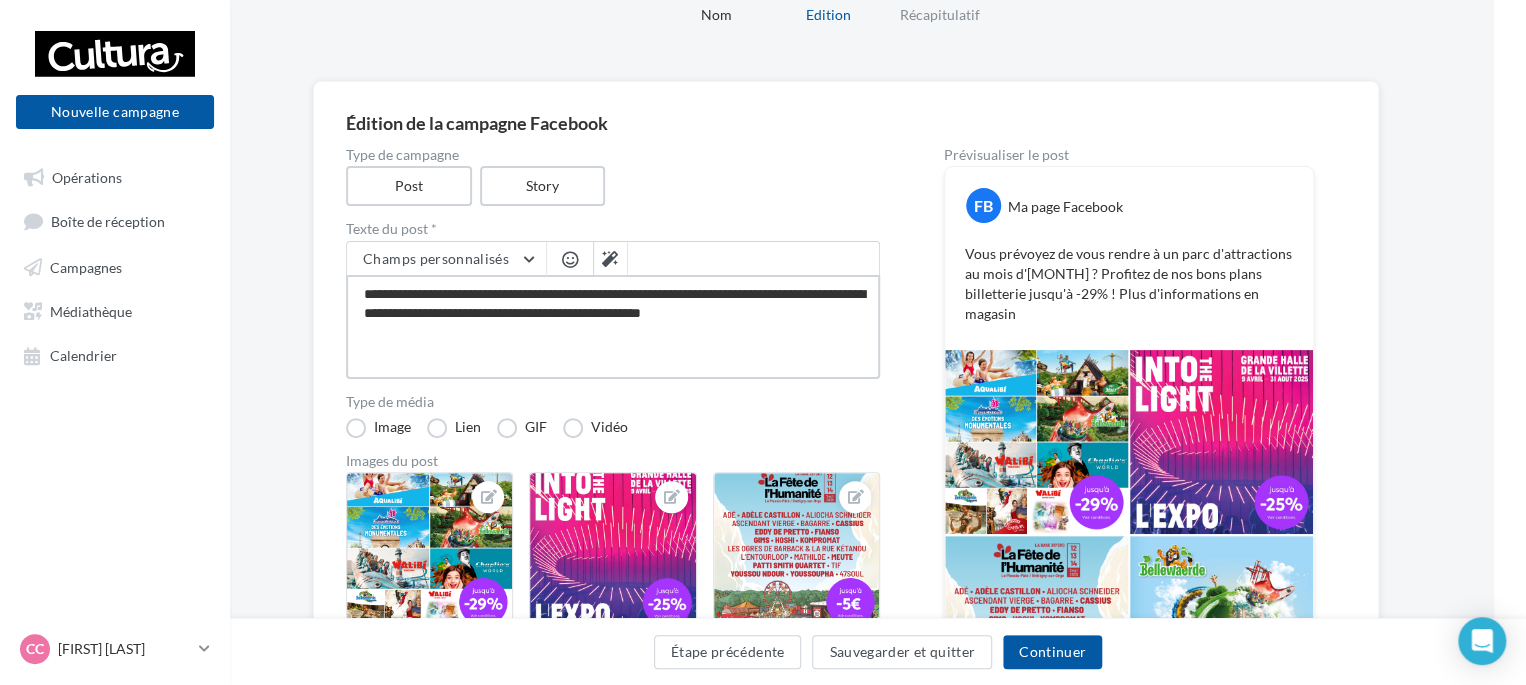 click on "**********" at bounding box center (613, 327) 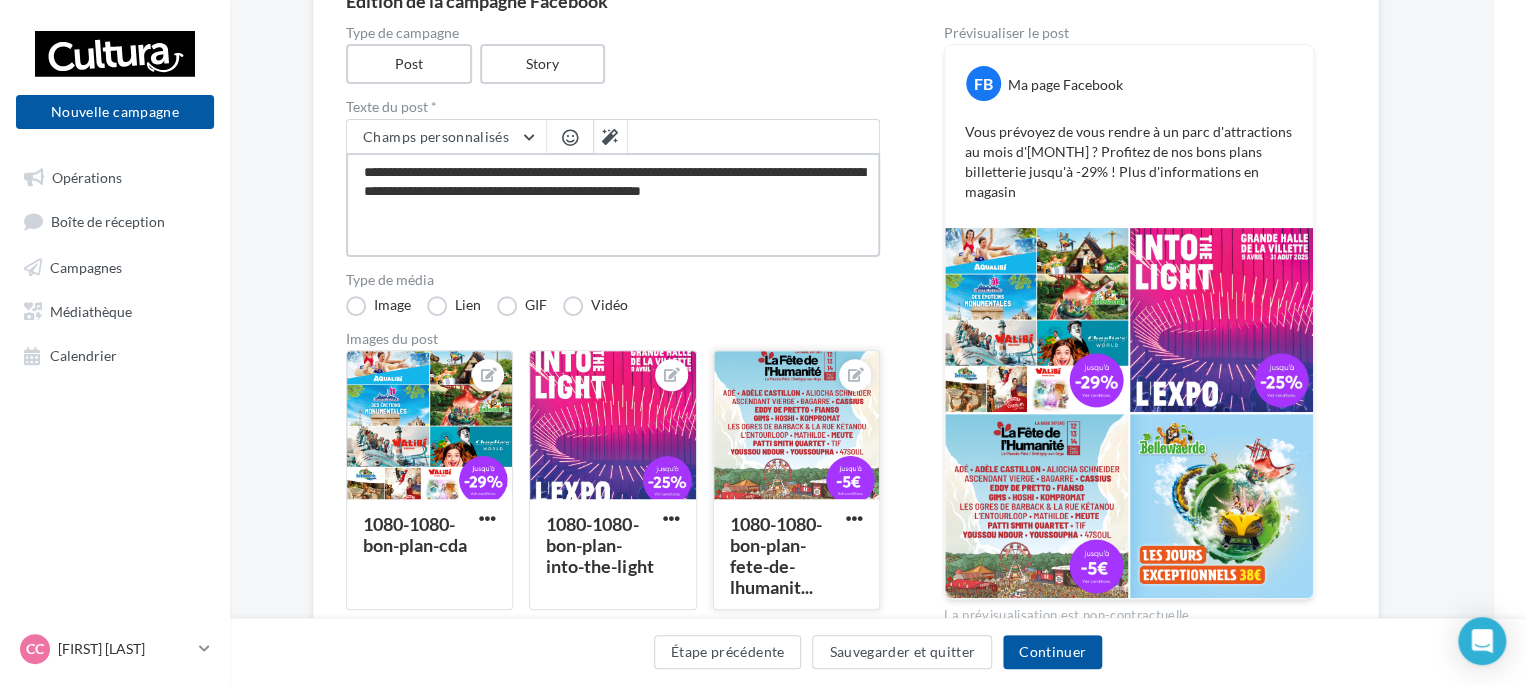 scroll, scrollTop: 187, scrollLeft: 32, axis: both 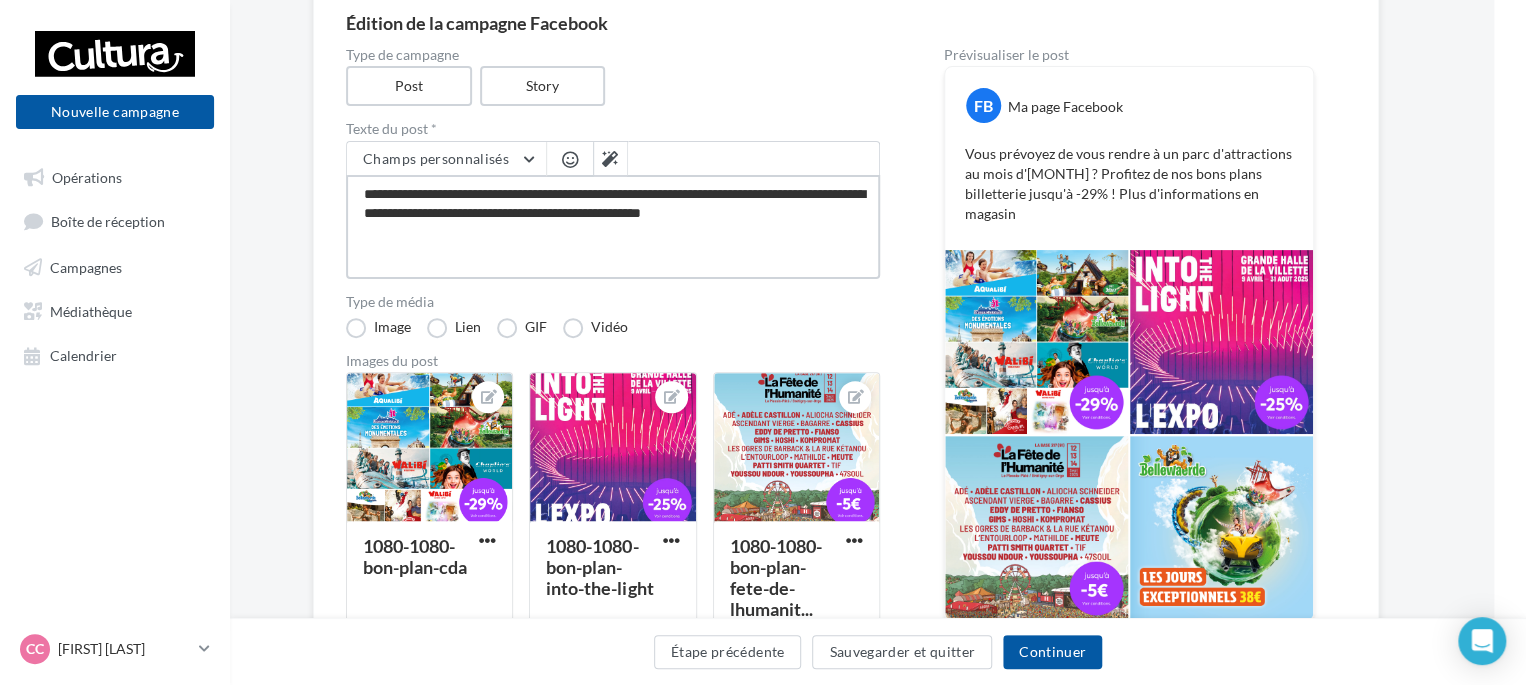 drag, startPoint x: 518, startPoint y: 208, endPoint x: 592, endPoint y: 215, distance: 74.330345 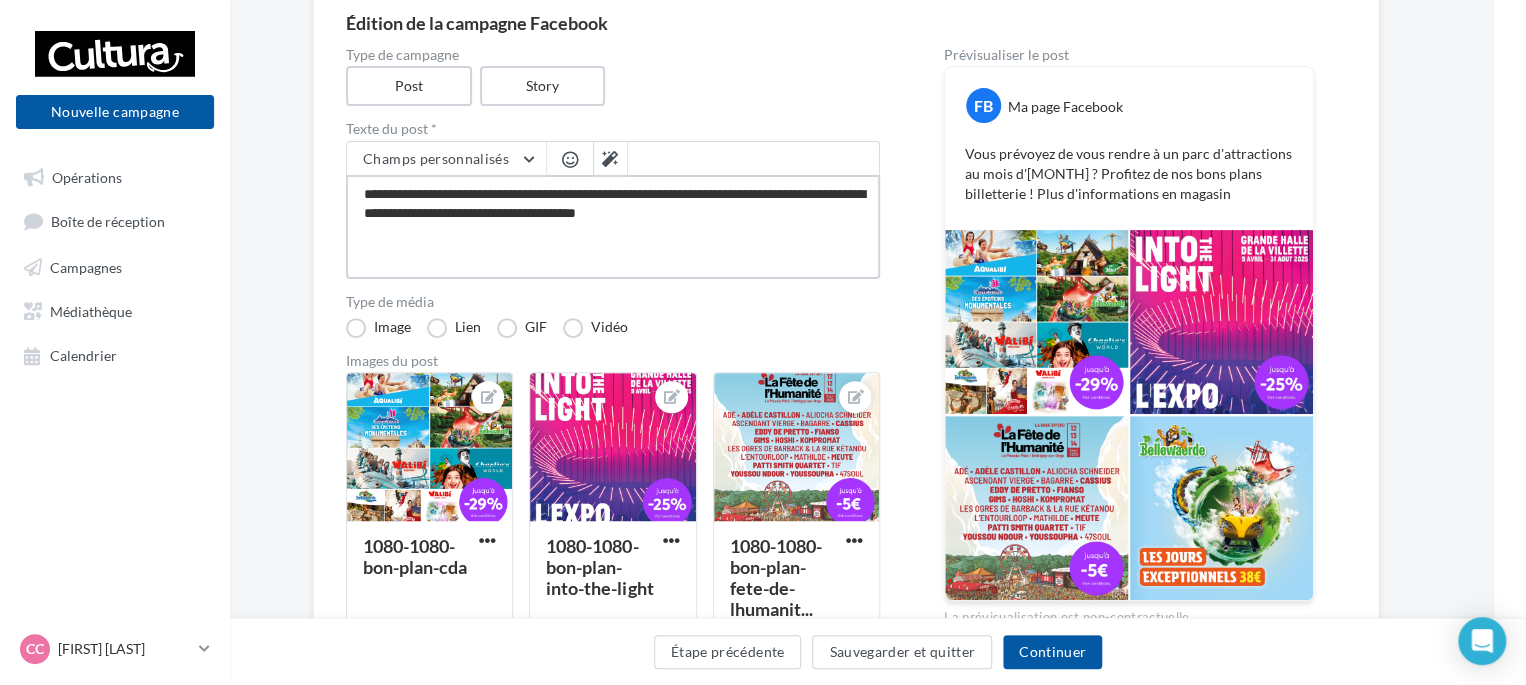 click on "**********" at bounding box center [613, 227] 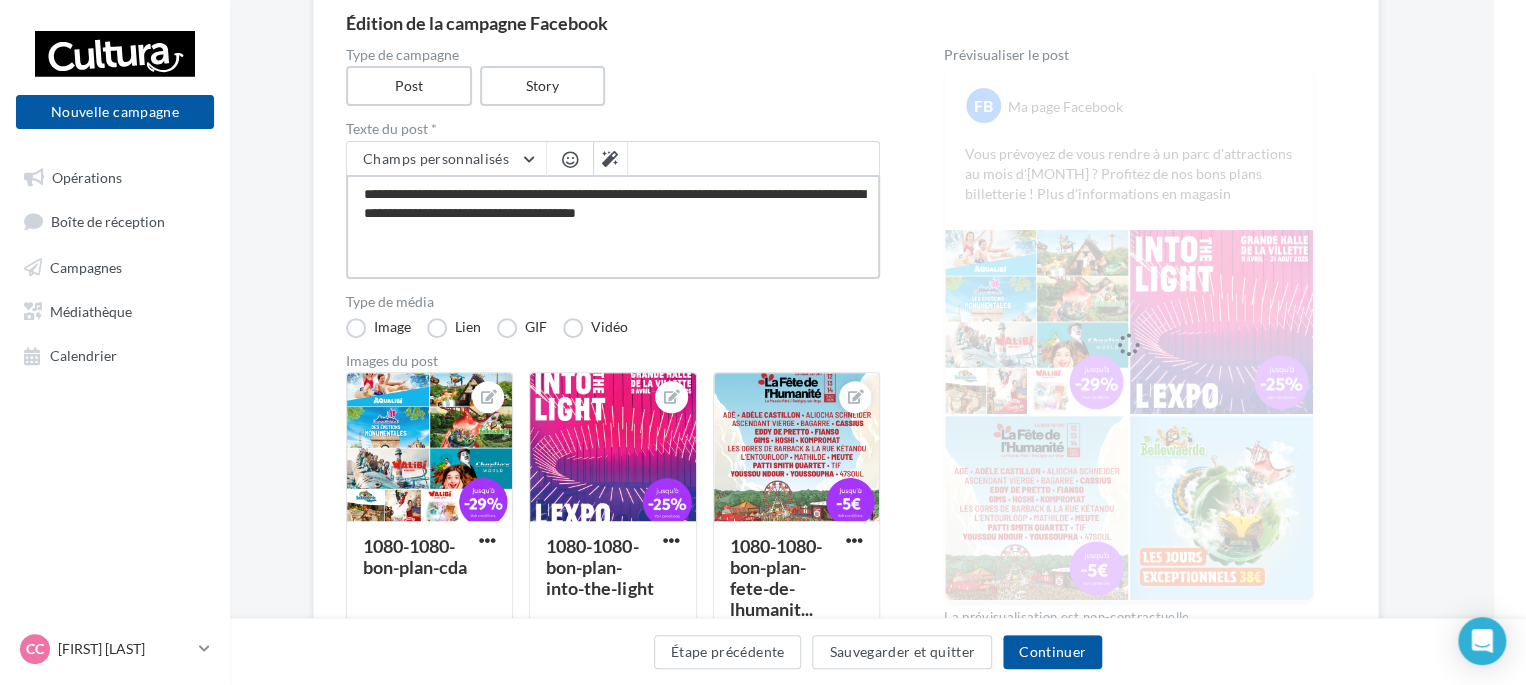 click on "**********" at bounding box center (613, 227) 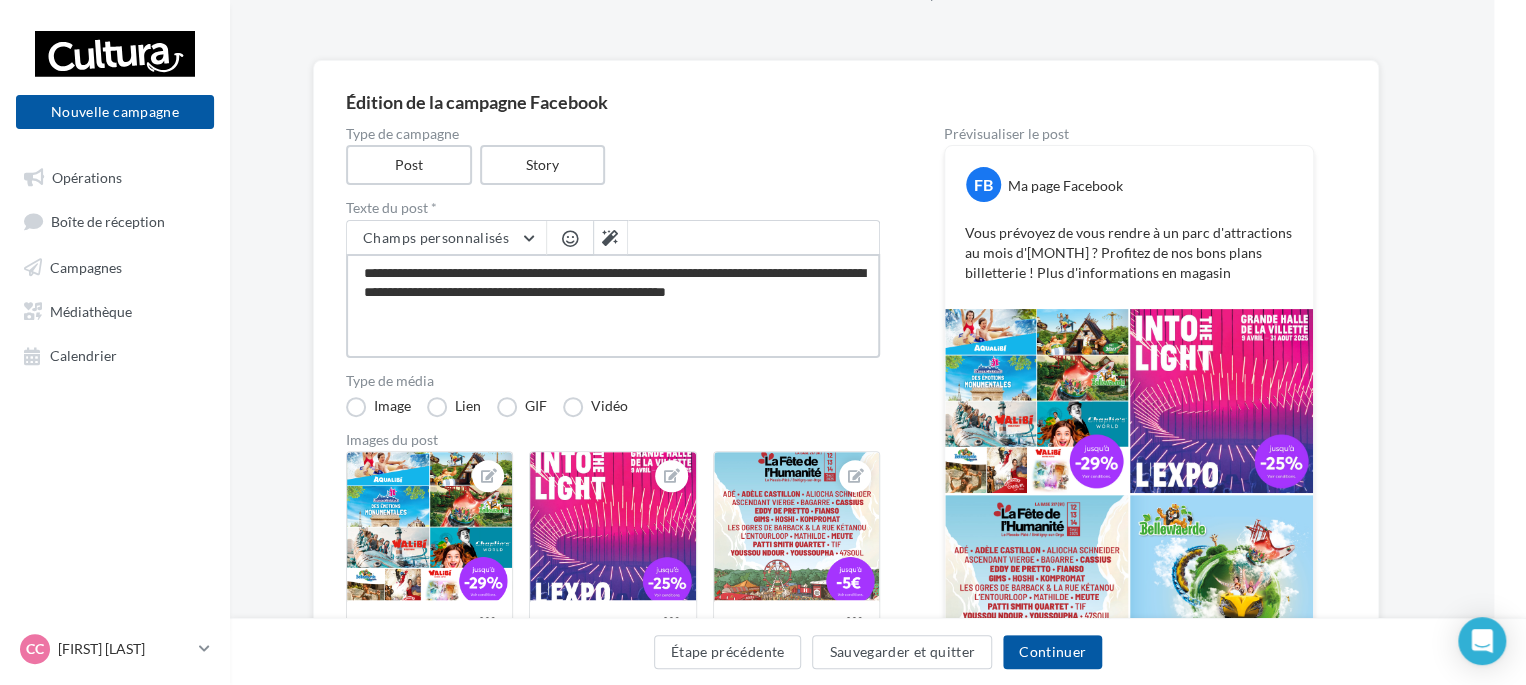 scroll, scrollTop: 87, scrollLeft: 32, axis: both 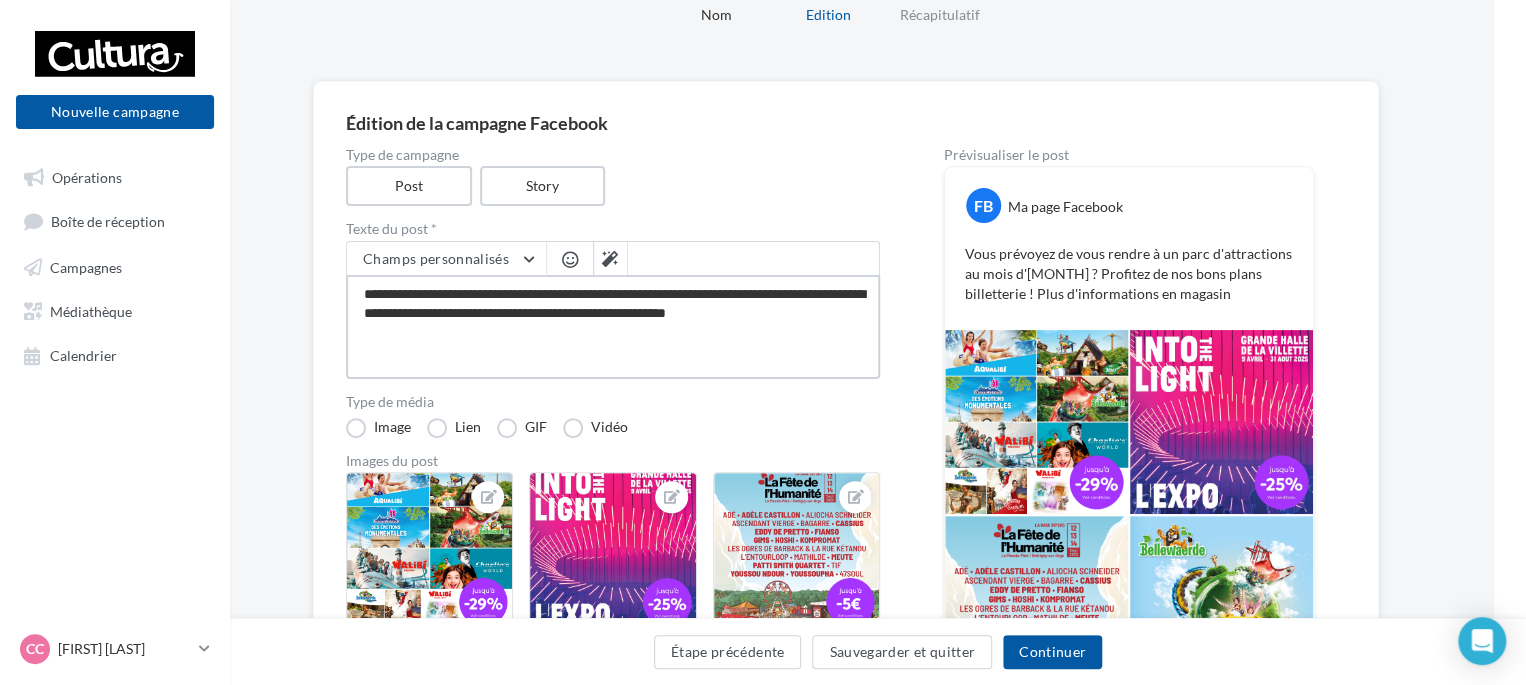 click on "**********" at bounding box center [613, 327] 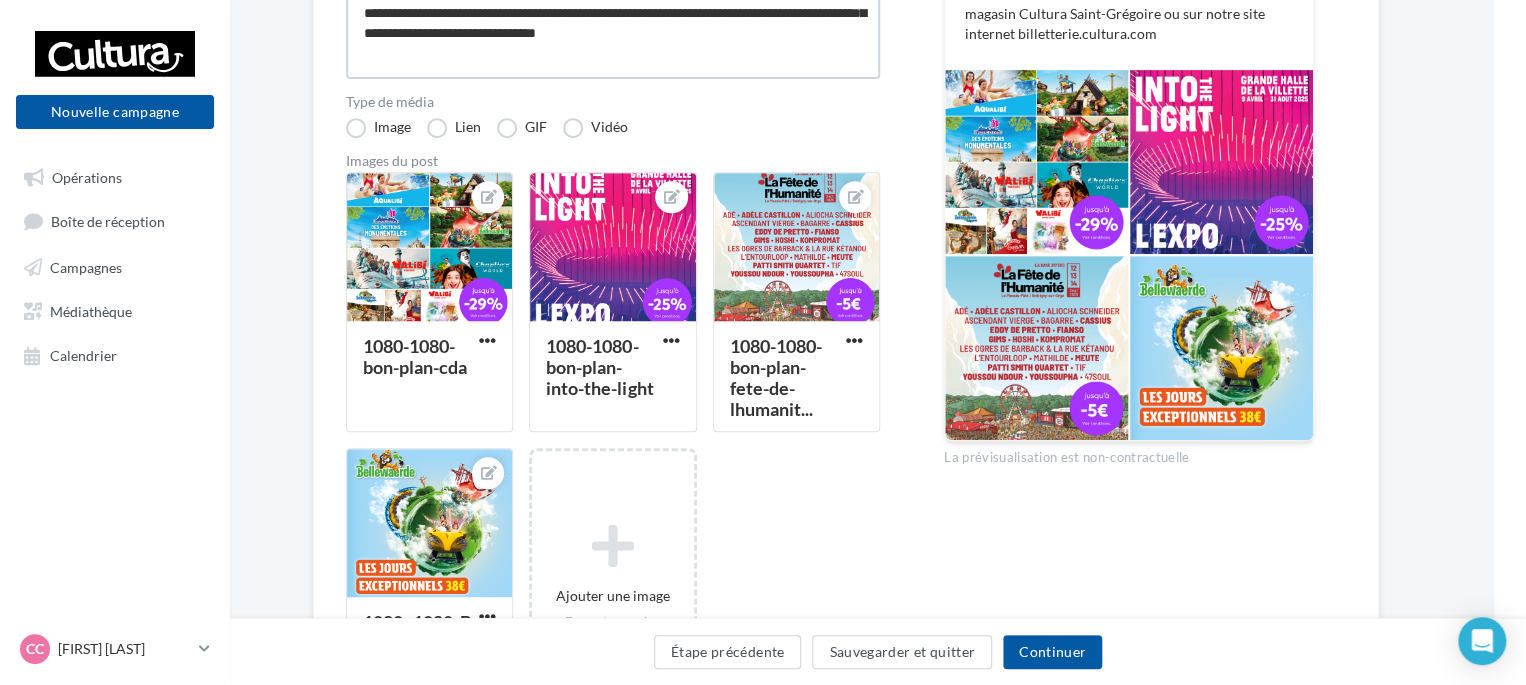 scroll, scrollTop: 287, scrollLeft: 32, axis: both 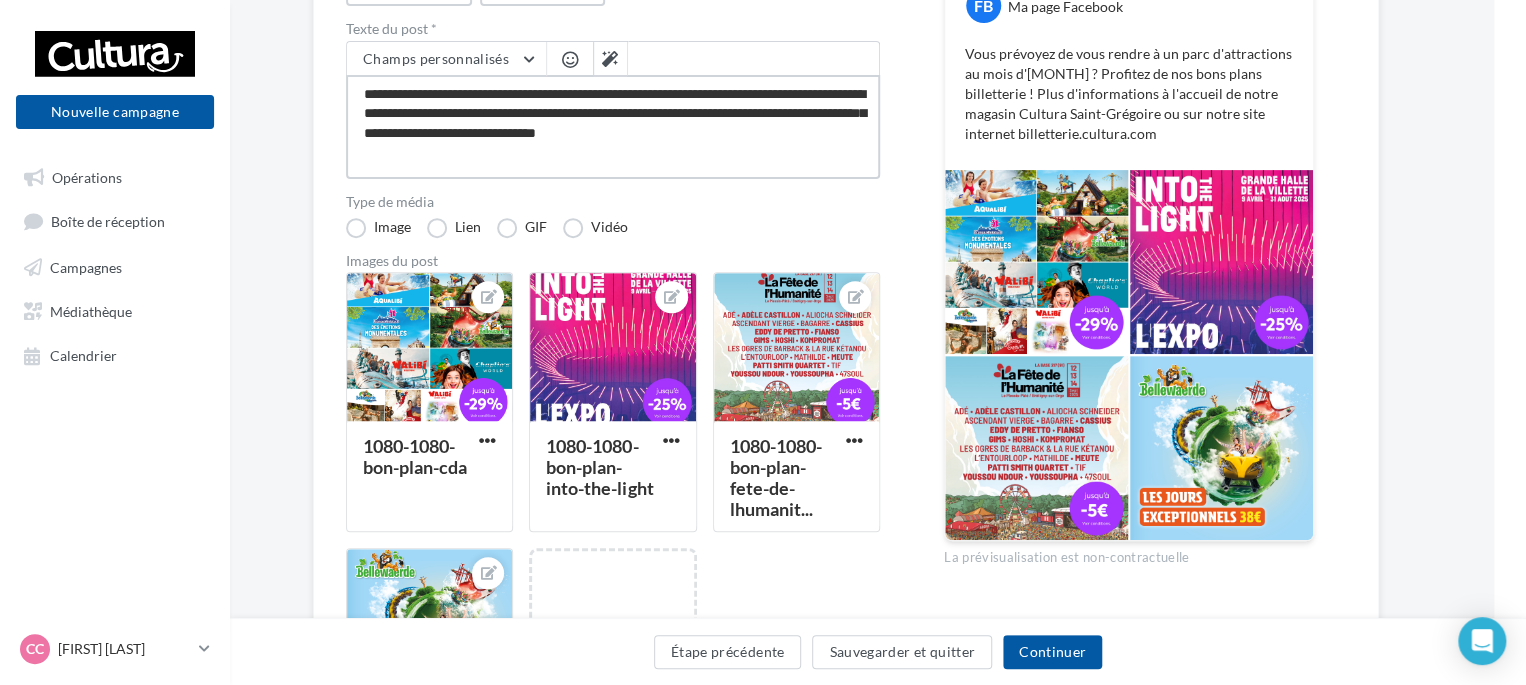 click on "**********" at bounding box center (613, 127) 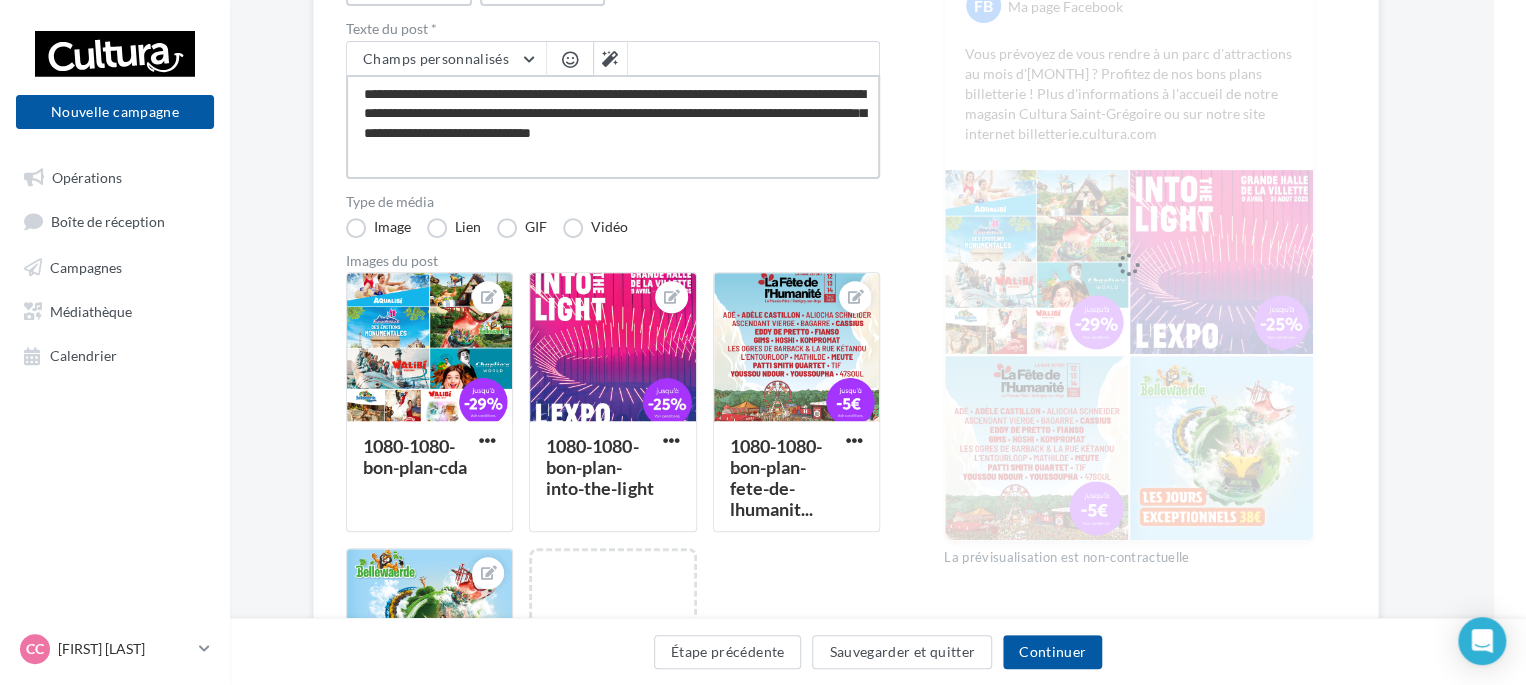 drag, startPoint x: 773, startPoint y: 131, endPoint x: 360, endPoint y: 96, distance: 414.4804 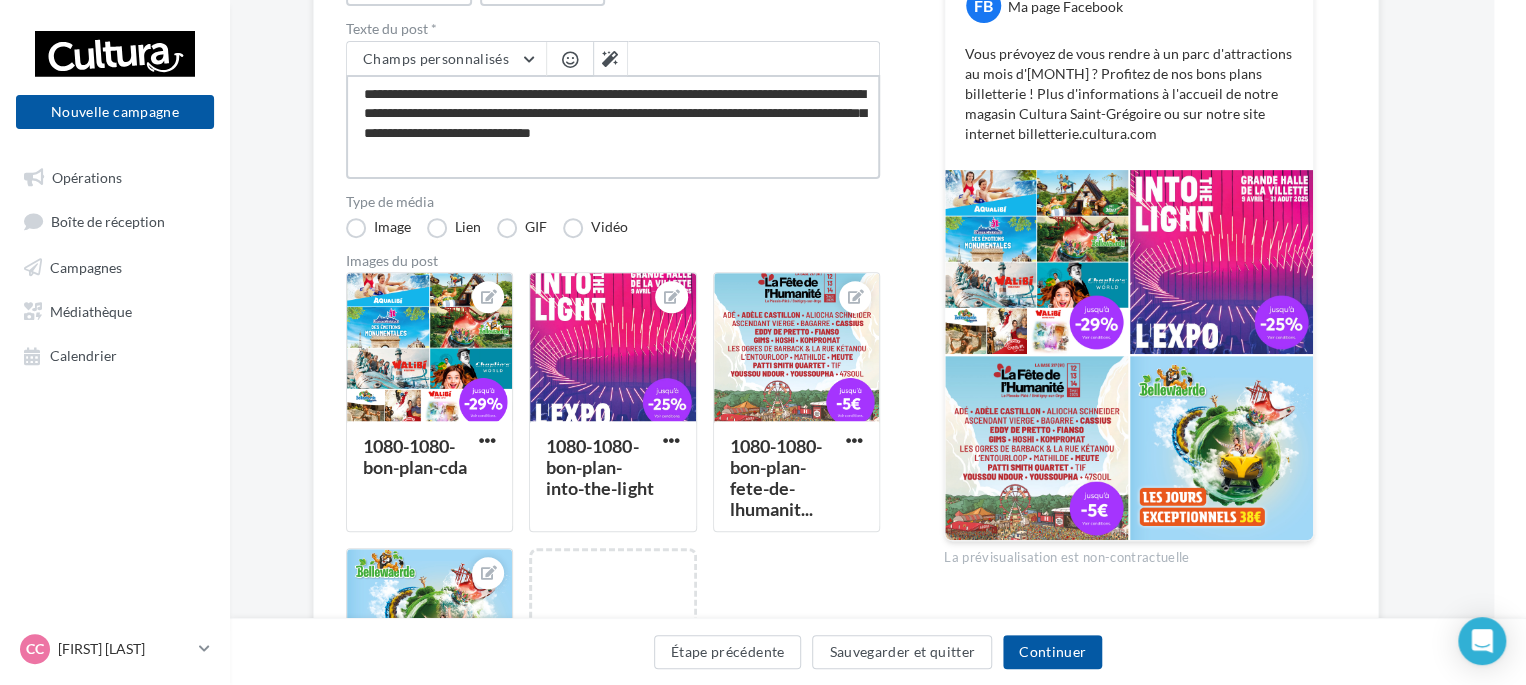 click on "**********" at bounding box center (613, 127) 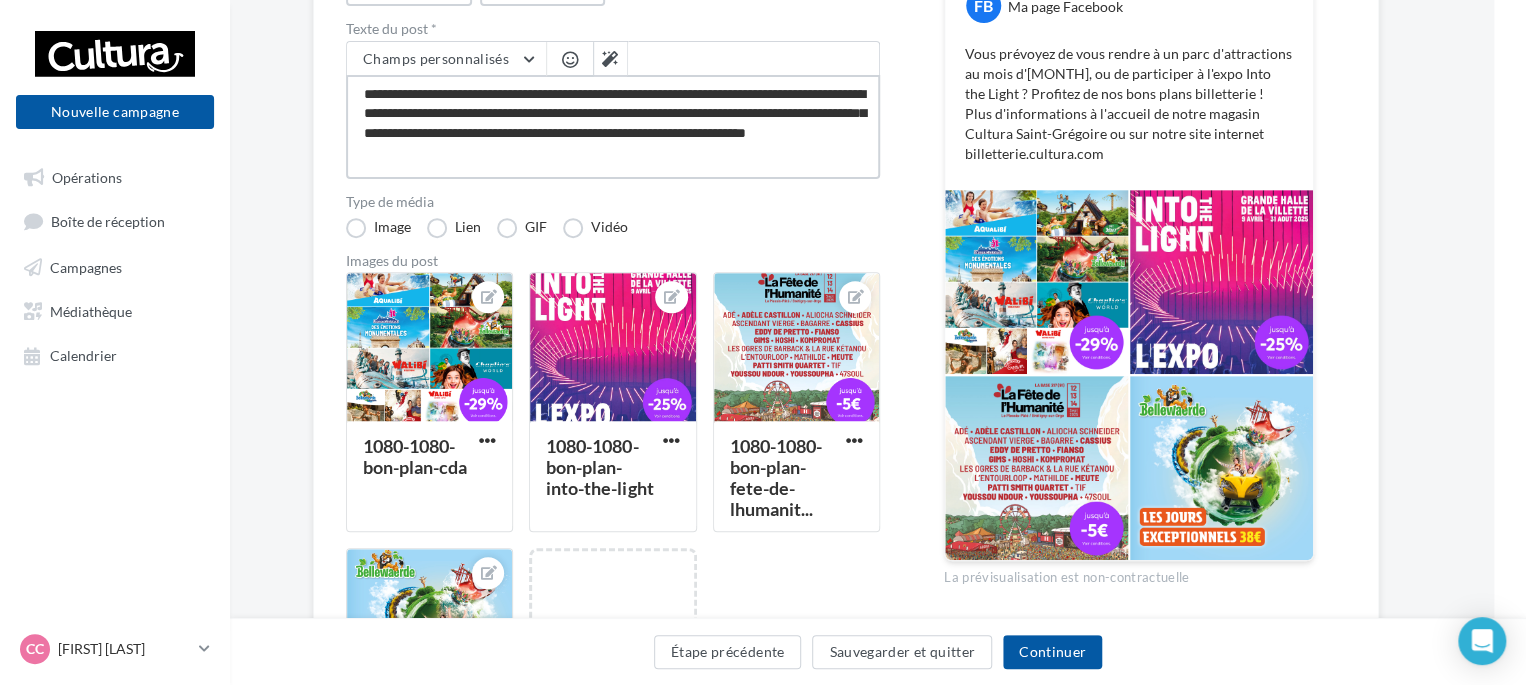 click on "**********" at bounding box center (613, 127) 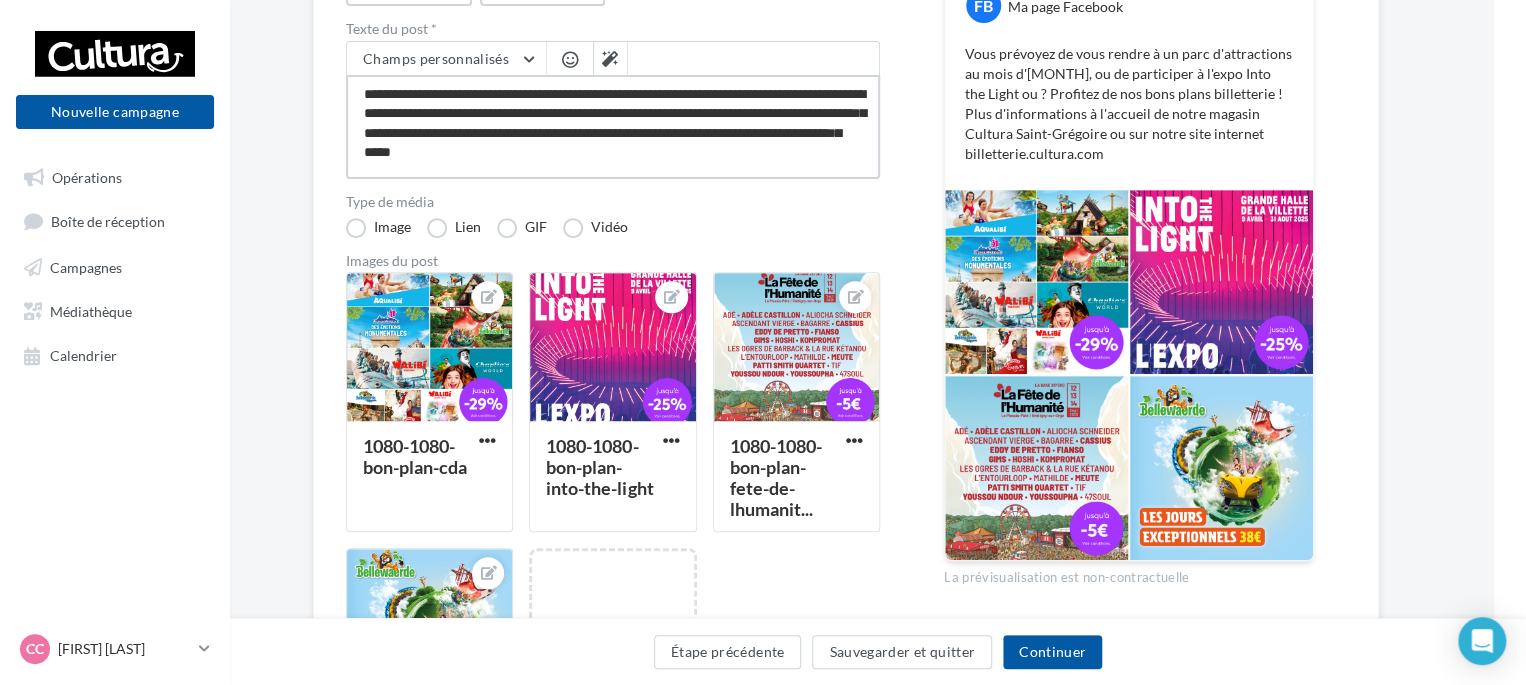 click on "**********" at bounding box center (613, 127) 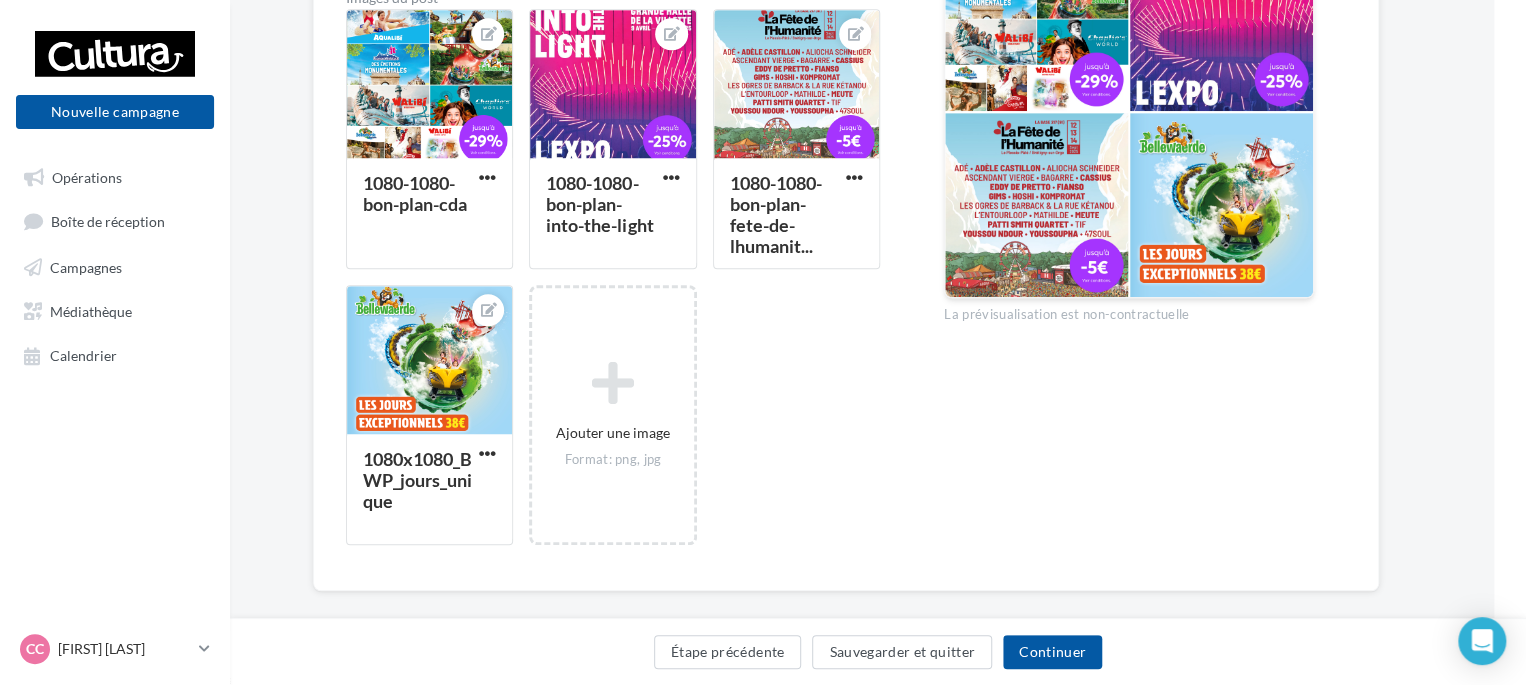 scroll, scrollTop: 0, scrollLeft: 32, axis: horizontal 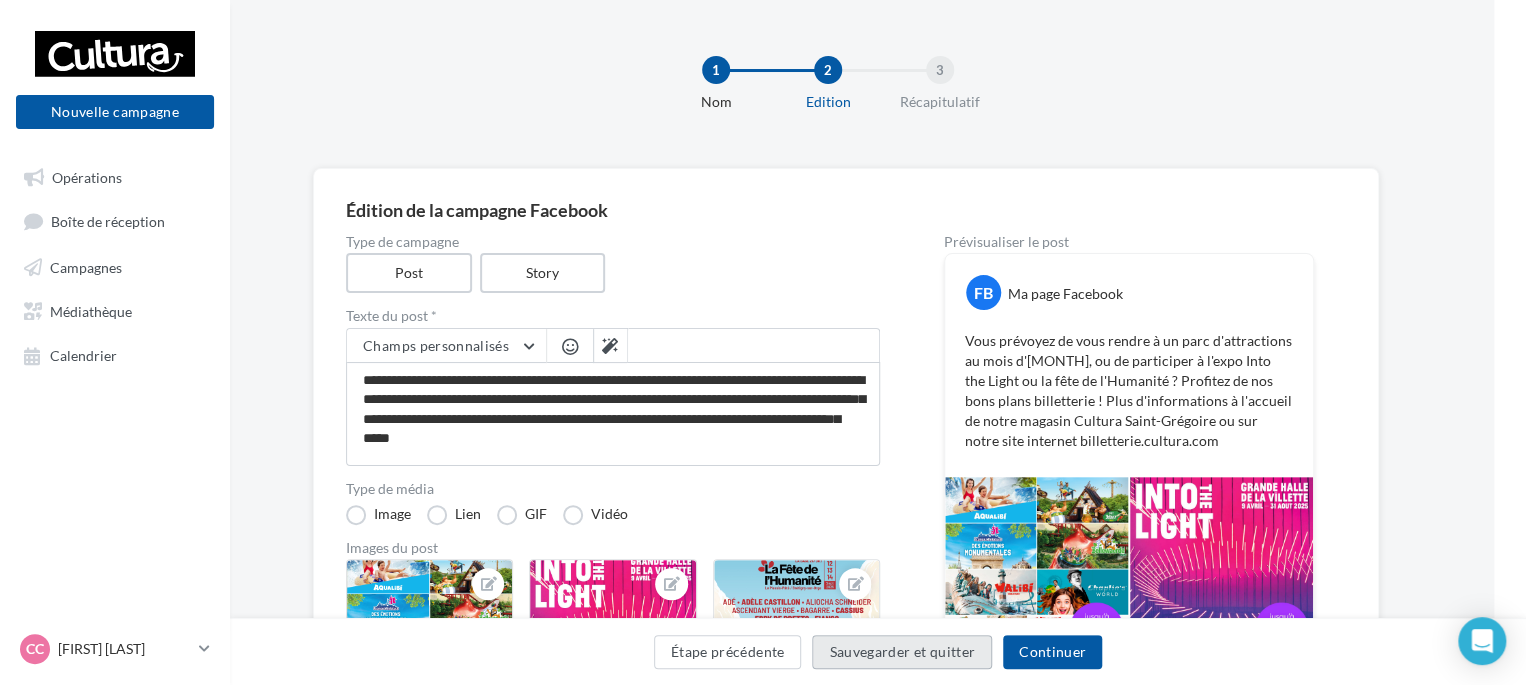 click on "Sauvegarder et quitter" at bounding box center (902, 652) 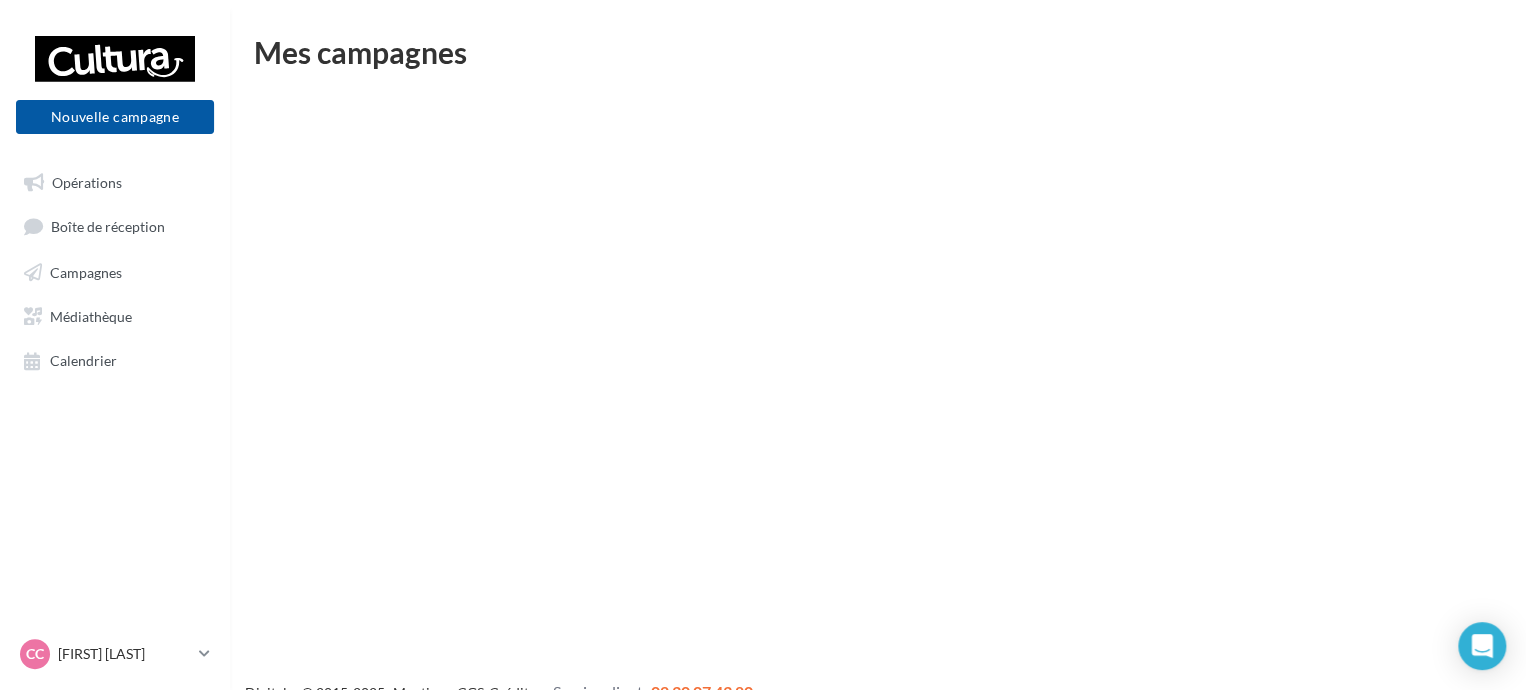 scroll, scrollTop: 0, scrollLeft: 0, axis: both 